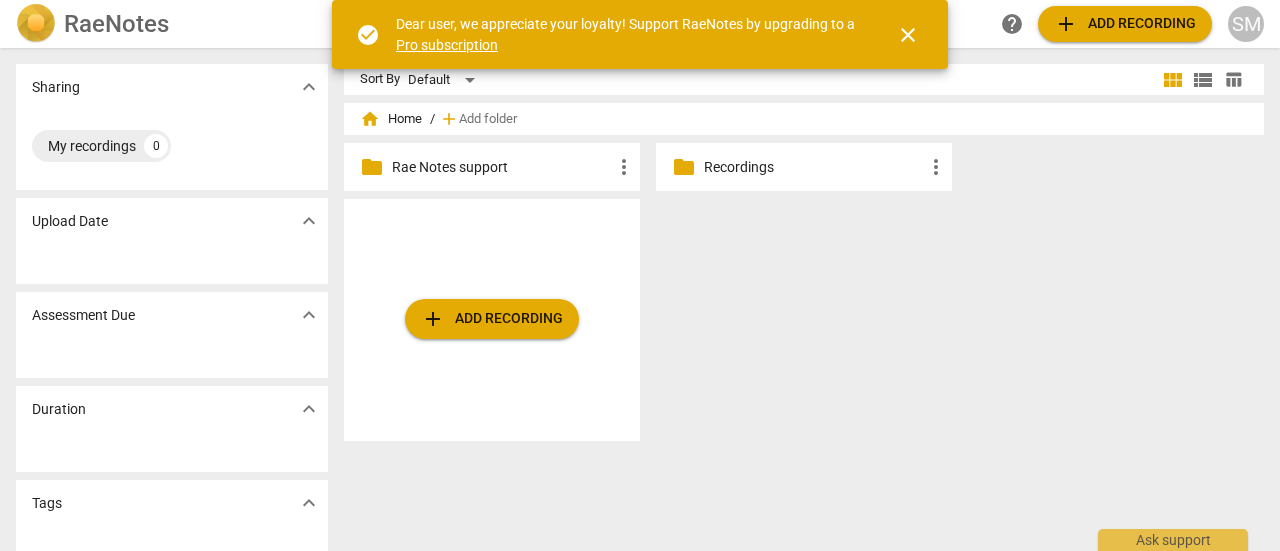 scroll, scrollTop: 0, scrollLeft: 0, axis: both 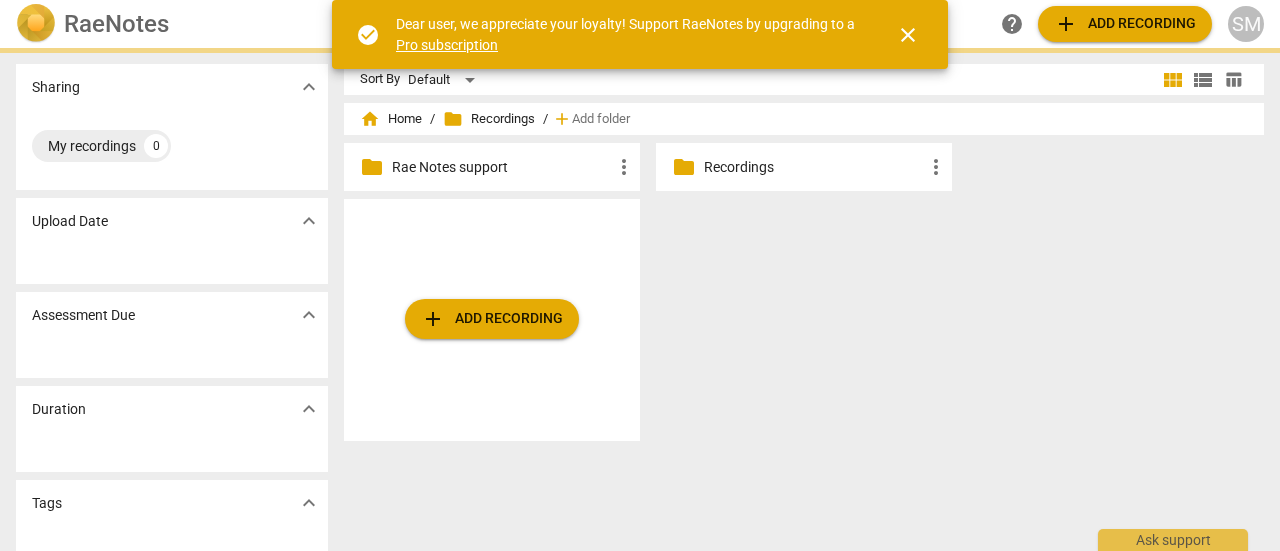 click on "Recordings" at bounding box center [814, 167] 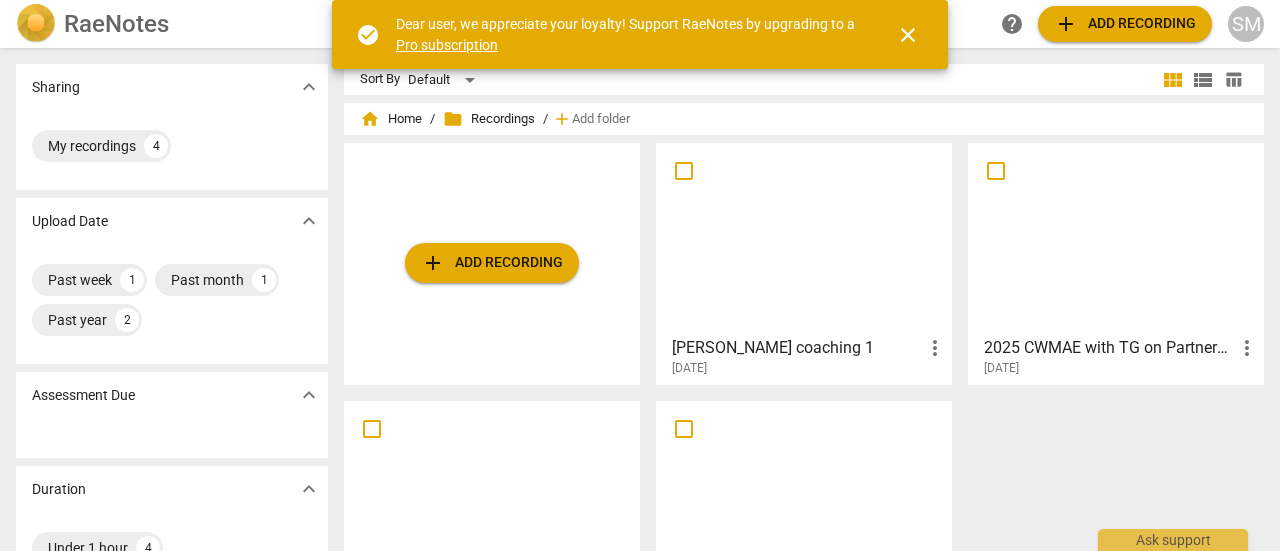 click at bounding box center [804, 238] 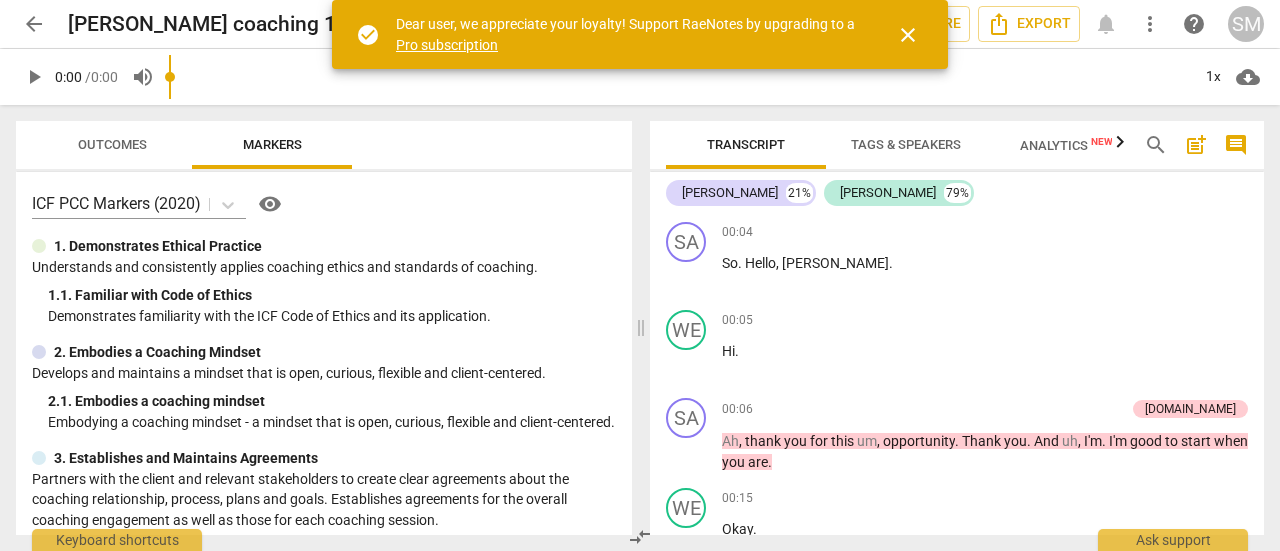click on "play_arrow 0:00   /  0:00 volume_up 1x cloud_download" at bounding box center (640, 77) 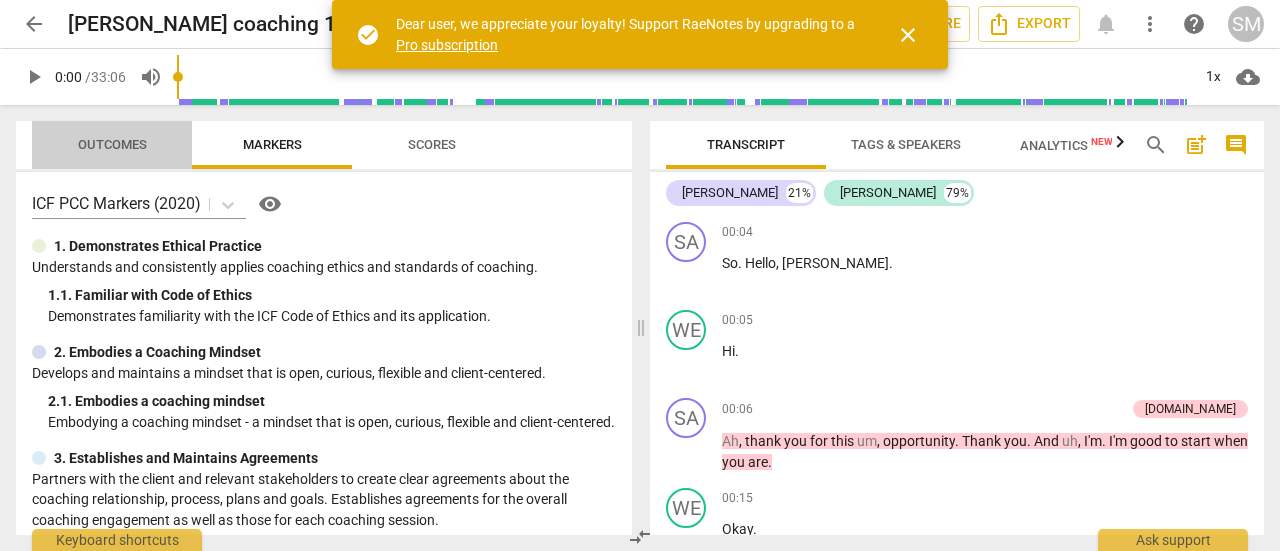 click on "Outcomes" at bounding box center [112, 145] 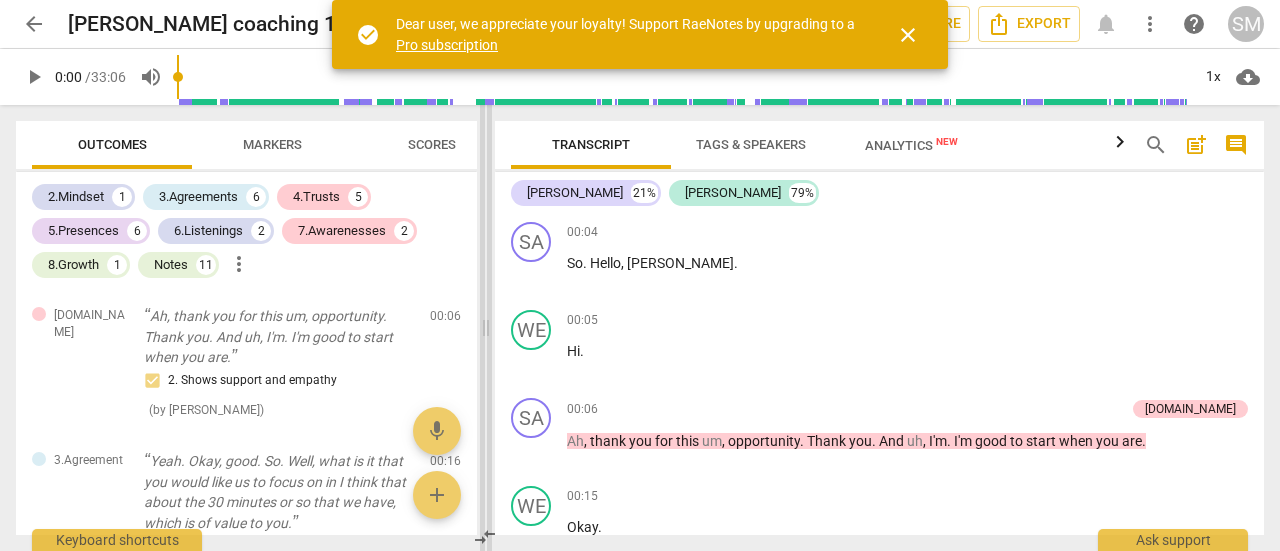 drag, startPoint x: 638, startPoint y: 330, endPoint x: 483, endPoint y: 313, distance: 155.92947 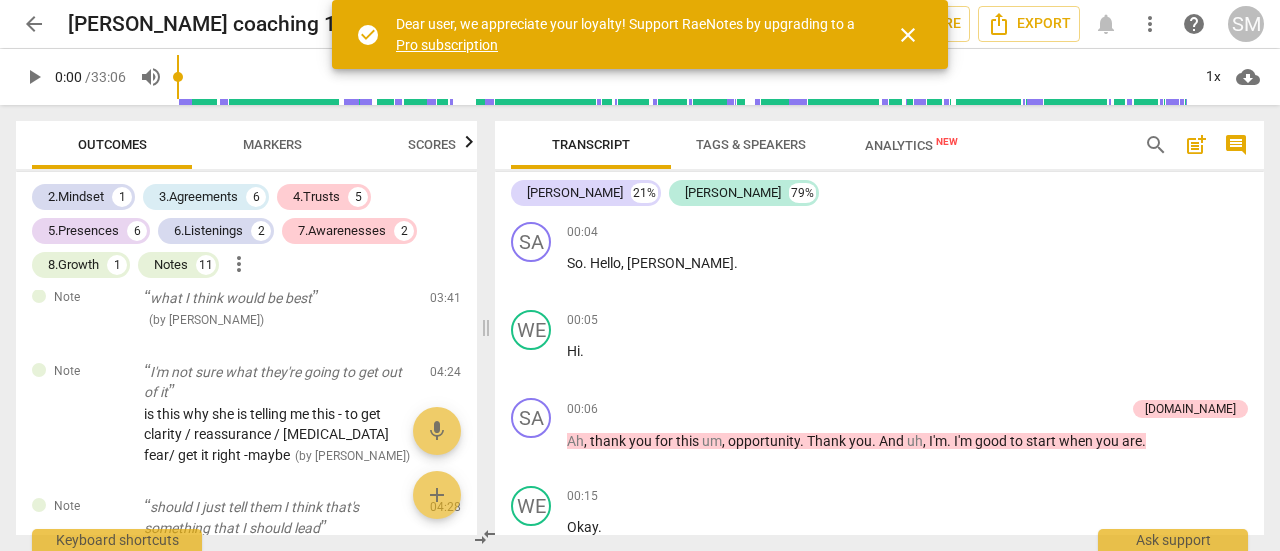 scroll, scrollTop: 0, scrollLeft: 0, axis: both 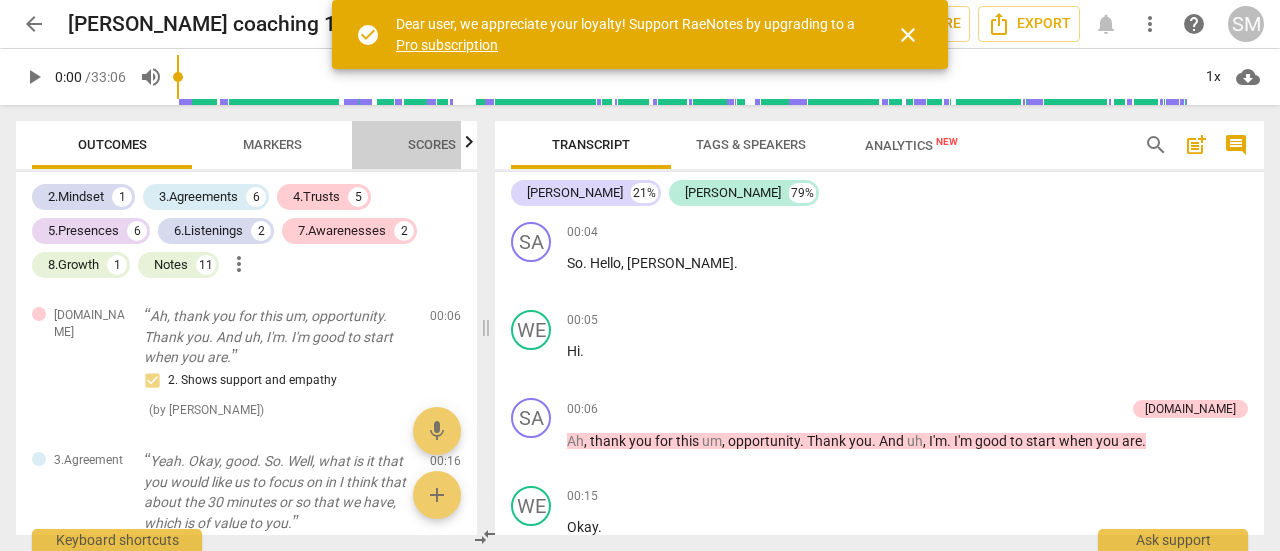 click on "Scores" at bounding box center (432, 144) 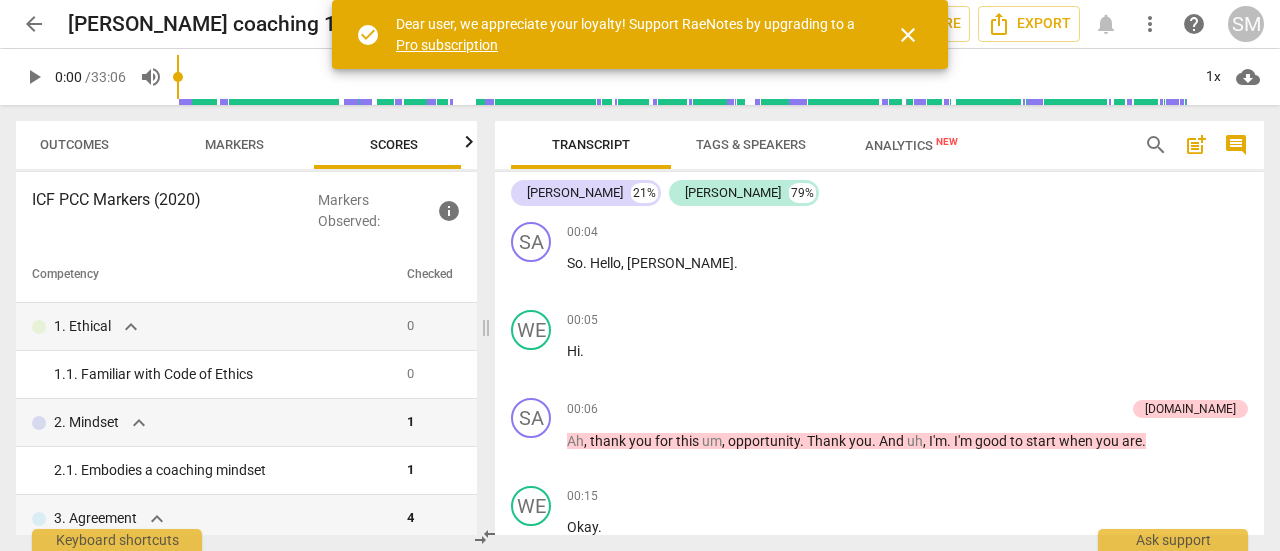 scroll, scrollTop: 0, scrollLeft: 50, axis: horizontal 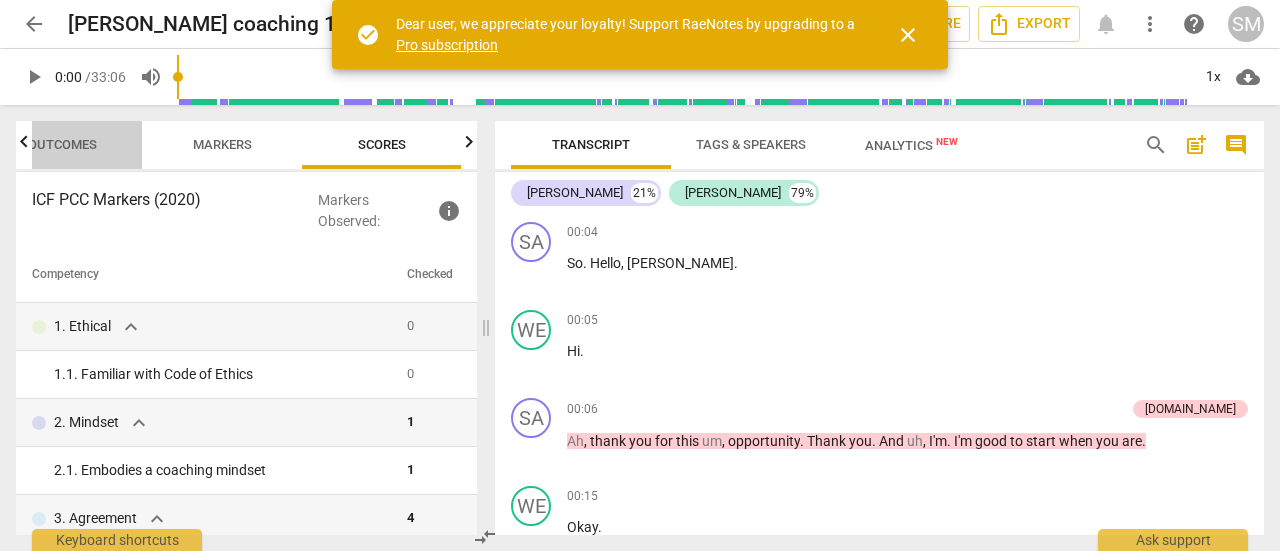 click on "Outcomes" at bounding box center [62, 144] 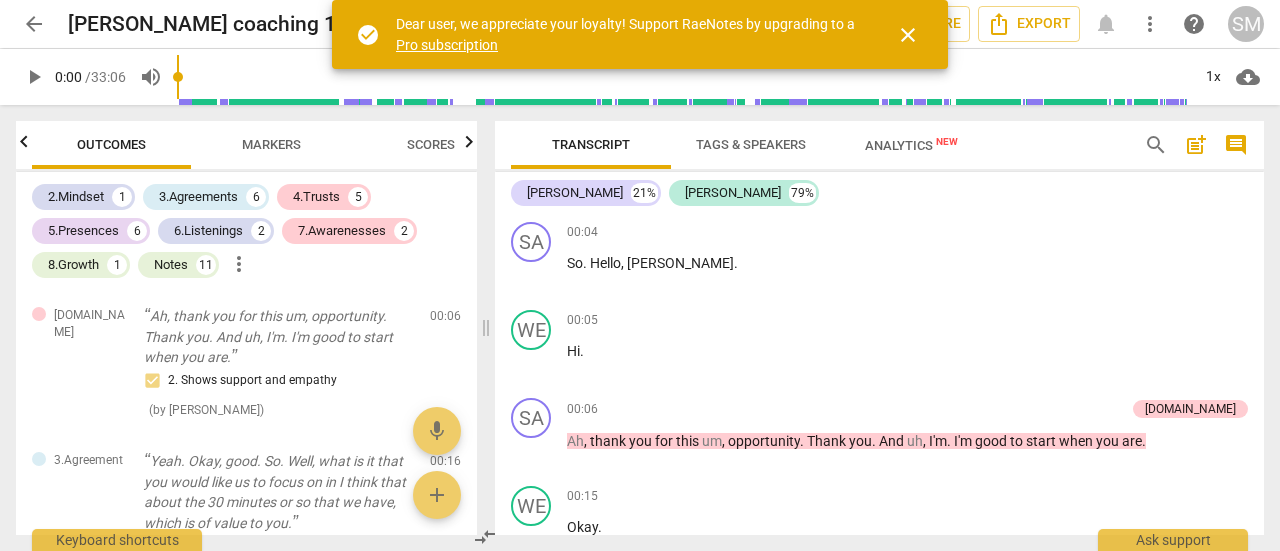 scroll, scrollTop: 0, scrollLeft: 0, axis: both 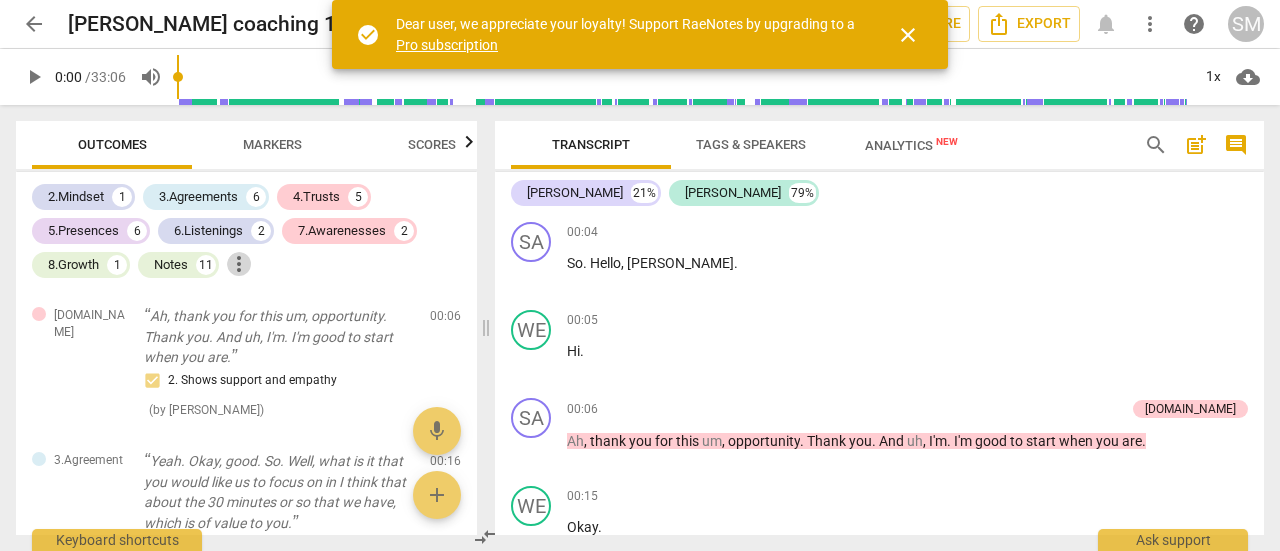 click on "more_vert" at bounding box center (239, 264) 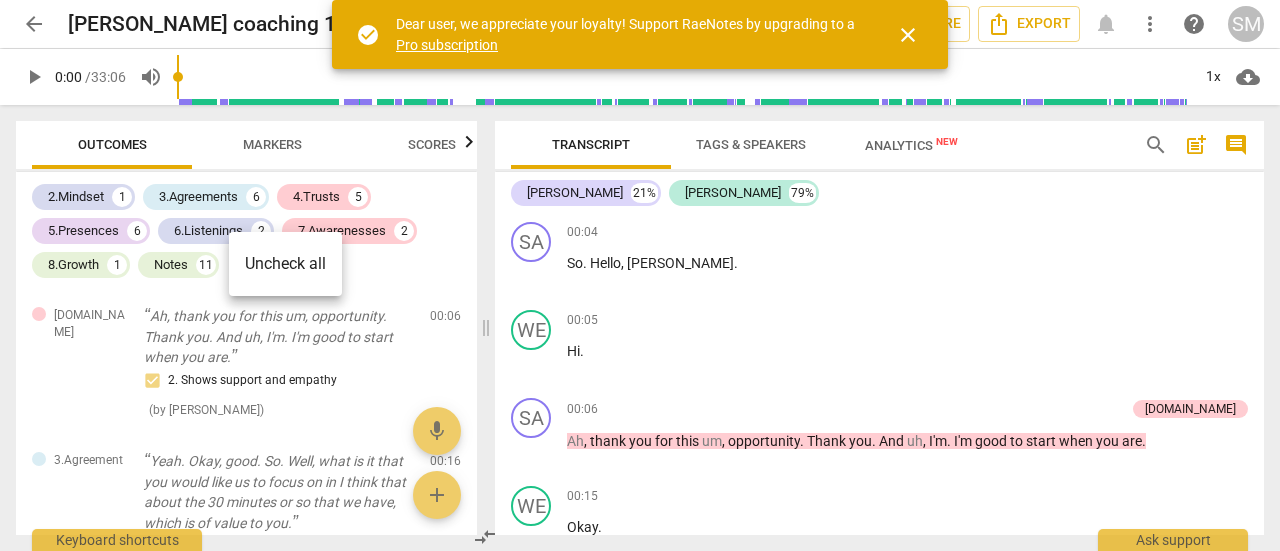 click at bounding box center (640, 275) 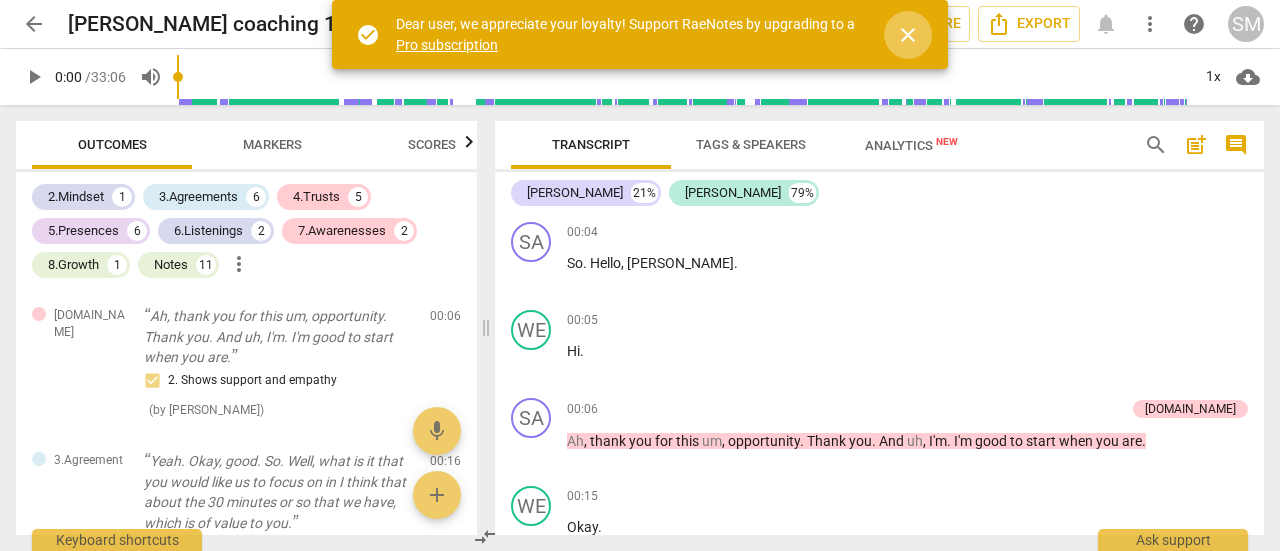 click on "close" at bounding box center [908, 35] 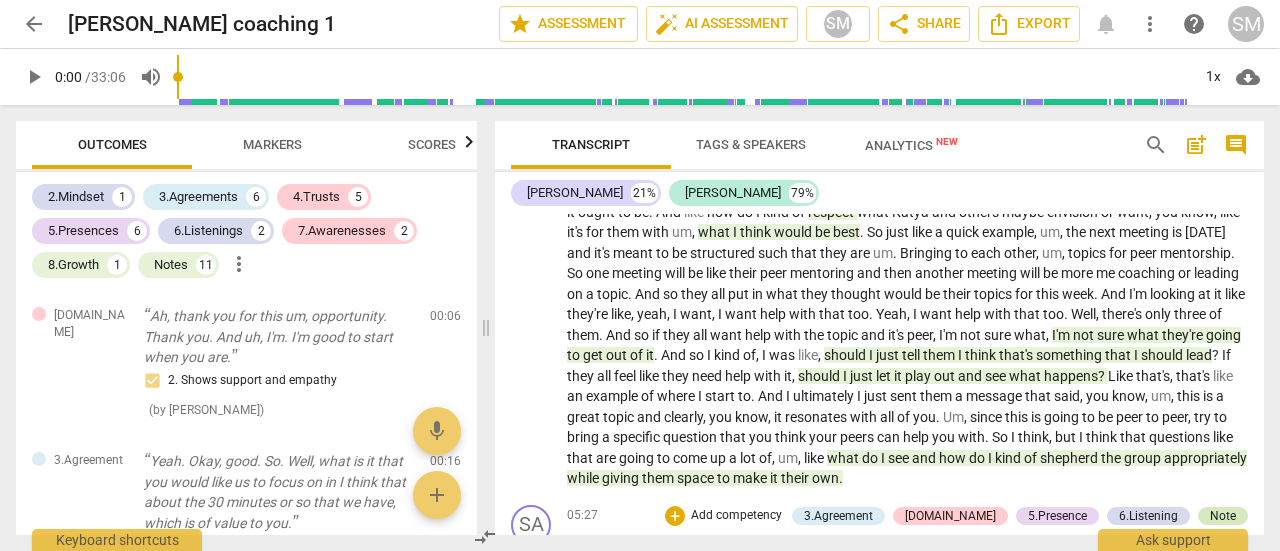 scroll, scrollTop: 942, scrollLeft: 0, axis: vertical 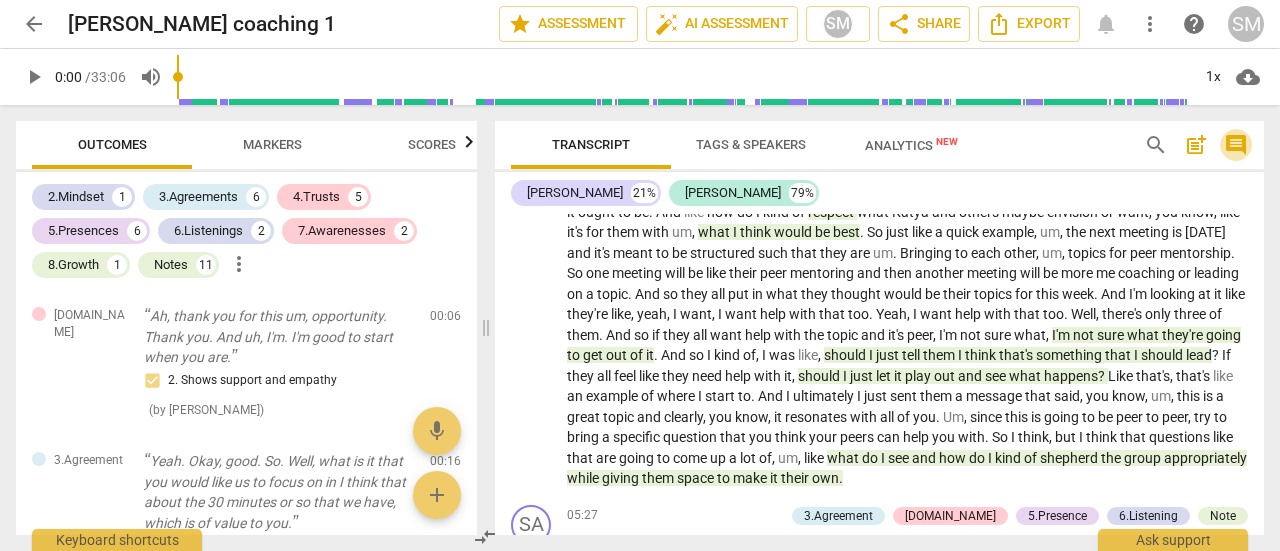 click on "comment" at bounding box center (1236, 145) 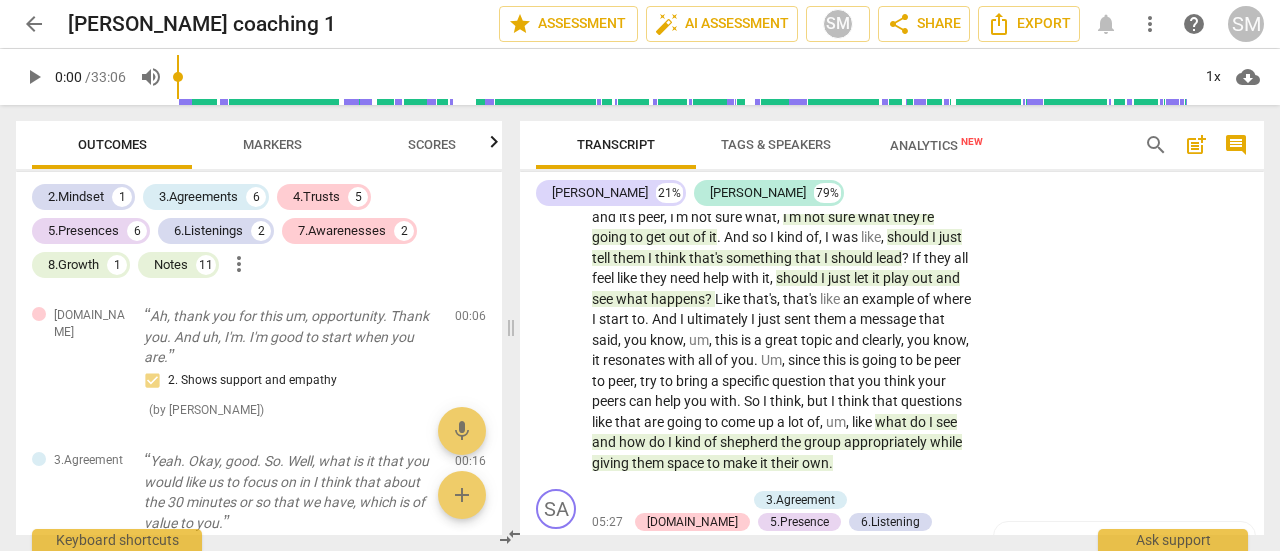 scroll, scrollTop: 1505, scrollLeft: 0, axis: vertical 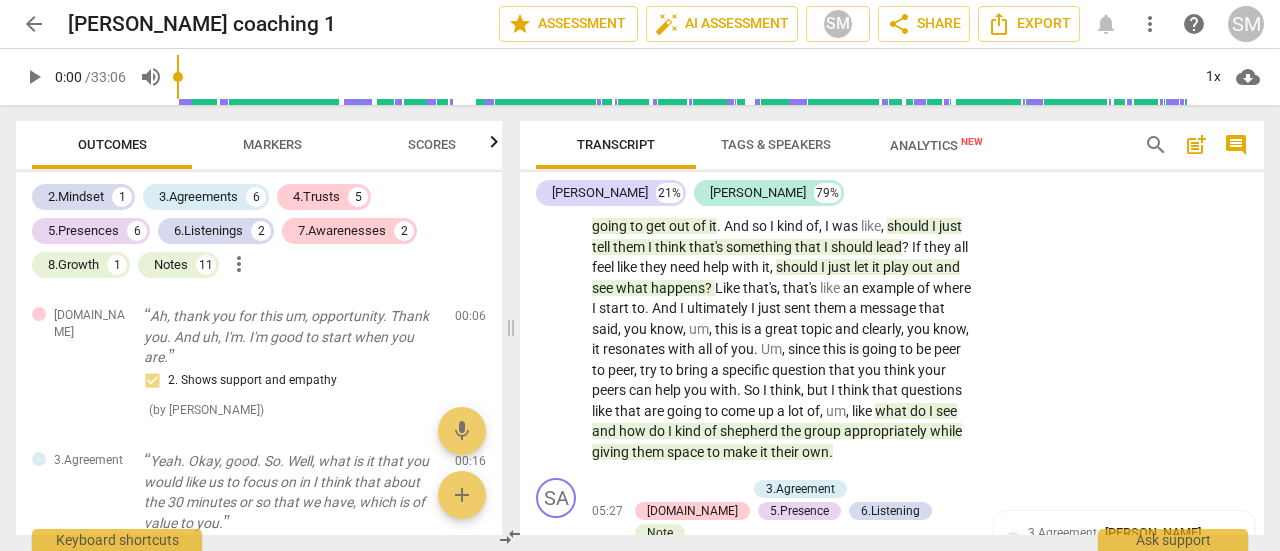 click on "of" at bounding box center [712, 431] 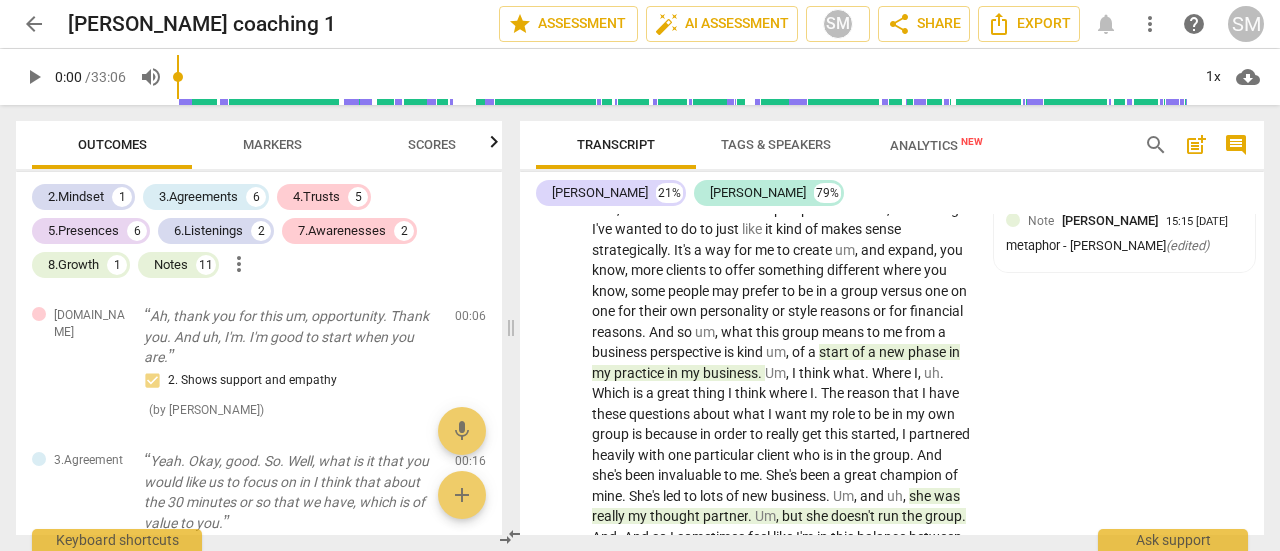 scroll, scrollTop: 876, scrollLeft: 0, axis: vertical 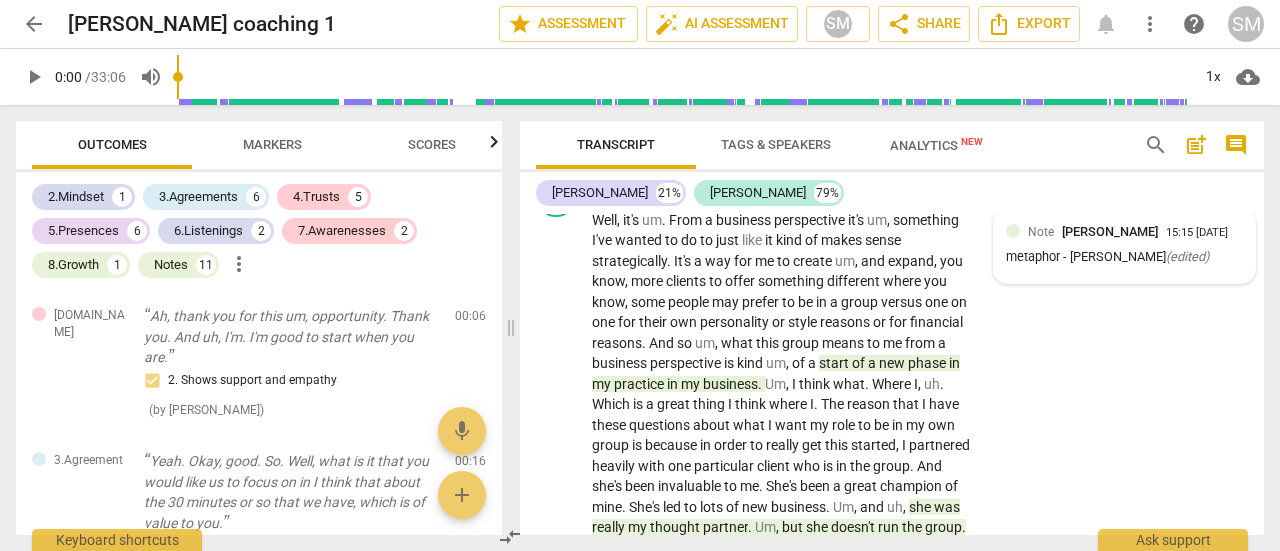 click on "metaphor - [PERSON_NAME]  ( edited )" at bounding box center [1124, 257] 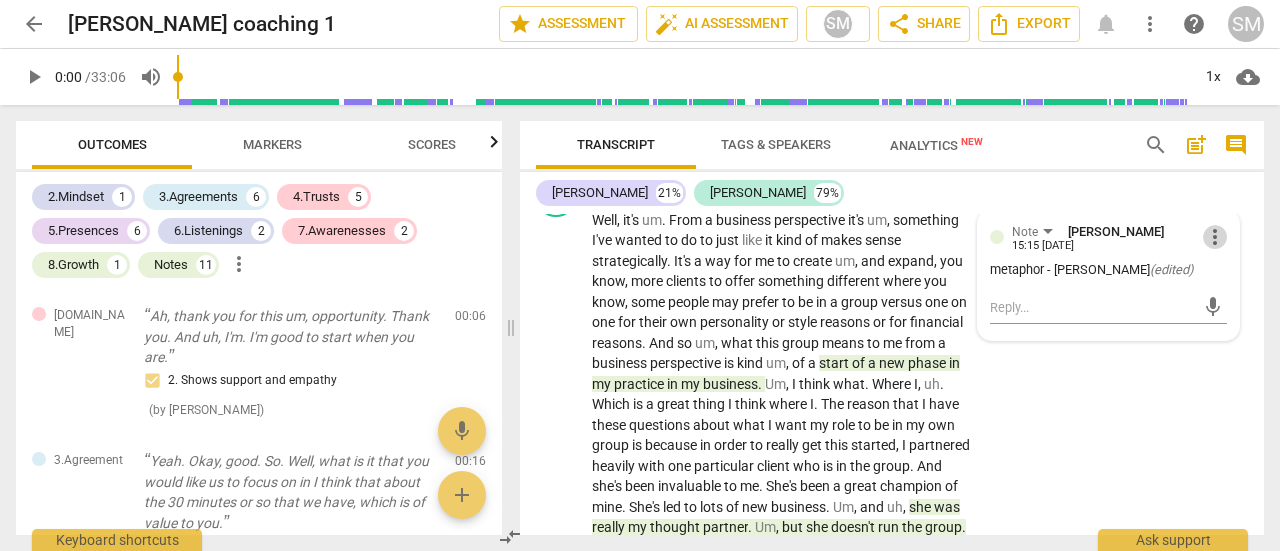 click on "more_vert" at bounding box center (1215, 237) 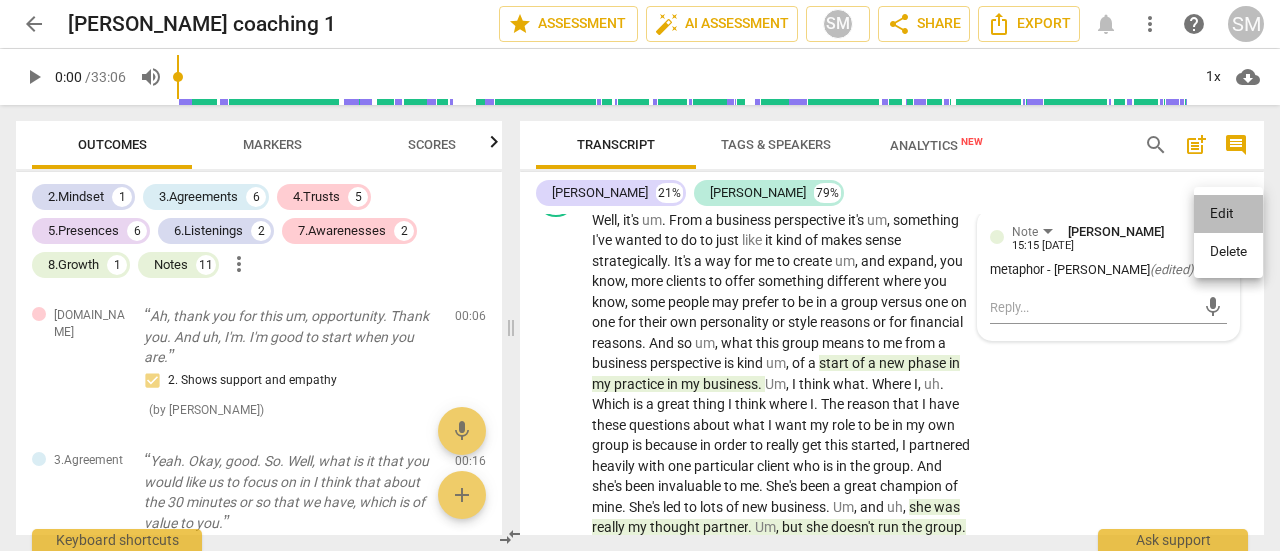 click on "Edit" at bounding box center [1228, 214] 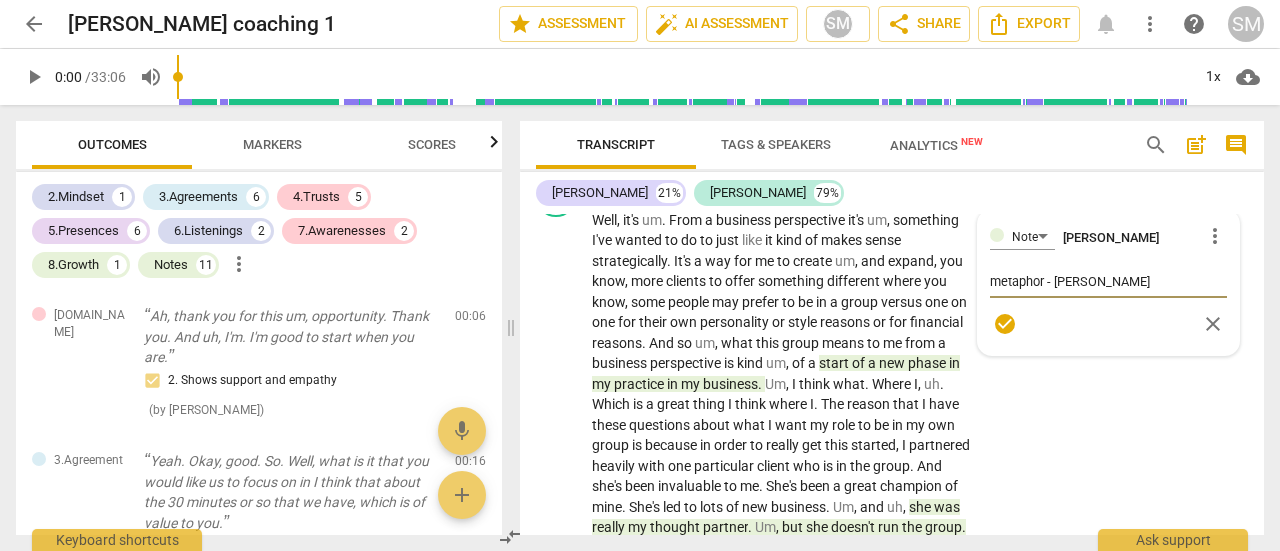 scroll, scrollTop: 864, scrollLeft: 0, axis: vertical 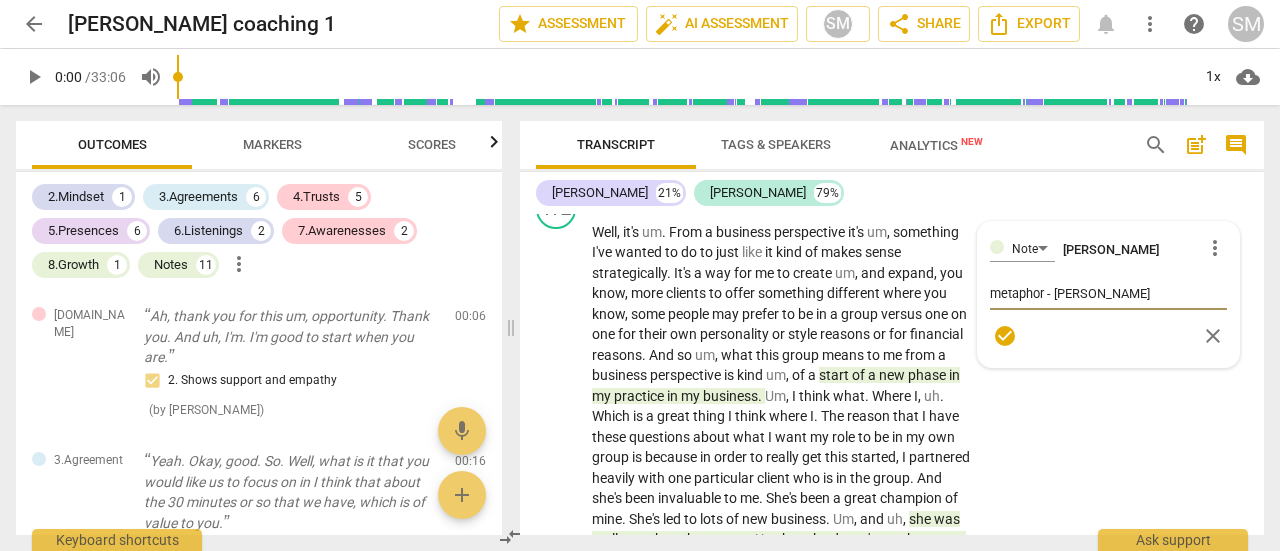 click on "metaphor - [PERSON_NAME]" at bounding box center [1108, 293] 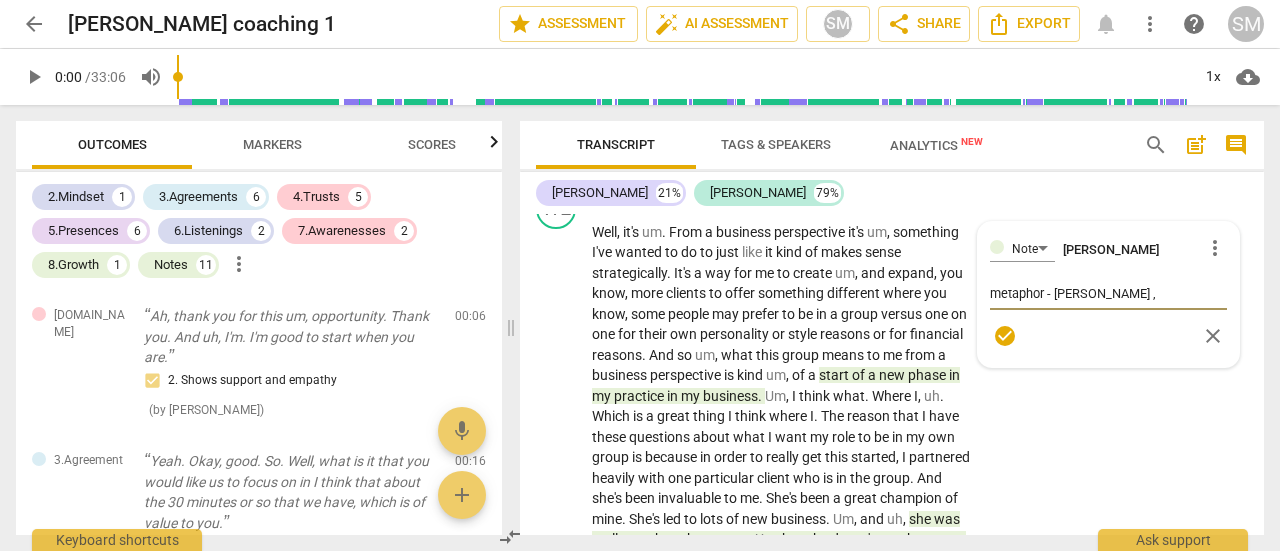 type on "metaphor - [PERSON_NAME] ," 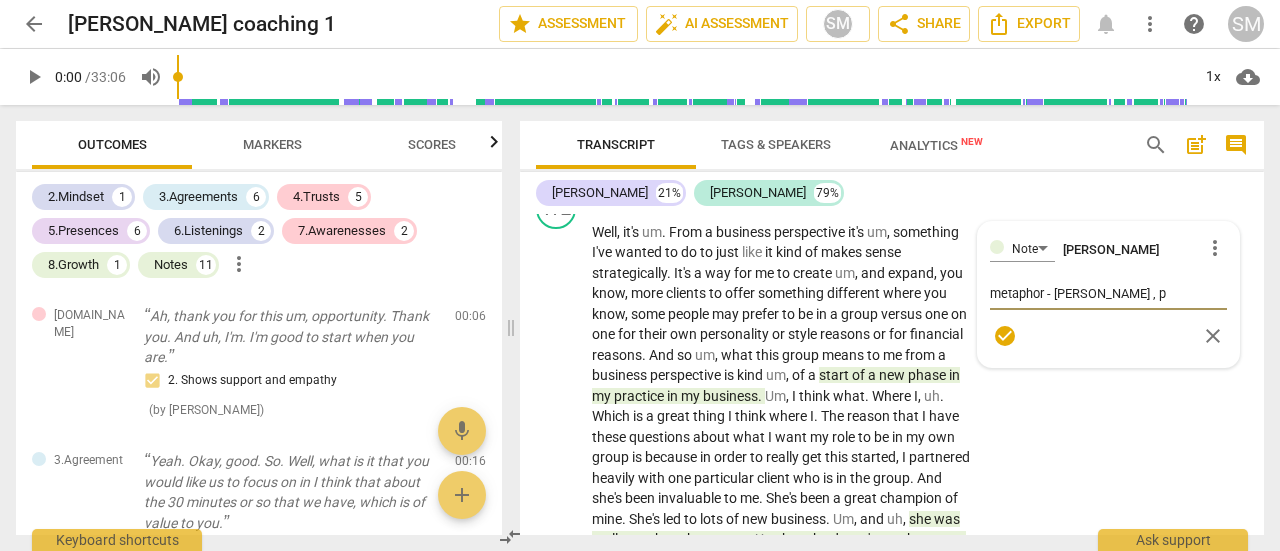 type on "metaphor - [PERSON_NAME] , po" 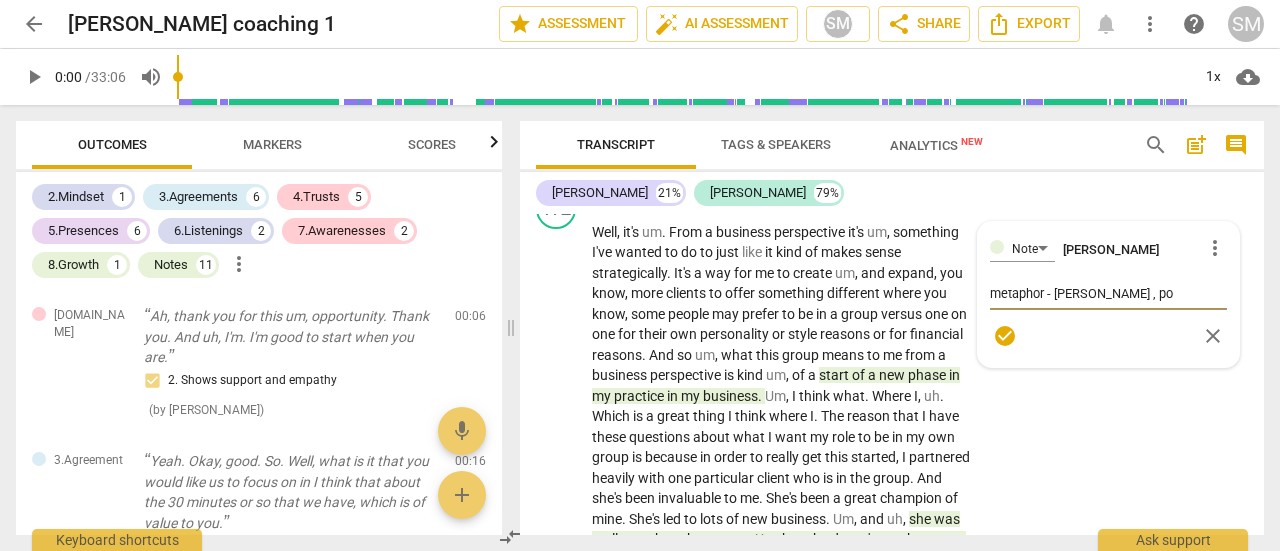 type on "metaphor - [PERSON_NAME] , pos" 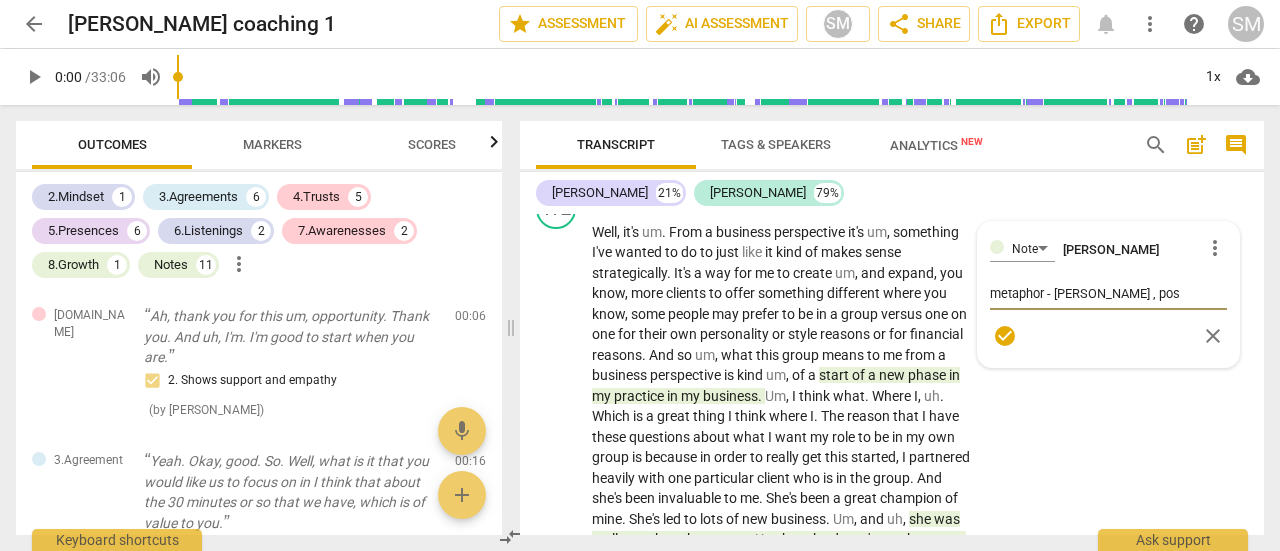 type on "metaphor - [PERSON_NAME] , [PERSON_NAME]" 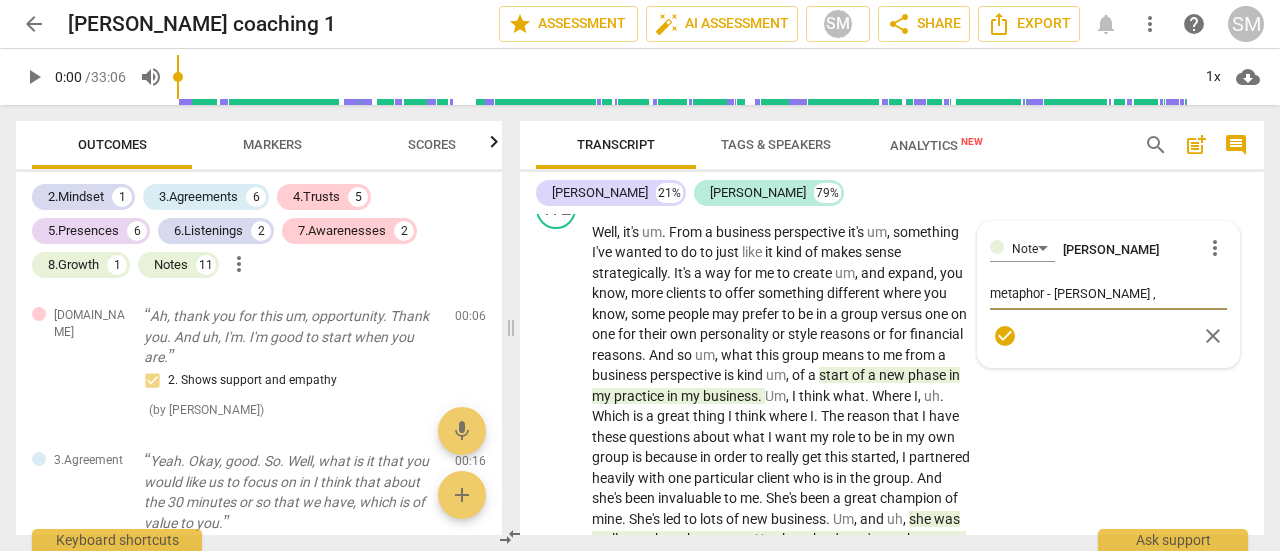 type on "metaphor - [PERSON_NAME] , possi" 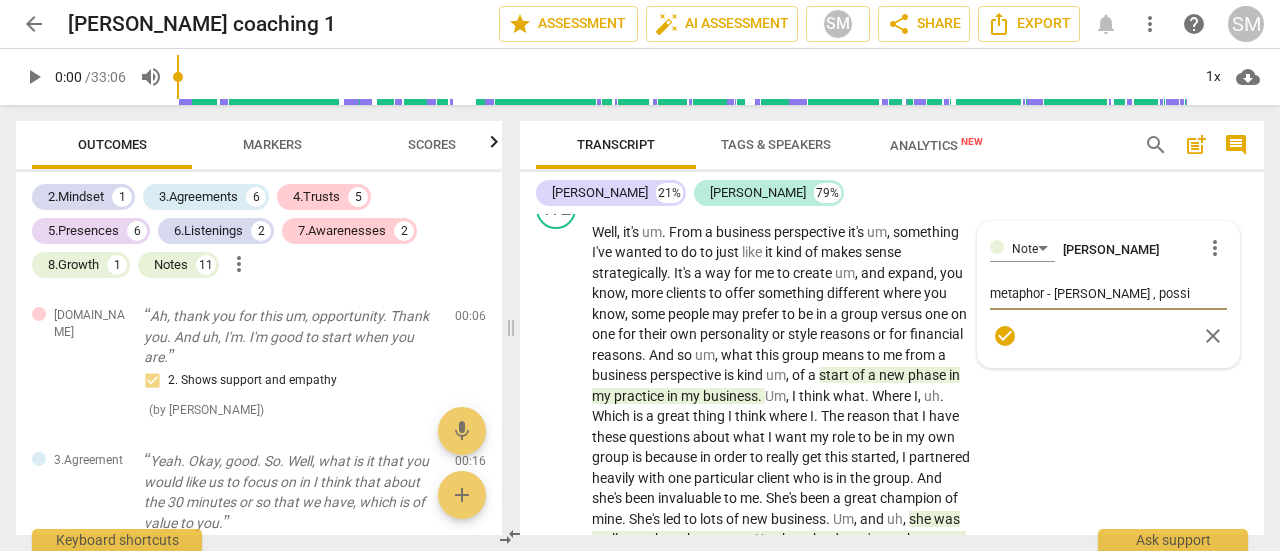 type on "metaphor - [PERSON_NAME] , possib" 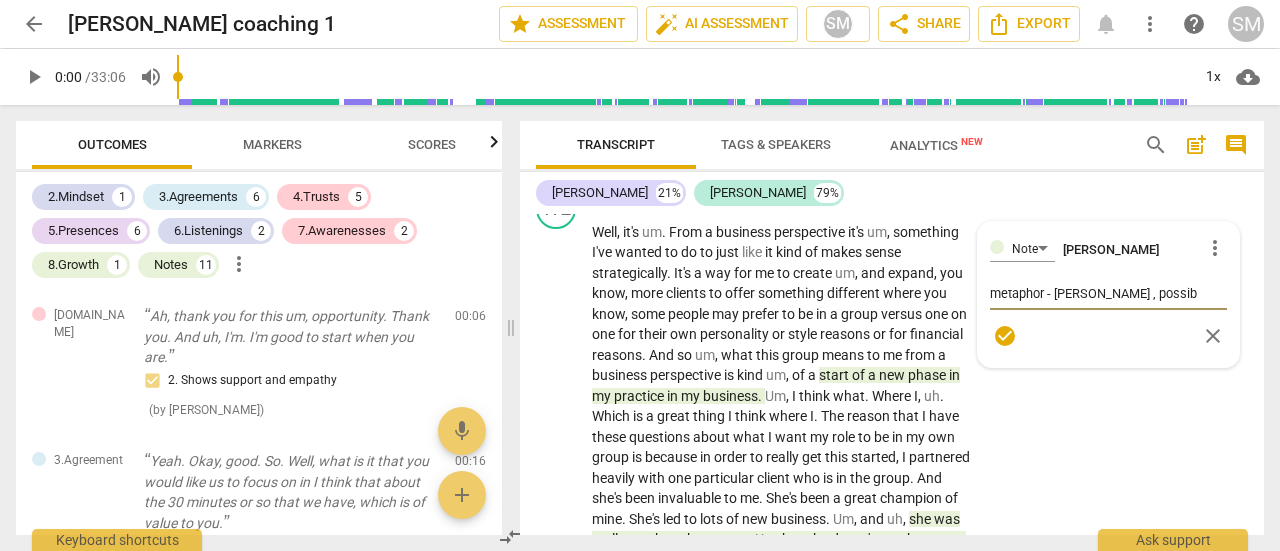 type on "metaphor - [PERSON_NAME] , possibl" 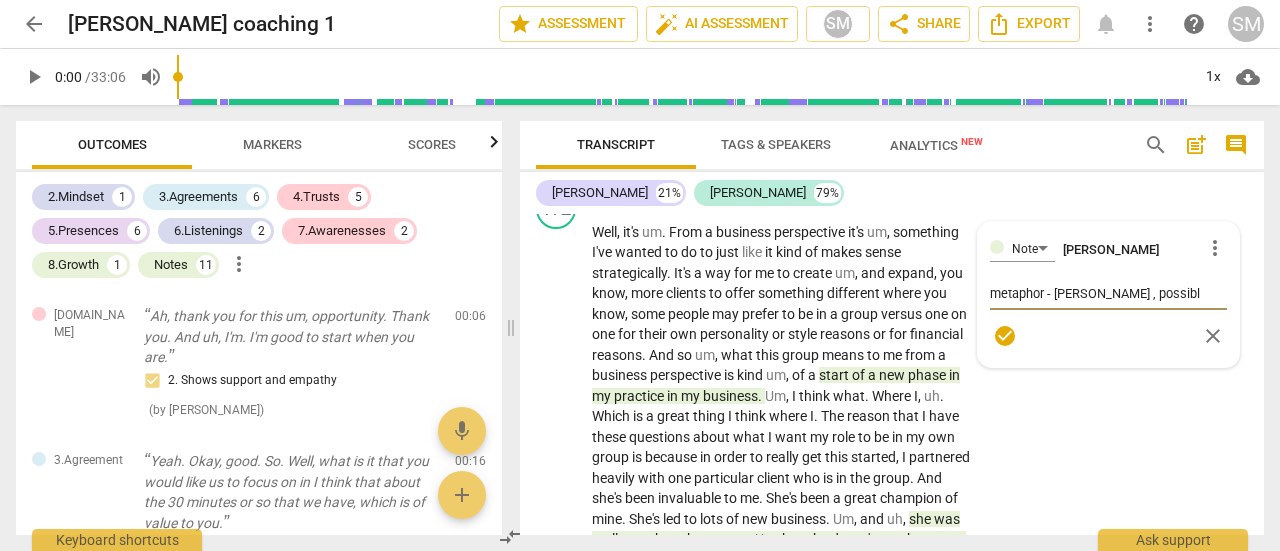 type on "metaphor - [PERSON_NAME] , possible" 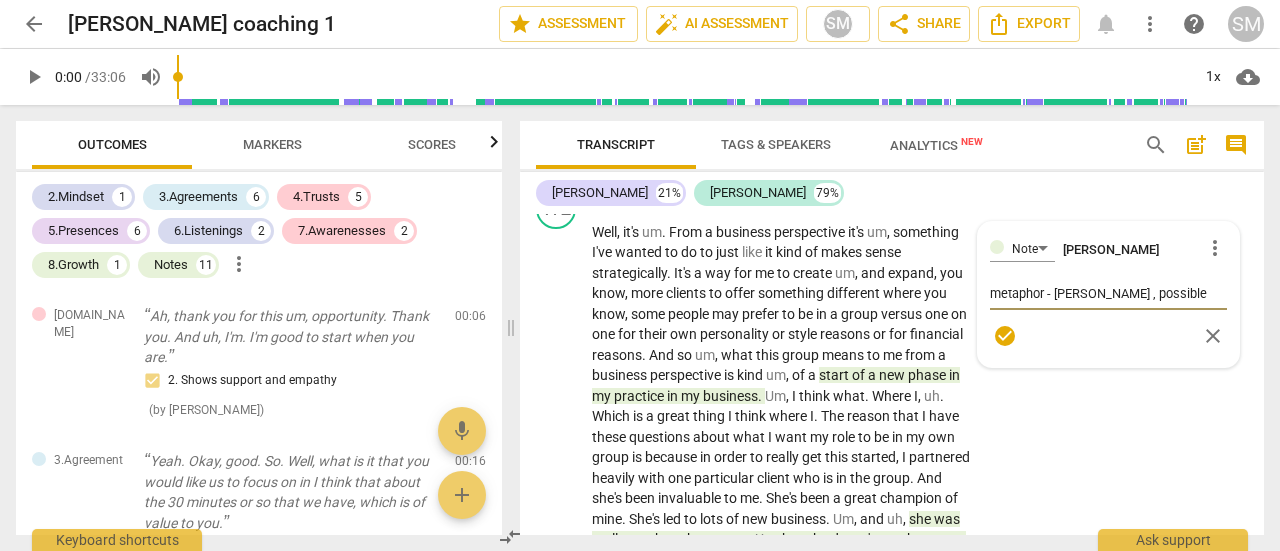 type on "metaphor - [PERSON_NAME] , possible" 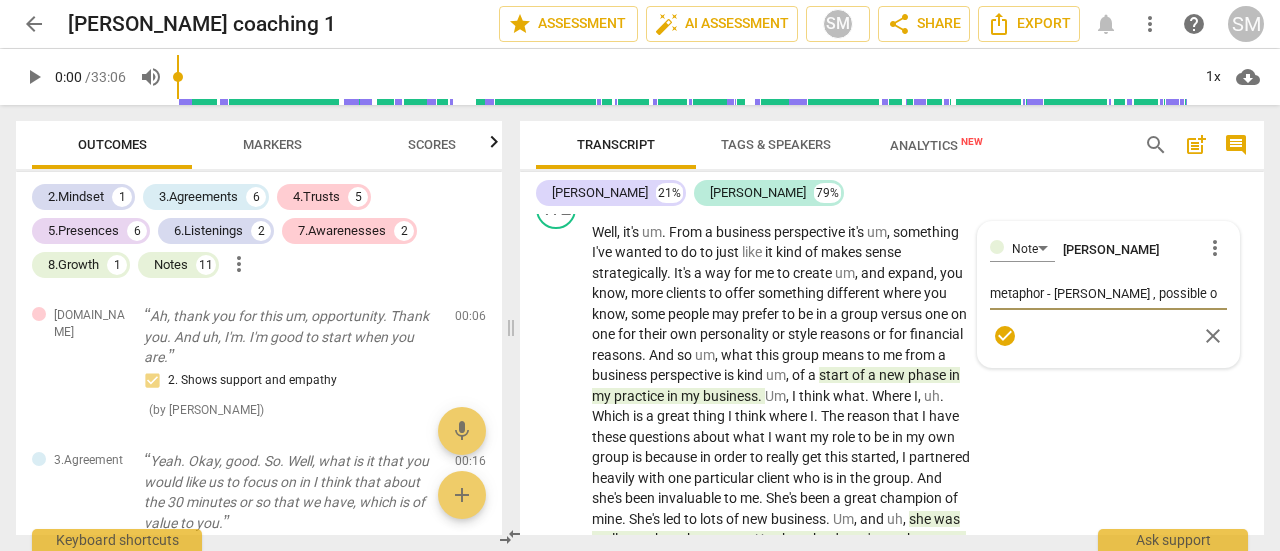 type on "metaphor - [PERSON_NAME] , possible o" 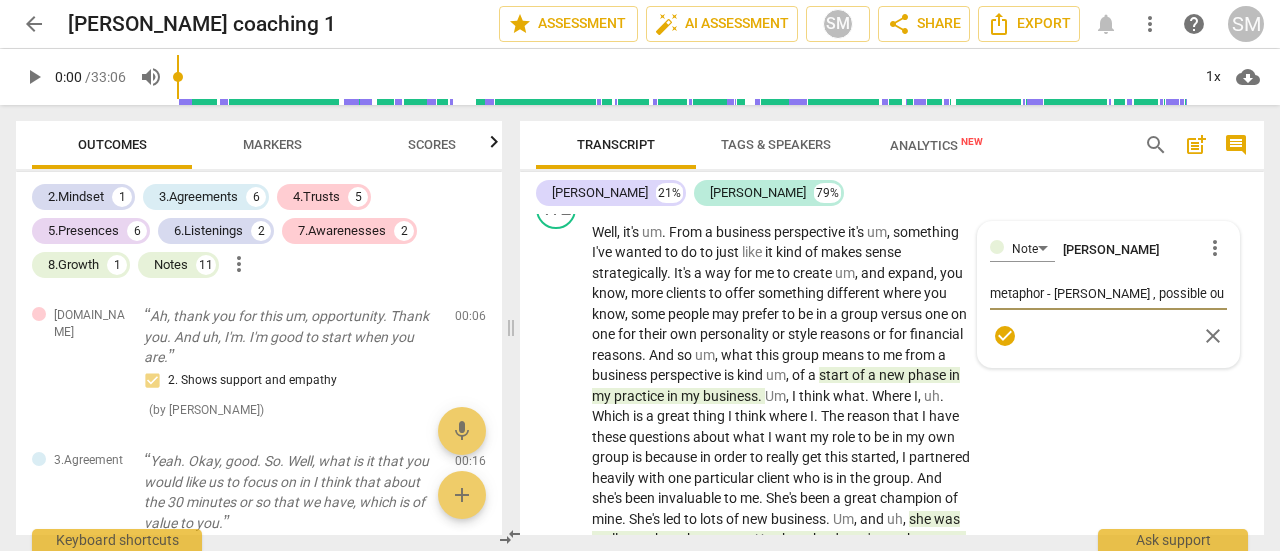 type on "metaphor - [PERSON_NAME] , possible out" 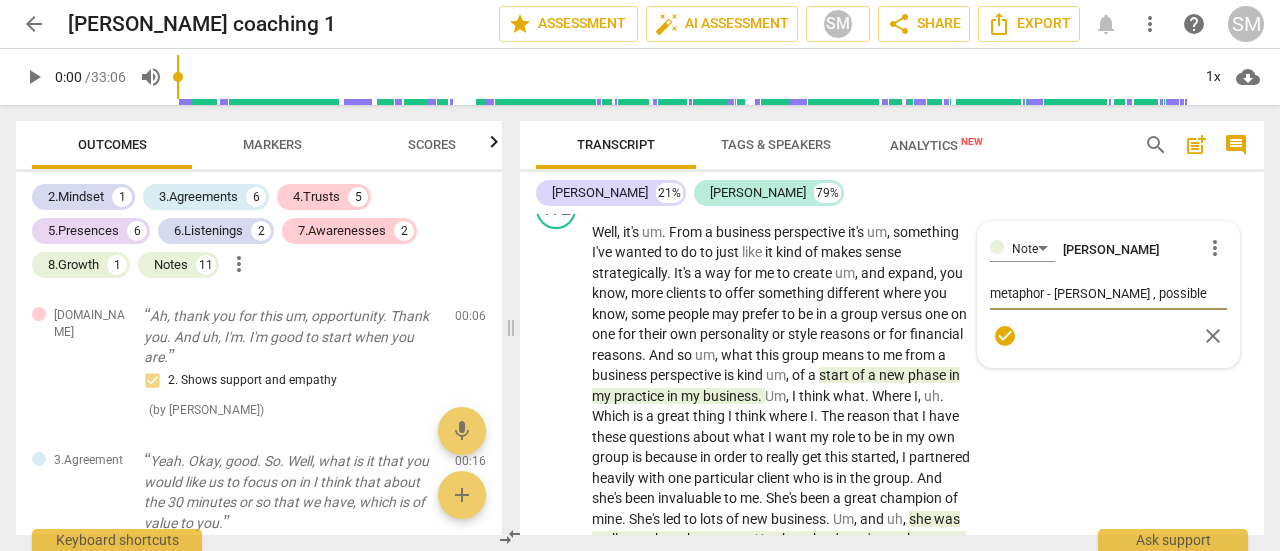 type on "metaphor - [PERSON_NAME] , possible outc" 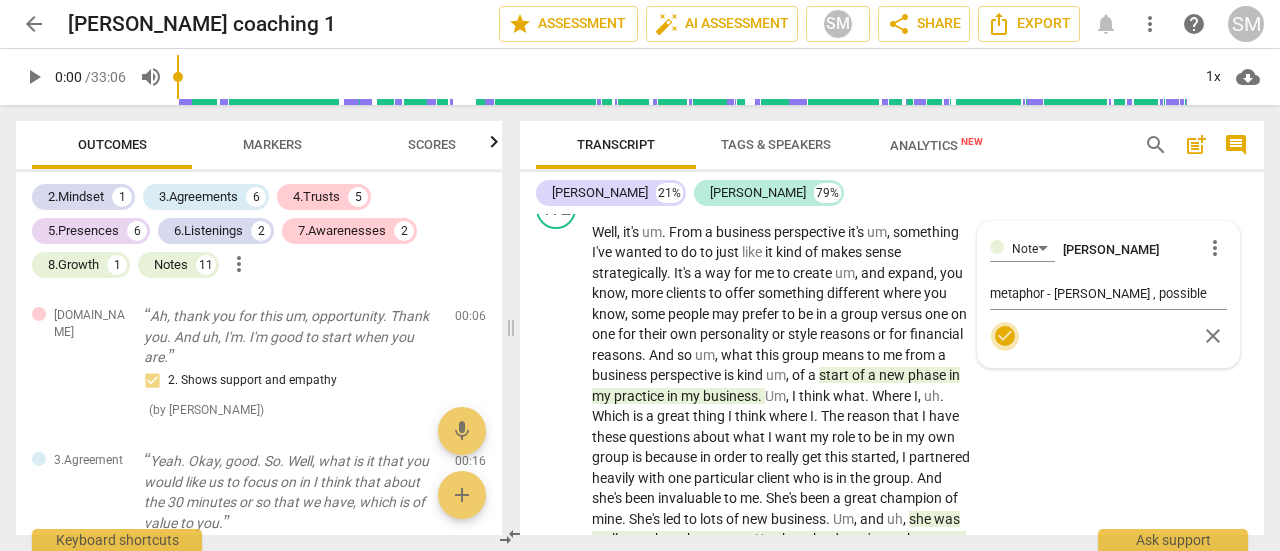 click on "check_circle" at bounding box center [1005, 336] 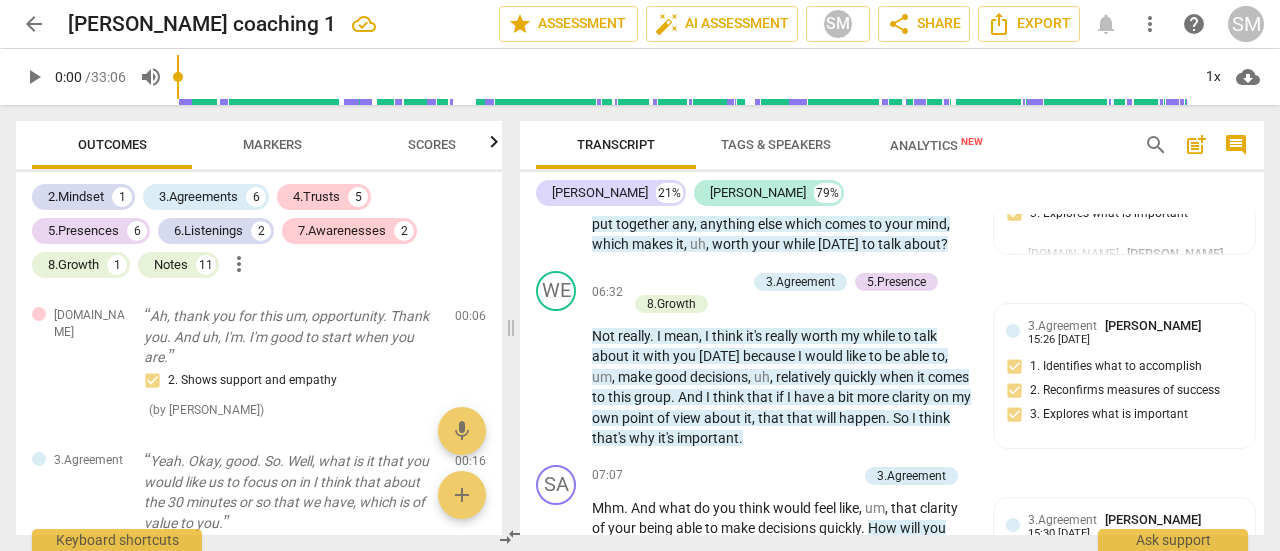 scroll, scrollTop: 2113, scrollLeft: 0, axis: vertical 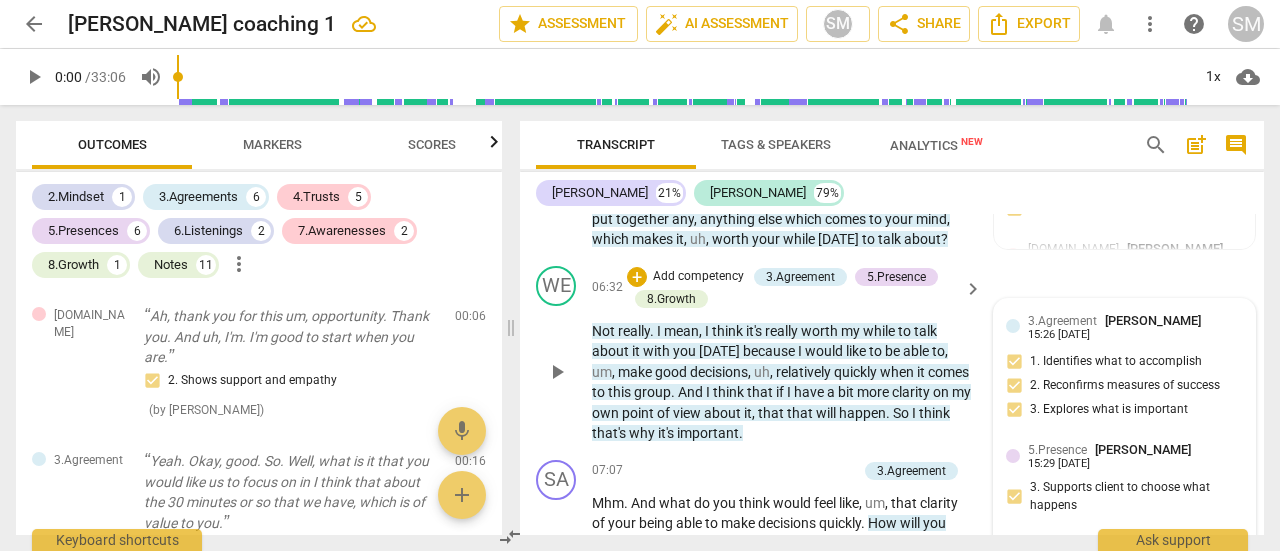 click on "15:26 [DATE]" at bounding box center (1059, 335) 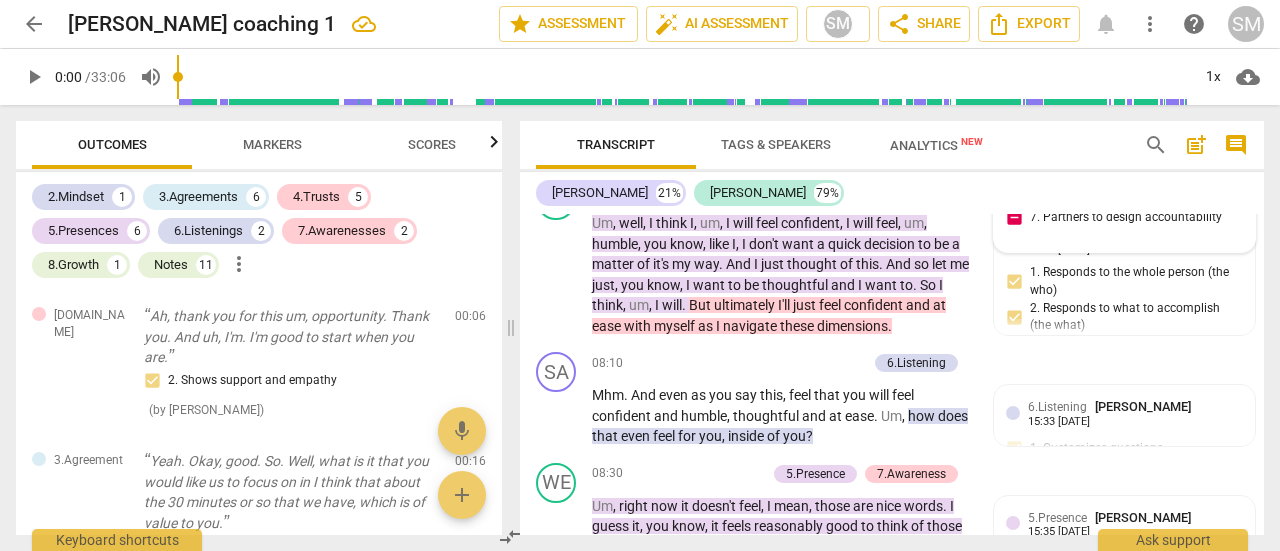 scroll, scrollTop: 2506, scrollLeft: 0, axis: vertical 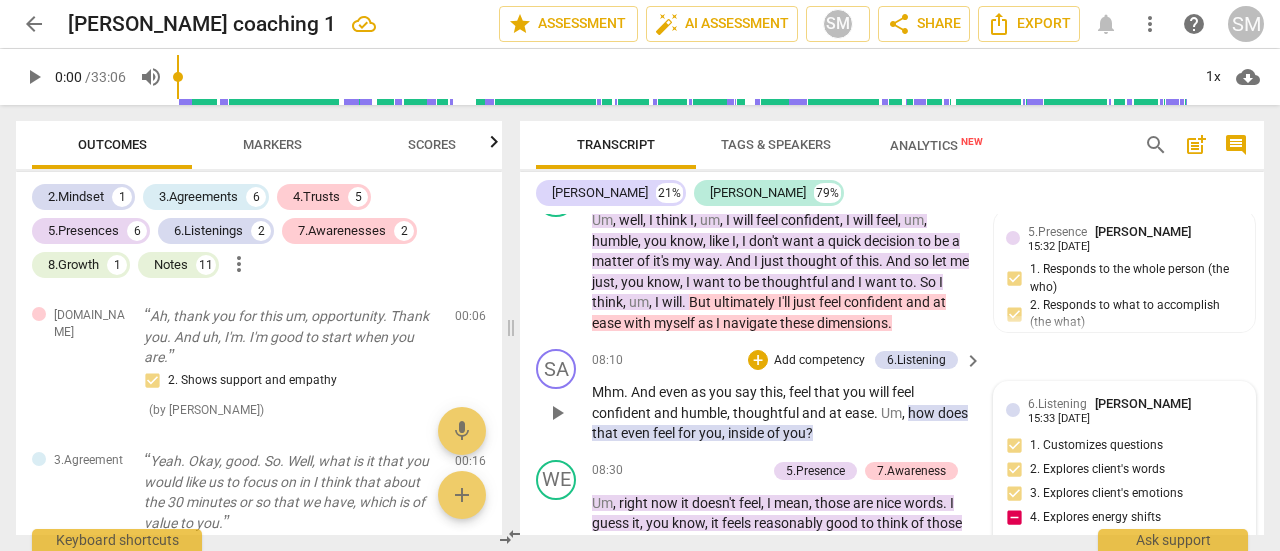 click on "6.Listening" at bounding box center (1057, 404) 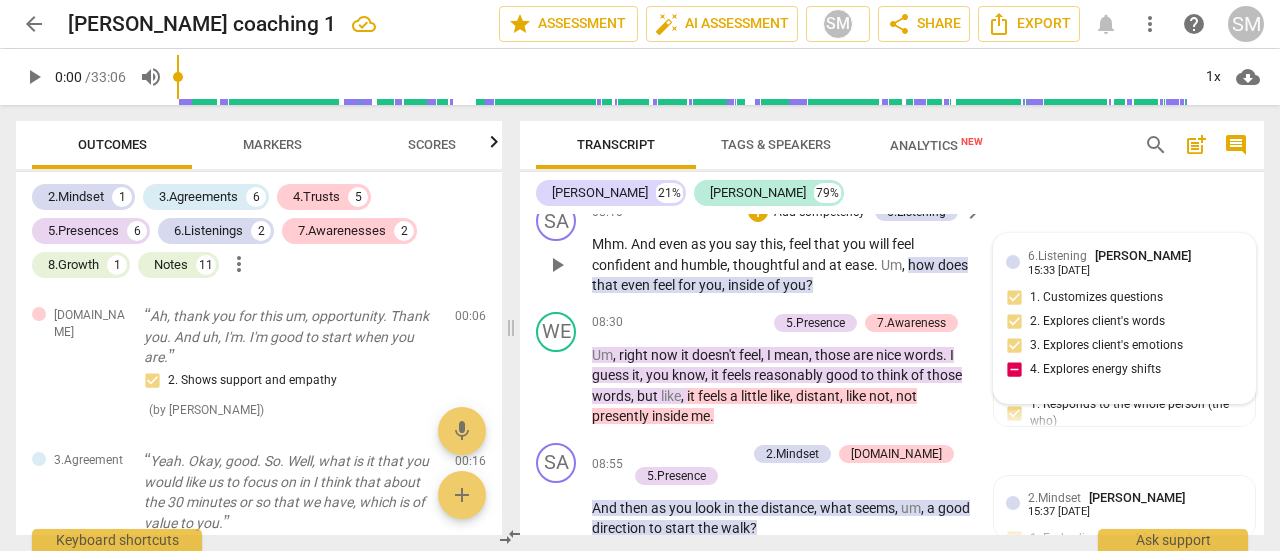 scroll, scrollTop: 2649, scrollLeft: 0, axis: vertical 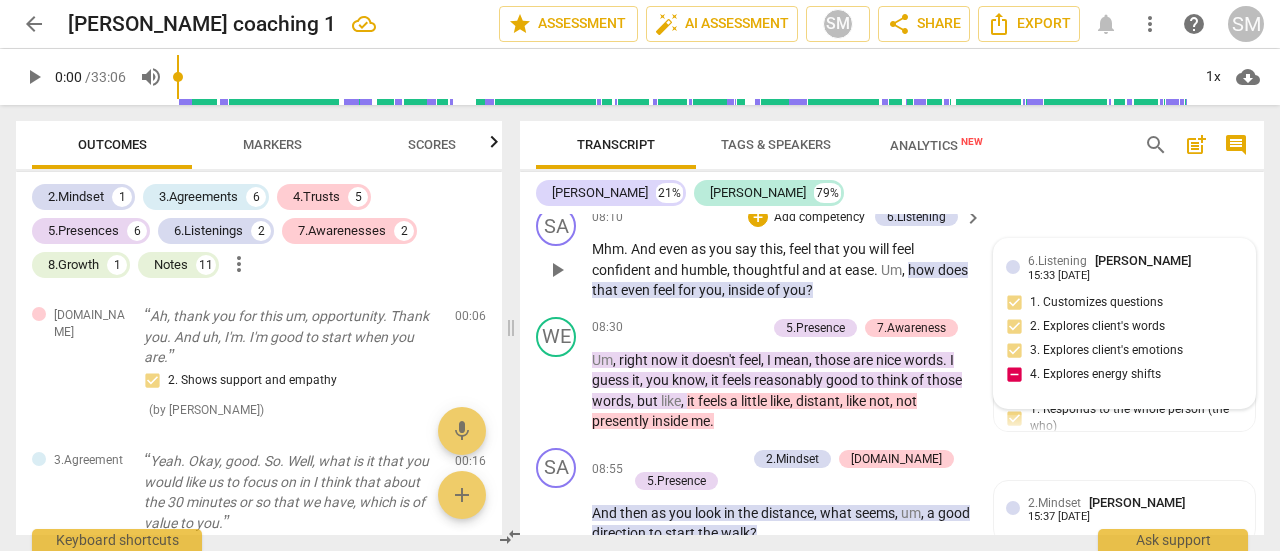 click on "15:33 [DATE]" at bounding box center [1059, 276] 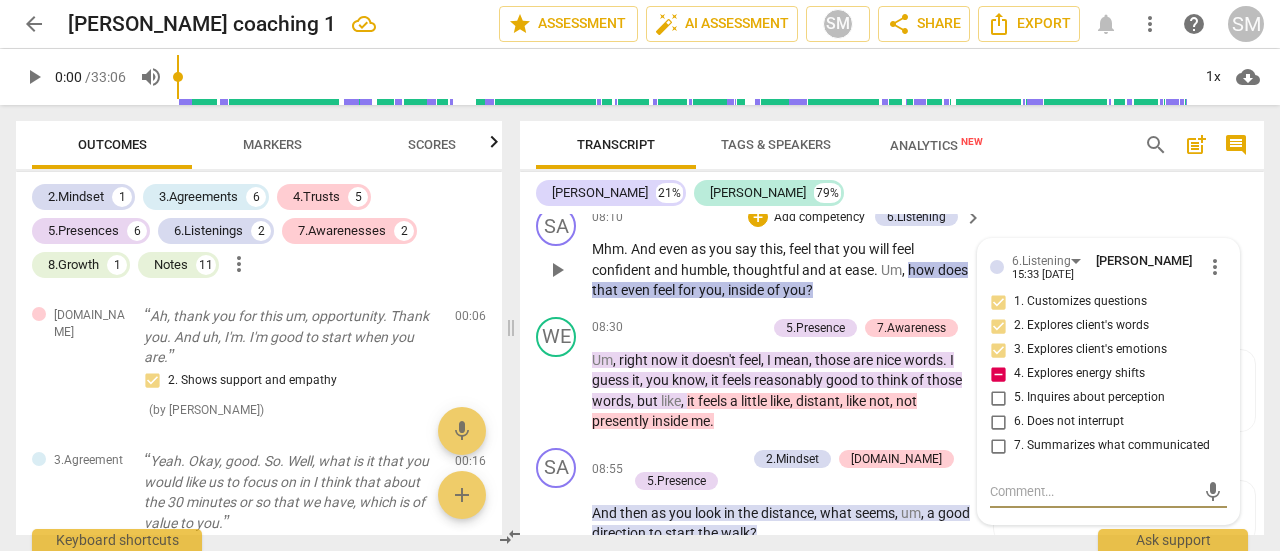 click on "6. Does not interrupt" at bounding box center (998, 422) 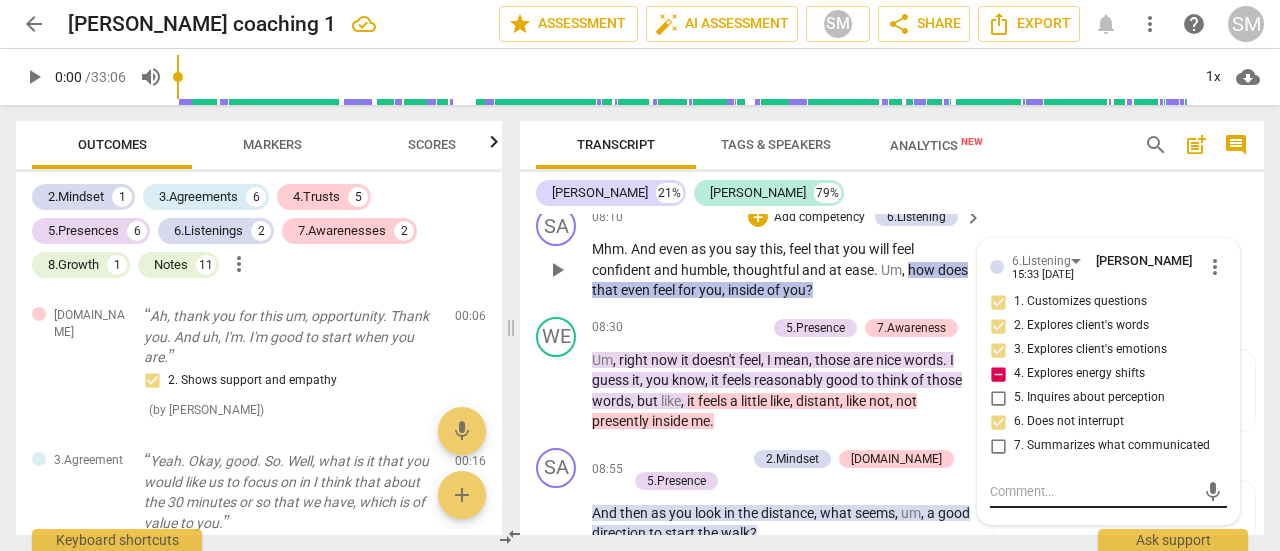 click on "mic" at bounding box center (1108, 492) 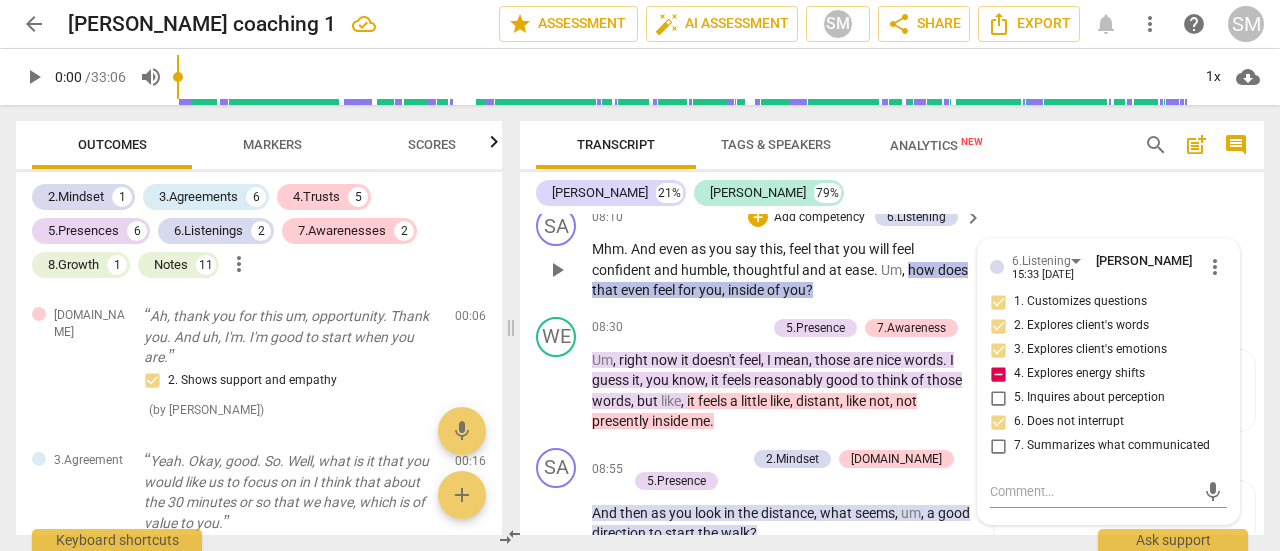 click on "7. Summarizes what communicated" at bounding box center [998, 446] 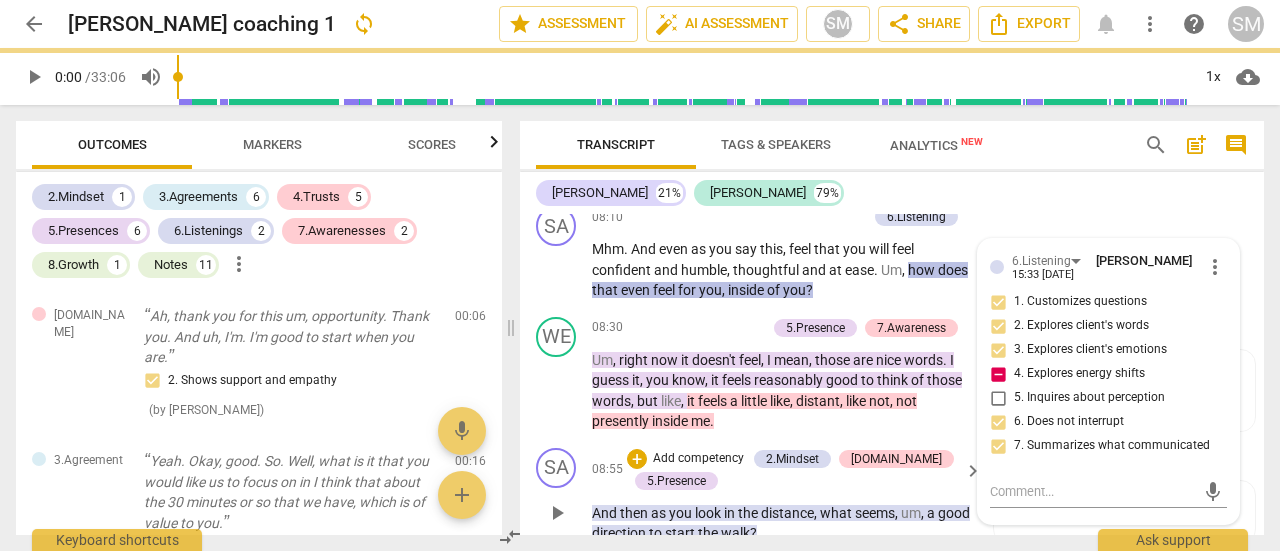 click on "+ Add competency 2.Mindset [DOMAIN_NAME] 5.Presence" at bounding box center [792, 470] 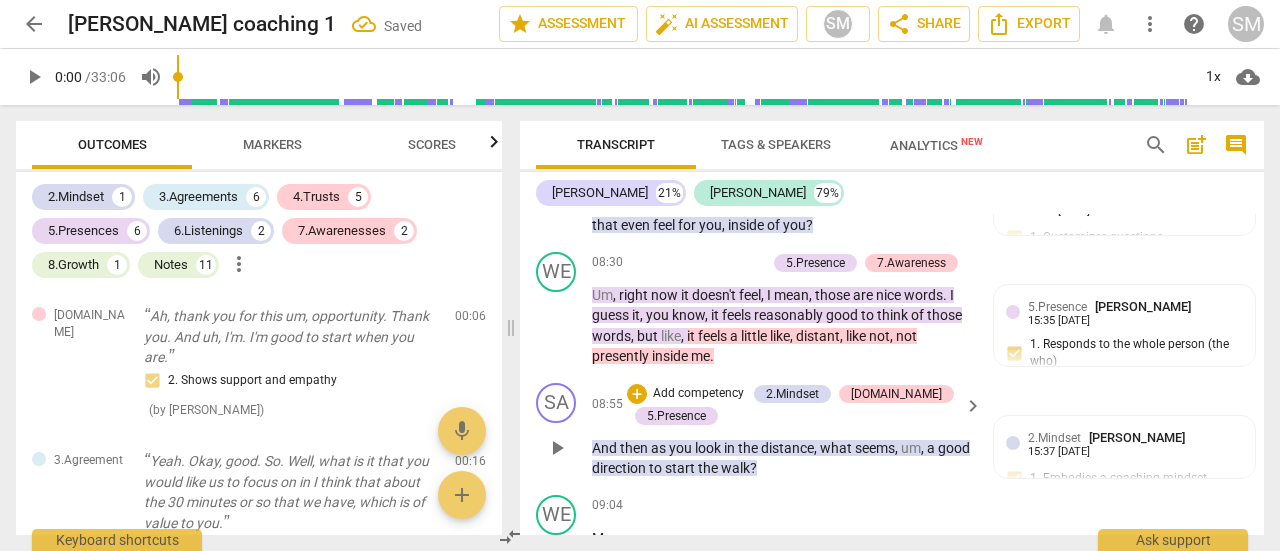 scroll, scrollTop: 2728, scrollLeft: 0, axis: vertical 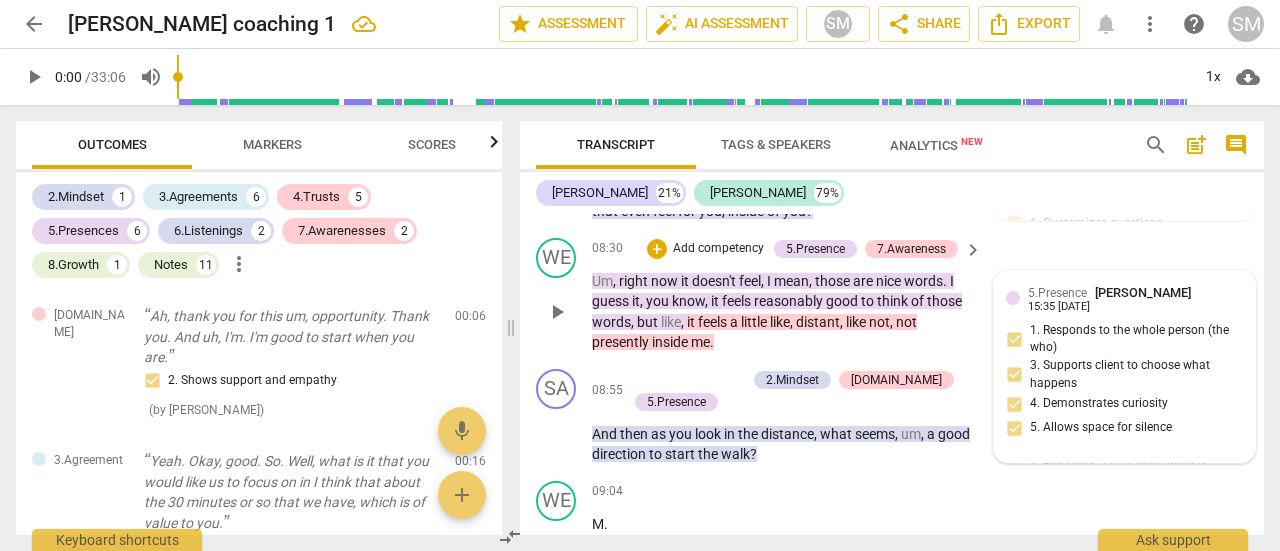 click on "5.Presence [PERSON_NAME] Chawla 15:35 [DATE] 1. Responds to the whole person (the who) 3. Supports client to choose what happens 4. Demonstrates curiosity 5. Allows space for silence" at bounding box center [1124, 367] 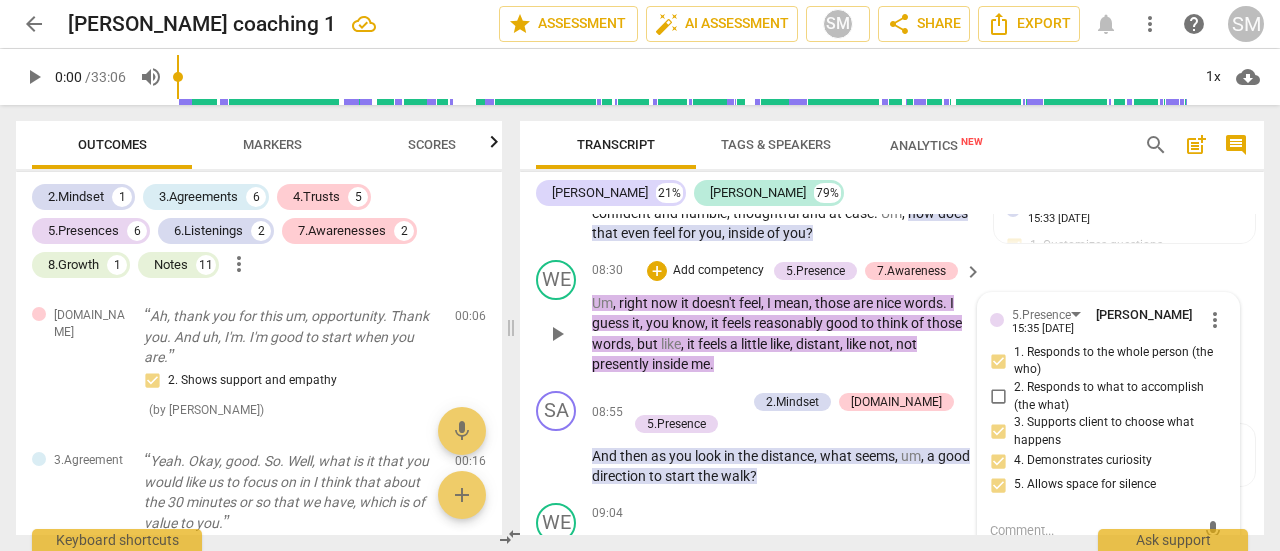 scroll, scrollTop: 2690, scrollLeft: 0, axis: vertical 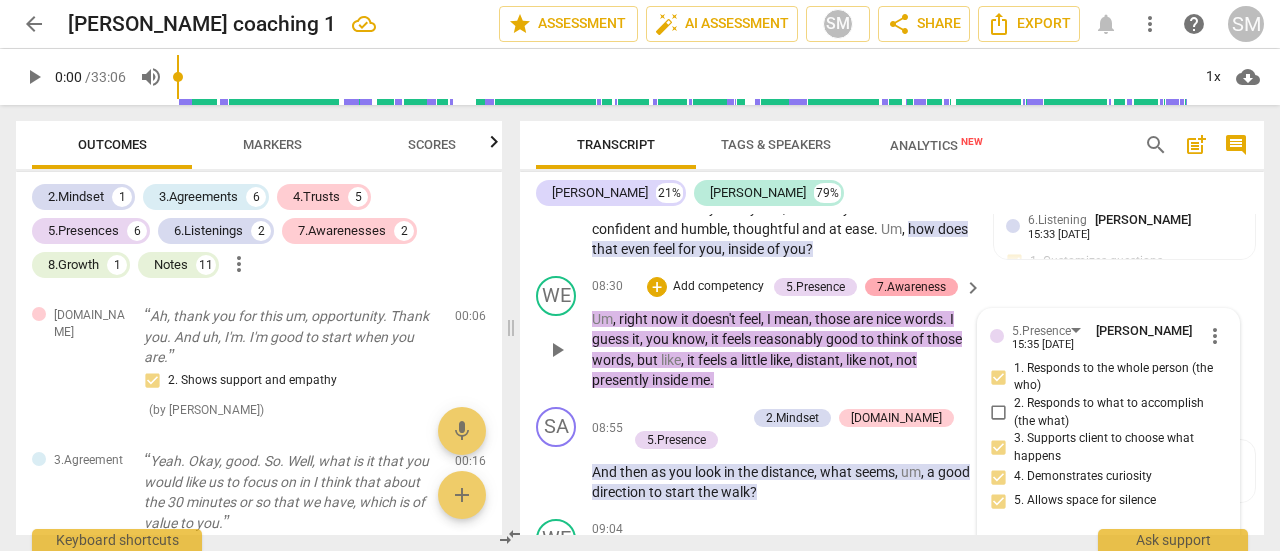 click on "7.Awareness" at bounding box center (911, 287) 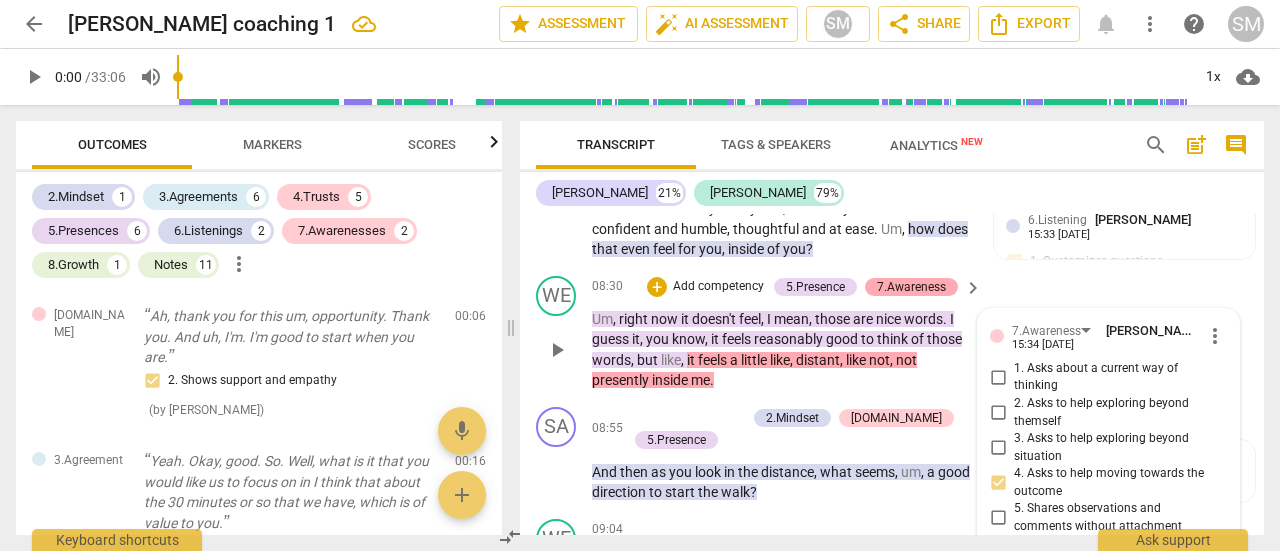 scroll, scrollTop: 2973, scrollLeft: 0, axis: vertical 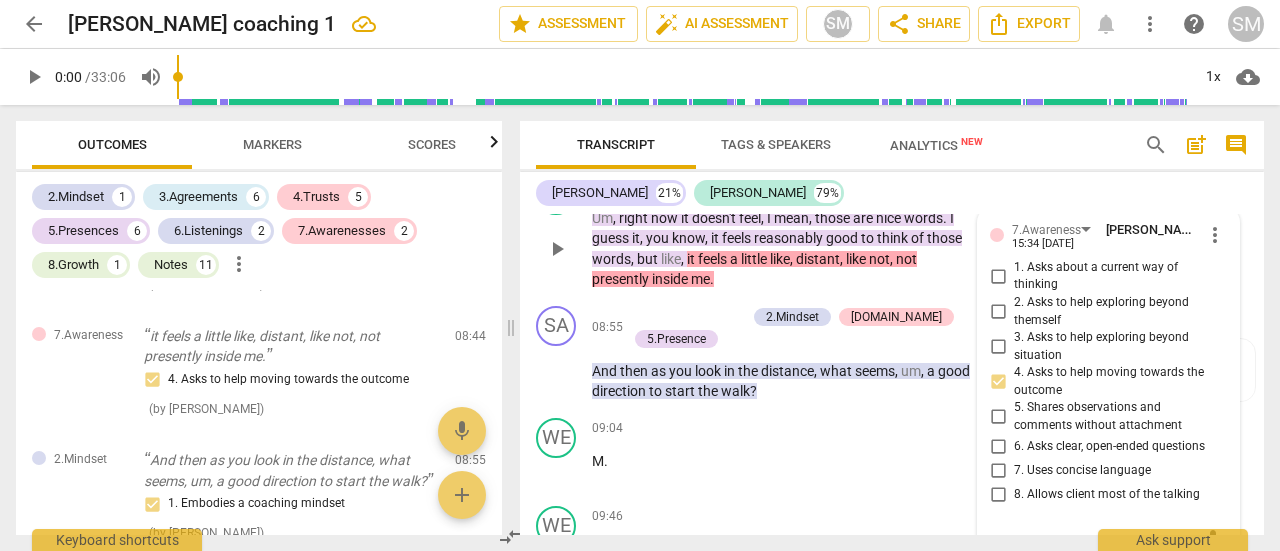 click on "6. Asks clear, open-ended questions" at bounding box center (998, 447) 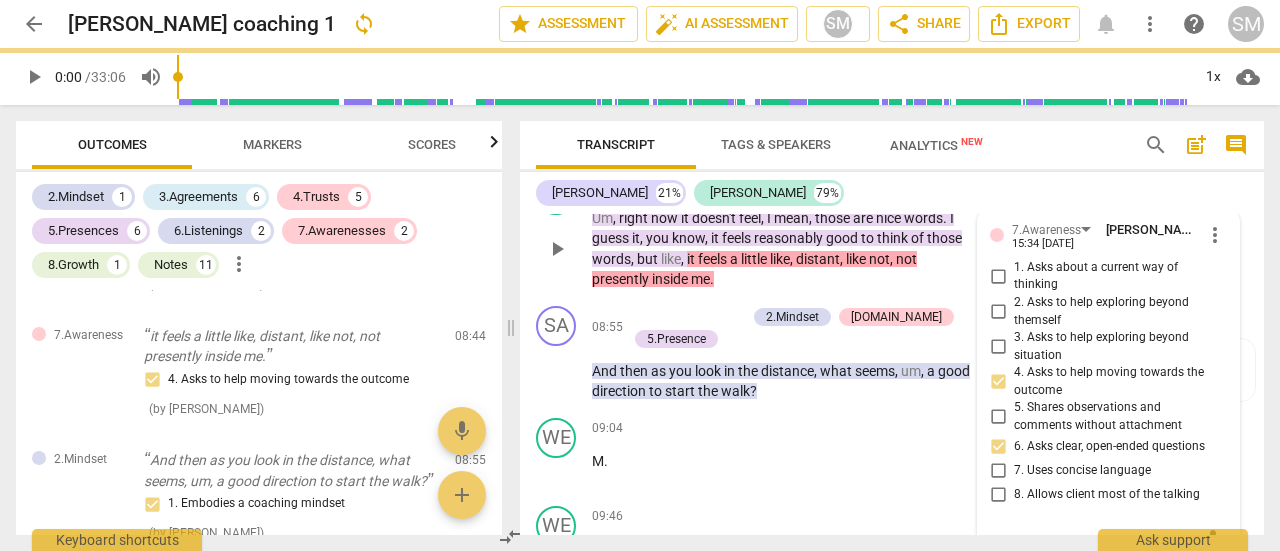 click on "8. Allows client most of the talking" at bounding box center (998, 495) 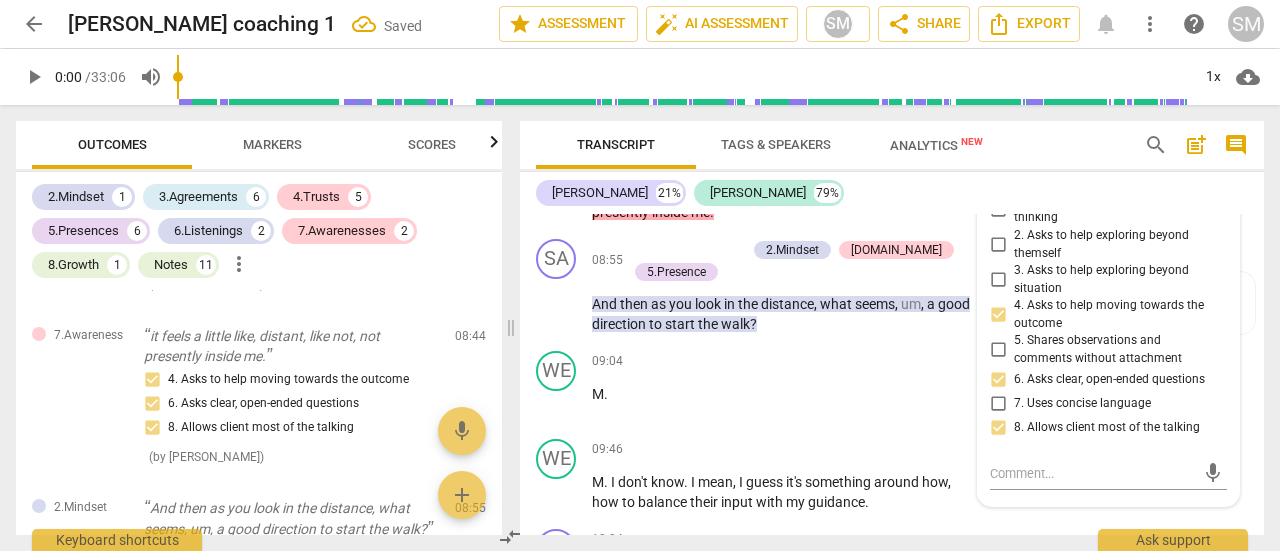 scroll, scrollTop: 2865, scrollLeft: 0, axis: vertical 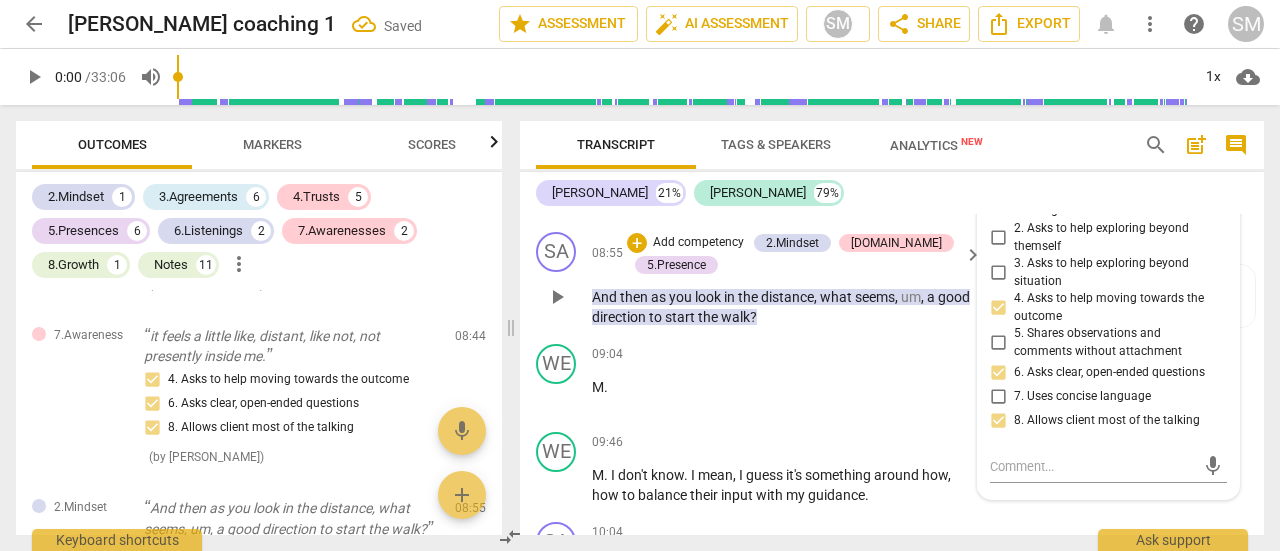 click on "And   then   as   you   look   in   the   distance ,   what   seems ,   um ,   a   good   direction   to   start   the   walk ?" at bounding box center (782, 307) 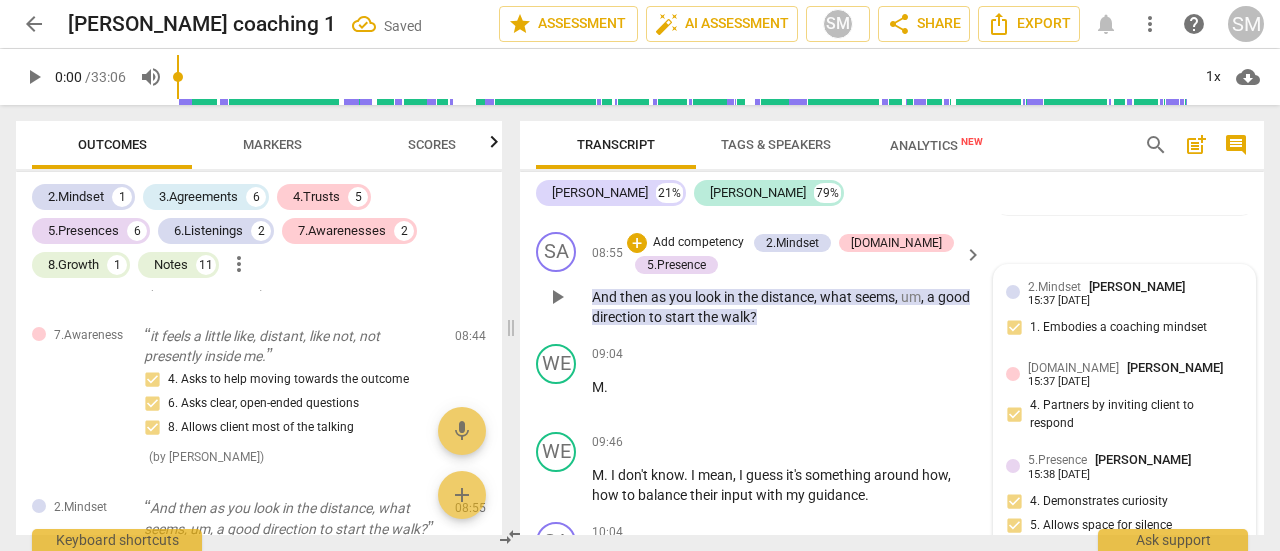 click on "15:37 [DATE]" at bounding box center (1059, 301) 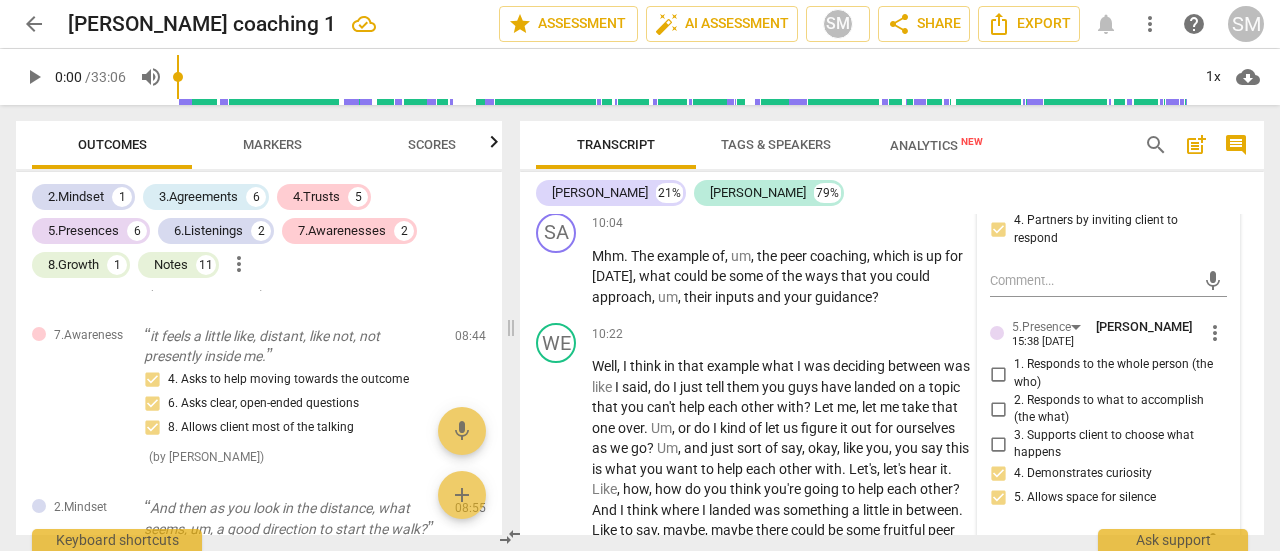 scroll, scrollTop: 3175, scrollLeft: 0, axis: vertical 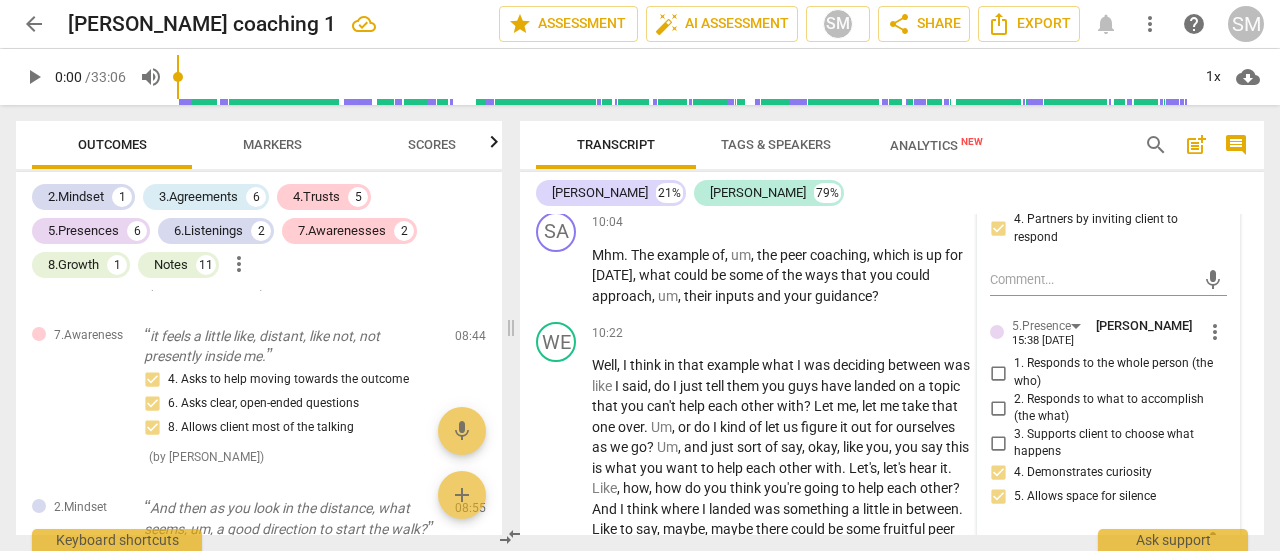 click on "3. Supports client to choose what happens" at bounding box center (998, 443) 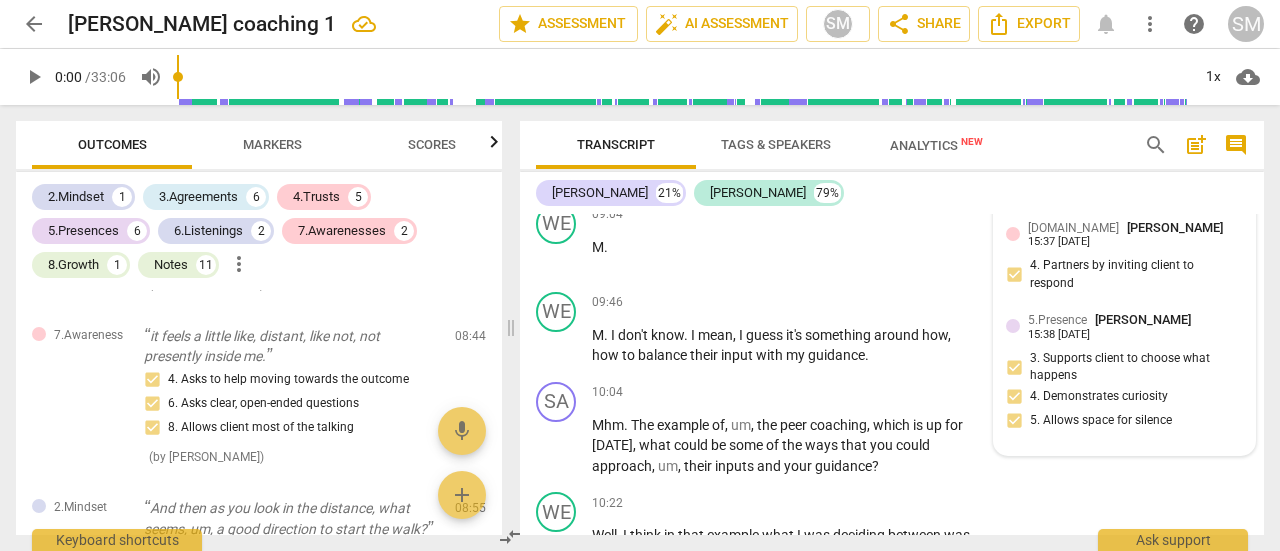 scroll, scrollTop: 3098, scrollLeft: 0, axis: vertical 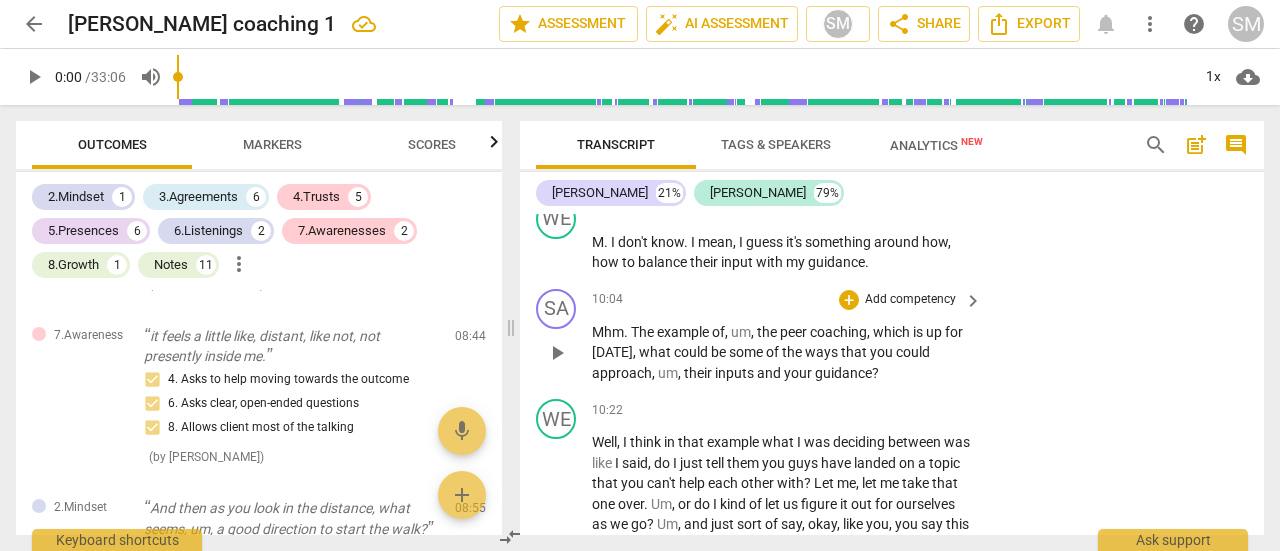click on "you" at bounding box center [883, 352] 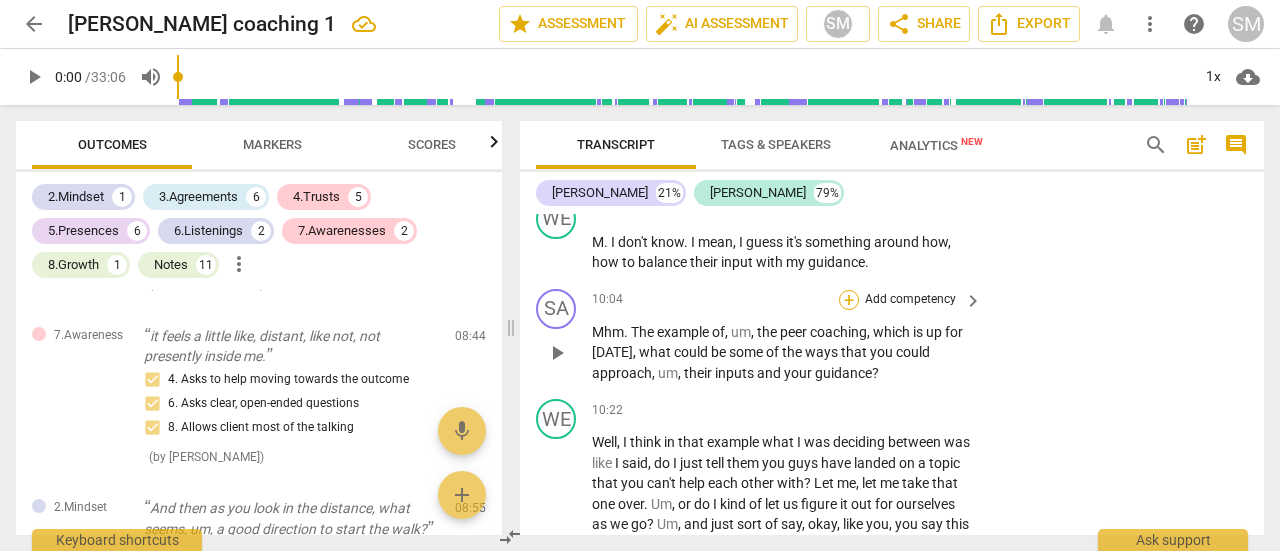 click on "+" at bounding box center (849, 300) 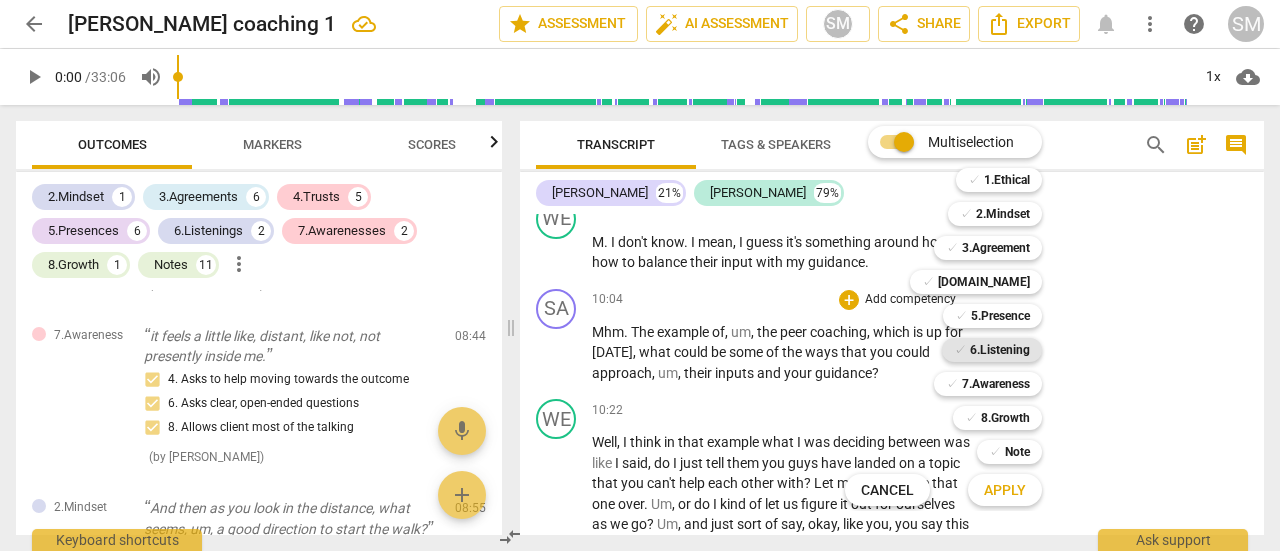 click on "6.Listening" at bounding box center (1000, 350) 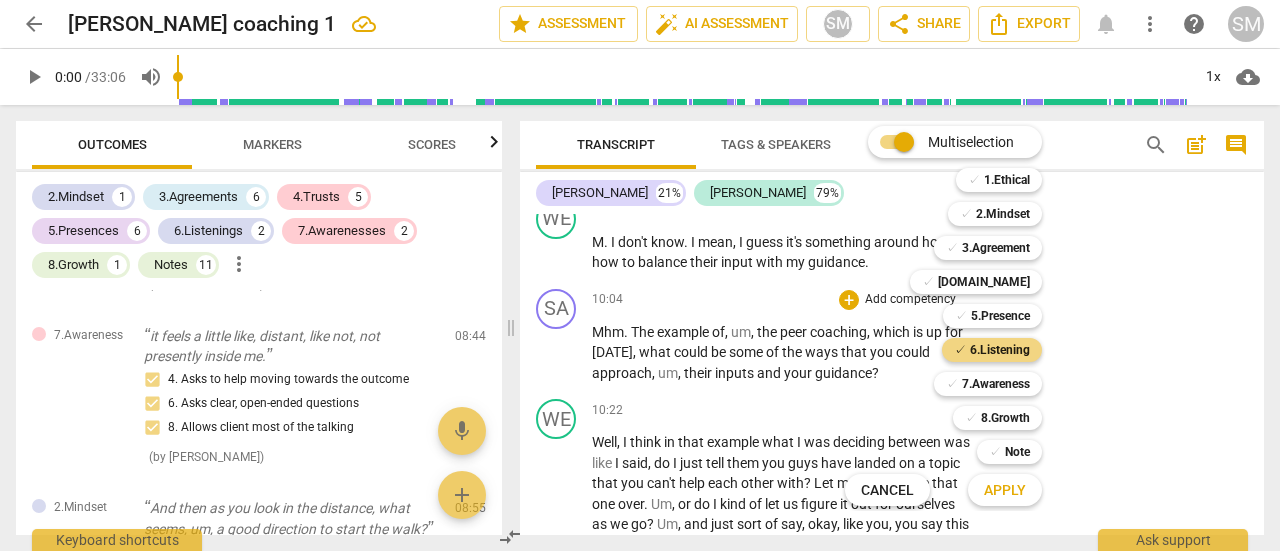 click on "Apply" at bounding box center [1005, 491] 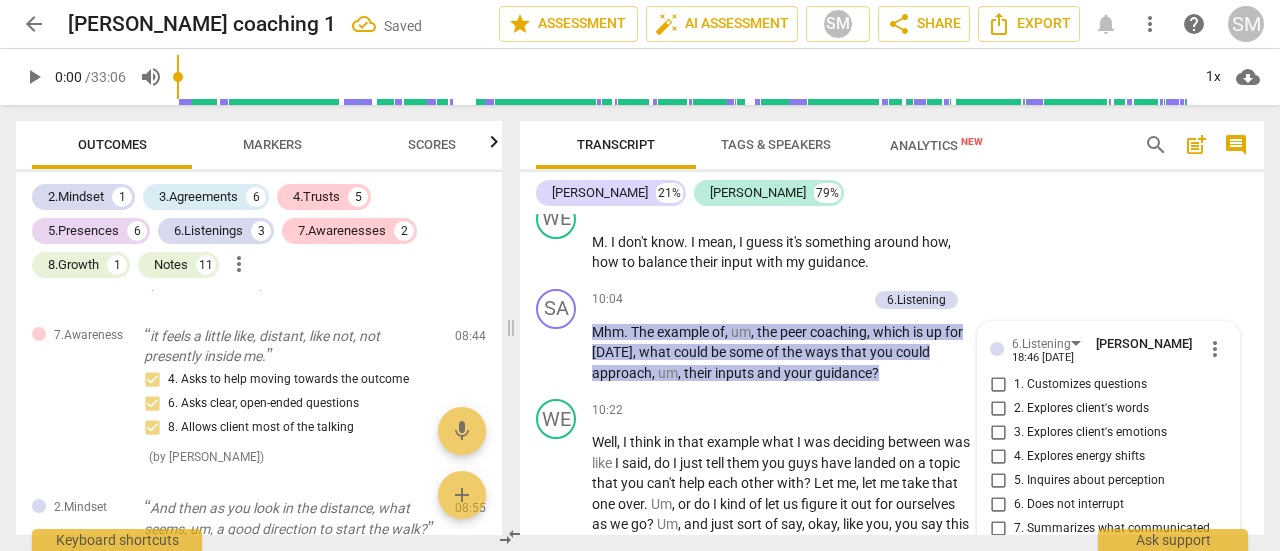scroll, scrollTop: 3314, scrollLeft: 0, axis: vertical 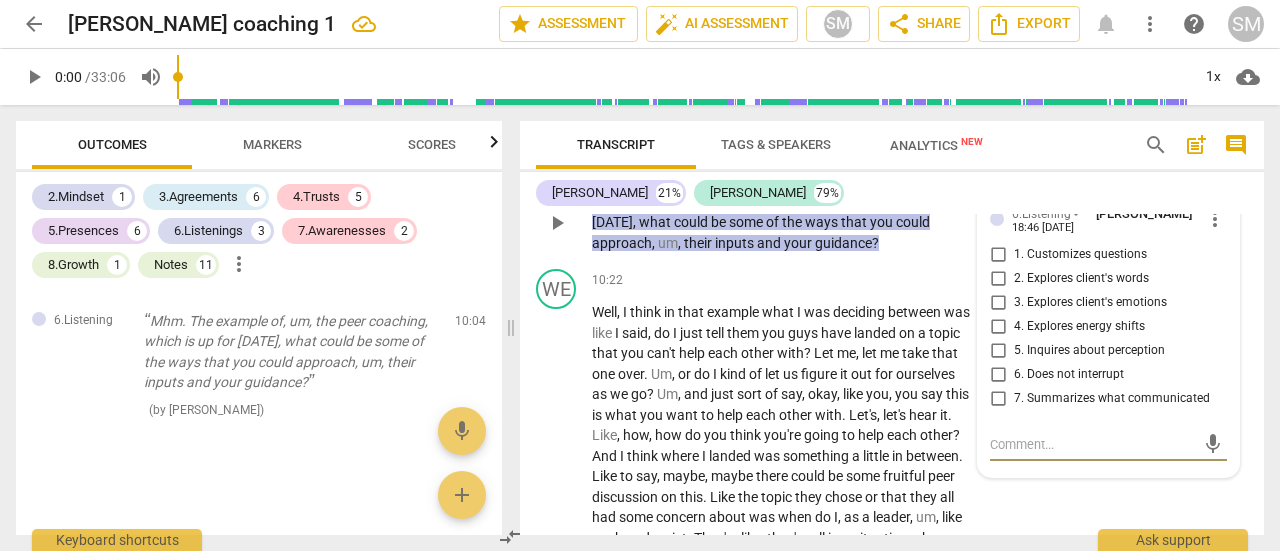 click on "2. Explores client's words" at bounding box center (998, 279) 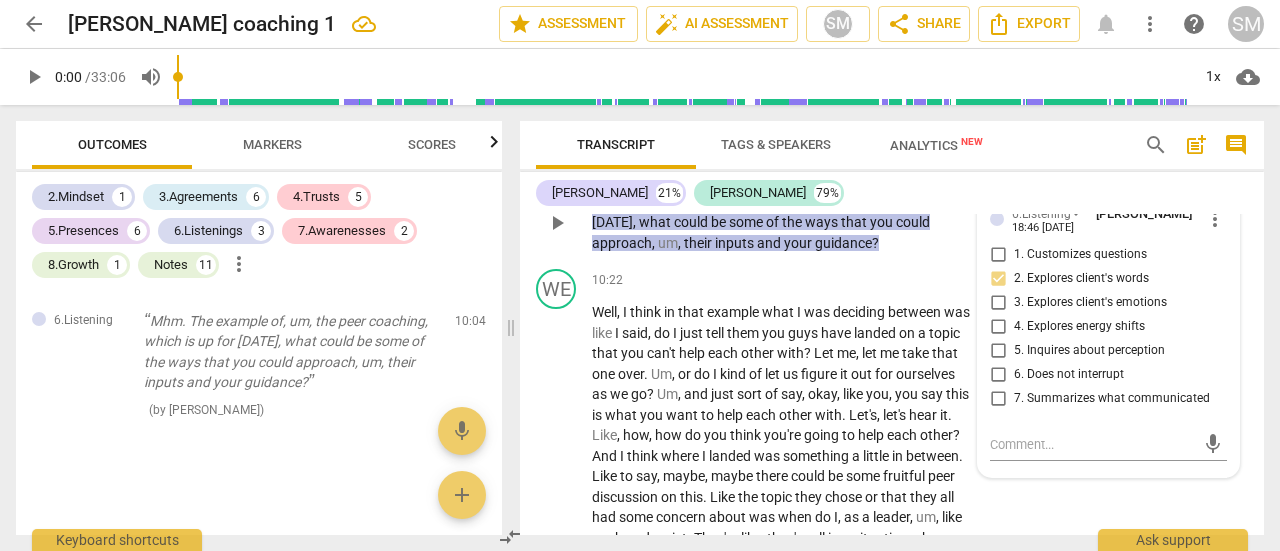 click on "1. Customizes questions" at bounding box center [998, 255] 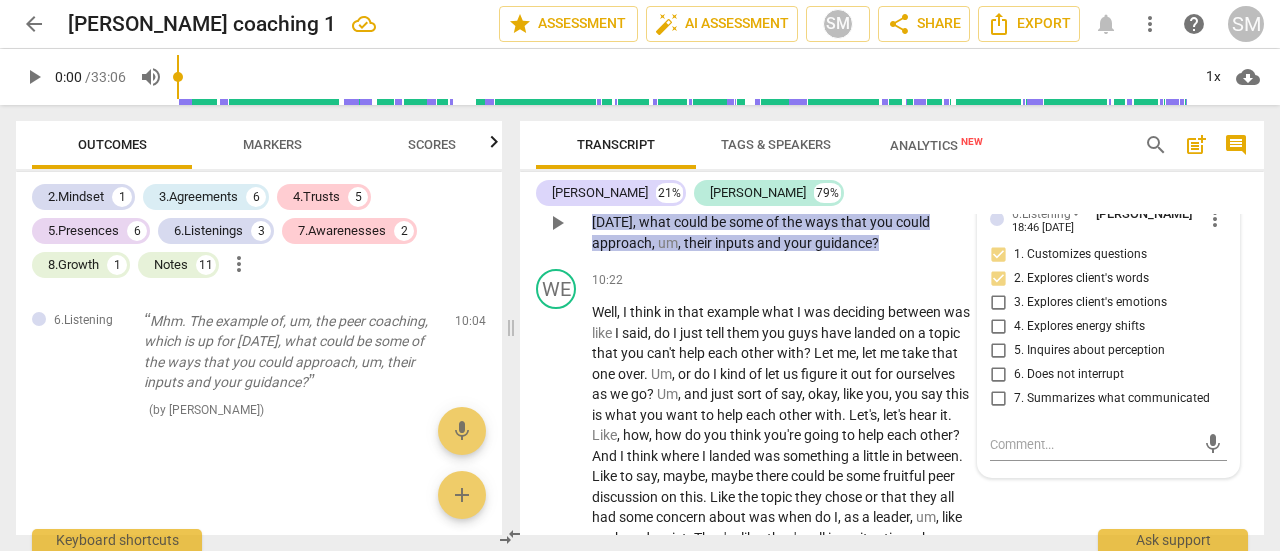click on "6. Does not interrupt" at bounding box center [998, 375] 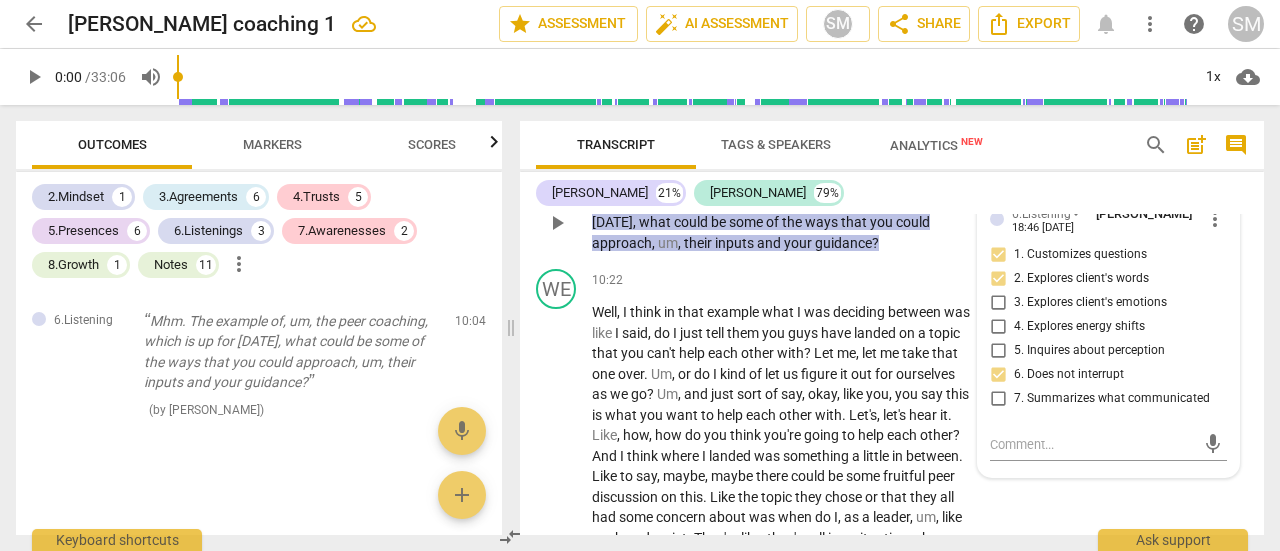 click on "7. Summarizes what communicated" at bounding box center [998, 399] 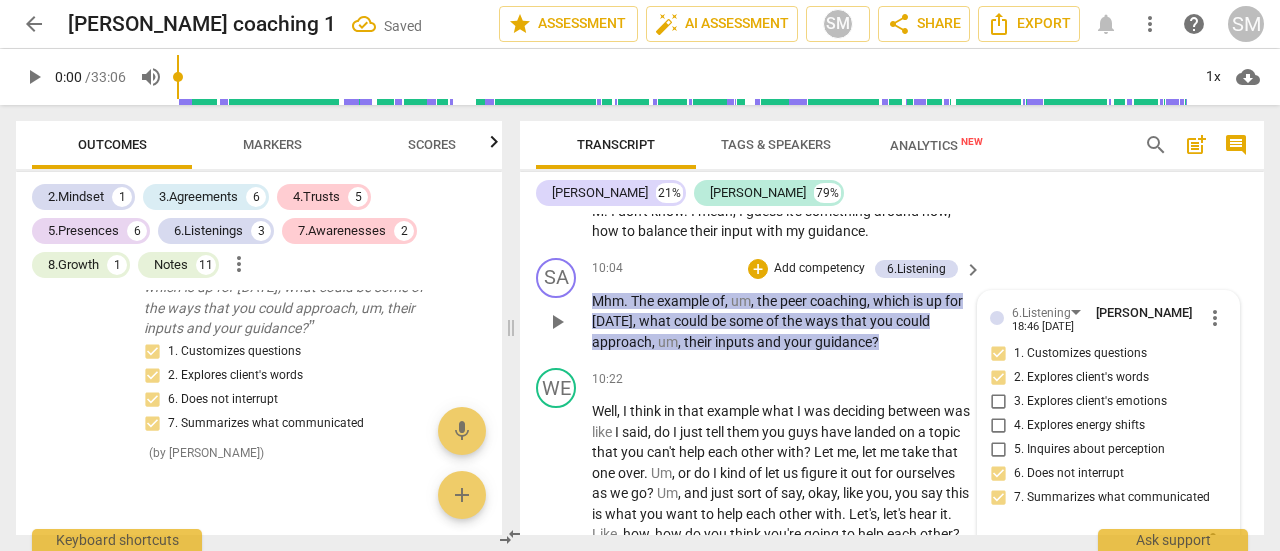 scroll, scrollTop: 3128, scrollLeft: 0, axis: vertical 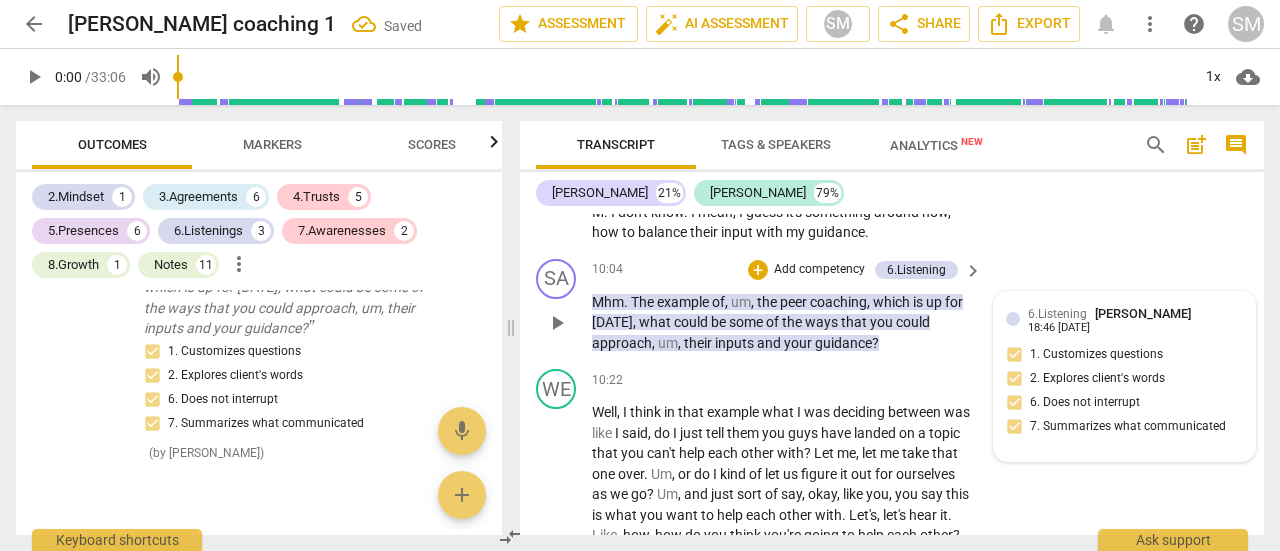 click on "+" at bounding box center (758, 270) 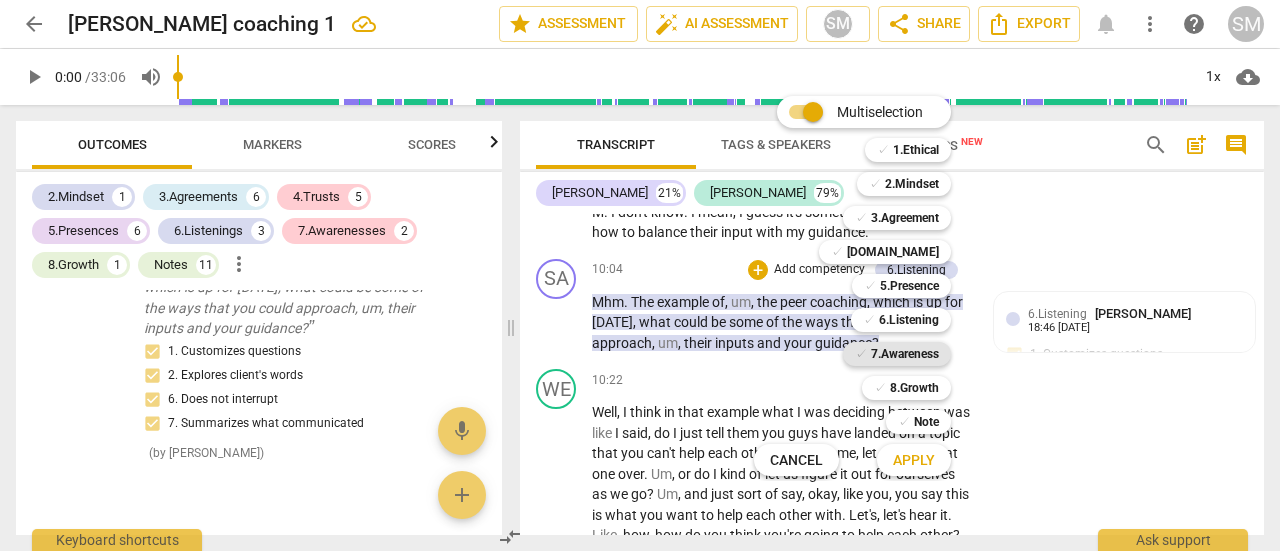 click on "7.Awareness" at bounding box center (905, 354) 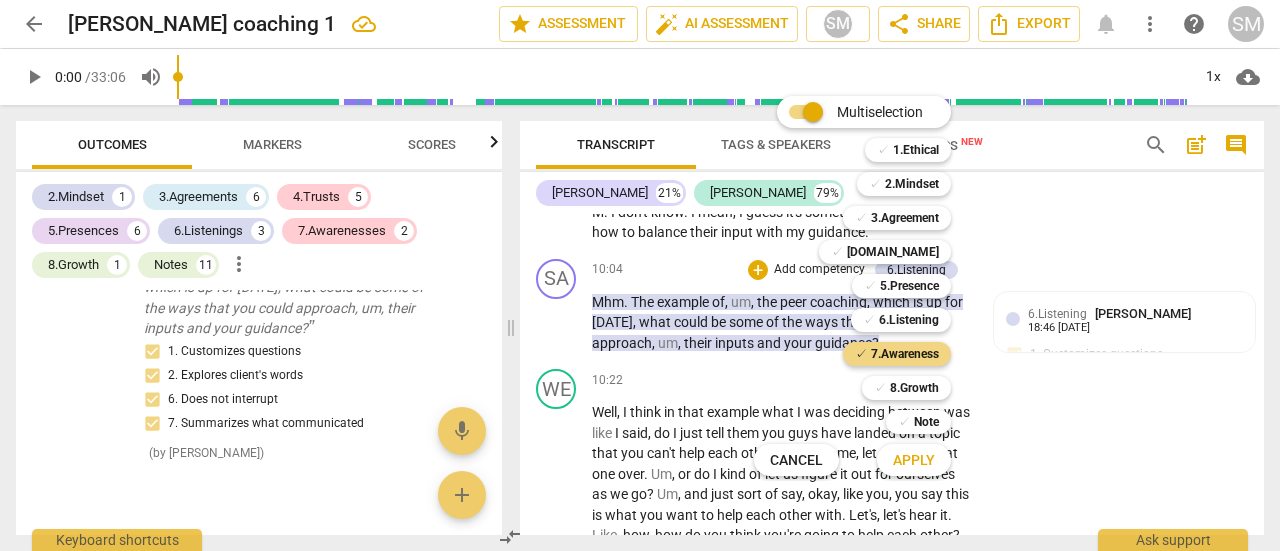 click on "Apply" at bounding box center [914, 460] 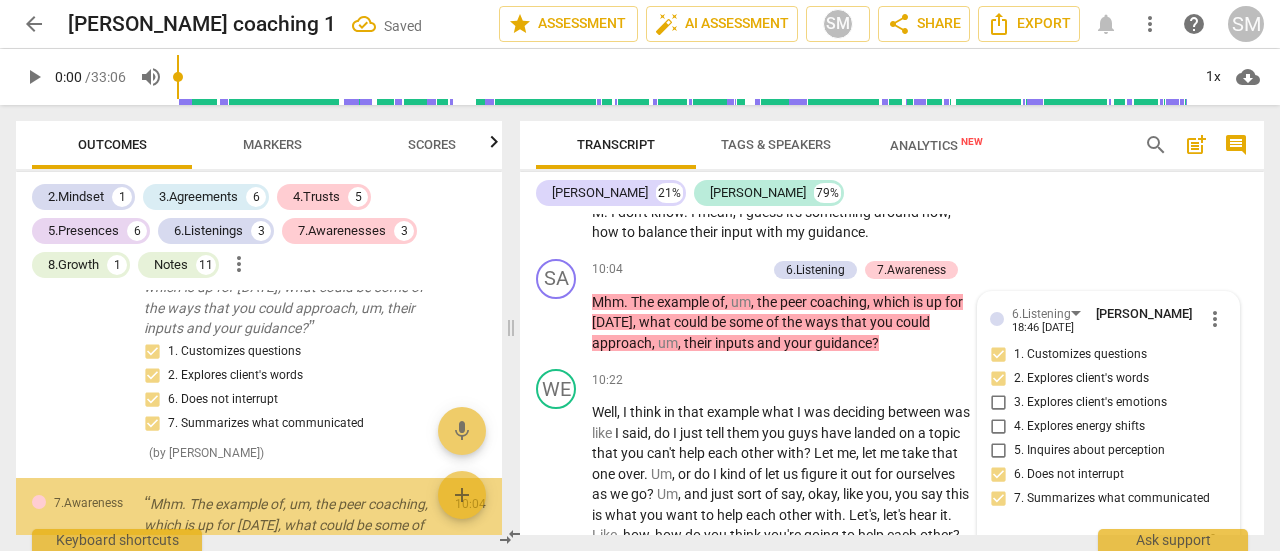 scroll, scrollTop: 3314, scrollLeft: 0, axis: vertical 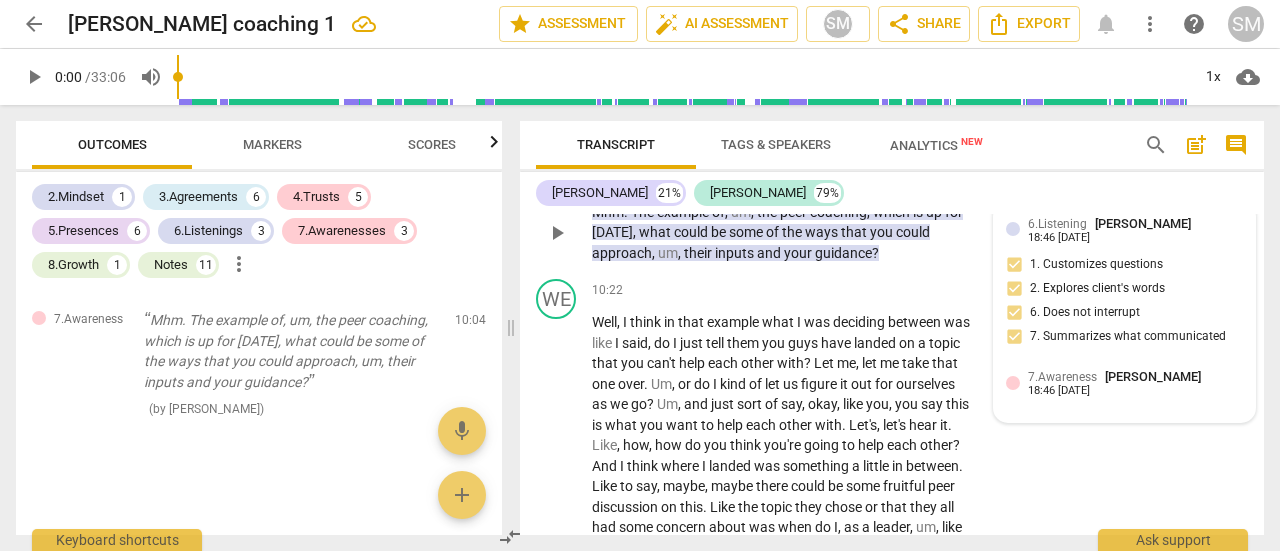 click on "[PERSON_NAME]" at bounding box center [1143, 223] 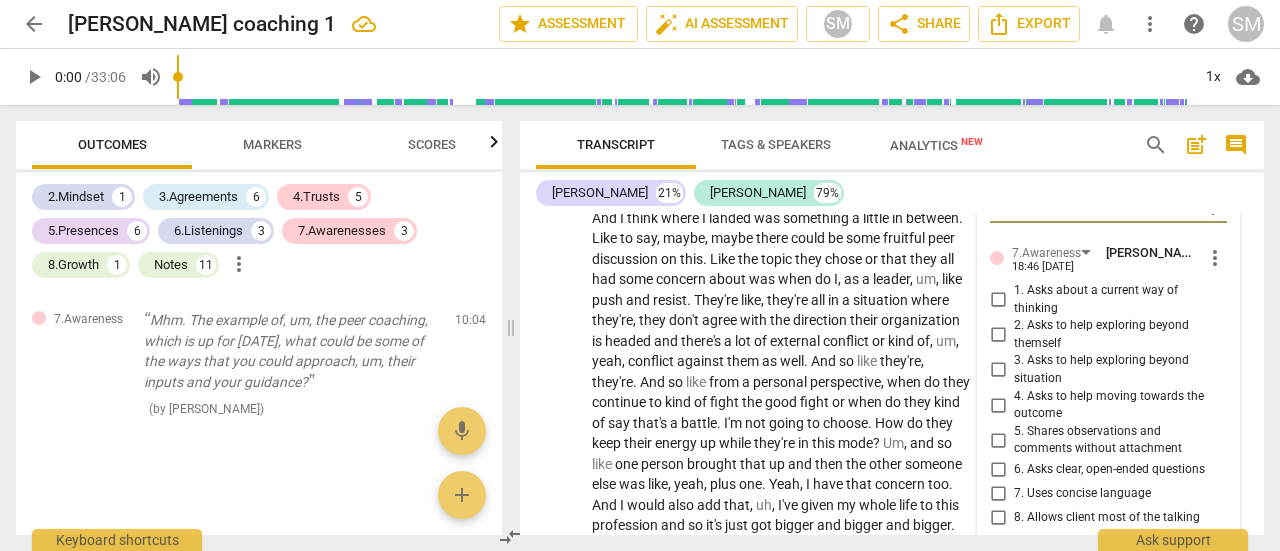 scroll, scrollTop: 3470, scrollLeft: 0, axis: vertical 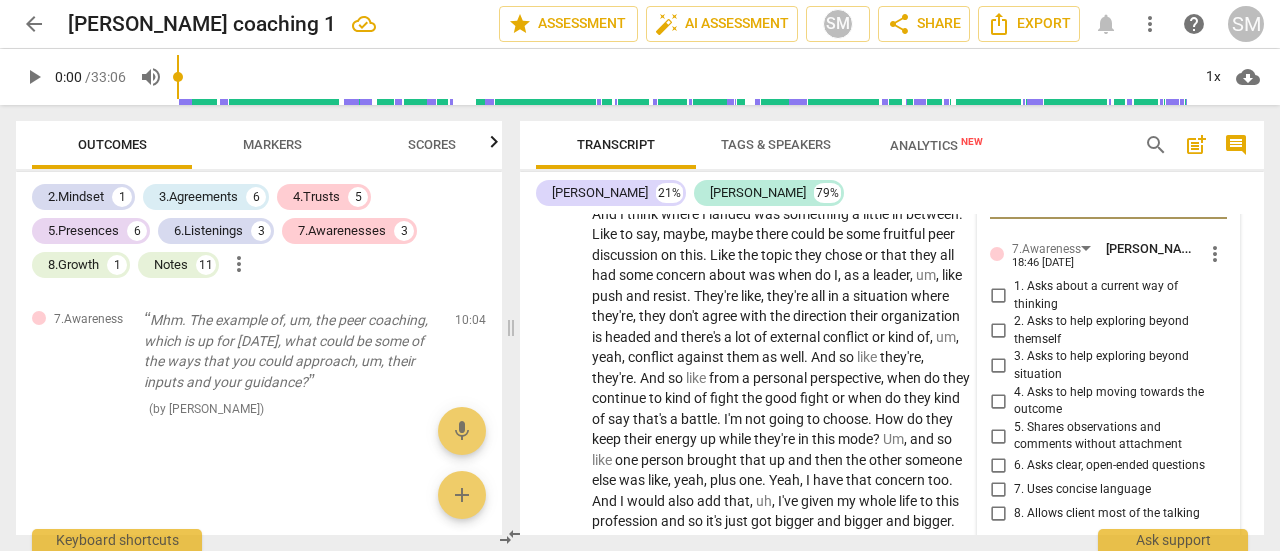 click on "4. Asks to help moving towards the outcome" at bounding box center [998, 401] 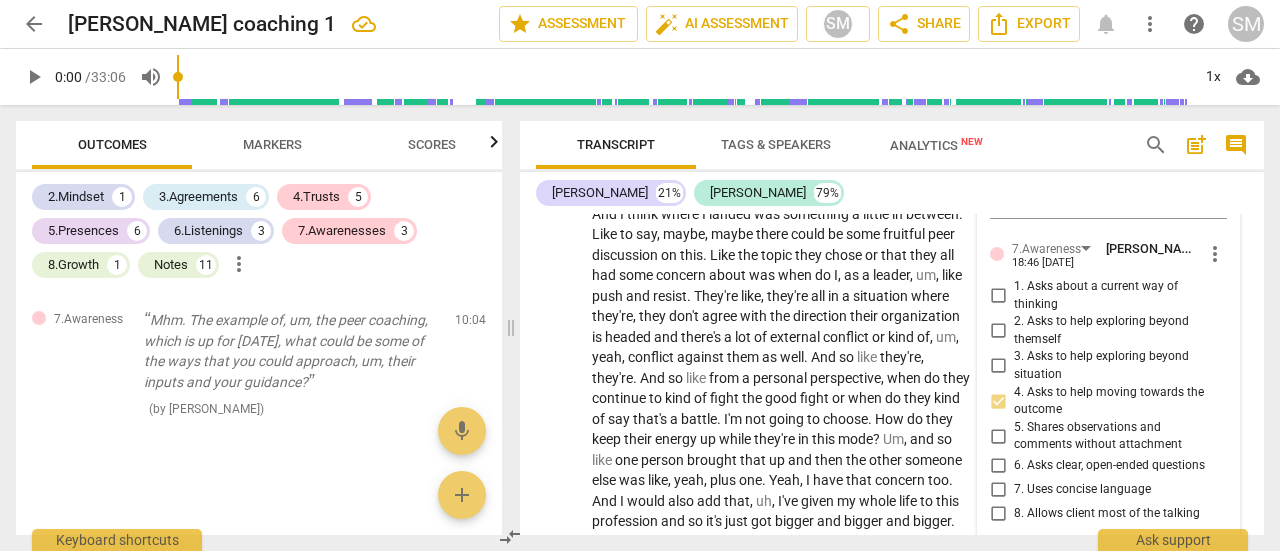 click on "1. Asks about a current way of thinking" at bounding box center [998, 296] 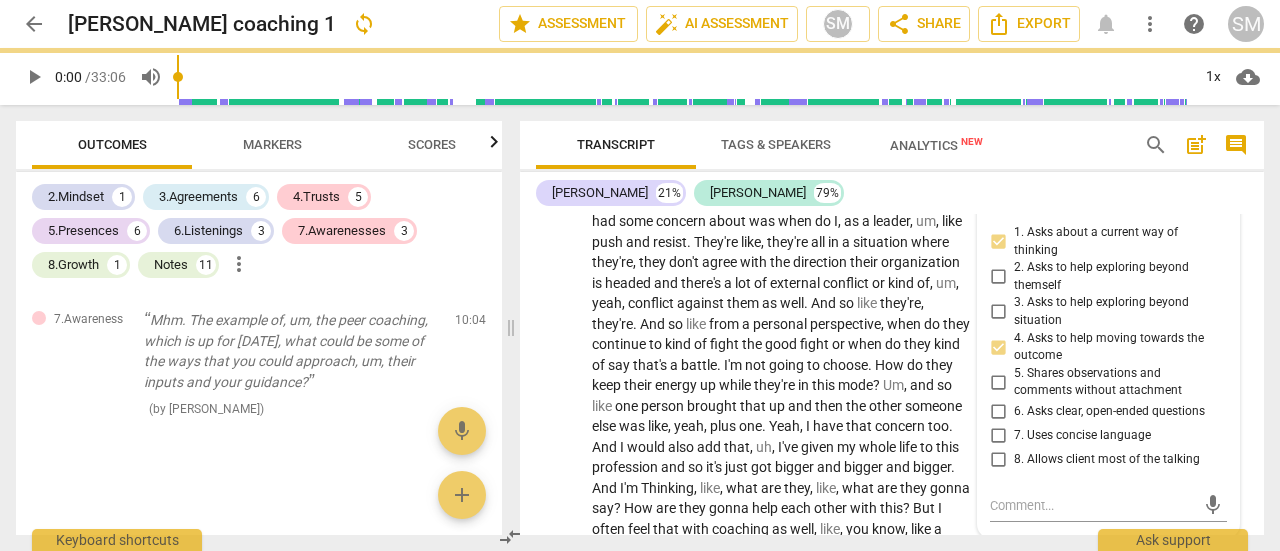 scroll, scrollTop: 3525, scrollLeft: 0, axis: vertical 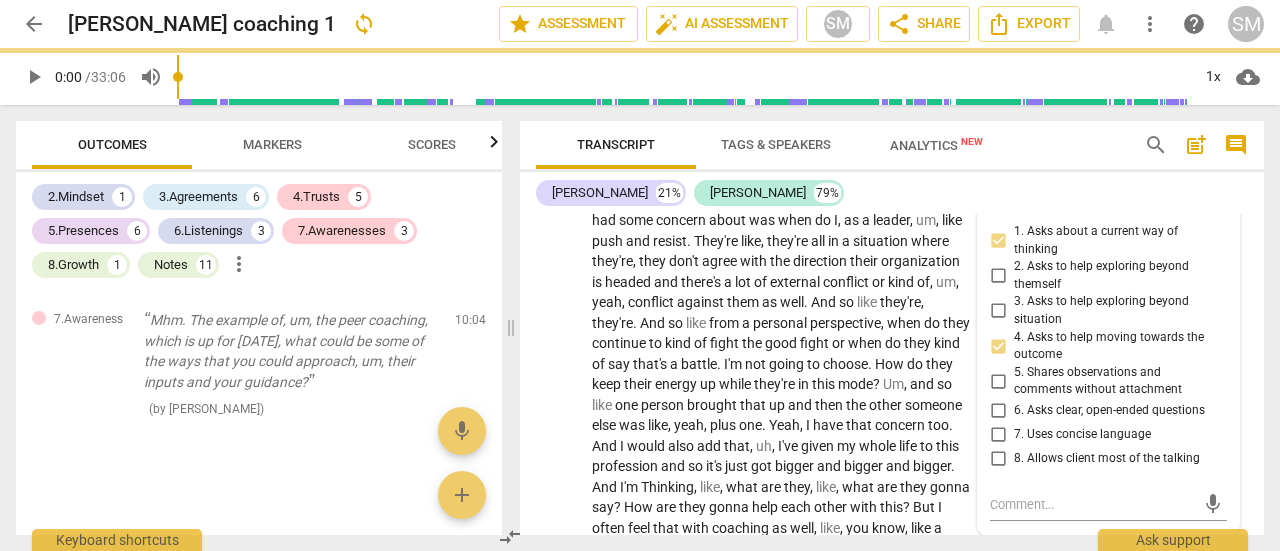 click on "6. Asks clear, open-ended questions" at bounding box center [998, 411] 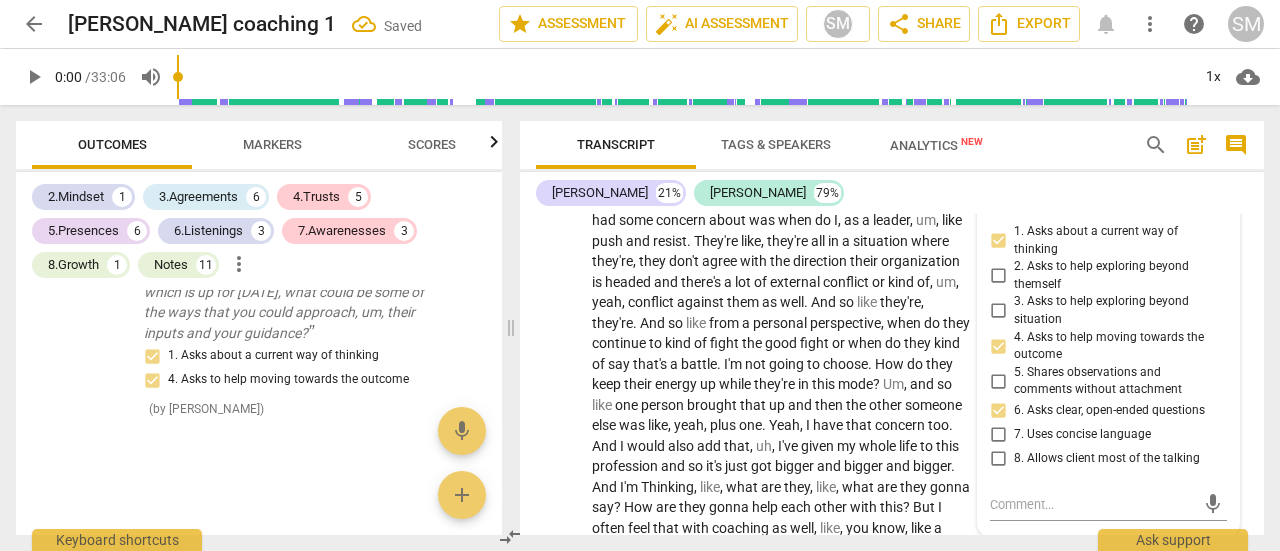 click on "7. Uses concise language" at bounding box center (998, 435) 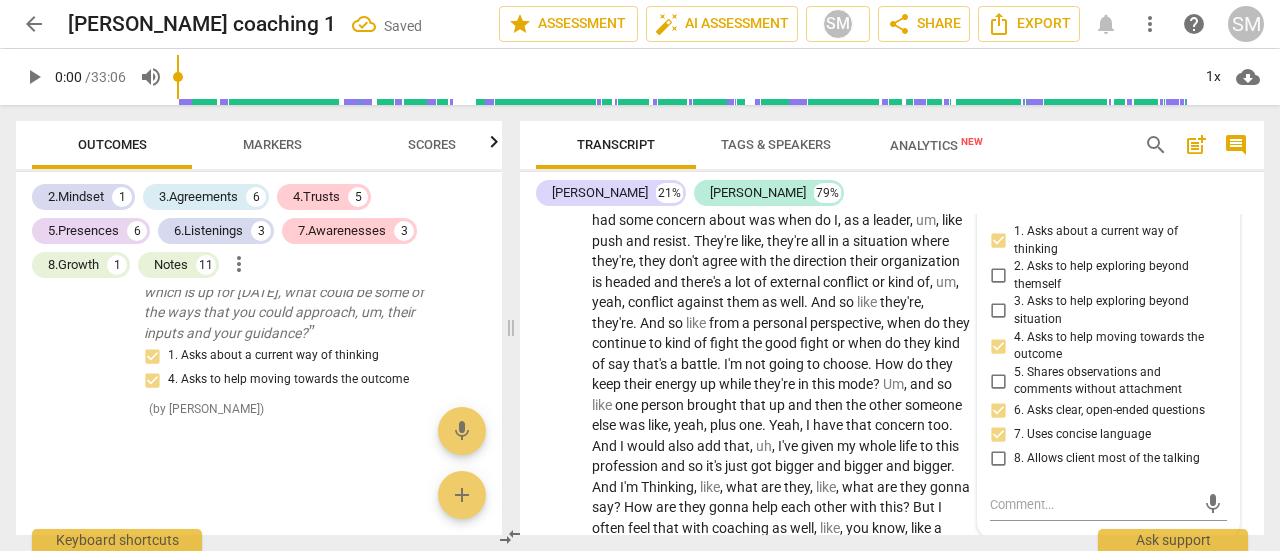 click on "8. Allows client most of the talking" at bounding box center [998, 459] 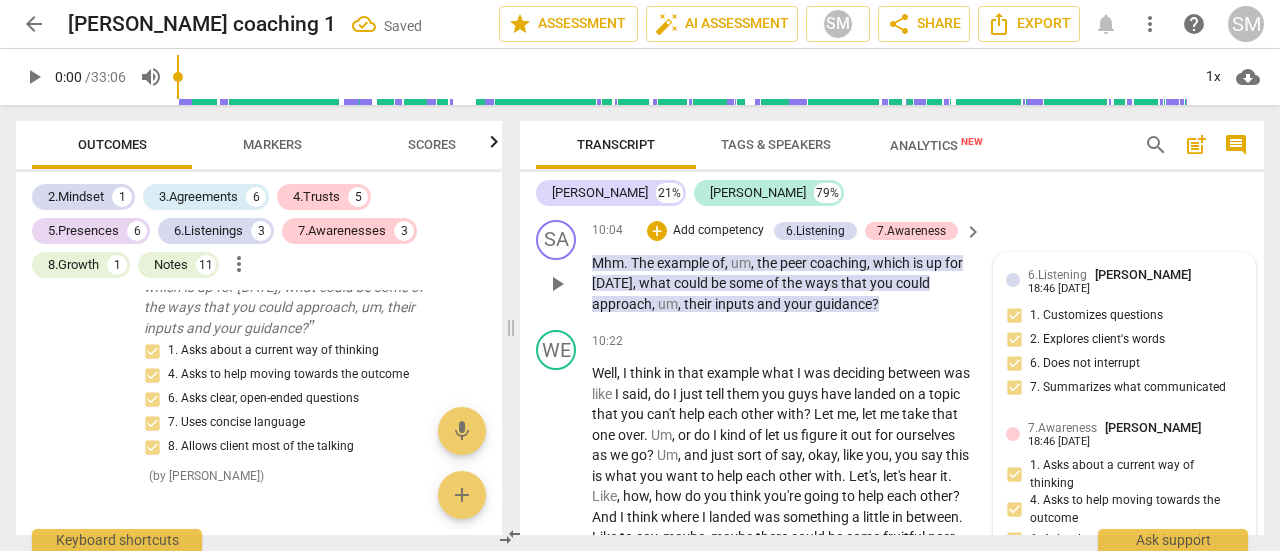 scroll, scrollTop: 3158, scrollLeft: 0, axis: vertical 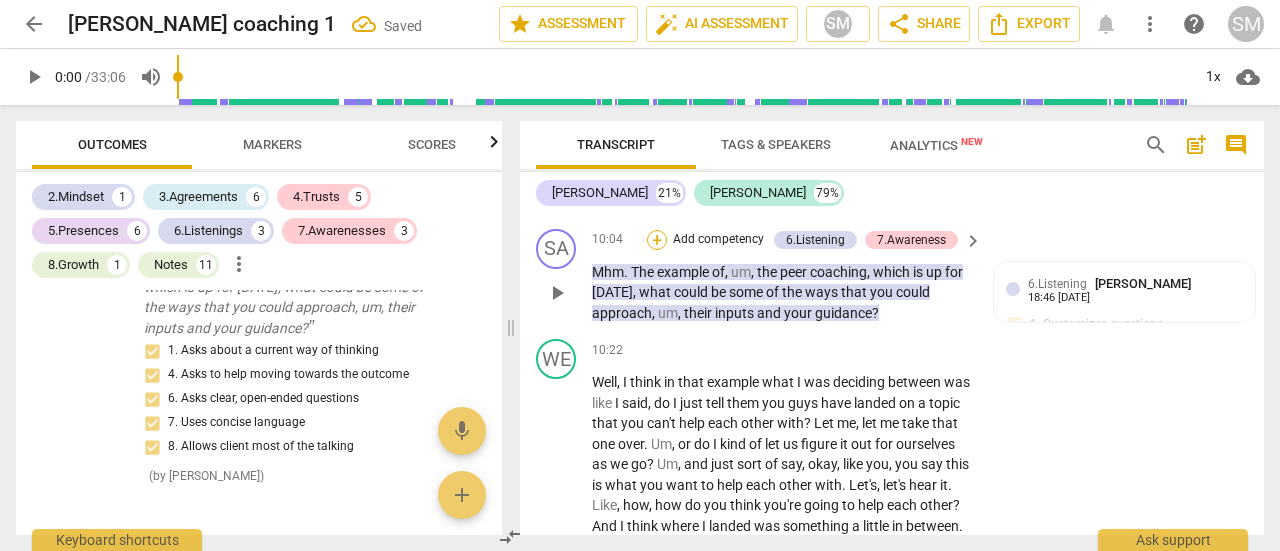 click on "+" at bounding box center (657, 240) 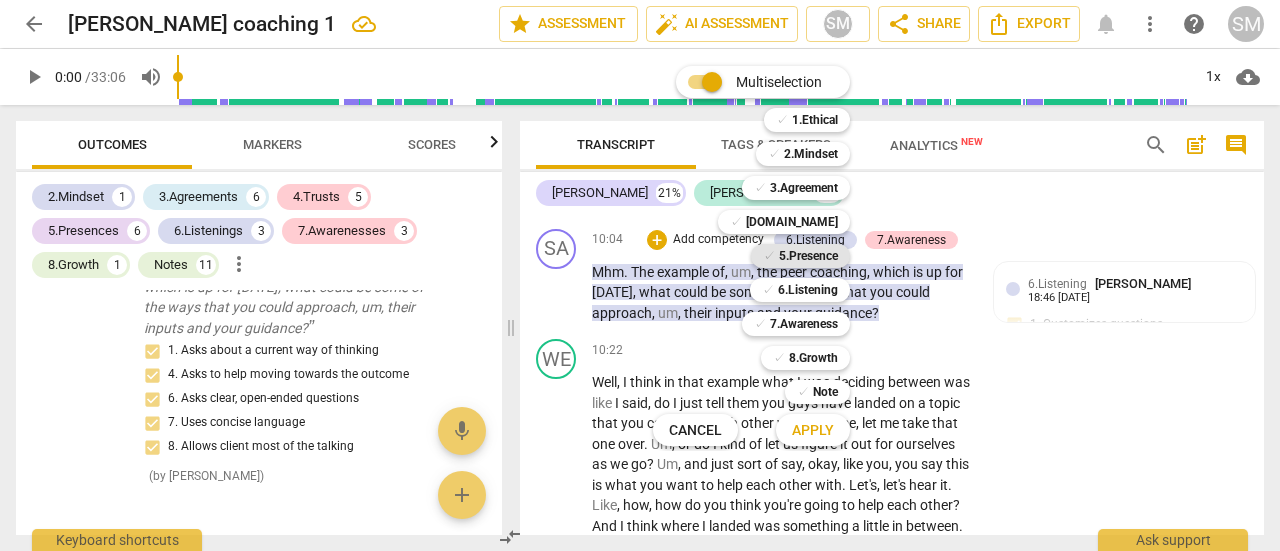 click on "5.Presence" at bounding box center [808, 256] 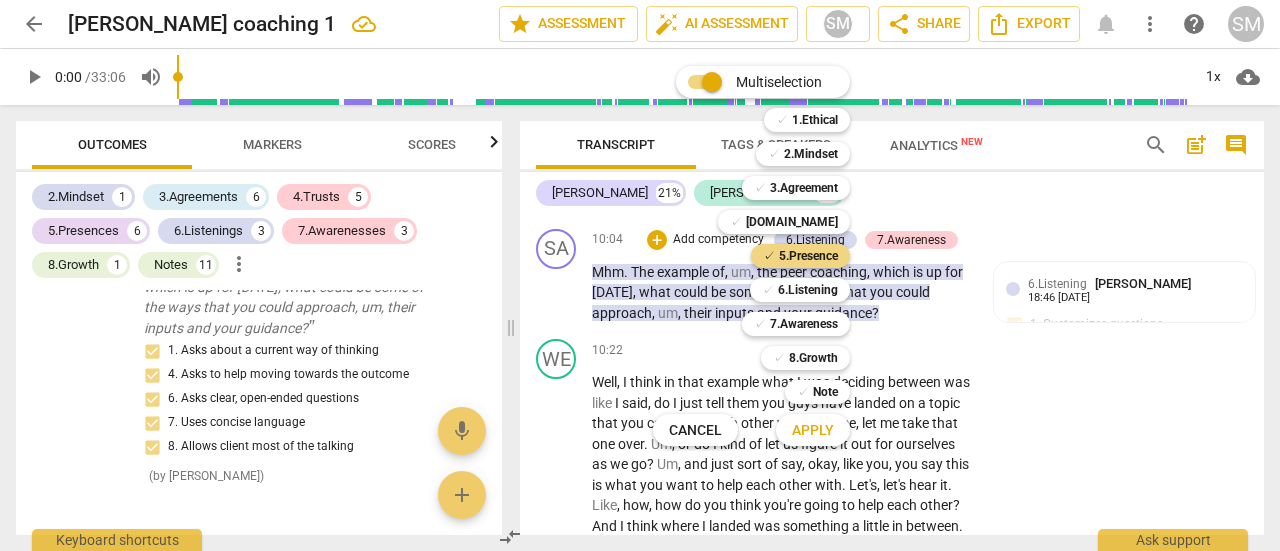 click on "Apply" at bounding box center (813, 430) 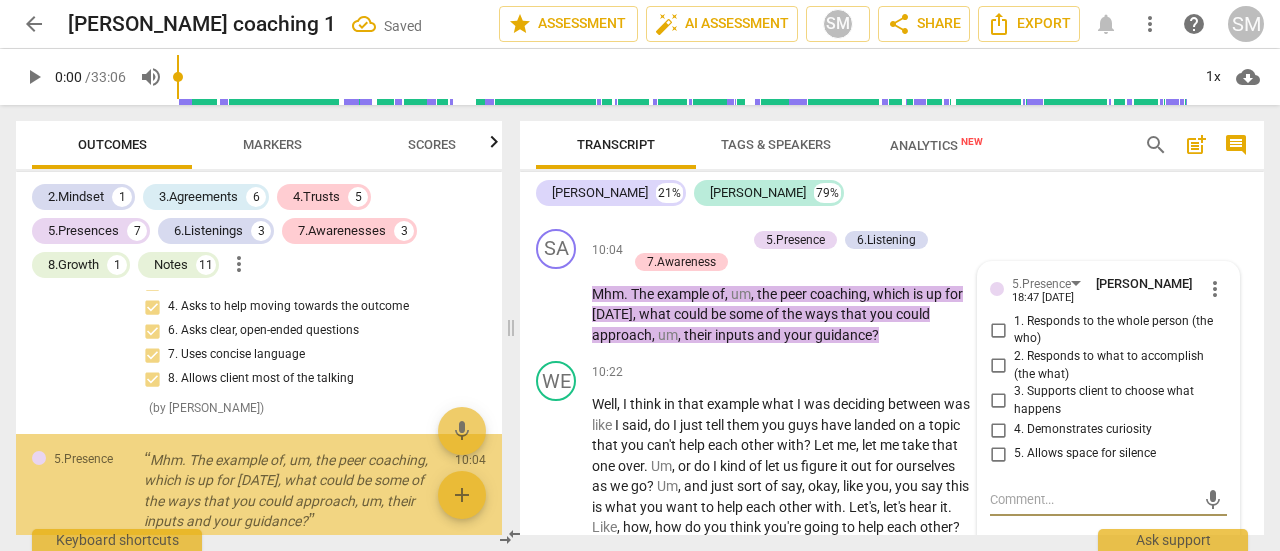 scroll, scrollTop: 6268, scrollLeft: 0, axis: vertical 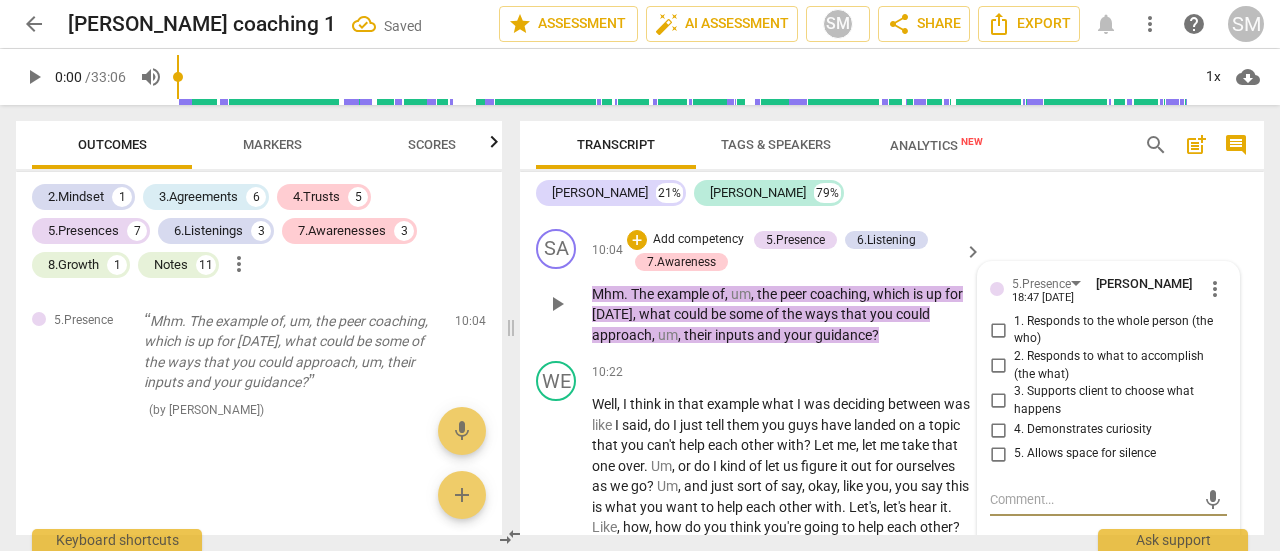 click on "2. Responds to what to accomplish (the what)" at bounding box center (998, 366) 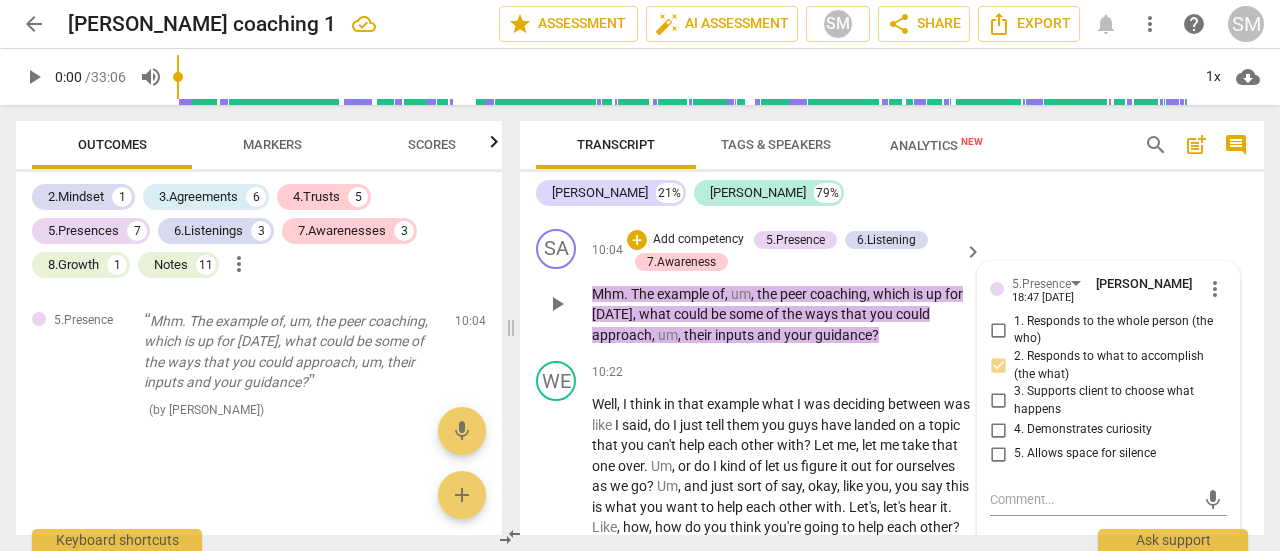 click on "3. Supports client to choose what happens" at bounding box center [998, 401] 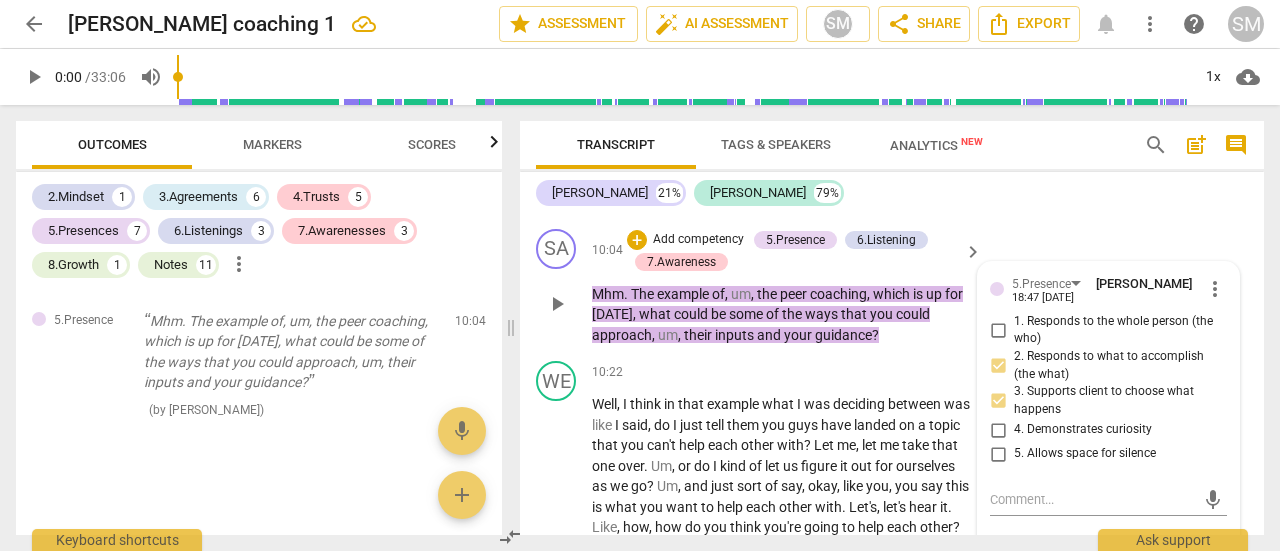 click on "4. Demonstrates curiosity" at bounding box center [998, 430] 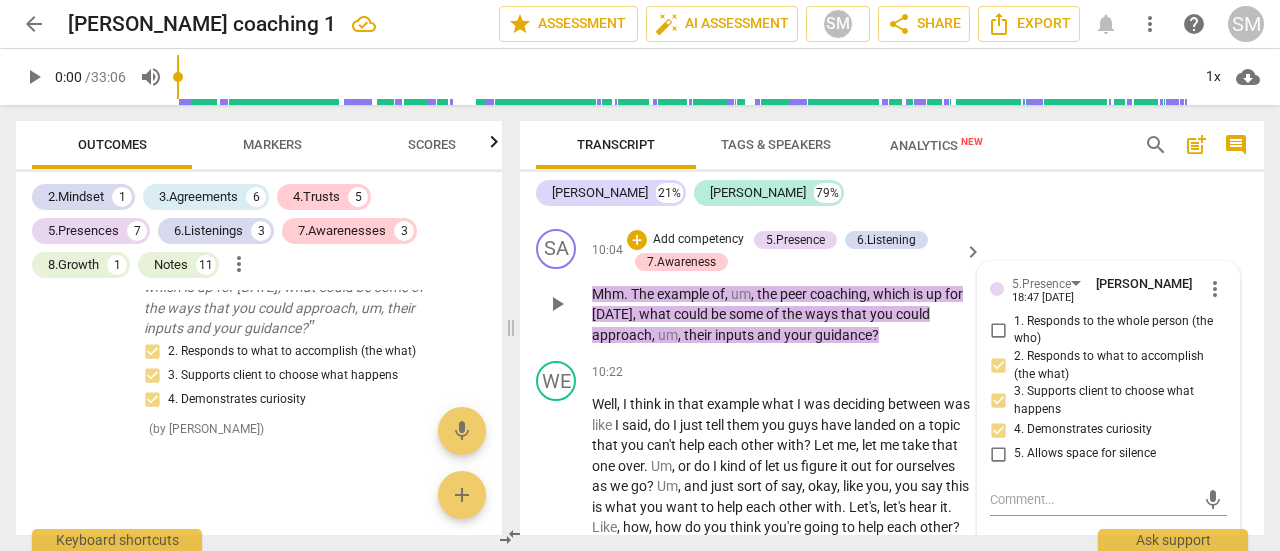 click on "1. Responds to the whole person (the who)" at bounding box center (998, 330) 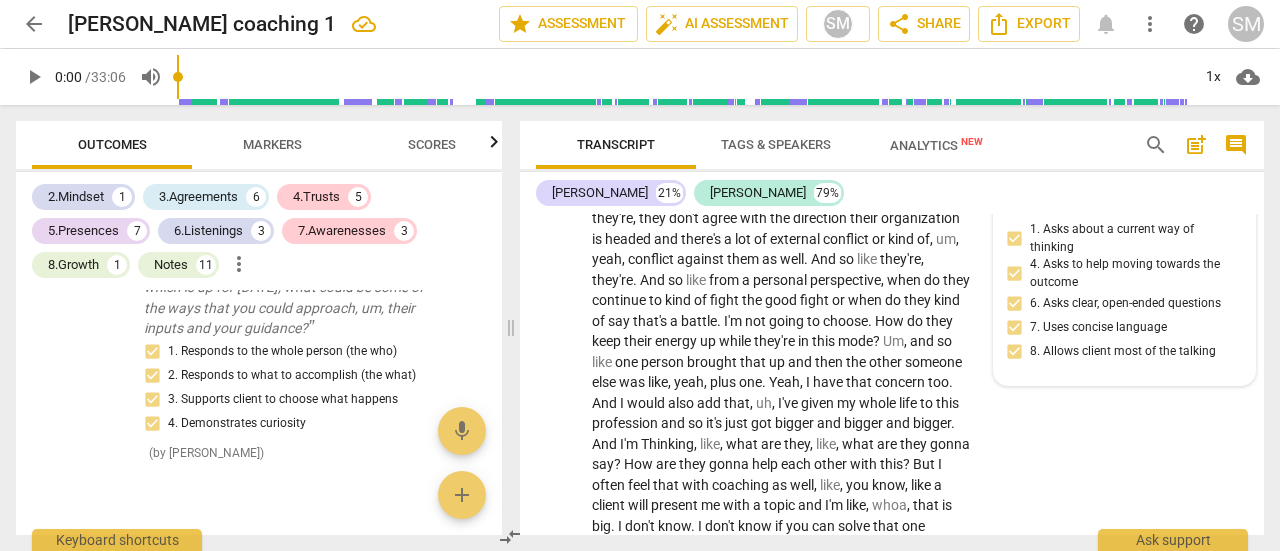 scroll, scrollTop: 3599, scrollLeft: 0, axis: vertical 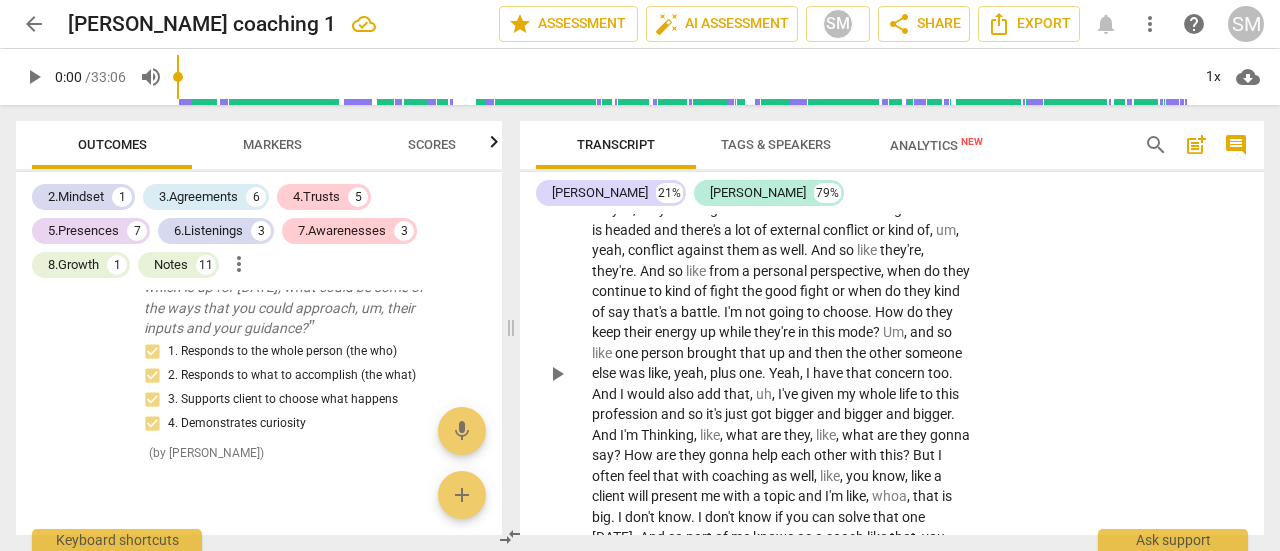 click on "WE play_arrow pause 10:22 + Add competency keyboard_arrow_right Well ,   I   think   in   that   example   what   I   was   deciding   between   was   like   I   said ,   do   I   just   tell   them   you   guys   have   landed   on   a   topic   that   you   can't   help   each   other   with ?   Let   me ,   let   me   take   that   one   over .   Um ,   or   do   I   kind   of   let   us   figure   it   out   for   ourselves   as   we   go ?   Um ,   and   just   sort   of   say ,   okay ,   like   you ,   you   say   this   is   what   you   want   to   help   each   other   with .   Let's ,   let's   hear   it .   Like ,   how ,   how   do   you   think   you're   going   to   help   each   other ?   And   I   think   where   I   landed   was   something   a   little   in   between .   Like   to   say ,   maybe ,   maybe   there   could   be   some   fruitful   peer   discussion   on   this .   Like   the   topic   they   chose   or   that   they   all   had   some   concern   about   was   when   do   I" at bounding box center (892, 357) 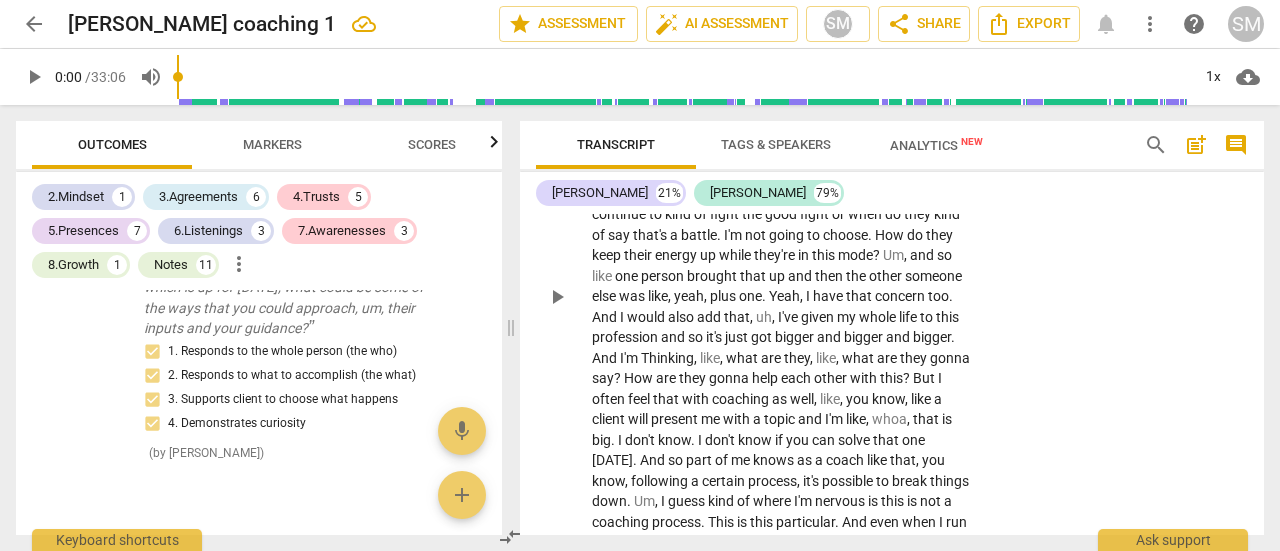 scroll, scrollTop: 3698, scrollLeft: 0, axis: vertical 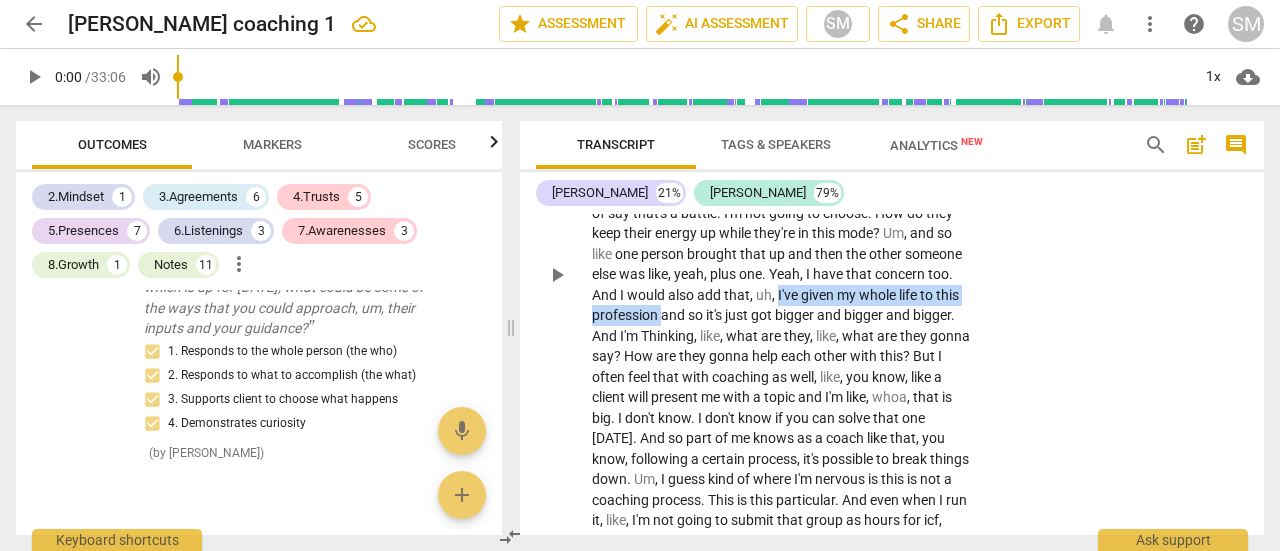 drag, startPoint x: 644, startPoint y: 337, endPoint x: 902, endPoint y: 331, distance: 258.06976 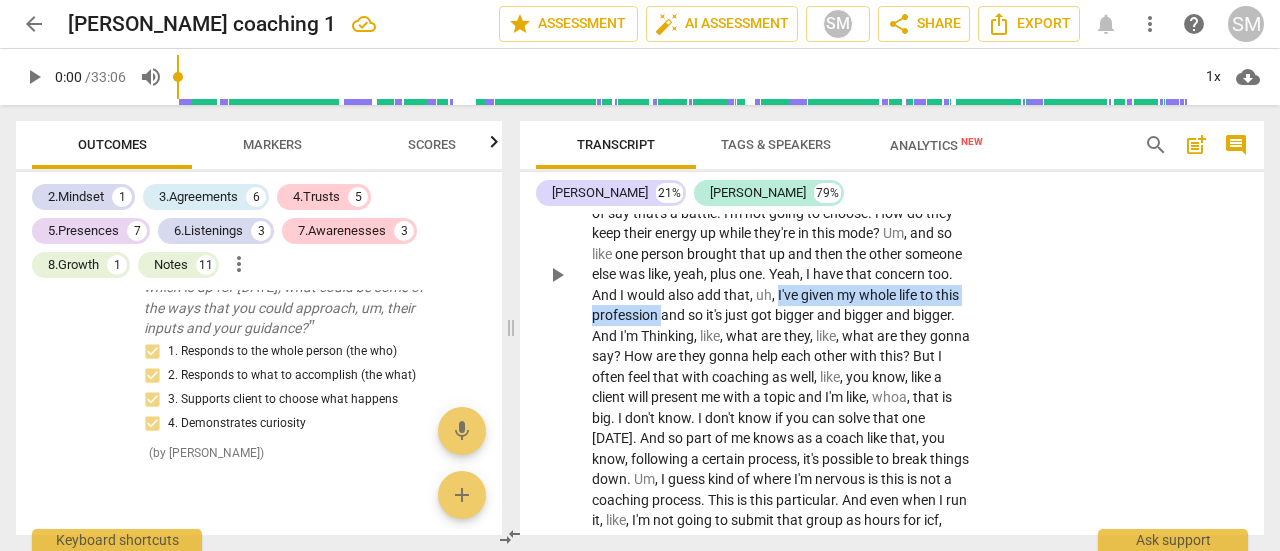 click on "Well ,   I   think   in   that   example   what   I   was   deciding   between   was   like   I   said ,   do   I   just   tell   them   you   guys   have   landed   on   a   topic   that   you   can't   help   each   other   with ?   Let   me ,   let   me   take   that   one   over .   Um ,   or   do   I   kind   of   let   us   figure   it   out   for   ourselves   as   we   go ?   Um ,   and   just   sort   of   say ,   okay ,   like   you ,   you   say   this   is   what   you   want   to   help   each   other   with .   Let's ,   let's   hear   it .   Like ,   how ,   how   do   you   think   you're   going   to   help   each   other ?   And   I   think   where   I   landed   was   something   a   little   in   between .   Like   to   say ,   maybe ,   maybe   there   could   be   some   fruitful   peer   discussion   on   this .   Like   the   topic   they   chose   or   that   they   all   had   some   concern   about   was   when   do   I ,   as   a   leader ,   um ,   like   push   and   resist ." at bounding box center [782, 274] 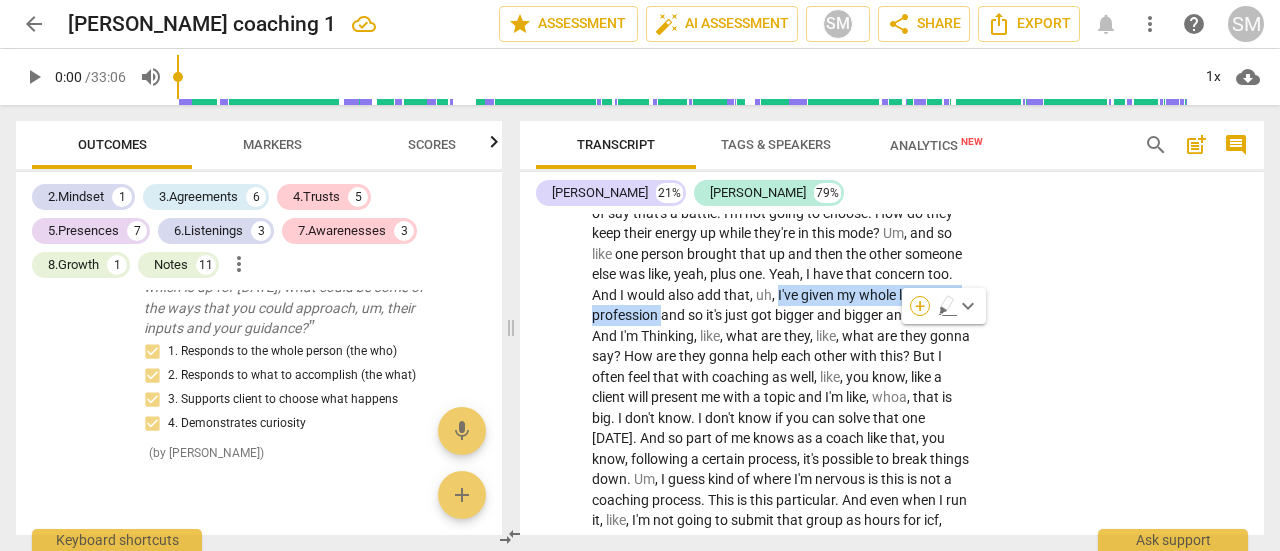 click on "+" at bounding box center (920, 306) 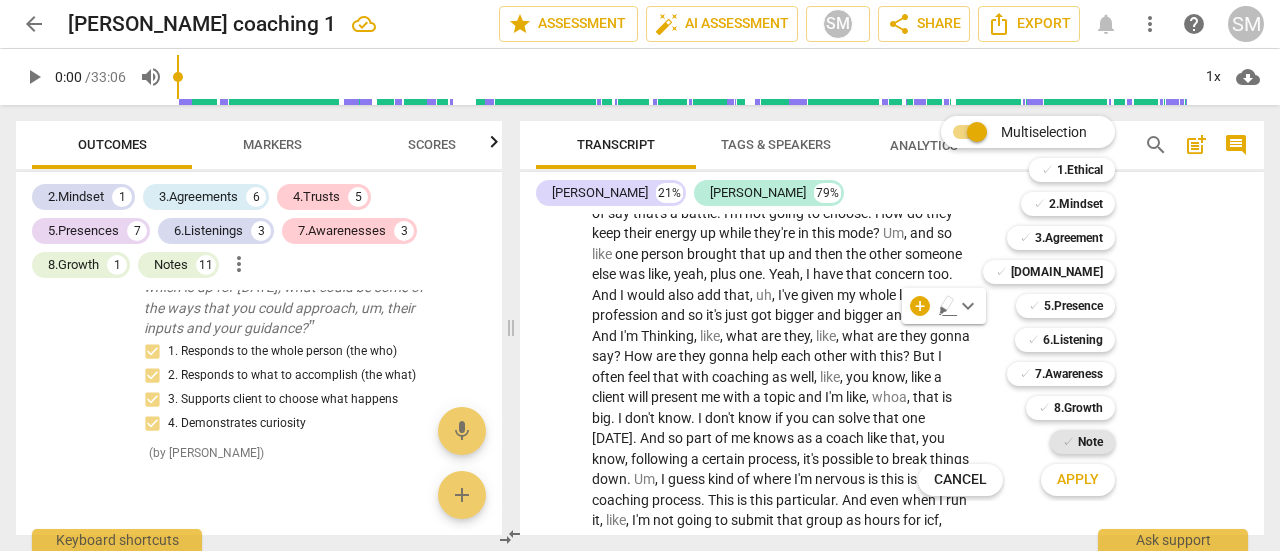 click on "✓" at bounding box center [1068, 442] 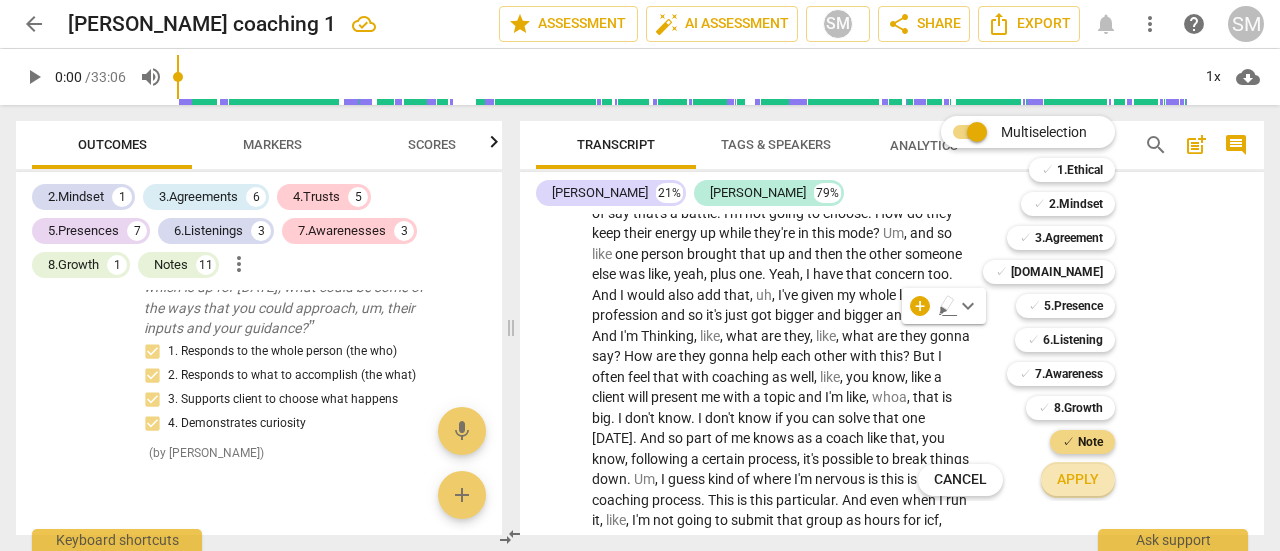 click on "Apply" at bounding box center (1078, 480) 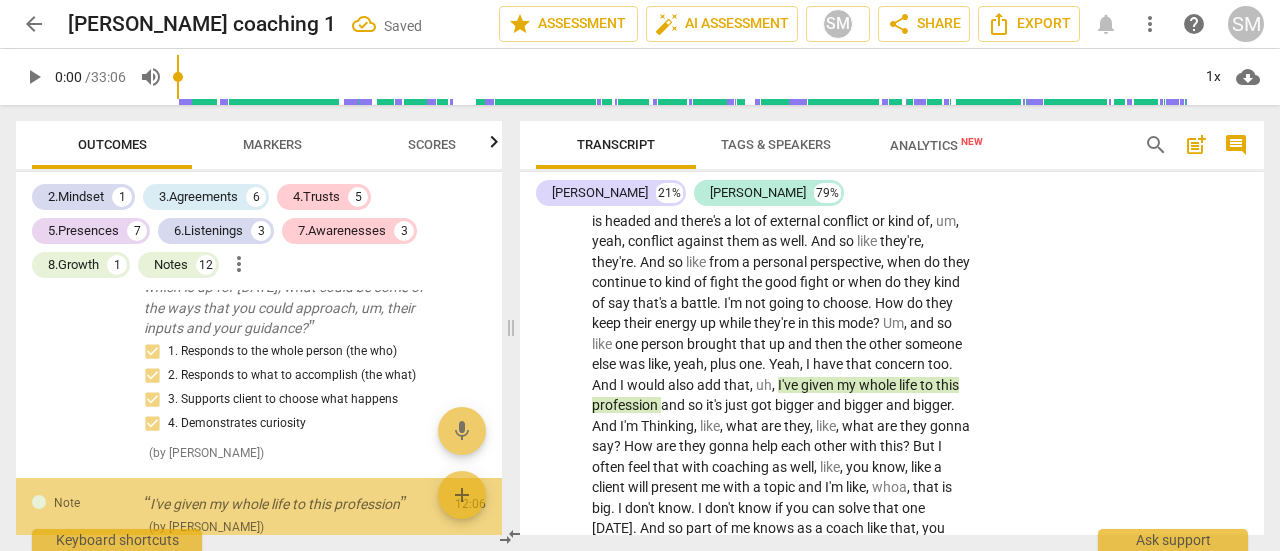 scroll, scrollTop: 3273, scrollLeft: 0, axis: vertical 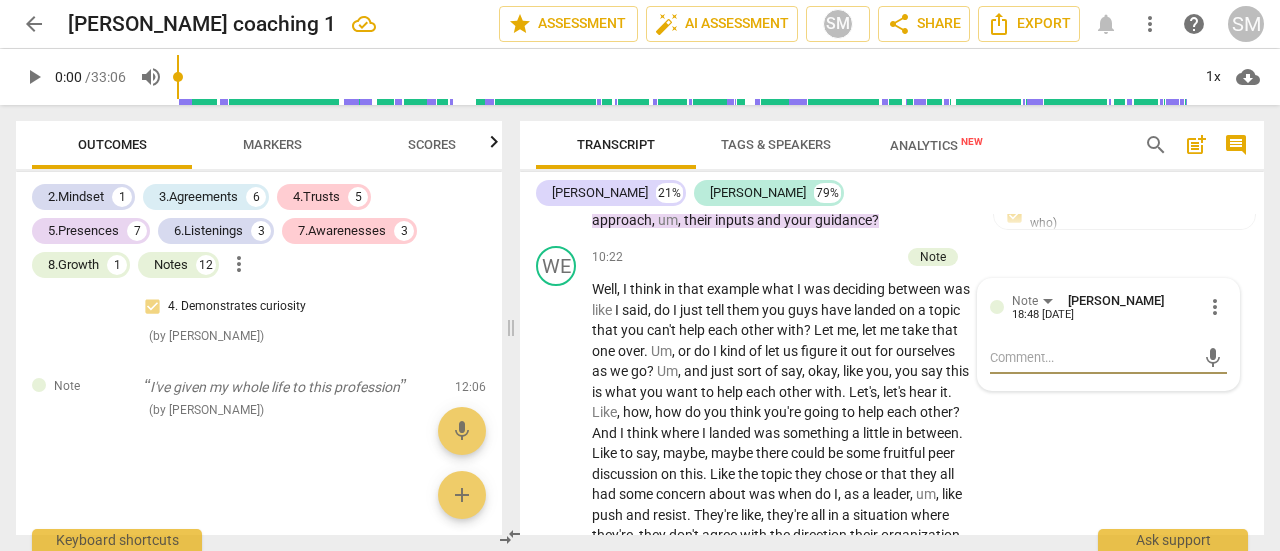 type on "a" 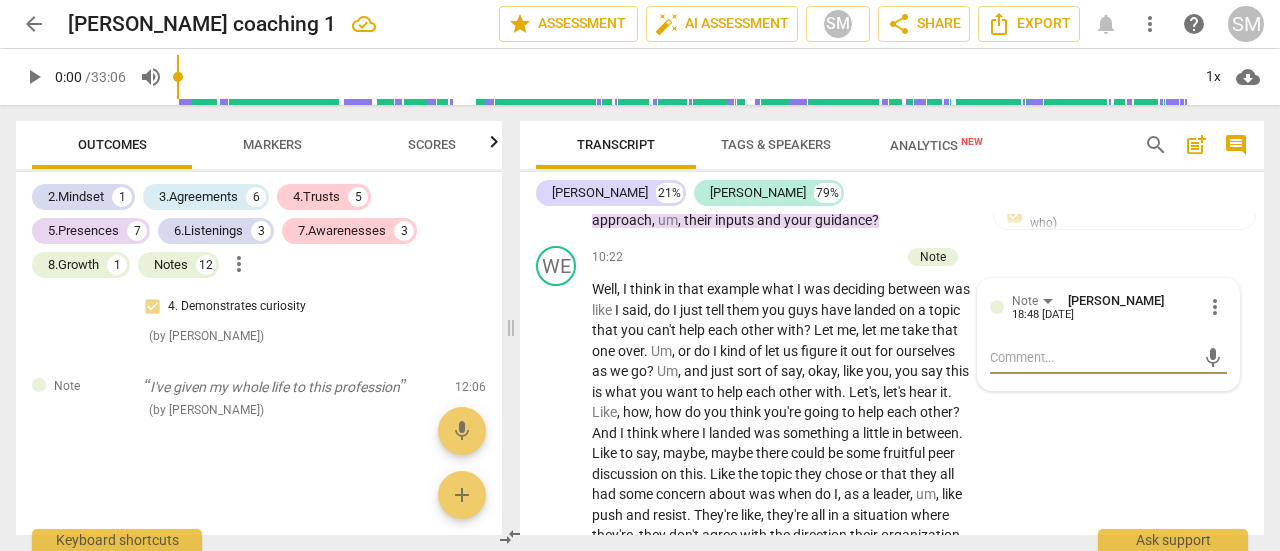 type on "a" 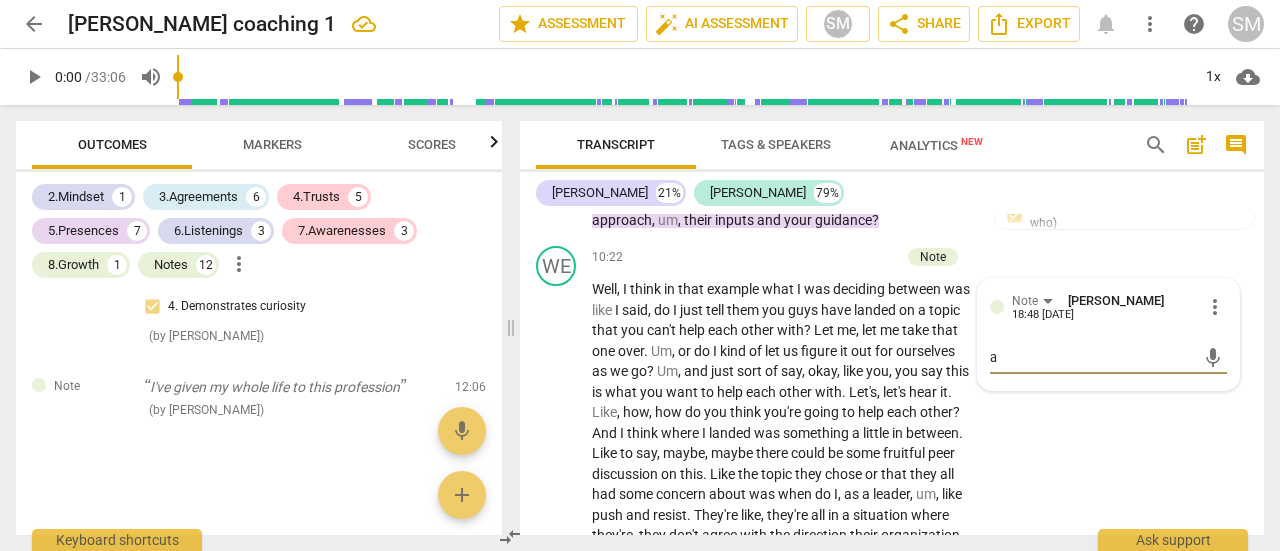 type on "an" 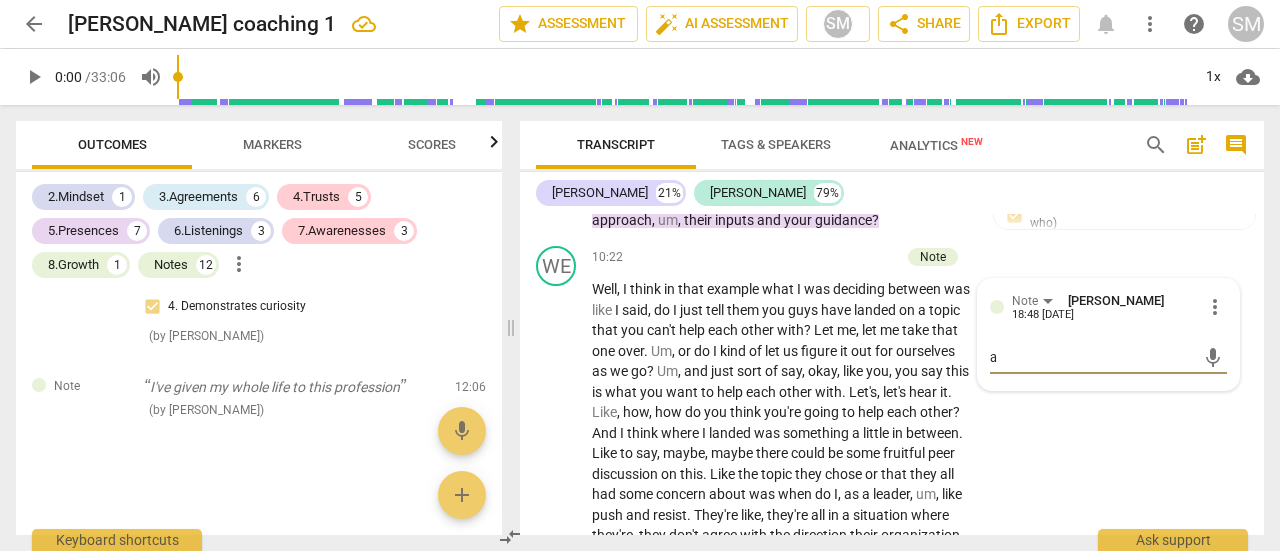 type on "an" 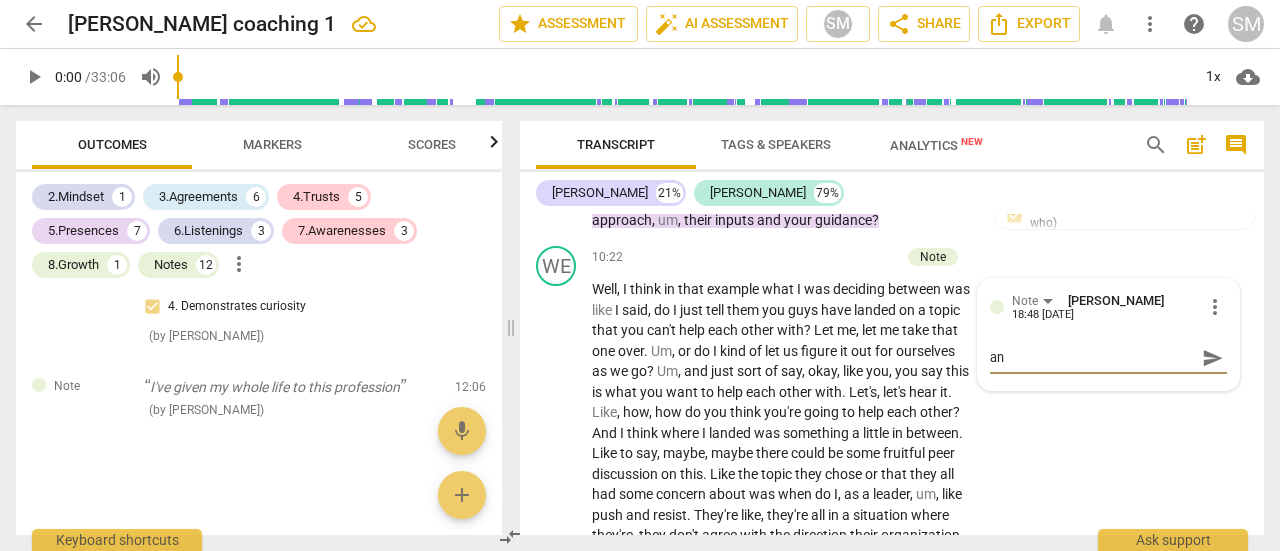 type on "ano" 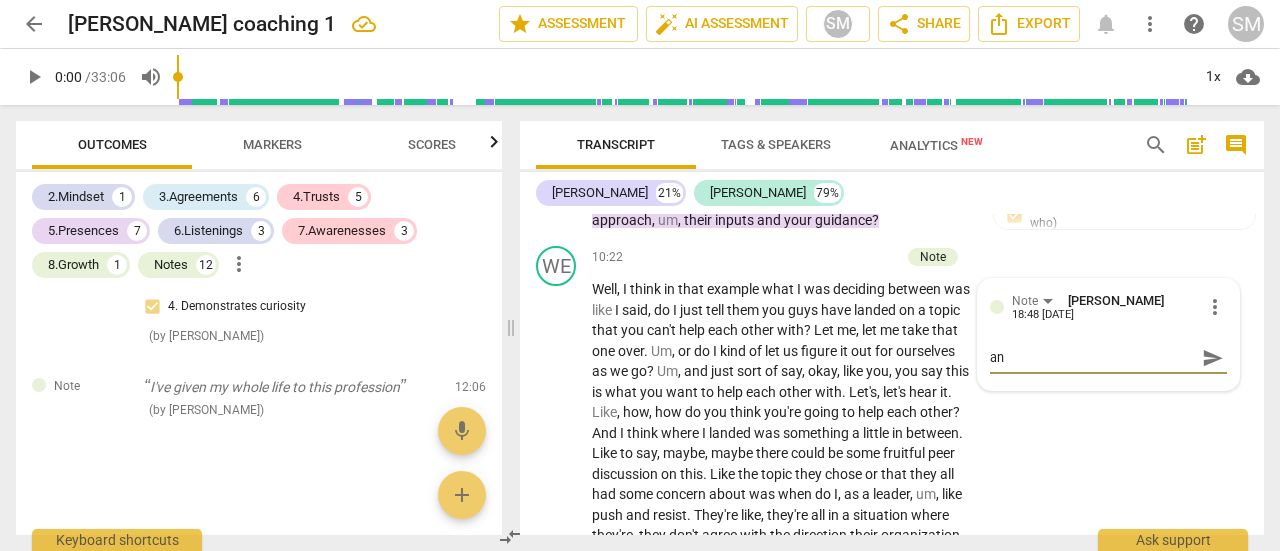 type on "ano" 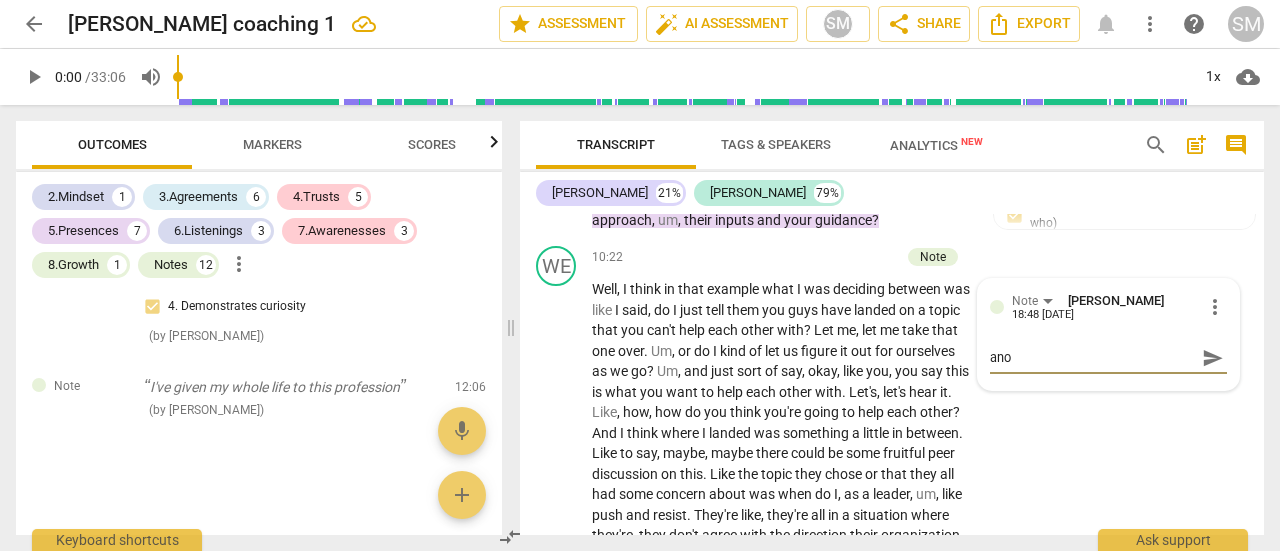 type on "anot" 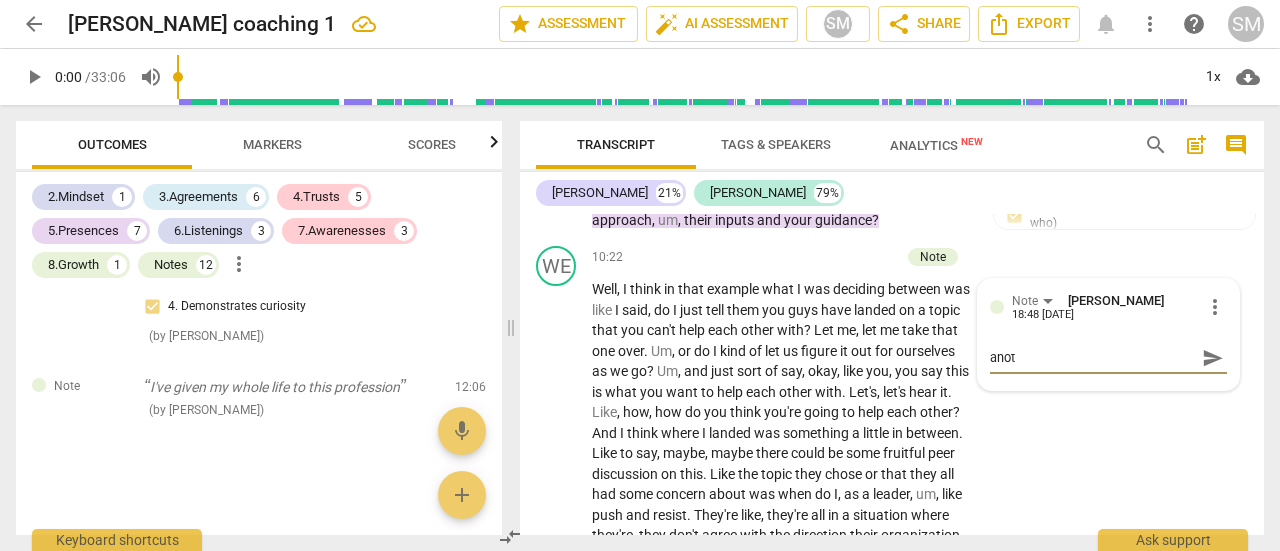 type on "anoth" 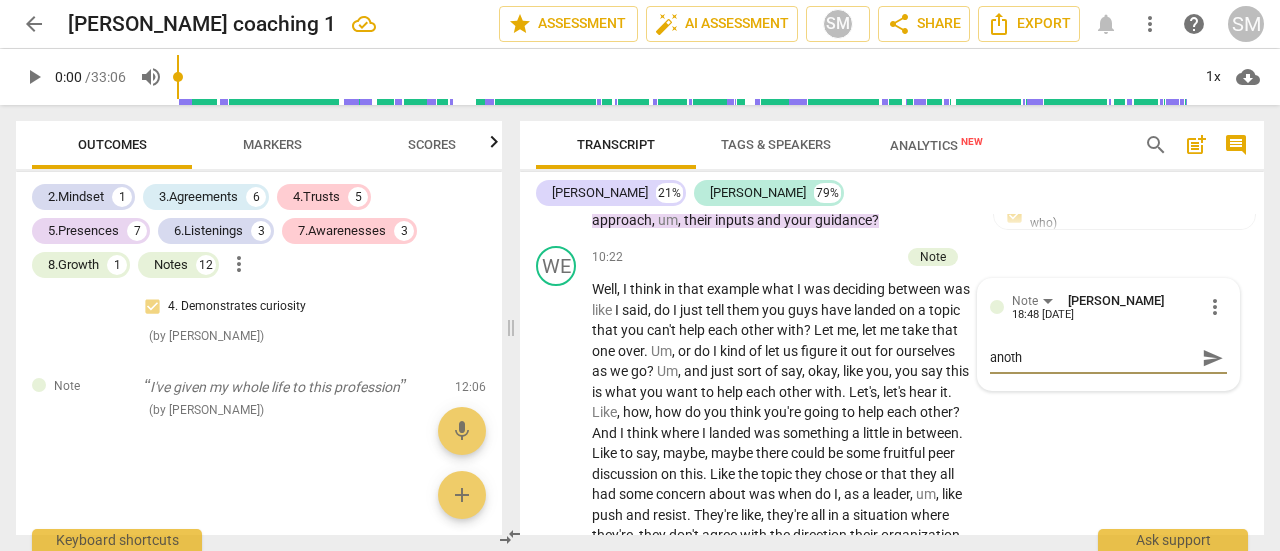 type on "anothe" 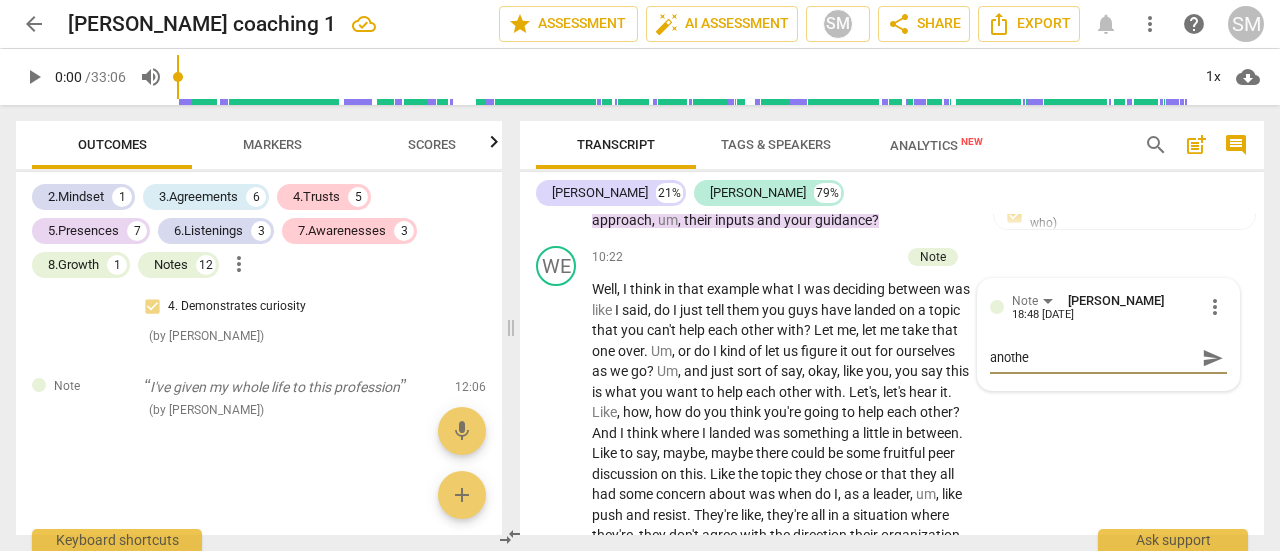 type on "another" 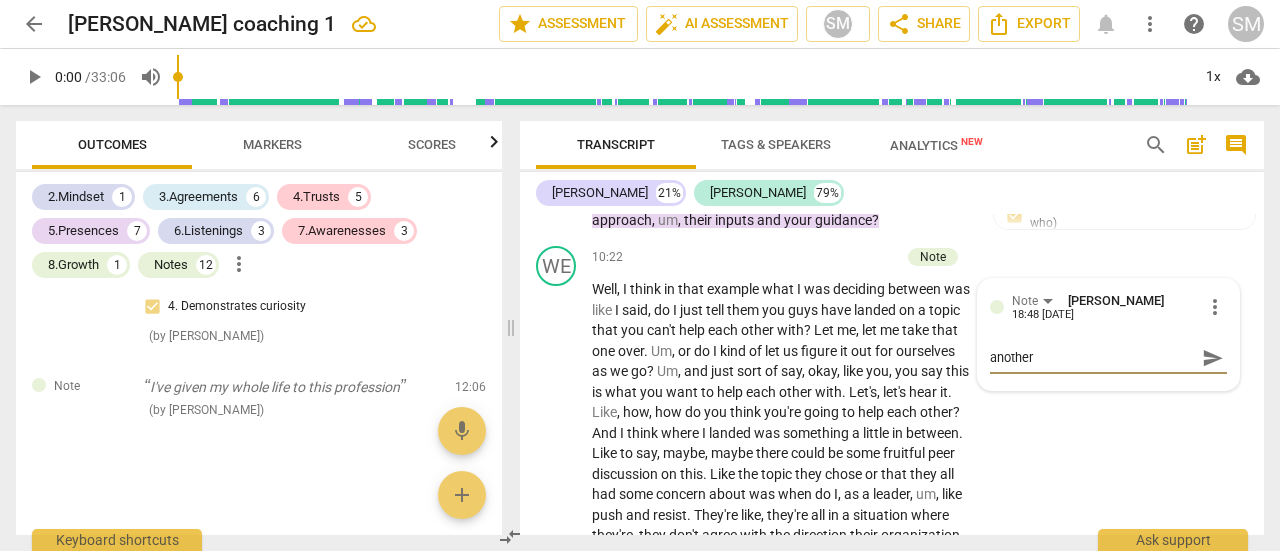 type on "another" 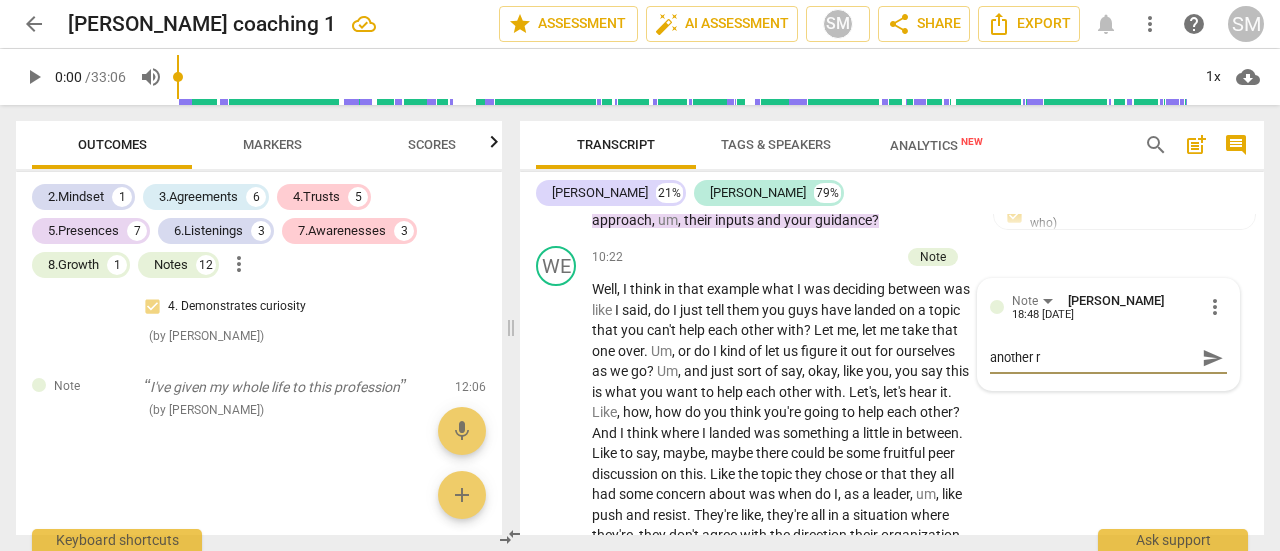 type on "another re" 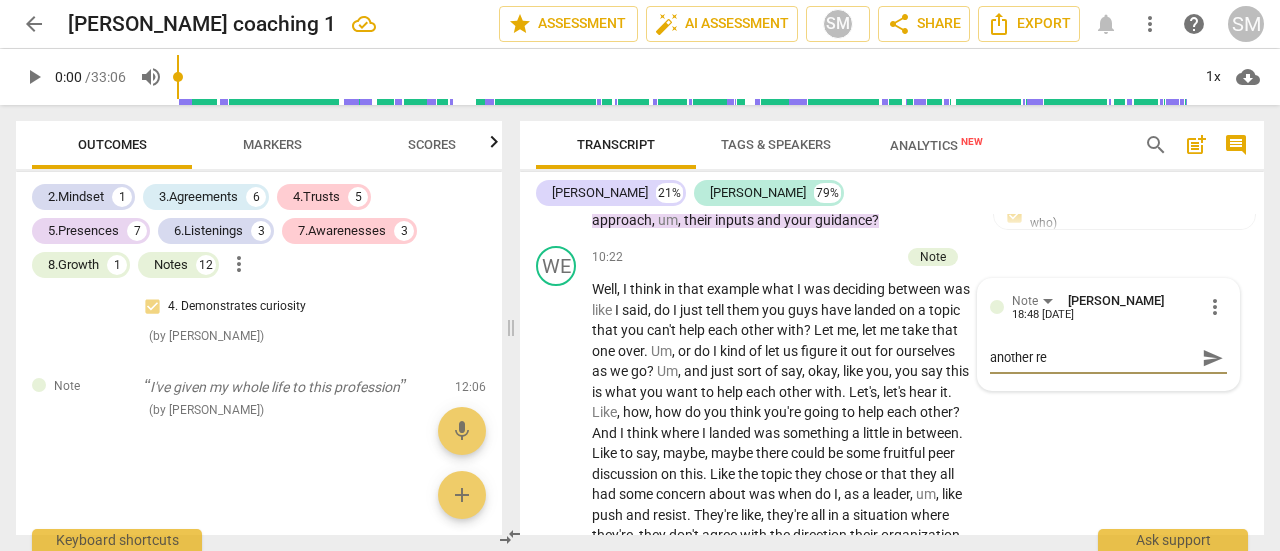 type on "another rea" 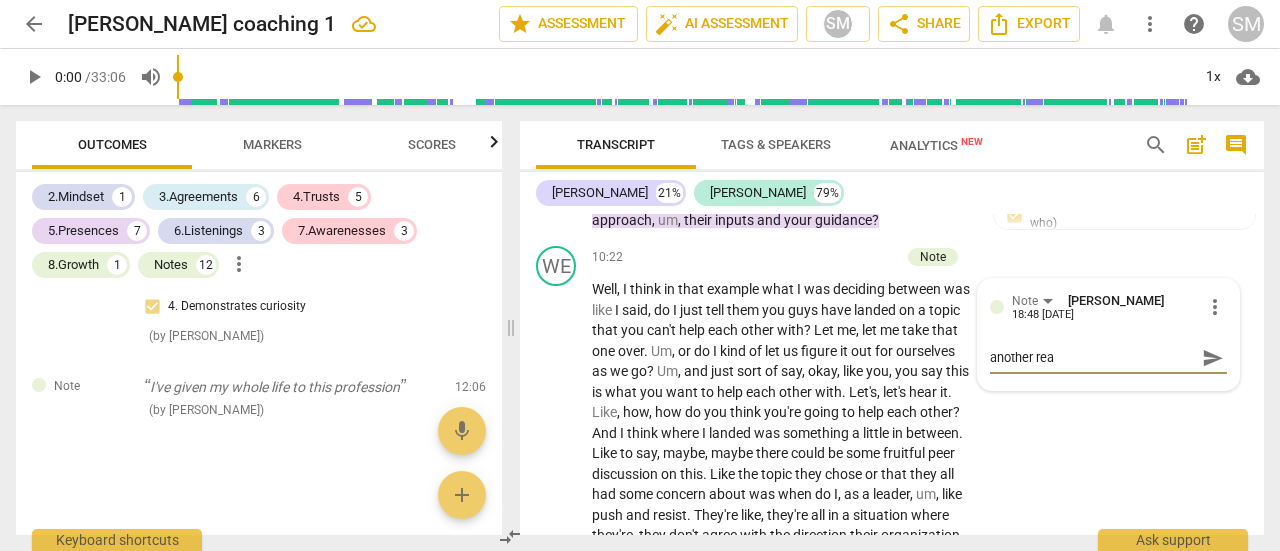 type on "another reas" 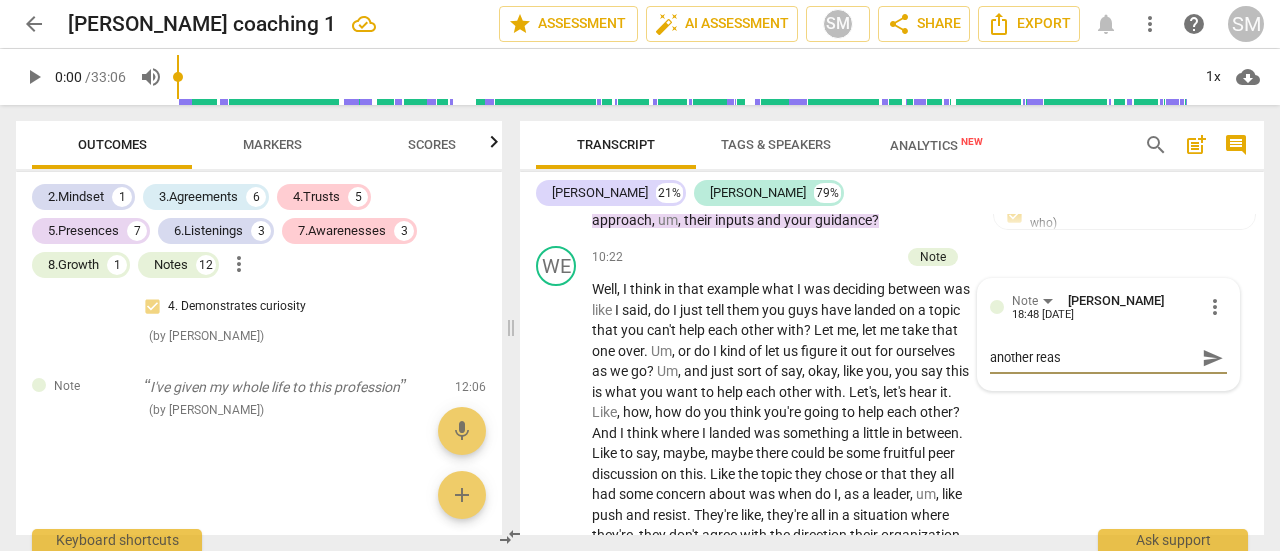 type on "another reaso" 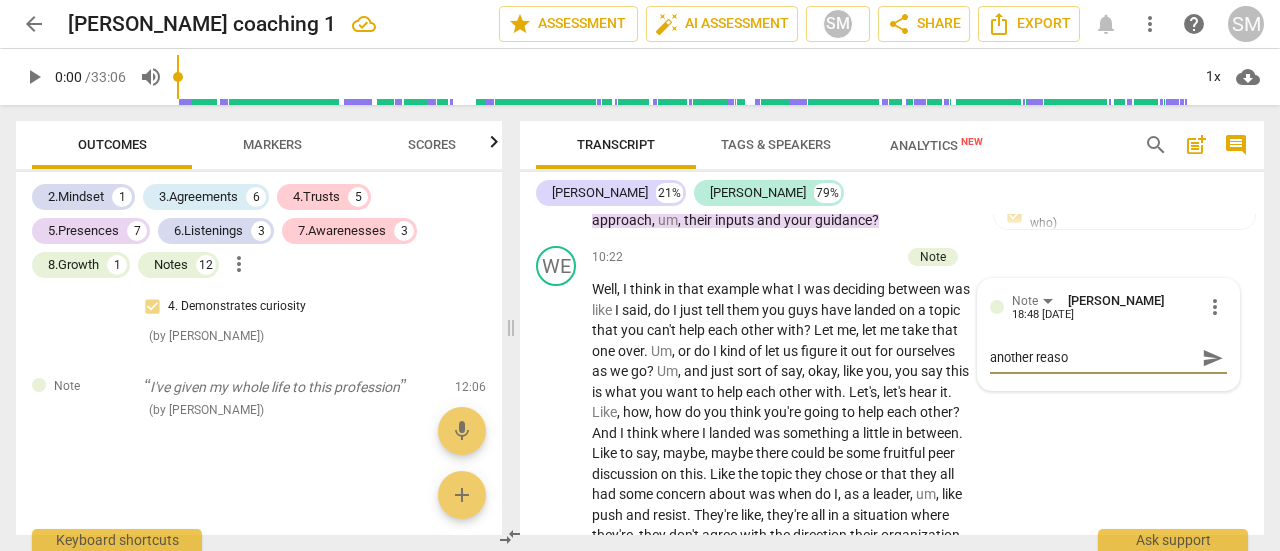 type on "another reason" 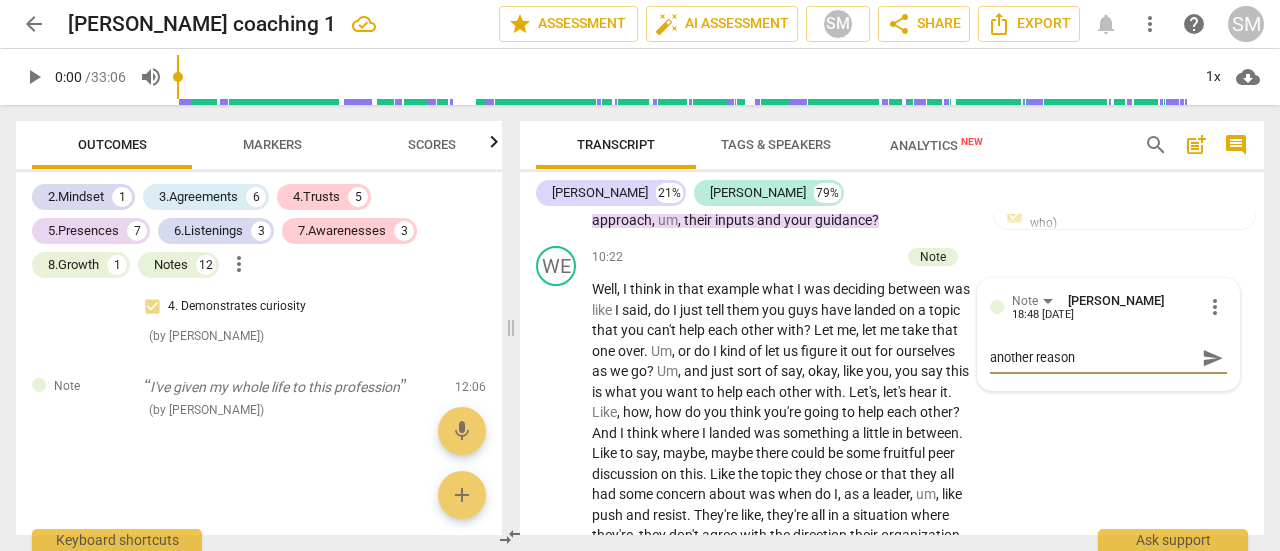 type on "another reason" 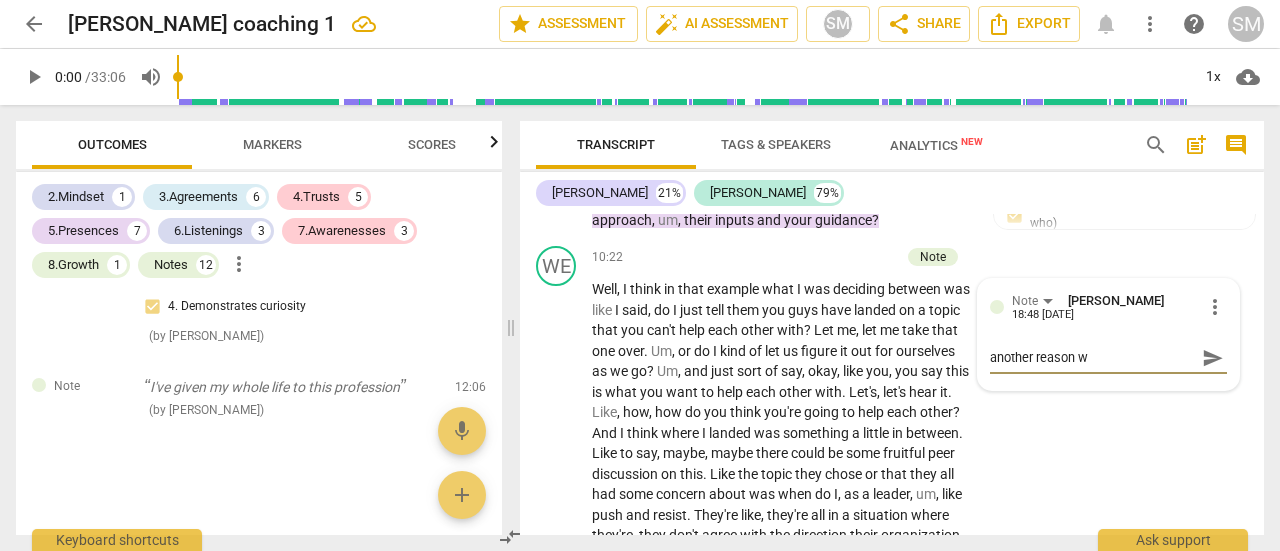 type on "another reason [PERSON_NAME]" 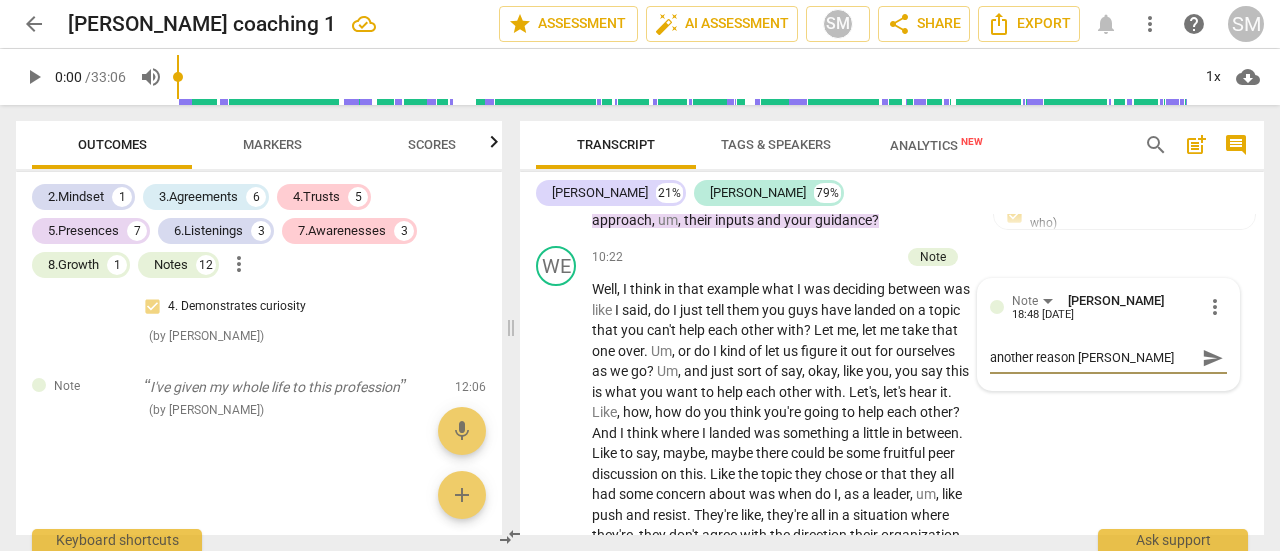 type on "another reason why" 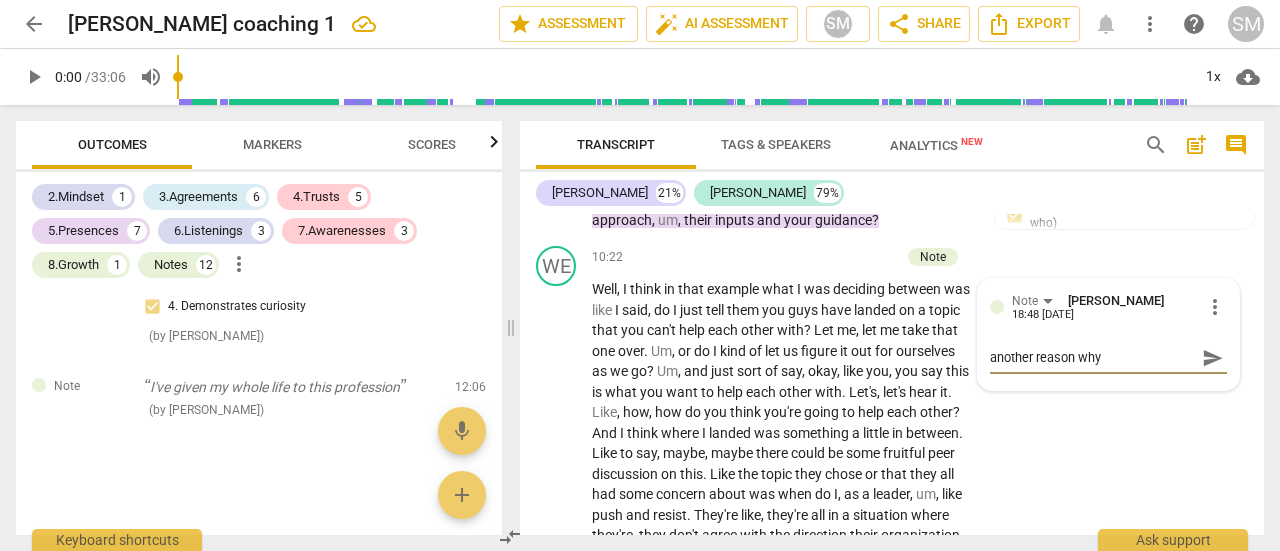 type on "another reason why" 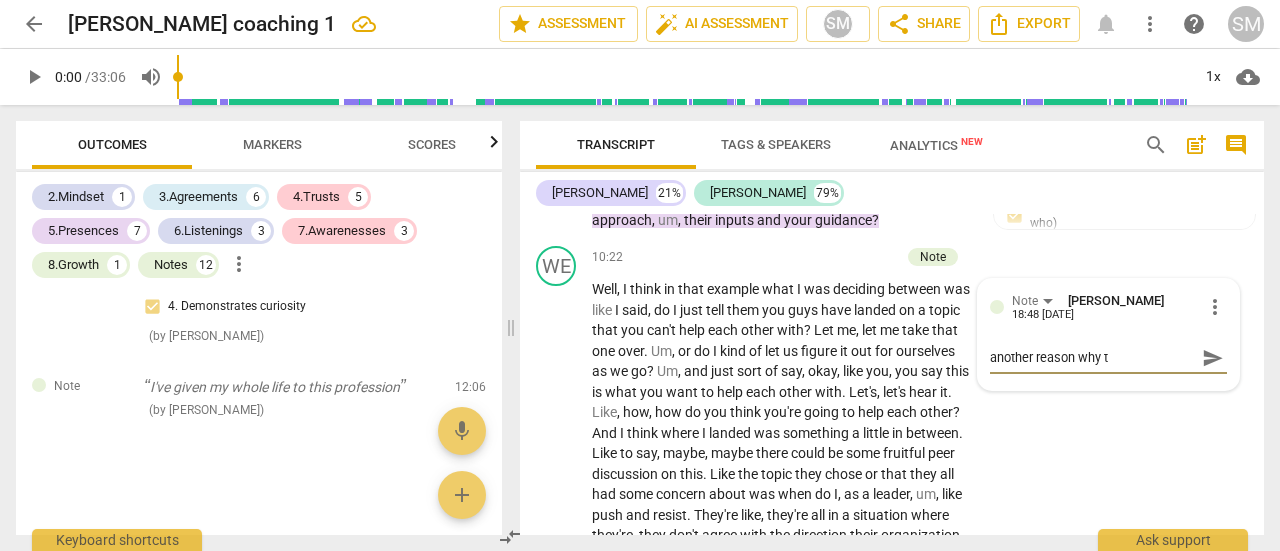 type on "another reason why th" 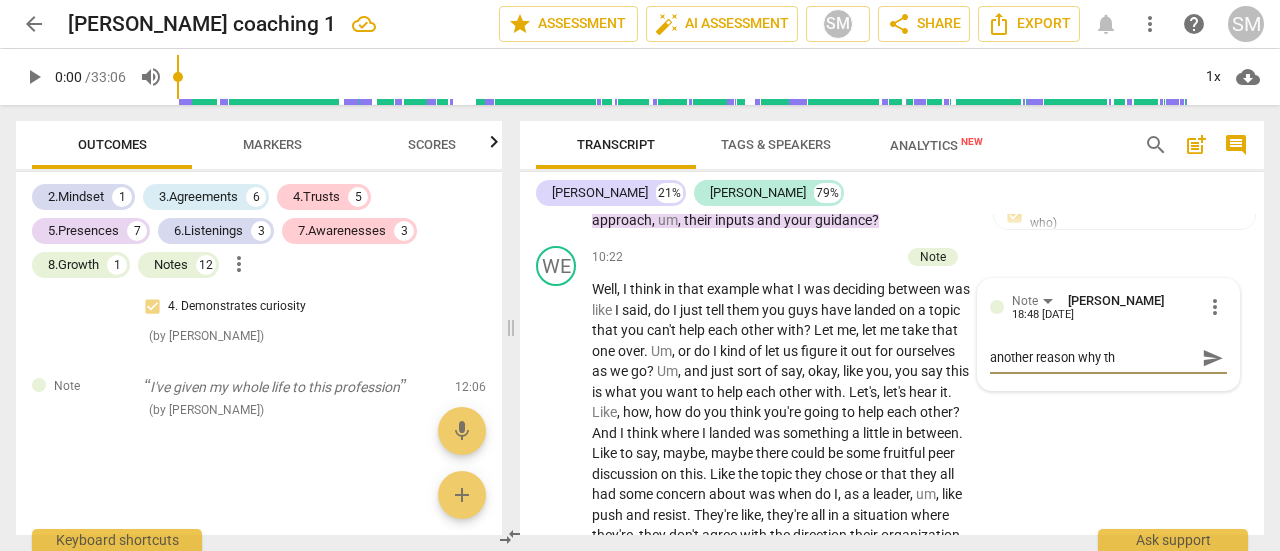 type on "another reason why thi" 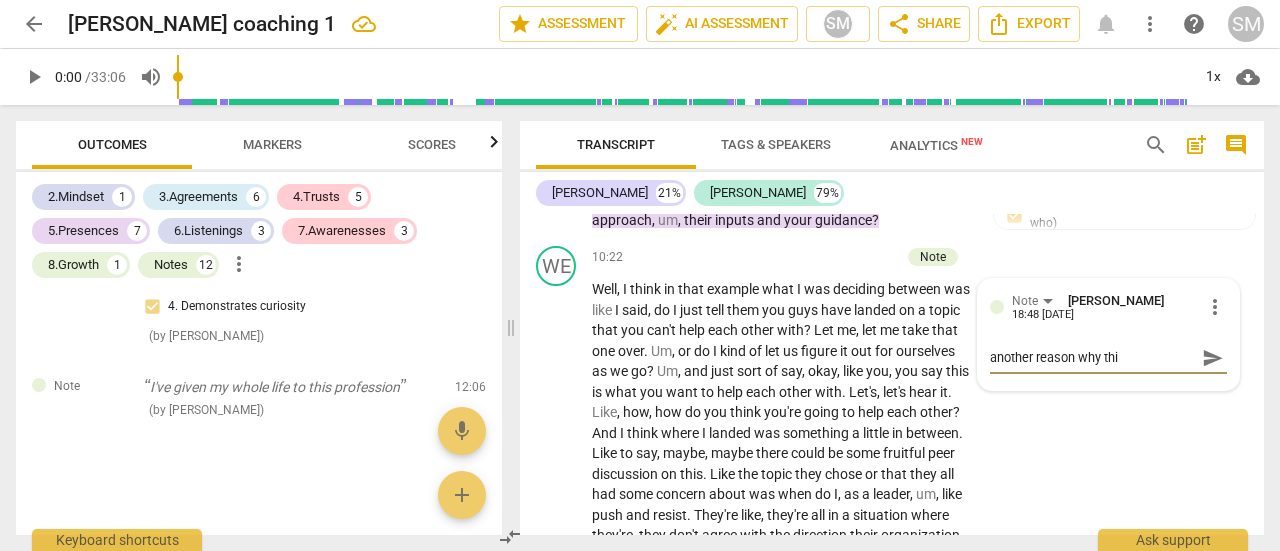 type on "another reason why this" 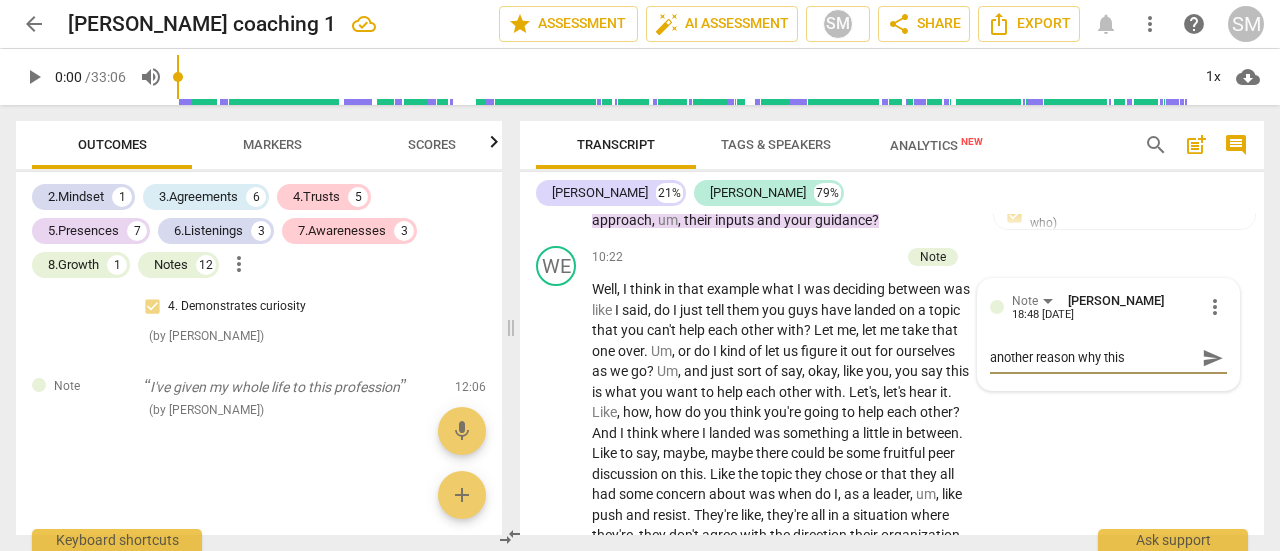 type on "another reason why this" 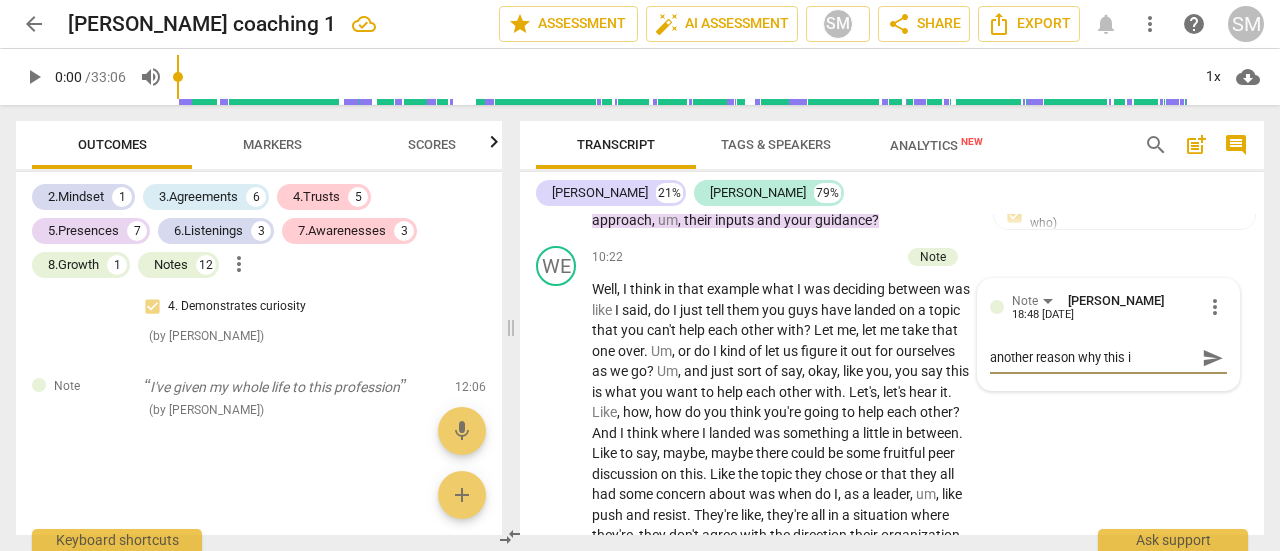type on "another reason why this is" 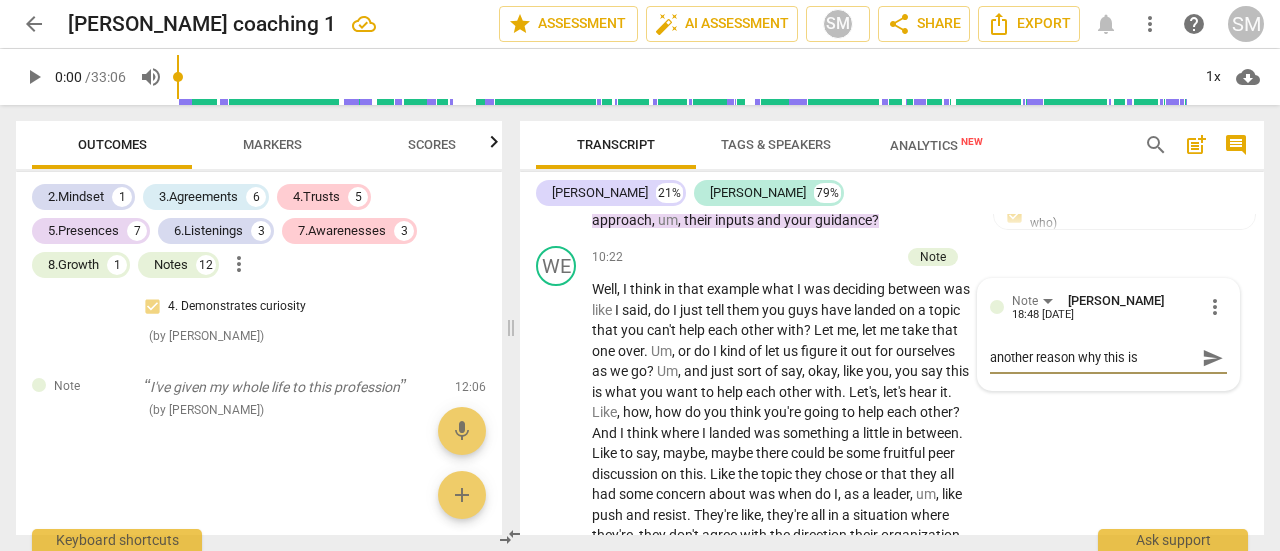 type on "another reason why this is" 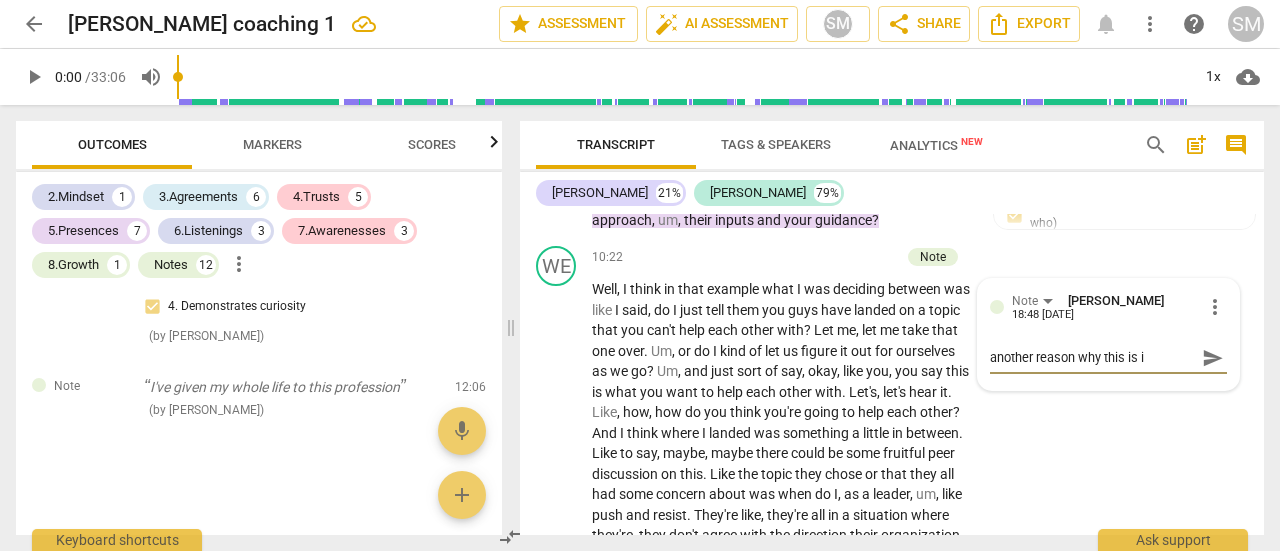 type on "another reason why this is im" 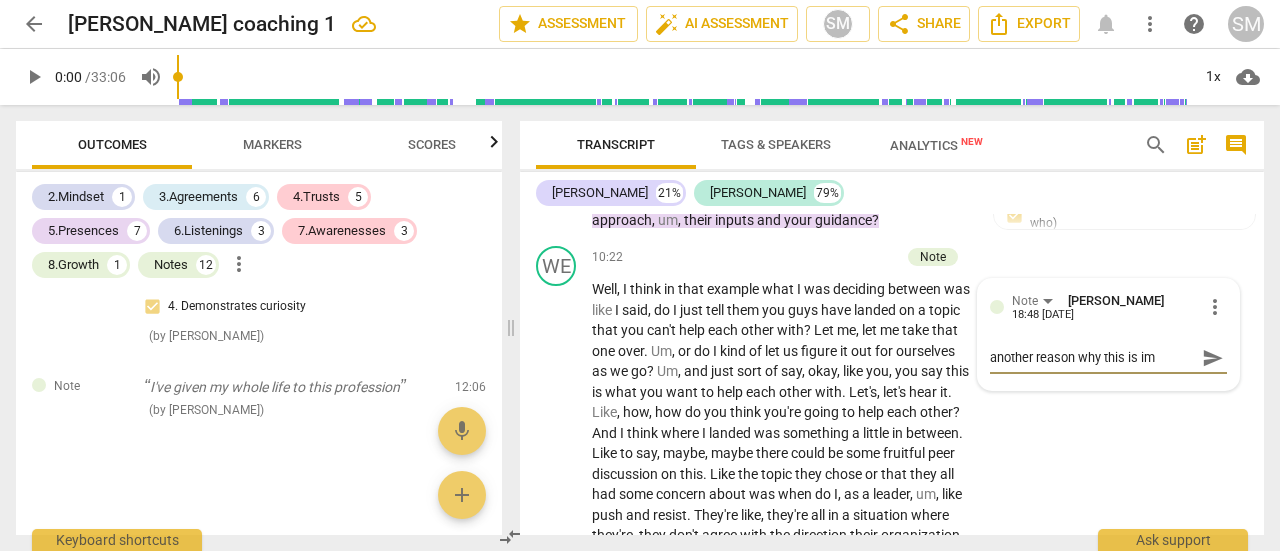 type on "another reason why this is imp" 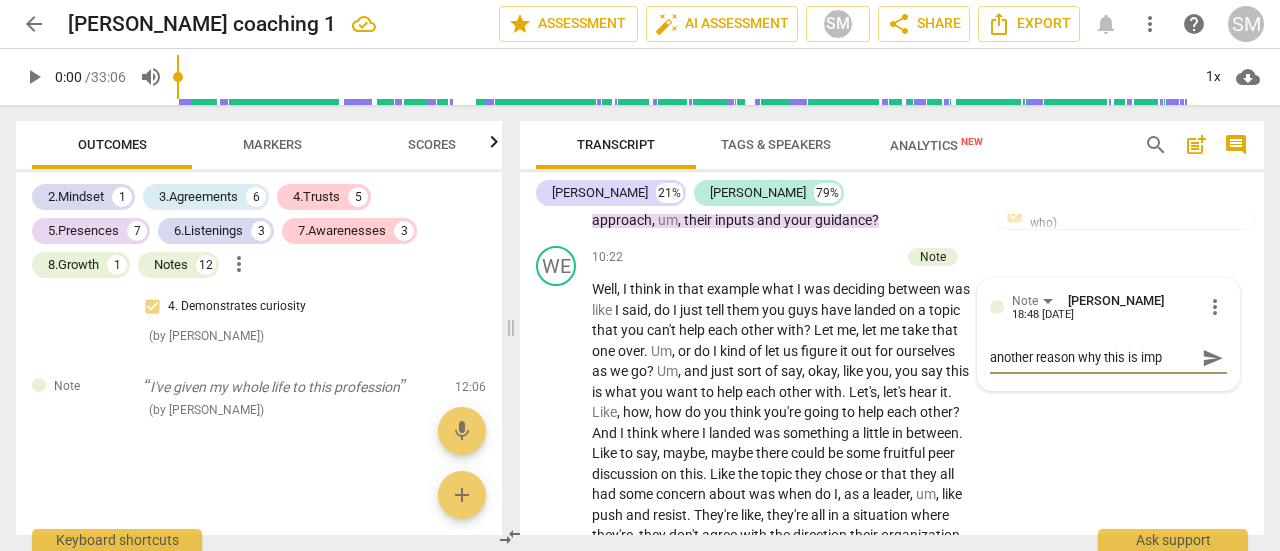 type on "another reason why this is impo" 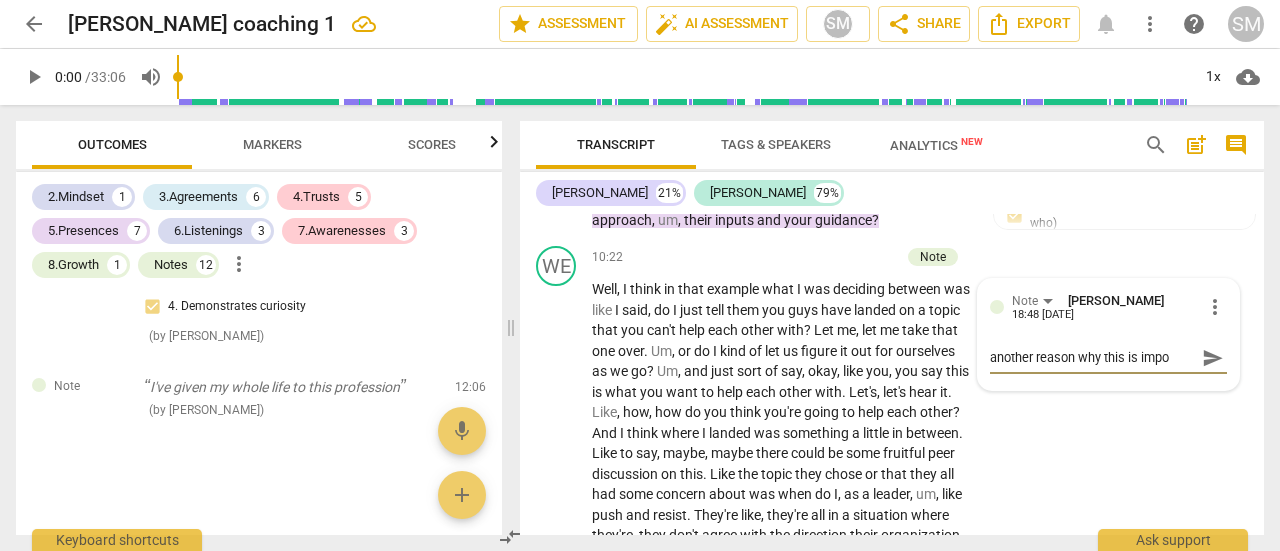 type on "another reason why this is impor" 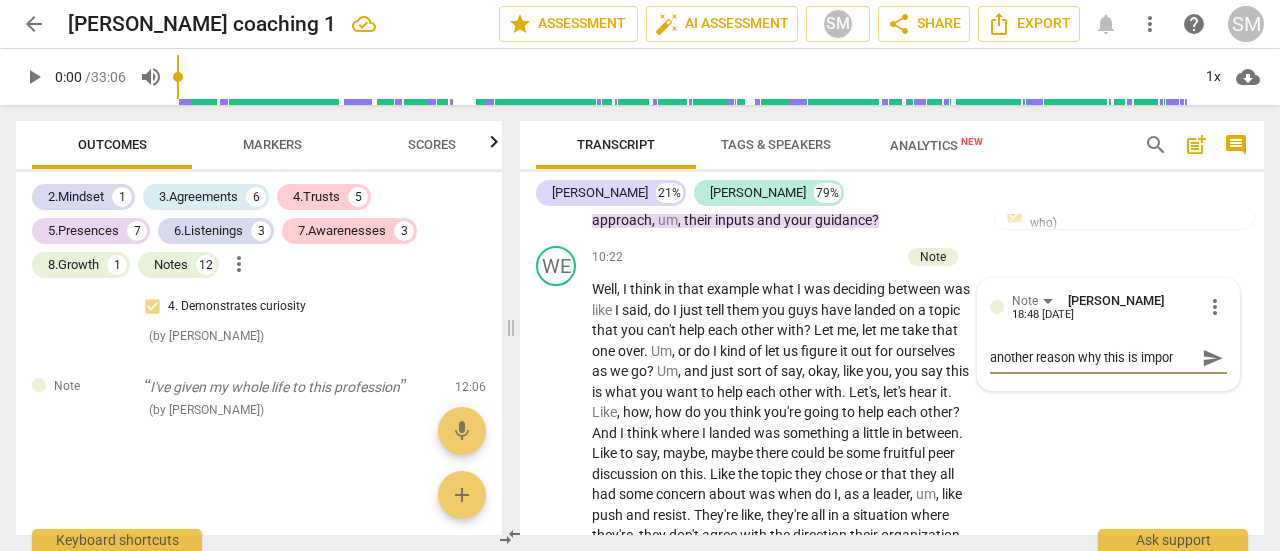 type on "another reason why this is import" 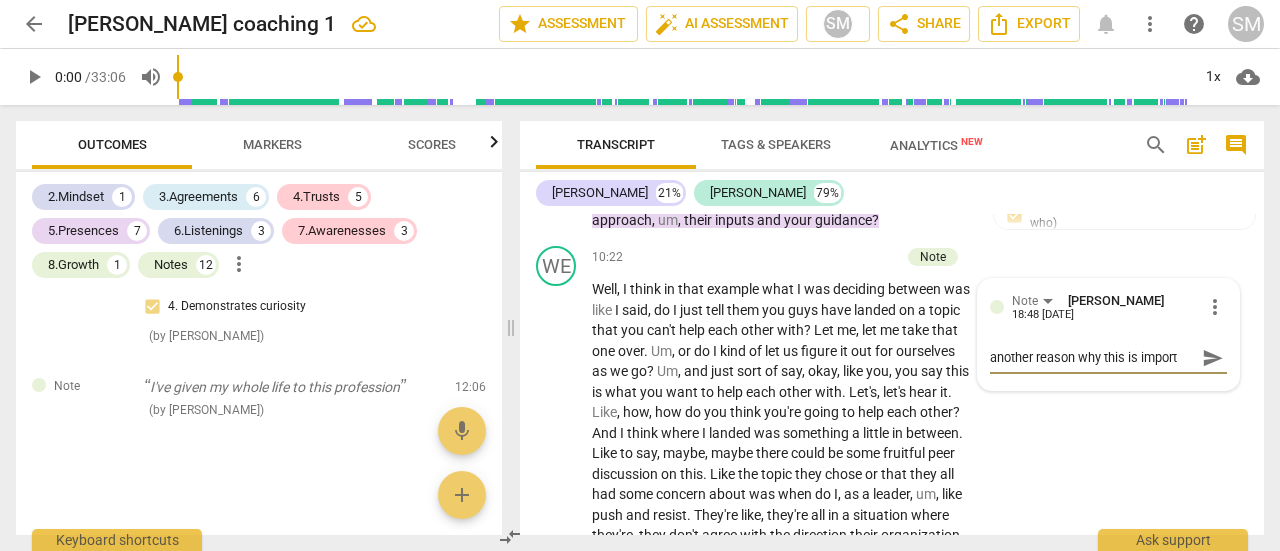 type on "another reason why this is importa" 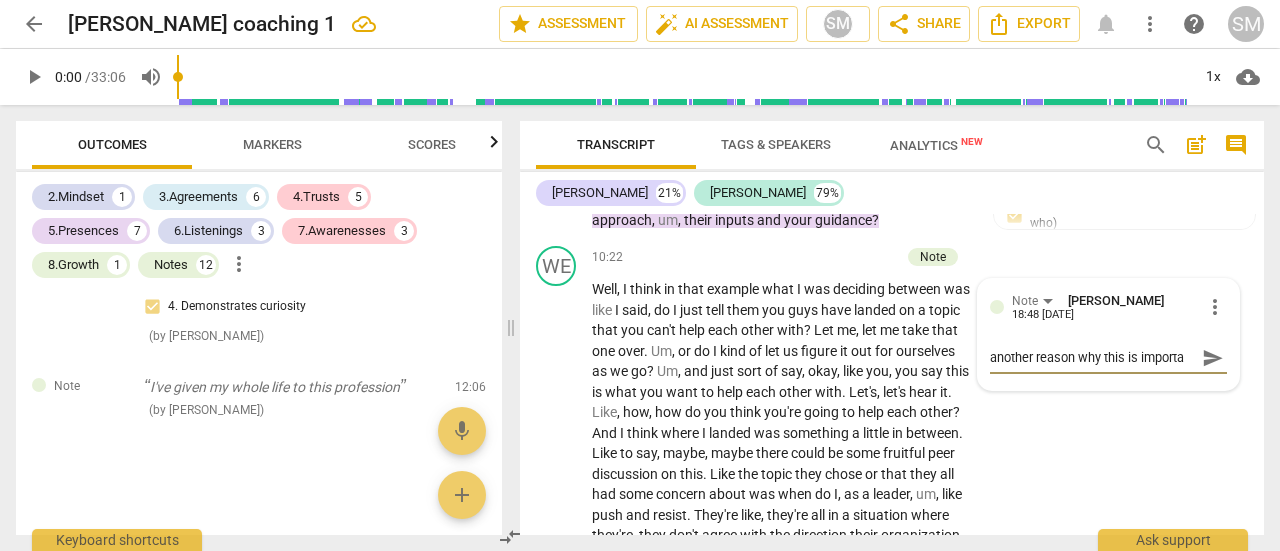 type on "another reason why this is importan" 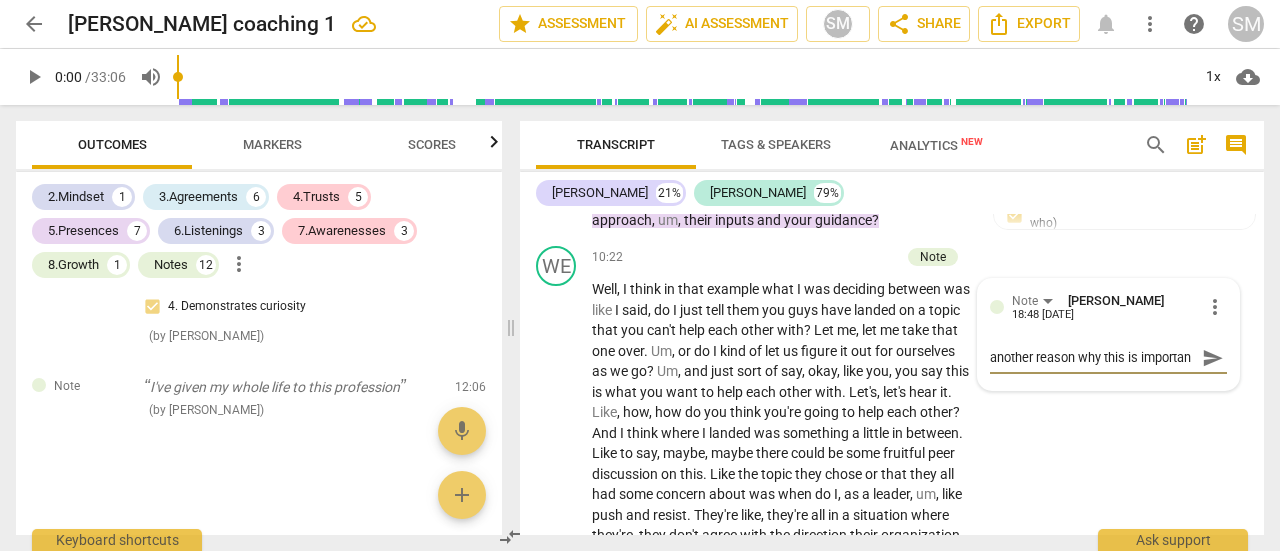 scroll, scrollTop: 17, scrollLeft: 0, axis: vertical 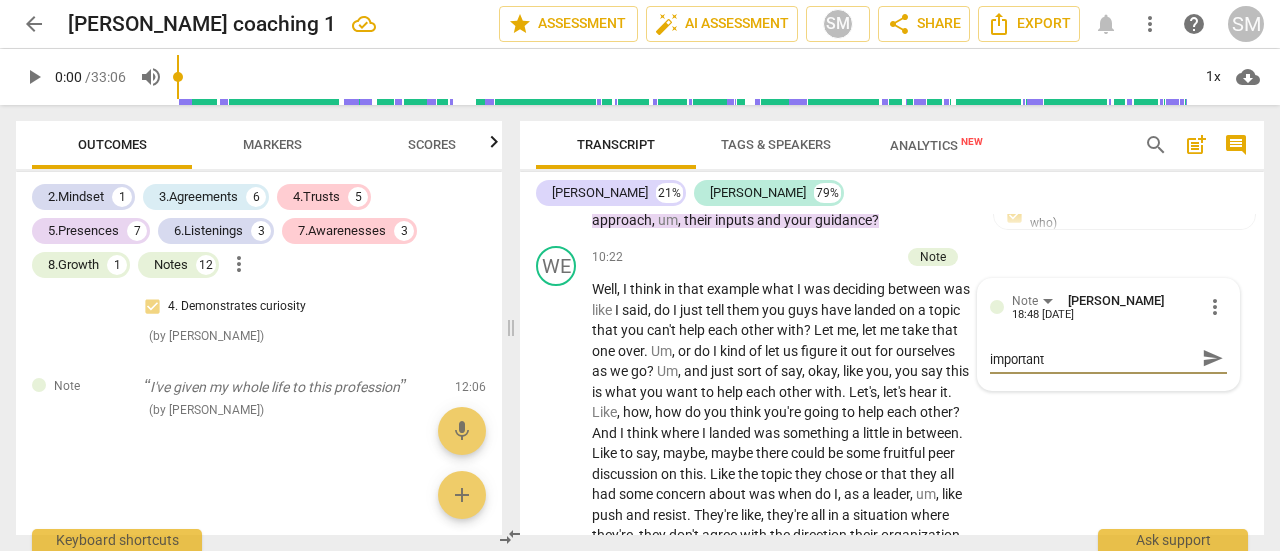 type on "another reason why this is important" 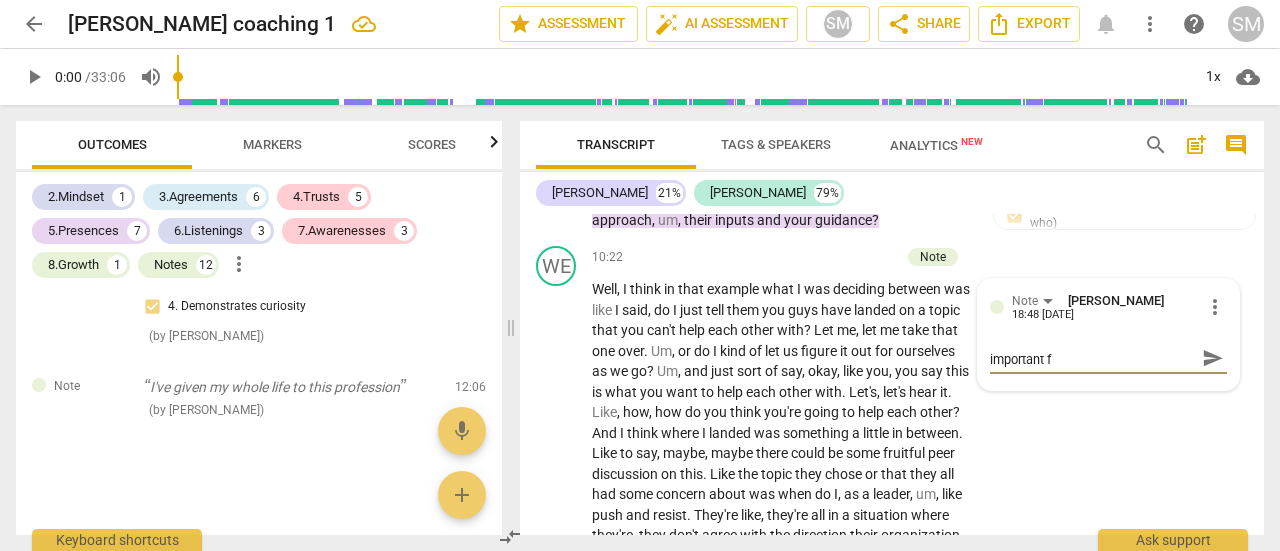 type on "another reason why this is important fo" 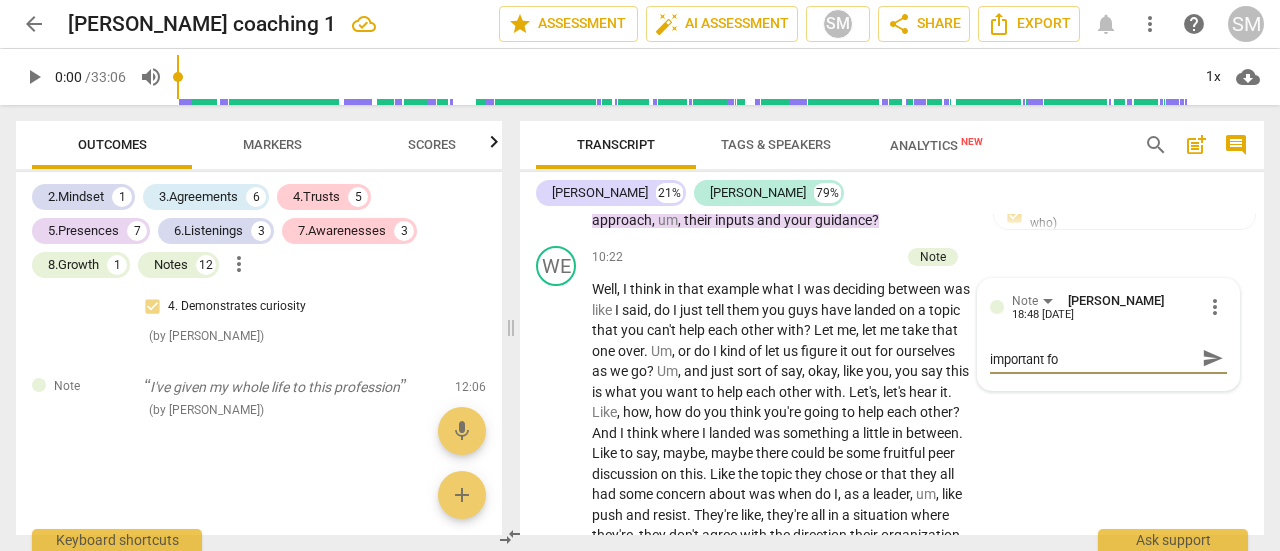 type on "another reason why this is important for" 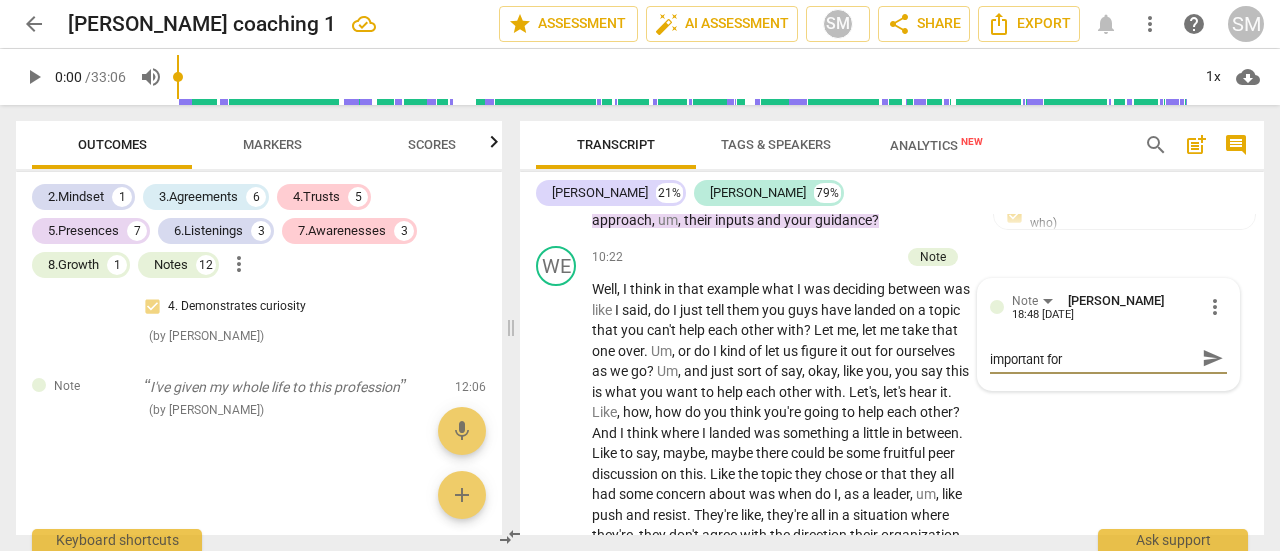 type on "another reason why this is important for" 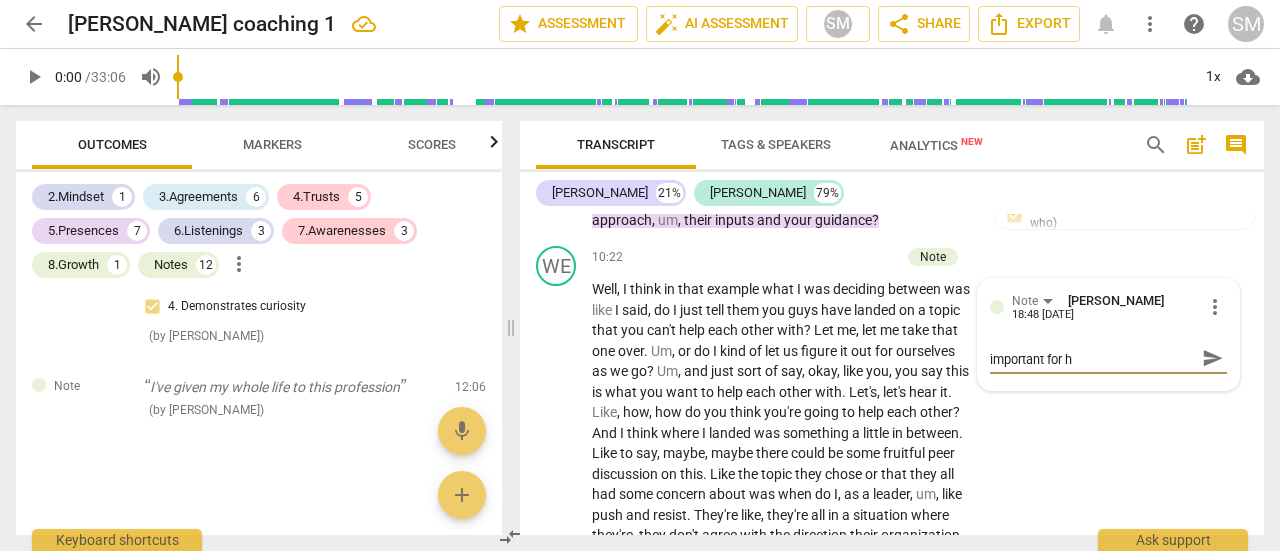 scroll, scrollTop: 0, scrollLeft: 0, axis: both 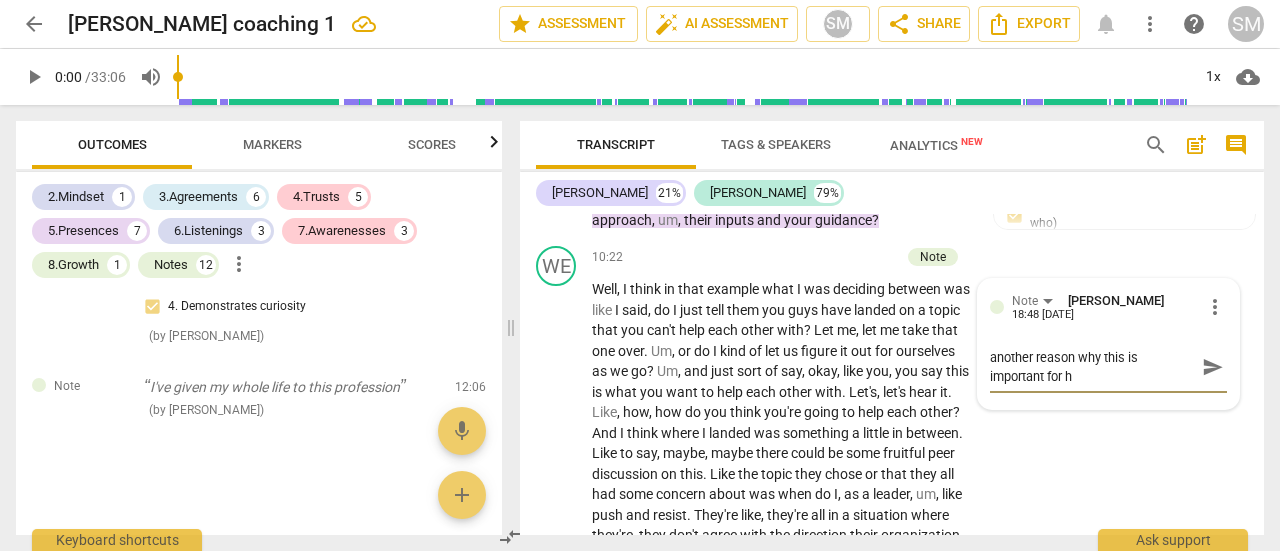 type on "another reason why this is important for he" 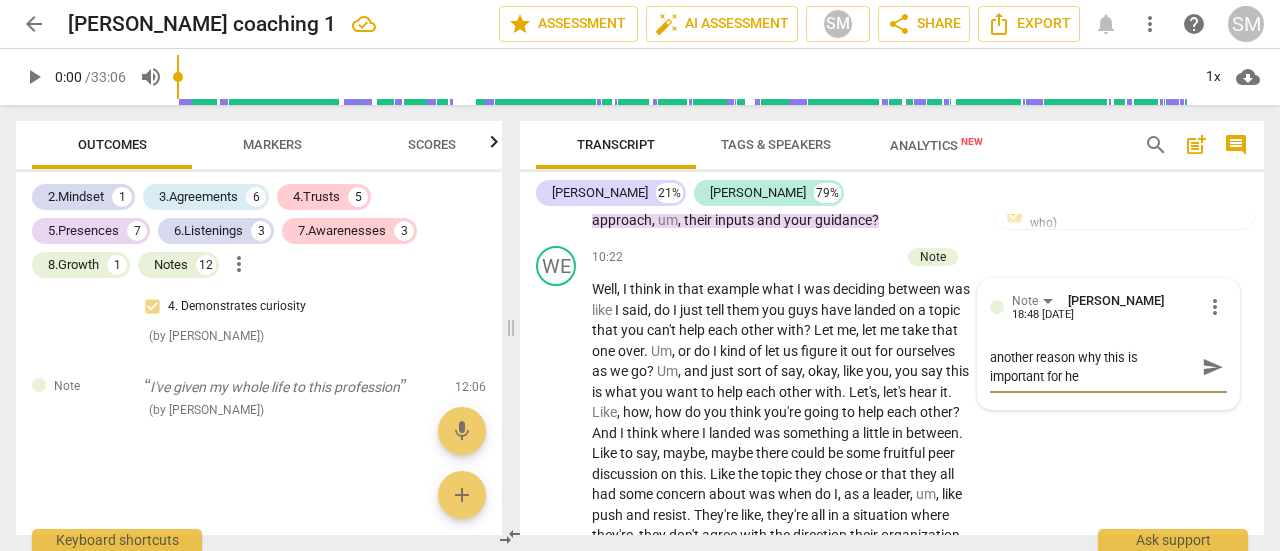 type on "another reason why this is important for her" 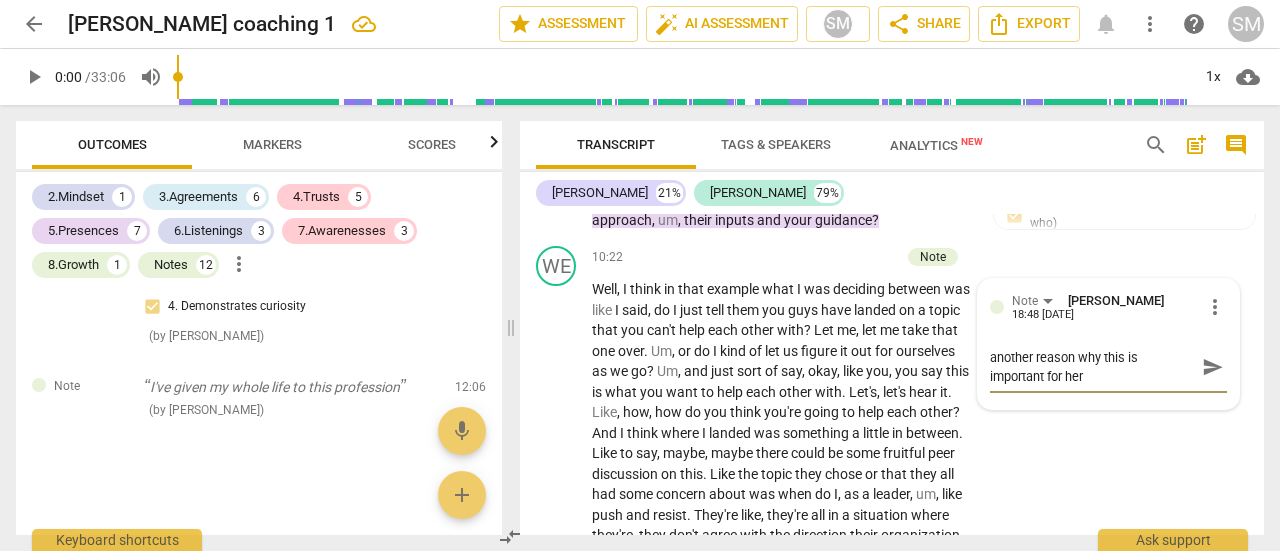type on "another reason why this is important for he" 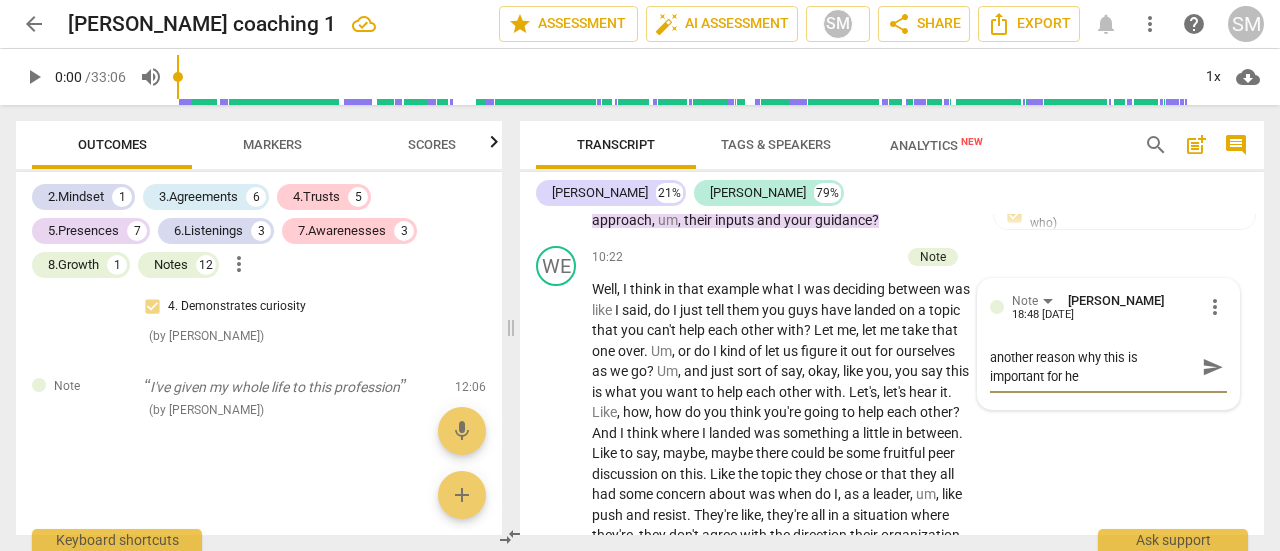 type on "another reason why this is important for h" 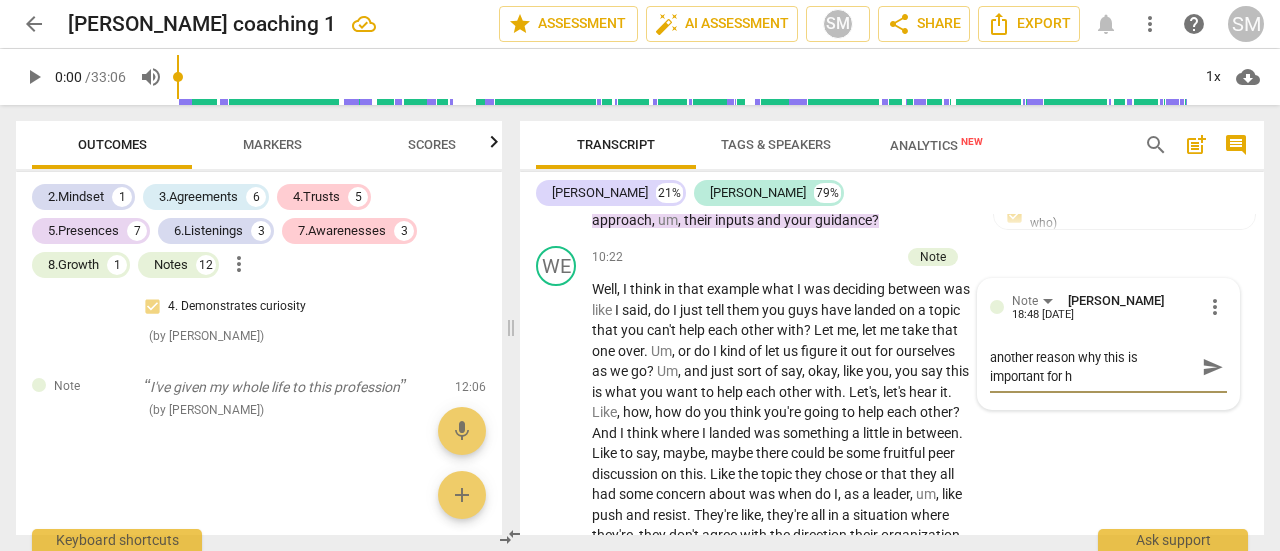 type on "another reason why this is important for" 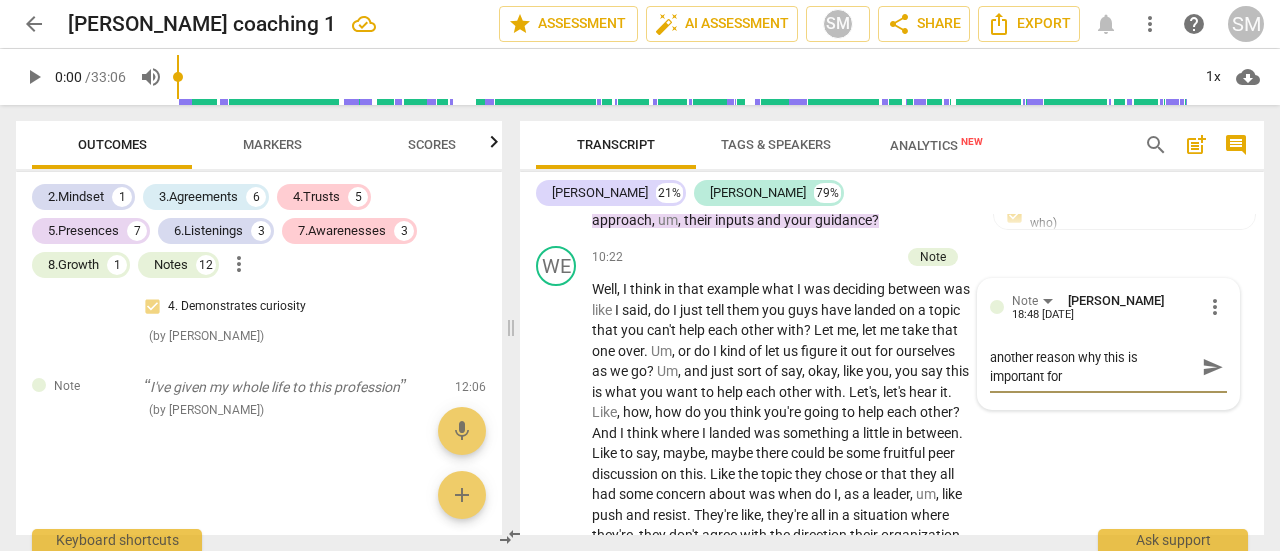 scroll, scrollTop: 17, scrollLeft: 0, axis: vertical 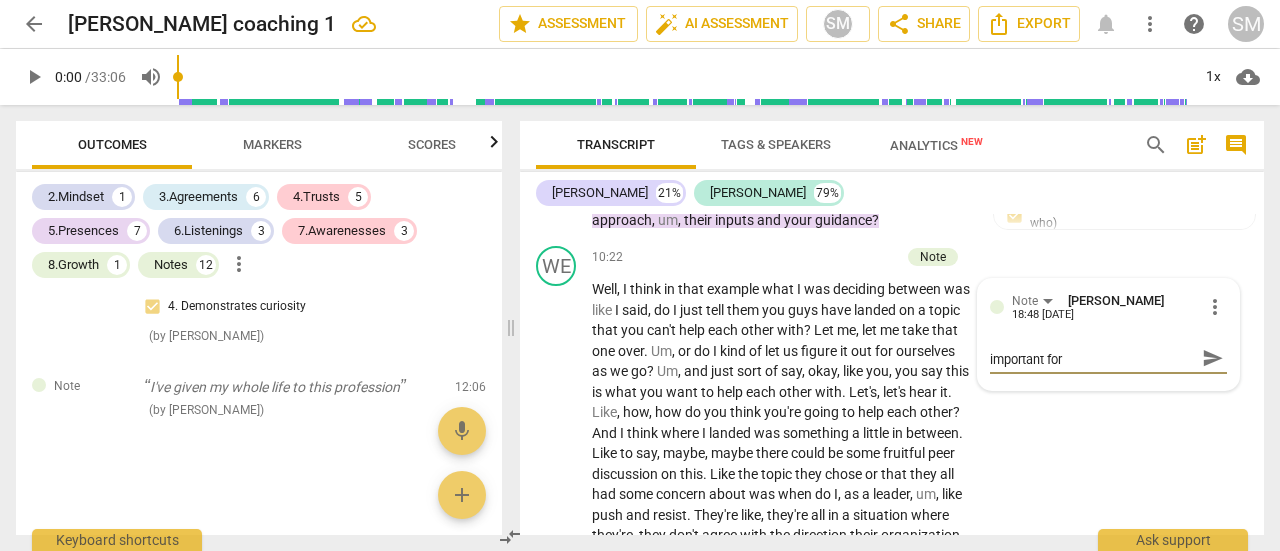 type on "another reason why this is important for c" 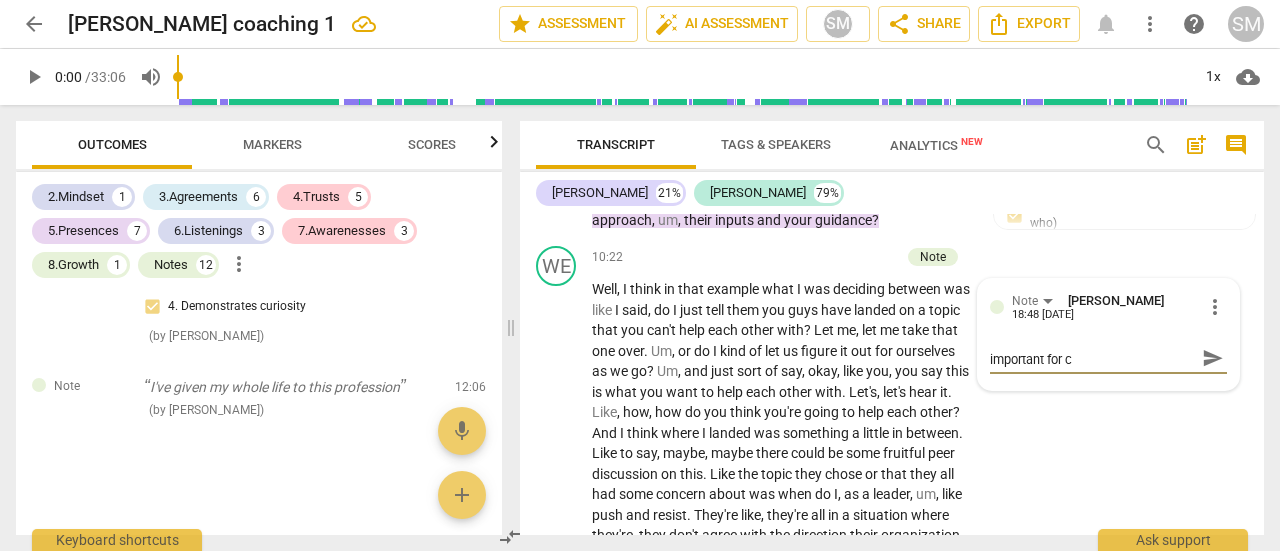 type on "another reason why this is important for cl" 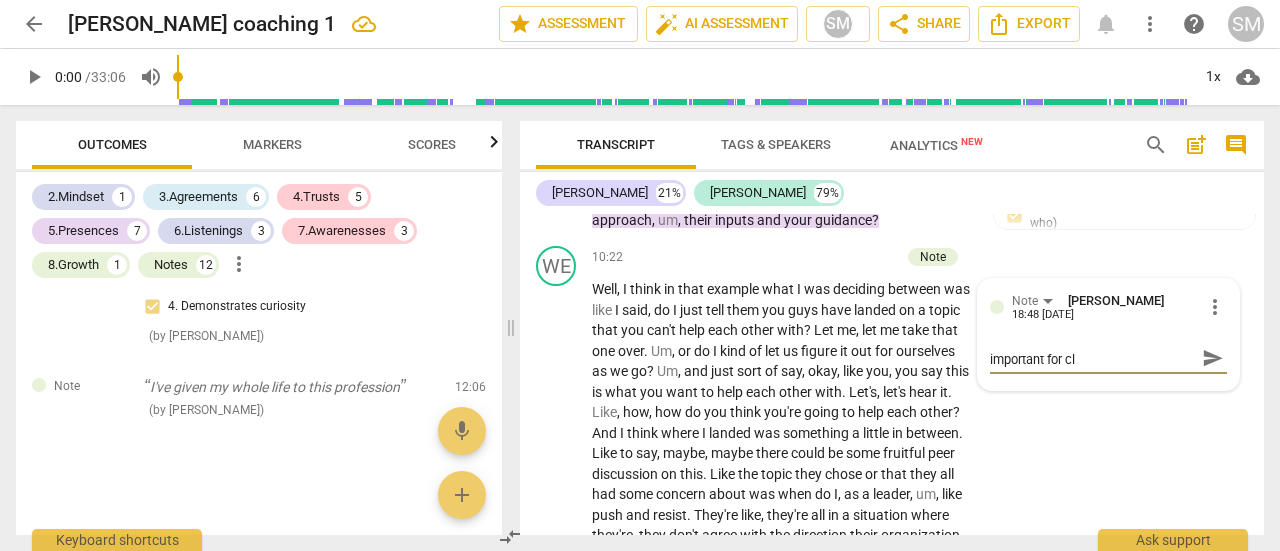 scroll, scrollTop: 0, scrollLeft: 0, axis: both 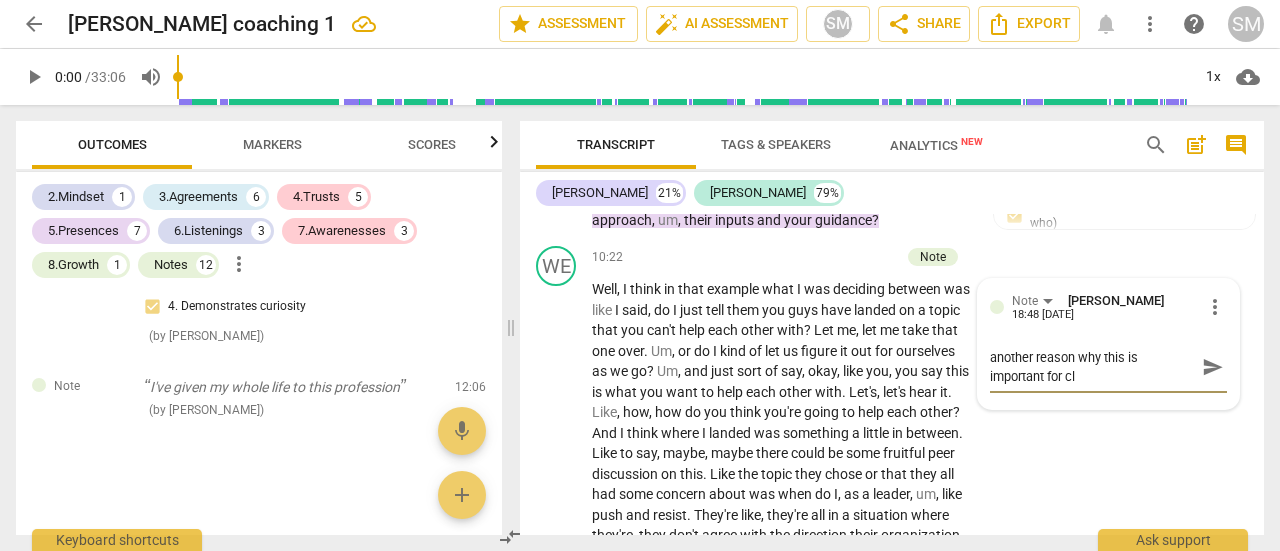 type on "another reason why this is important for cli" 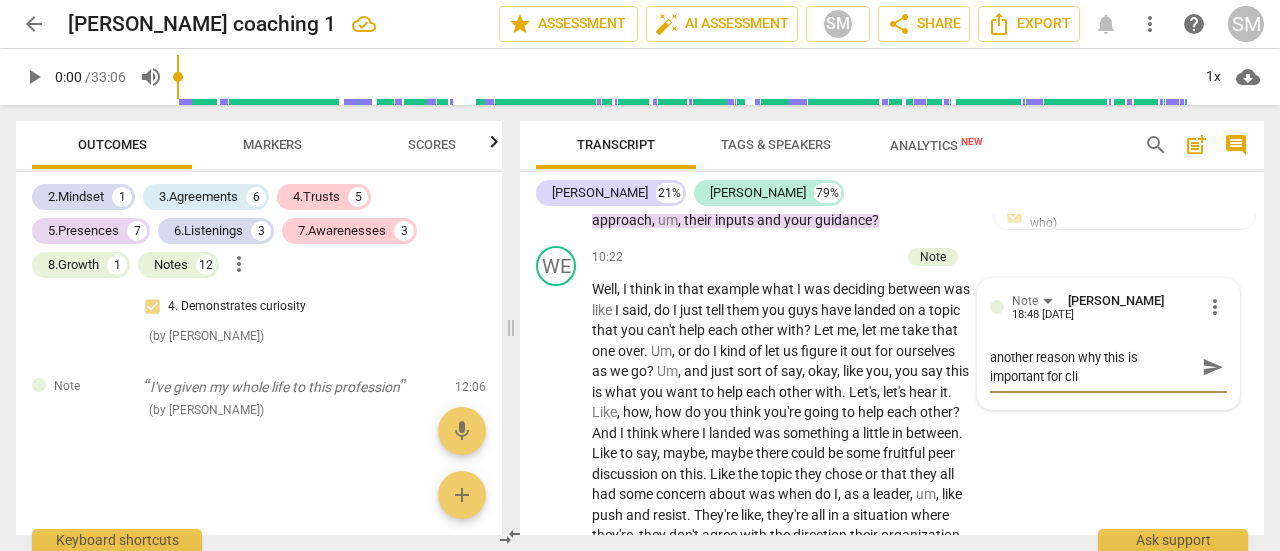 type on "another reason why this is important for clie" 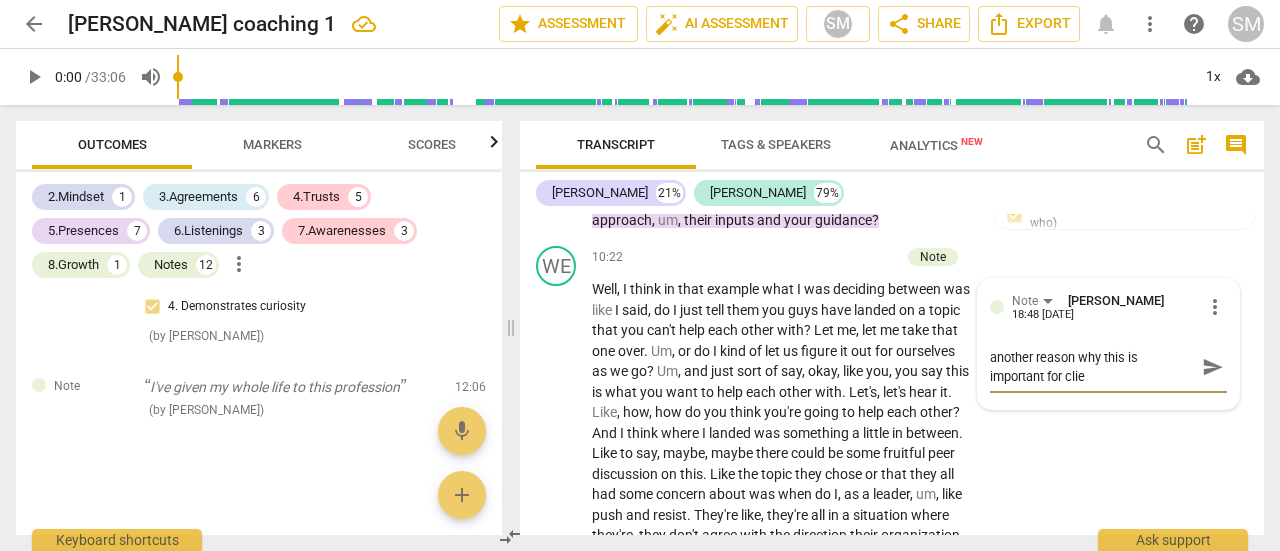 type on "another reason why this is important for clien" 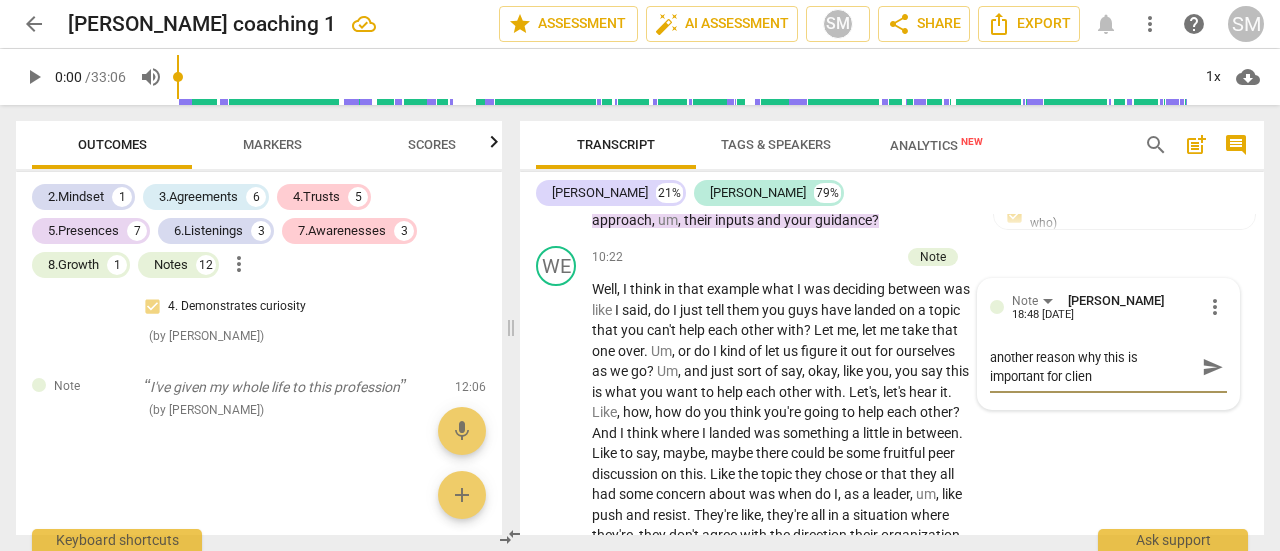 type on "another reason why this is important for client" 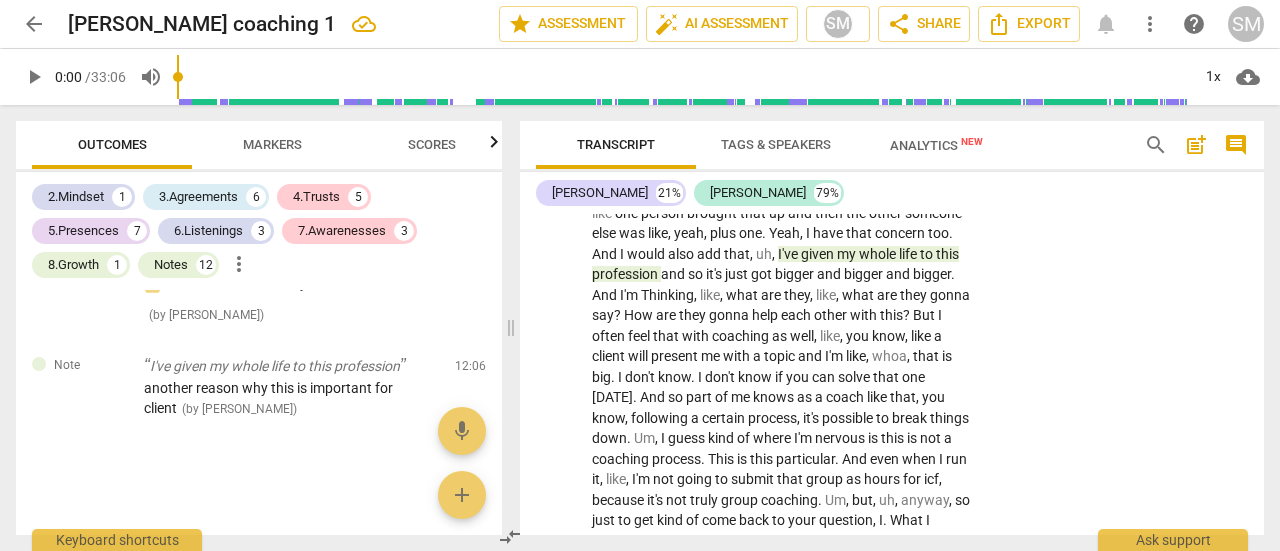 scroll, scrollTop: 3740, scrollLeft: 0, axis: vertical 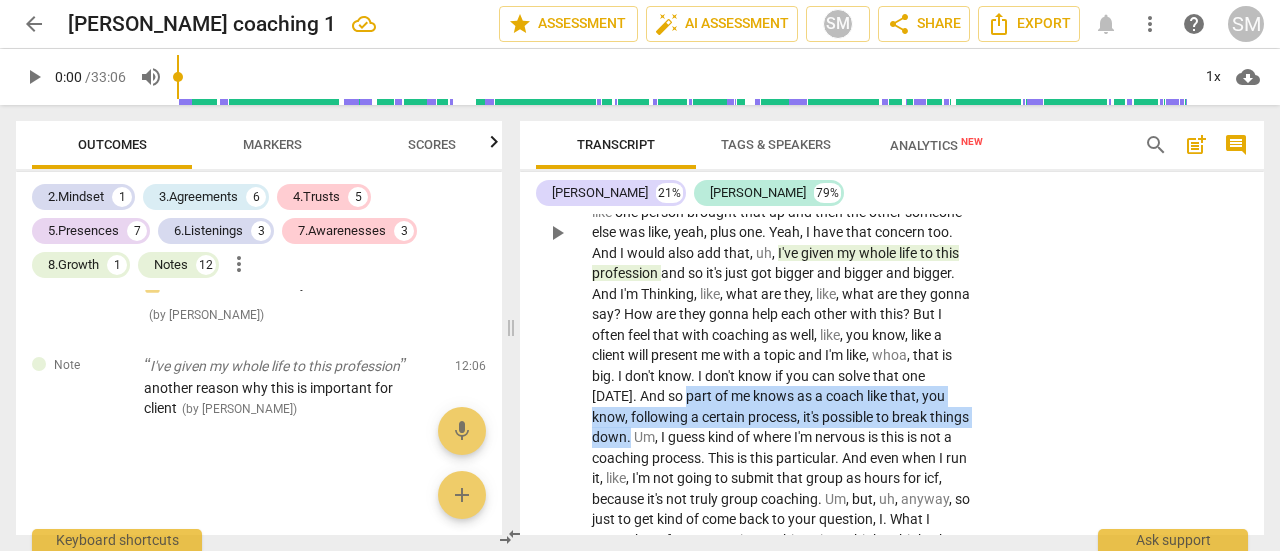 drag, startPoint x: 905, startPoint y: 411, endPoint x: 858, endPoint y: 452, distance: 62.369865 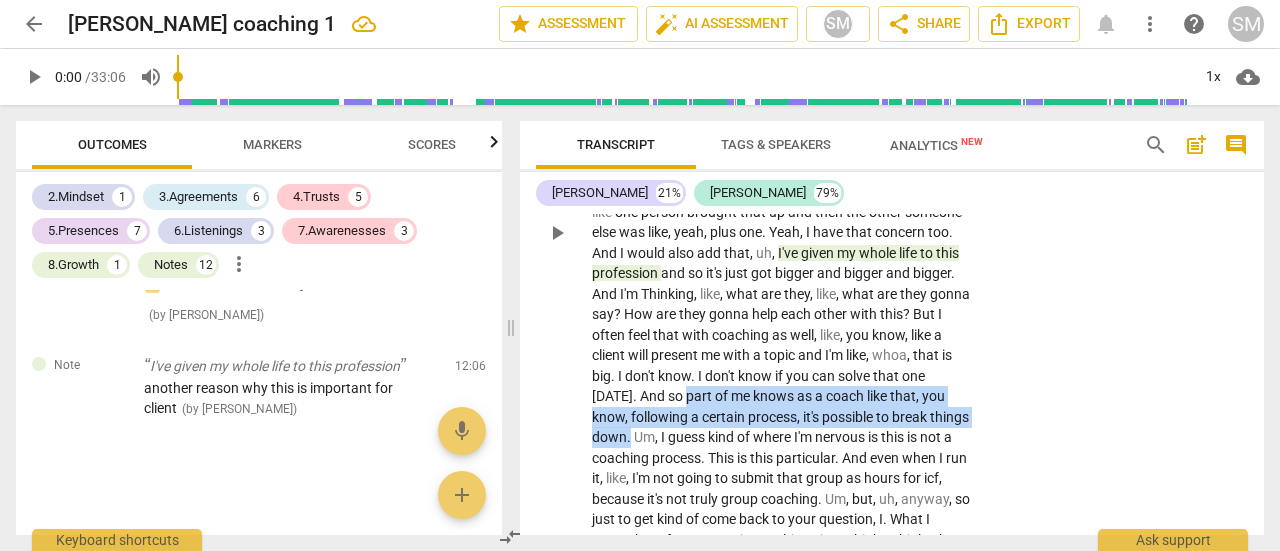click on "Well ,   I   think   in   that   example   what   I   was   deciding   between   was   like   I   said ,   do   I   just   tell   them   you   guys   have   landed   on   a   topic   that   you   can't   help   each   other   with ?   Let   me ,   let   me   take   that   one   over .   Um ,   or   do   I   kind   of   let   us   figure   it   out   for   ourselves   as   we   go ?   Um ,   and   just   sort   of   say ,   okay ,   like   you ,   you   say   this   is   what   you   want   to   help   each   other   with .   Let's ,   let's   hear   it .   Like ,   how ,   how   do   you   think   you're   going   to   help   each   other ?   And   I   think   where   I   landed   was   something   a   little   in   between .   Like   to   say ,   maybe ,   maybe   there   could   be   some   fruitful   peer   discussion   on   this .   Like   the   topic   they   chose   or   that   they   all   had   some   concern   about   was   when   do   I ,   as   a   leader ,   um ,   like   push   and   resist ." at bounding box center (782, 232) 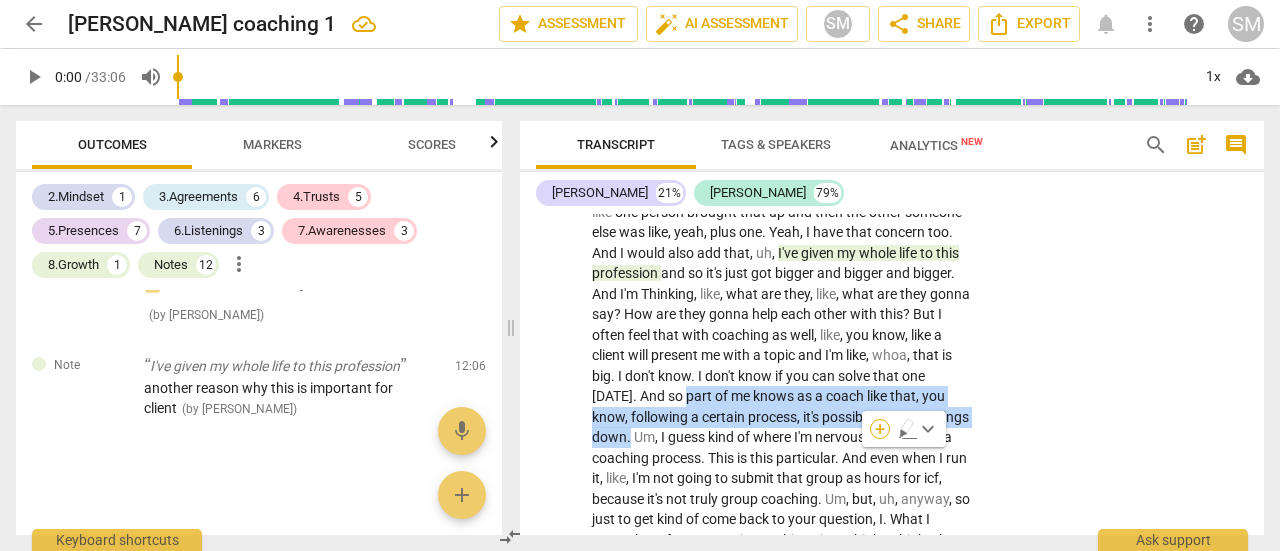 click on "+" at bounding box center (880, 429) 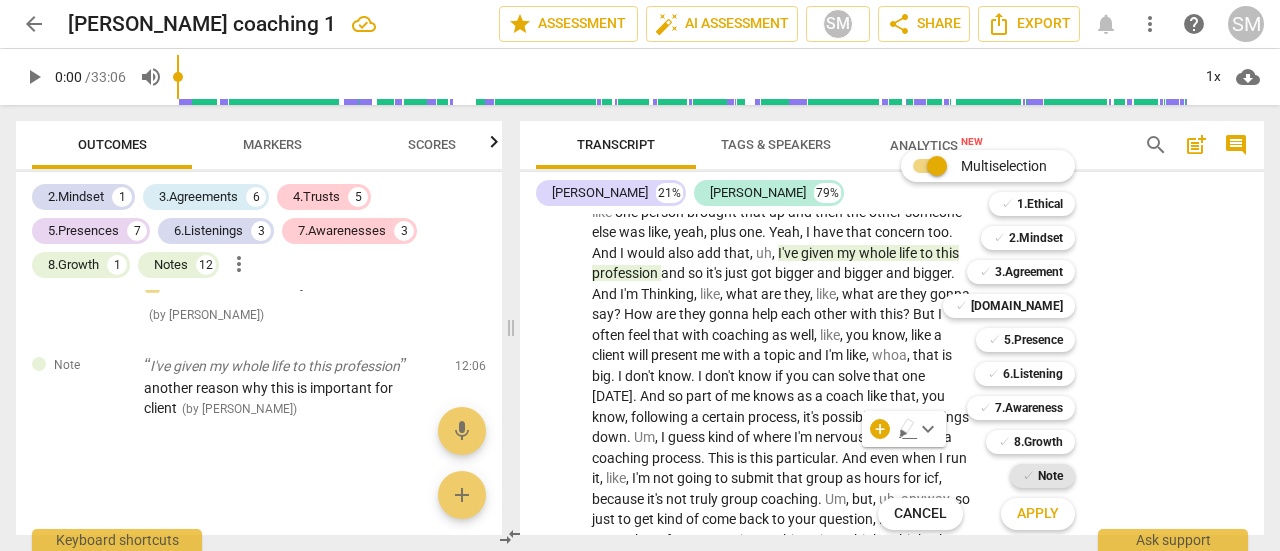 click on "Note" at bounding box center [1050, 476] 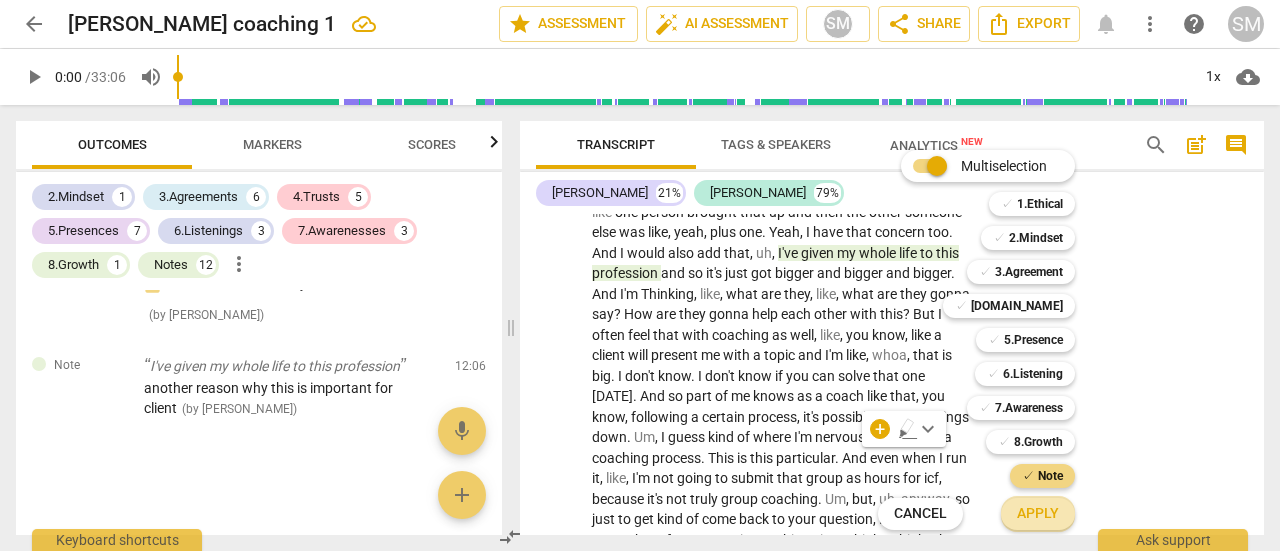 click on "Apply" at bounding box center [1038, 514] 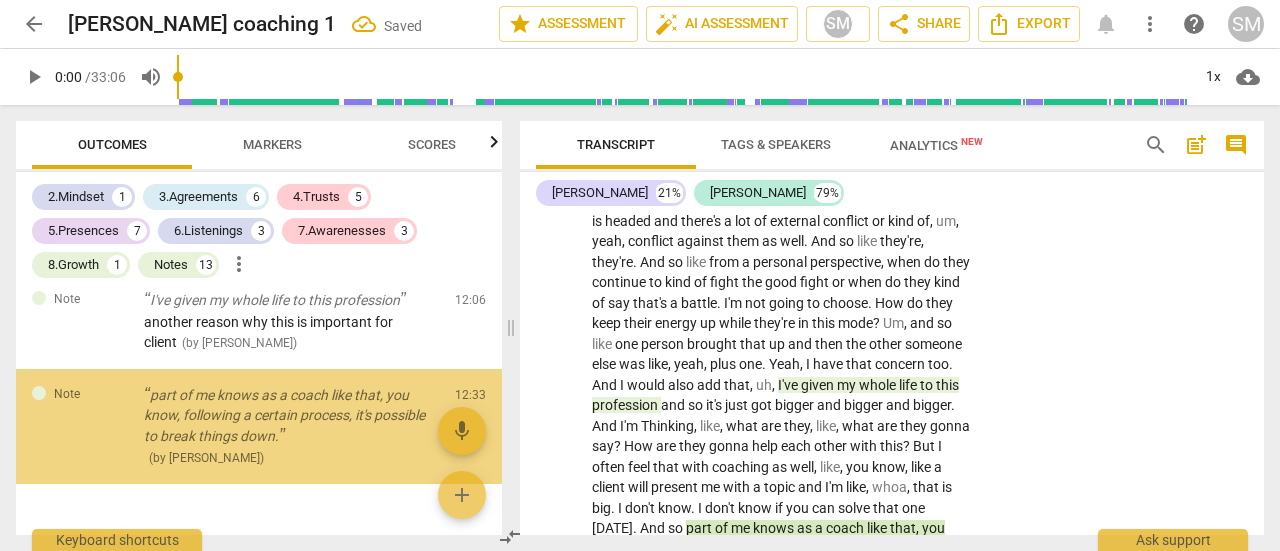 scroll, scrollTop: 3273, scrollLeft: 0, axis: vertical 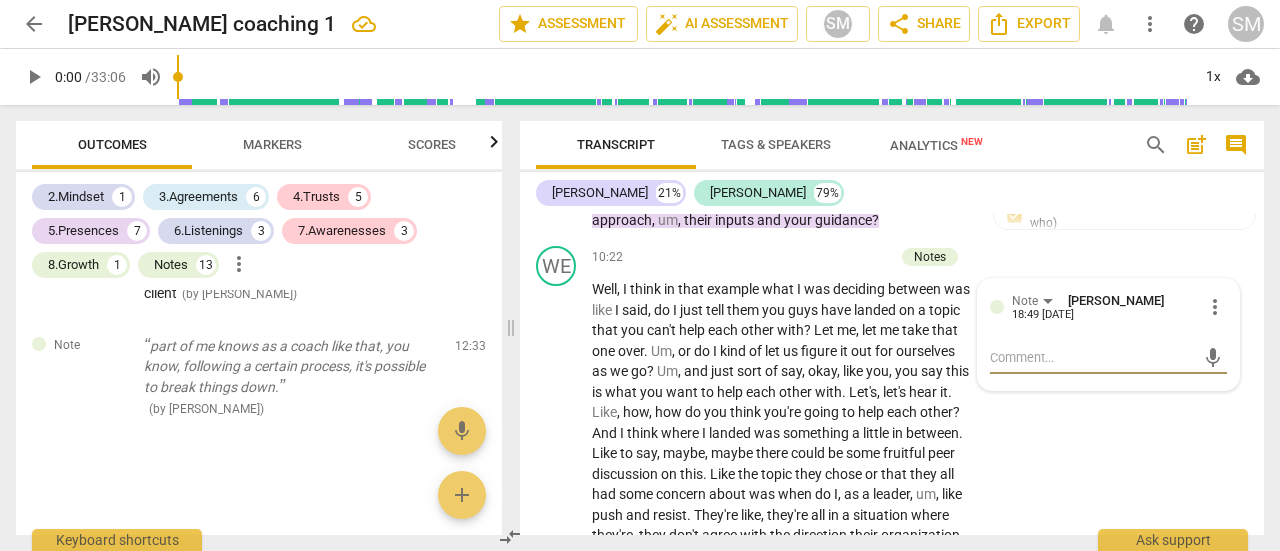type on "s" 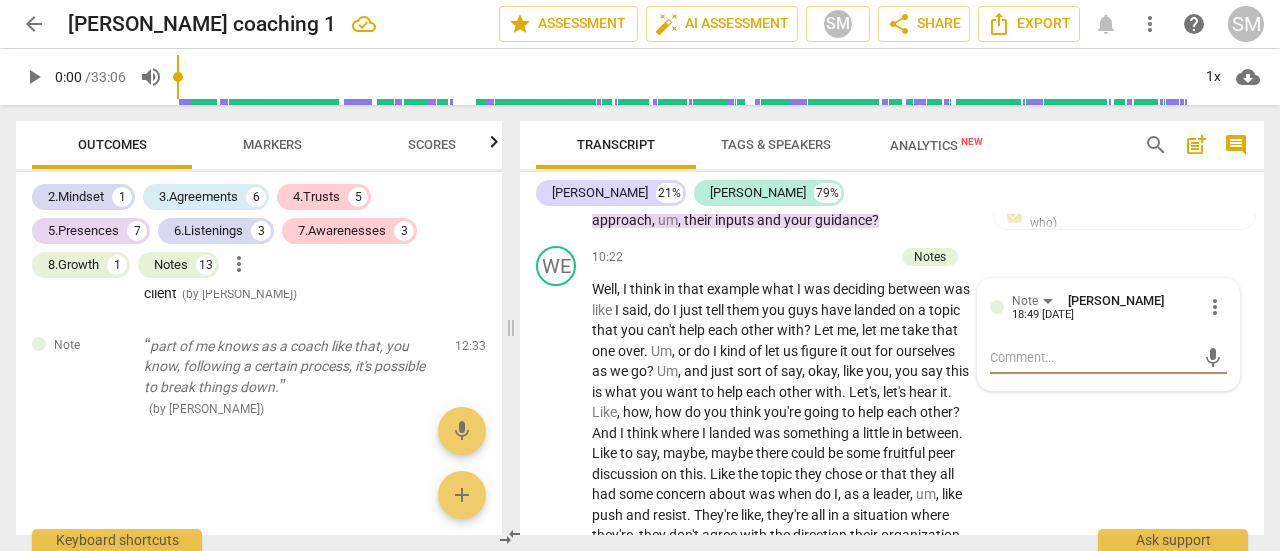type on "s" 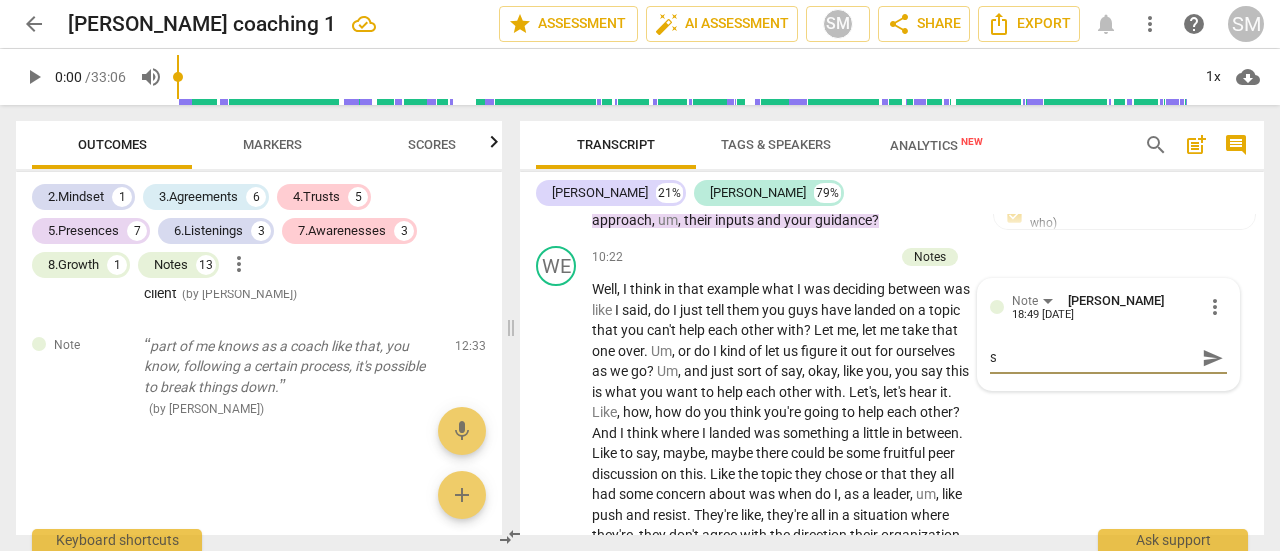 type on "sh" 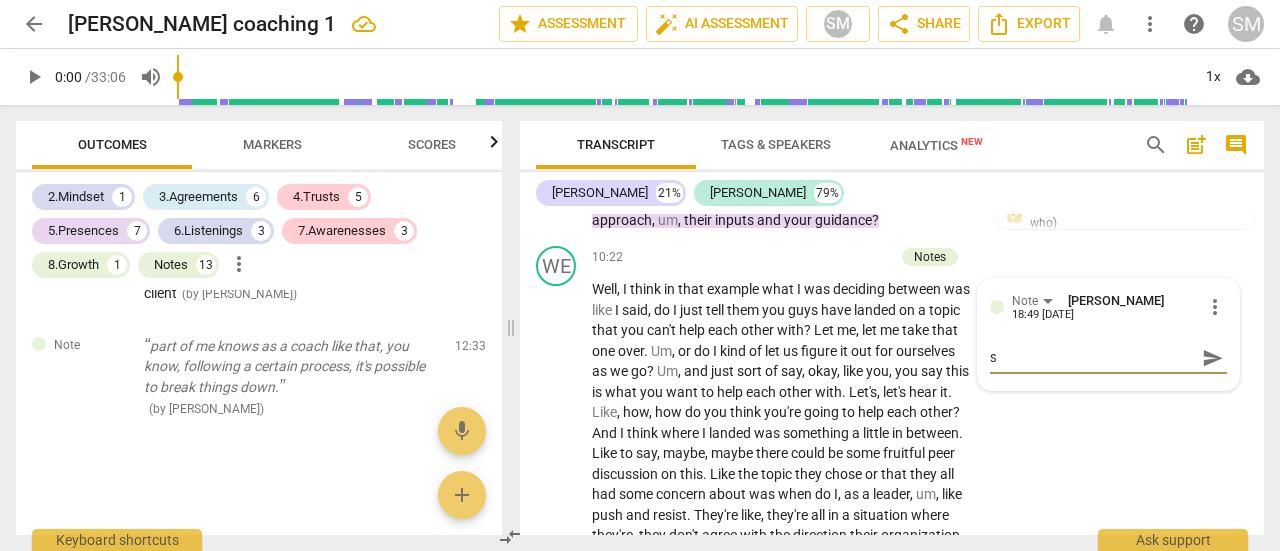 type on "sh" 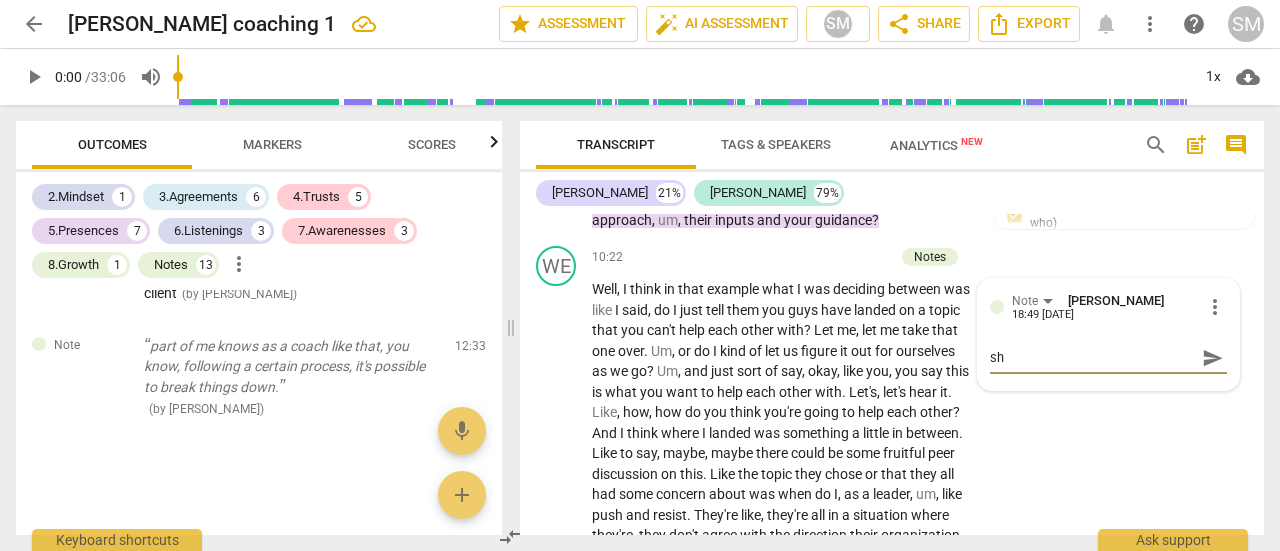 type on "she" 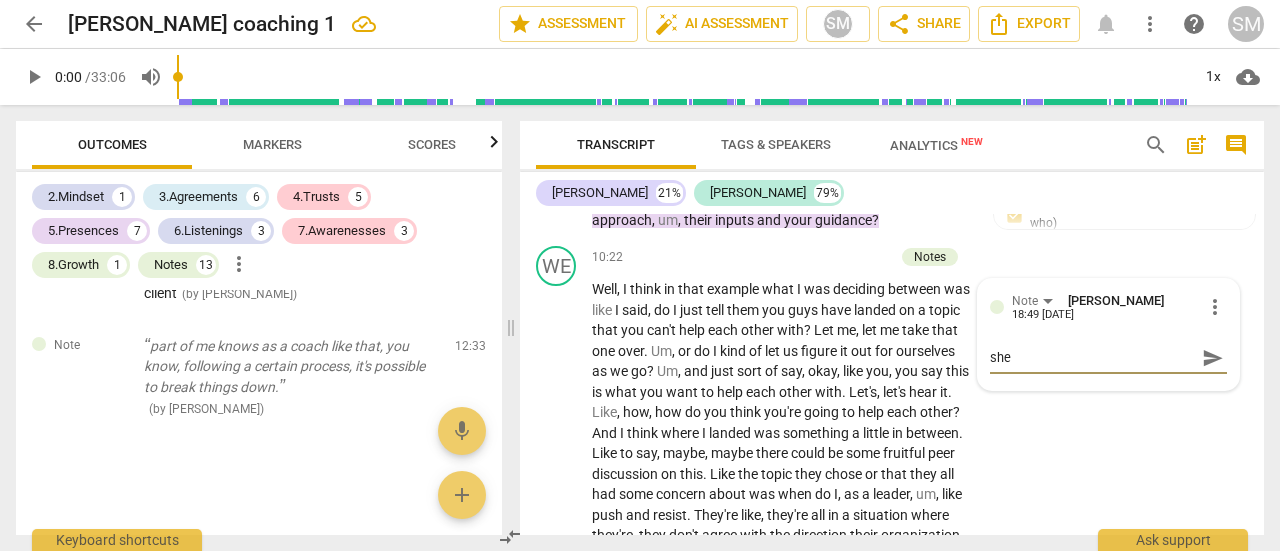 type on "she" 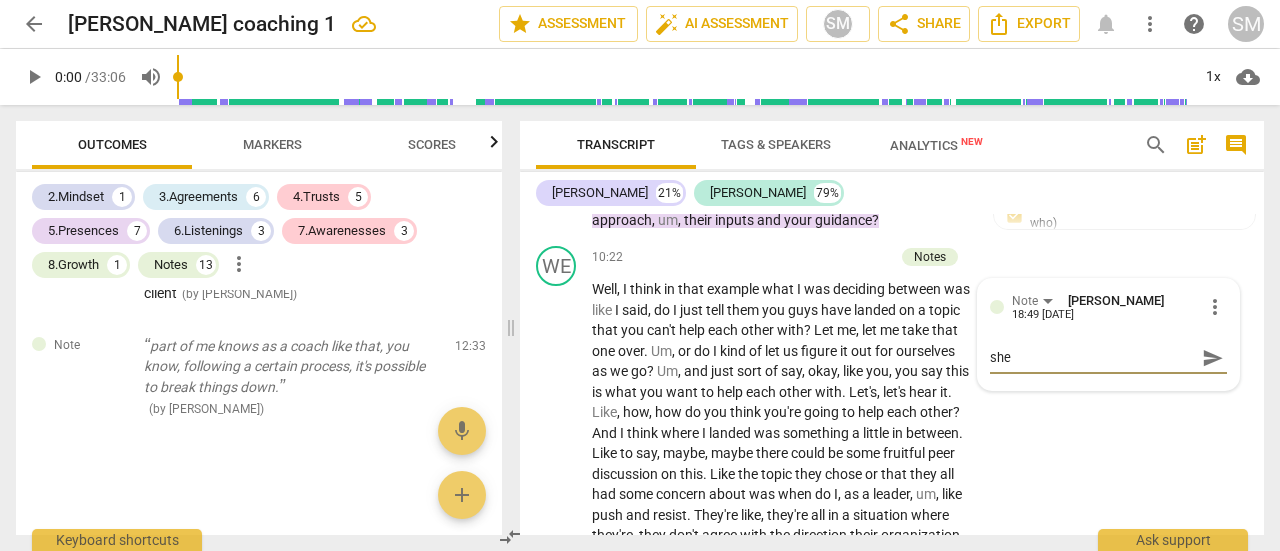 type on "she c" 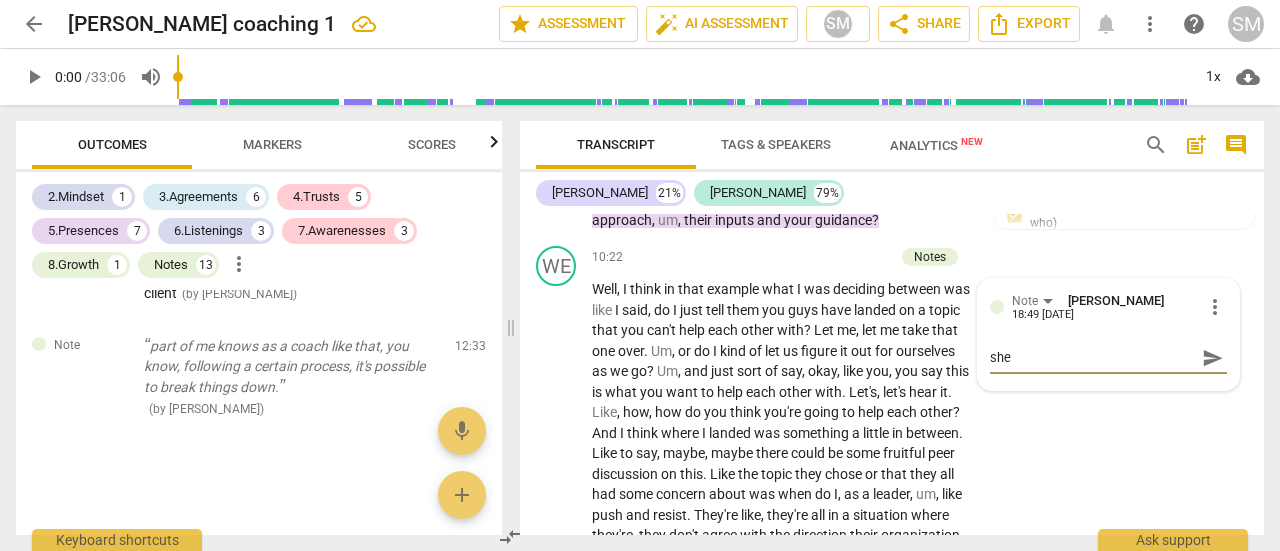 type on "she c" 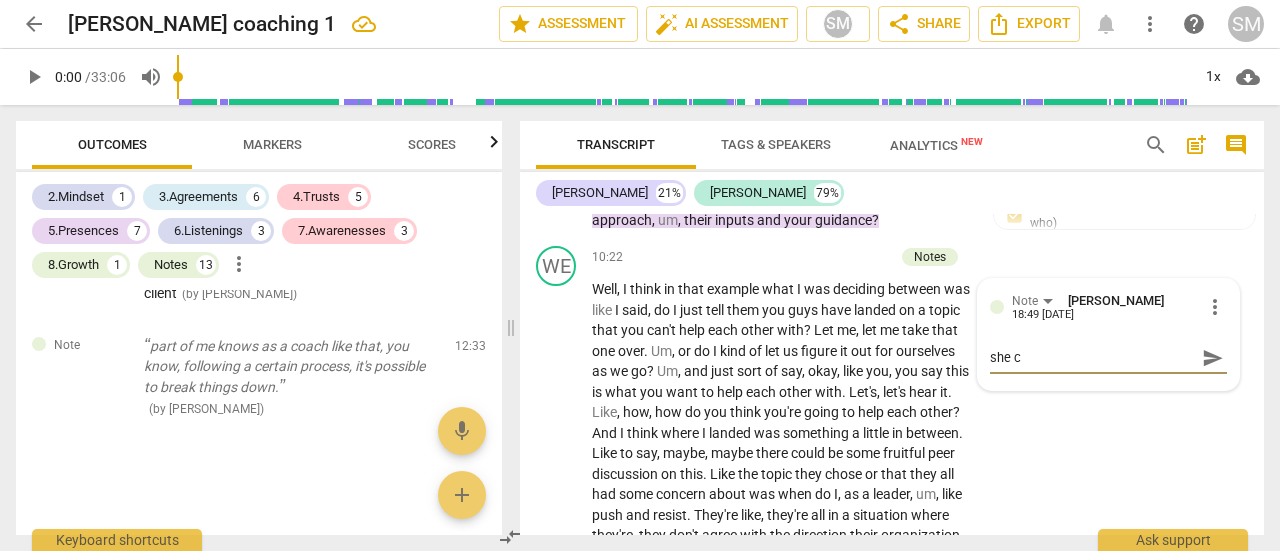 type on "she ca" 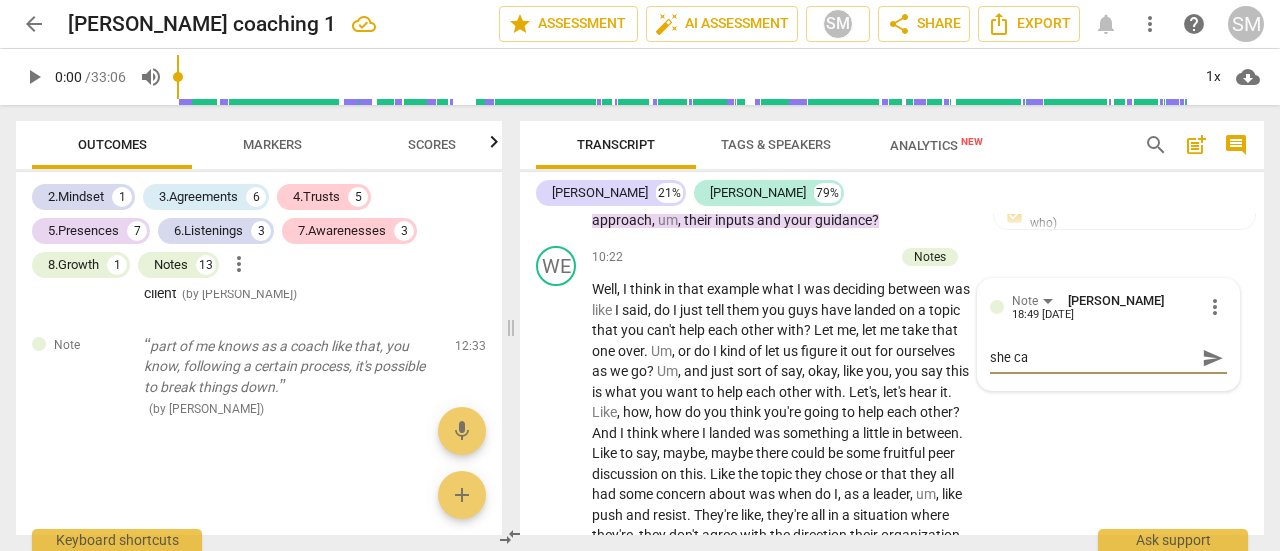 type on "she can" 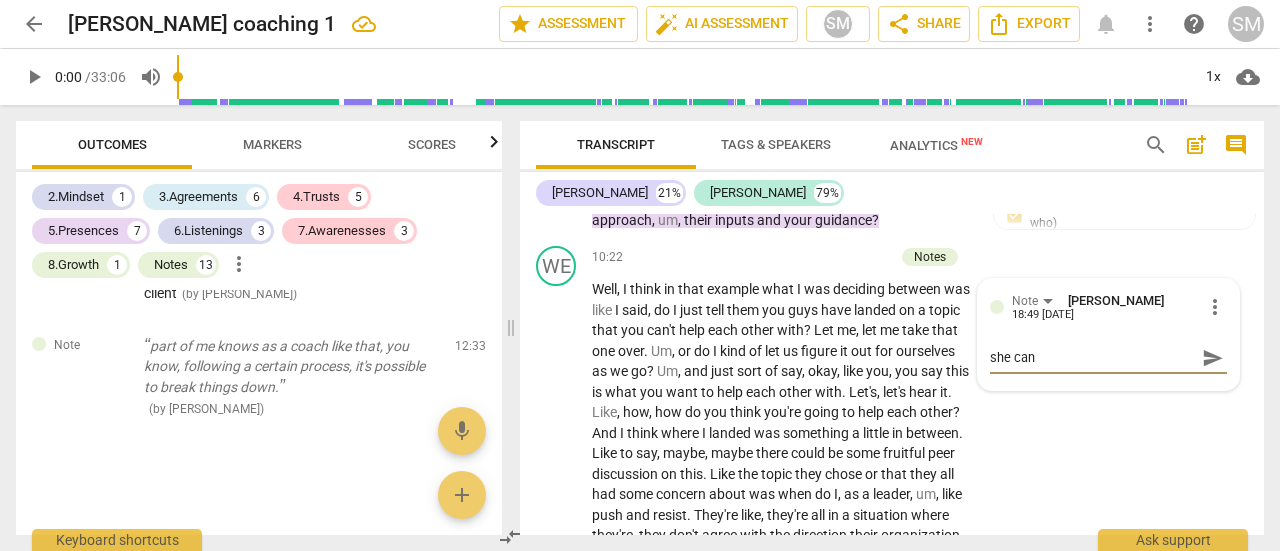 type on "she can" 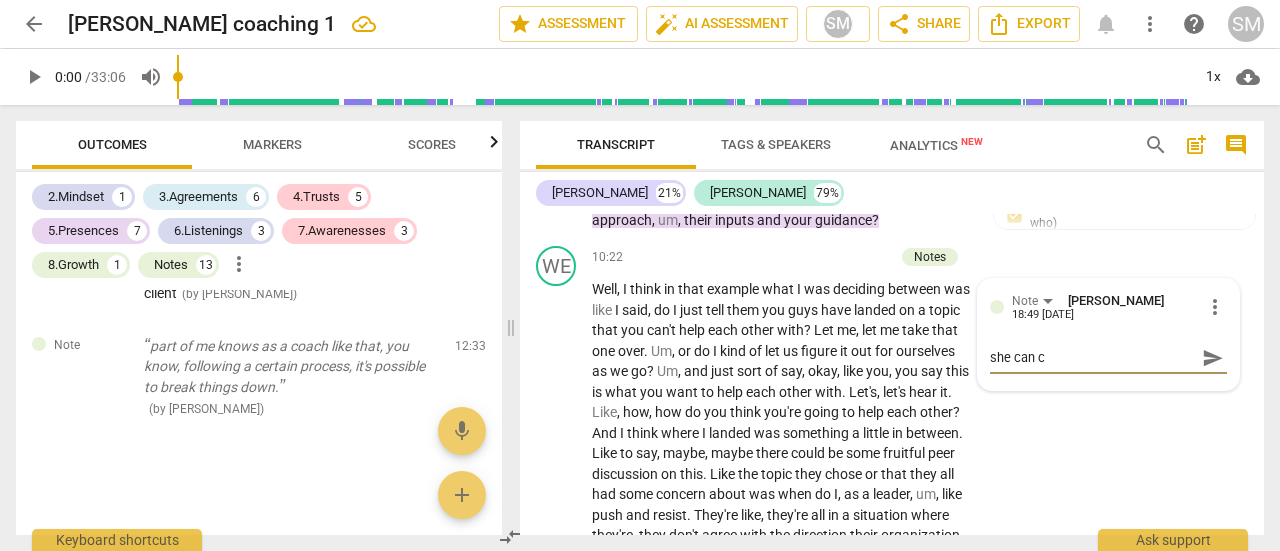 type on "she can co" 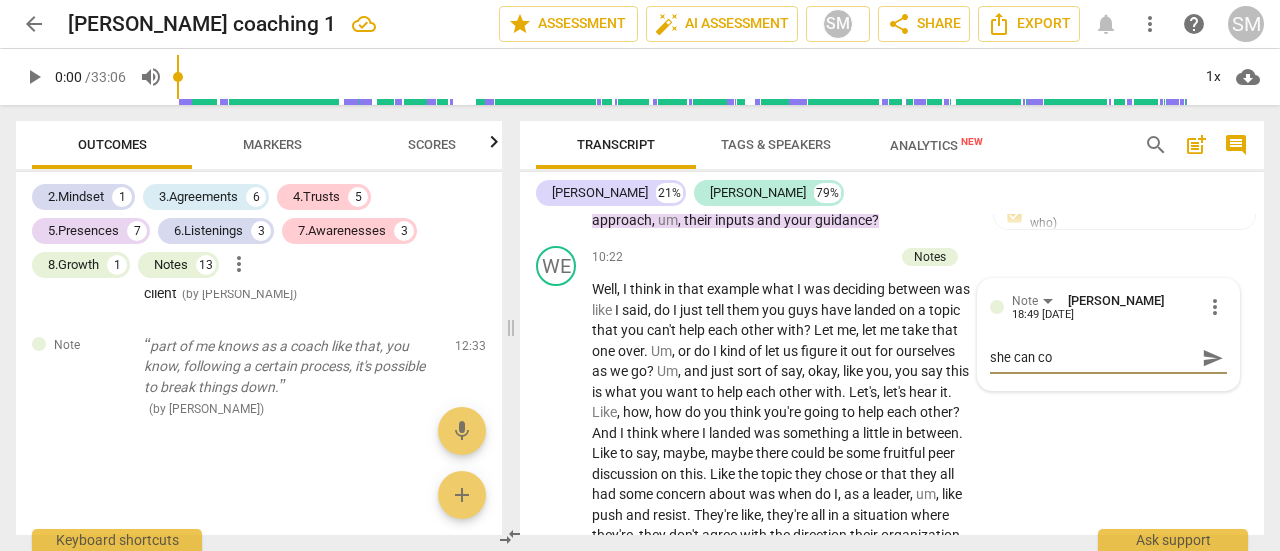 type on "she can cou" 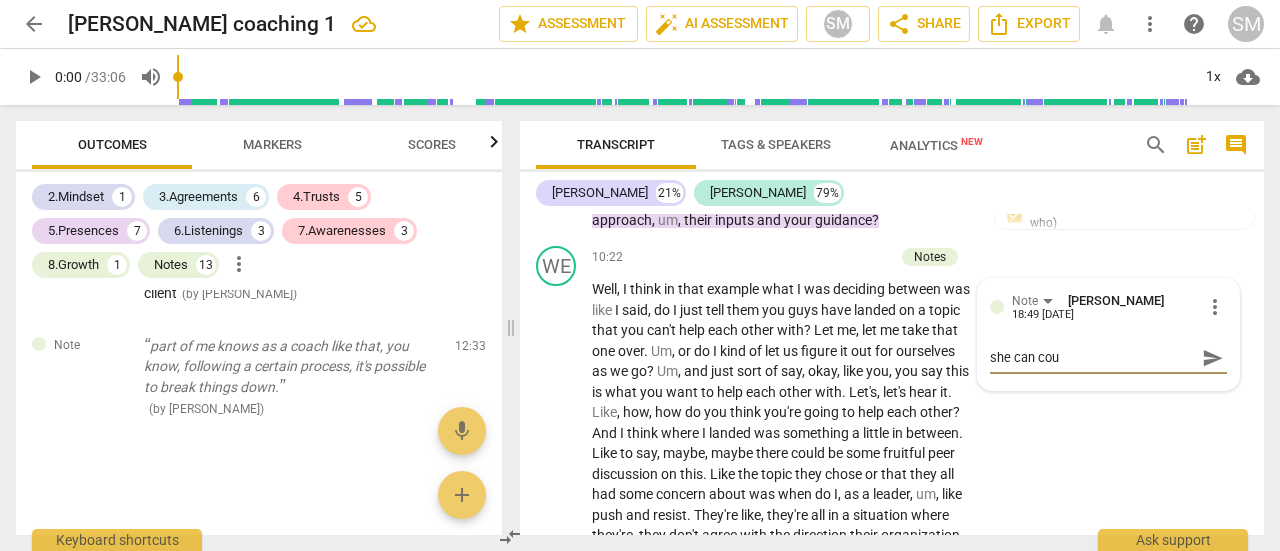 type on "she can coun" 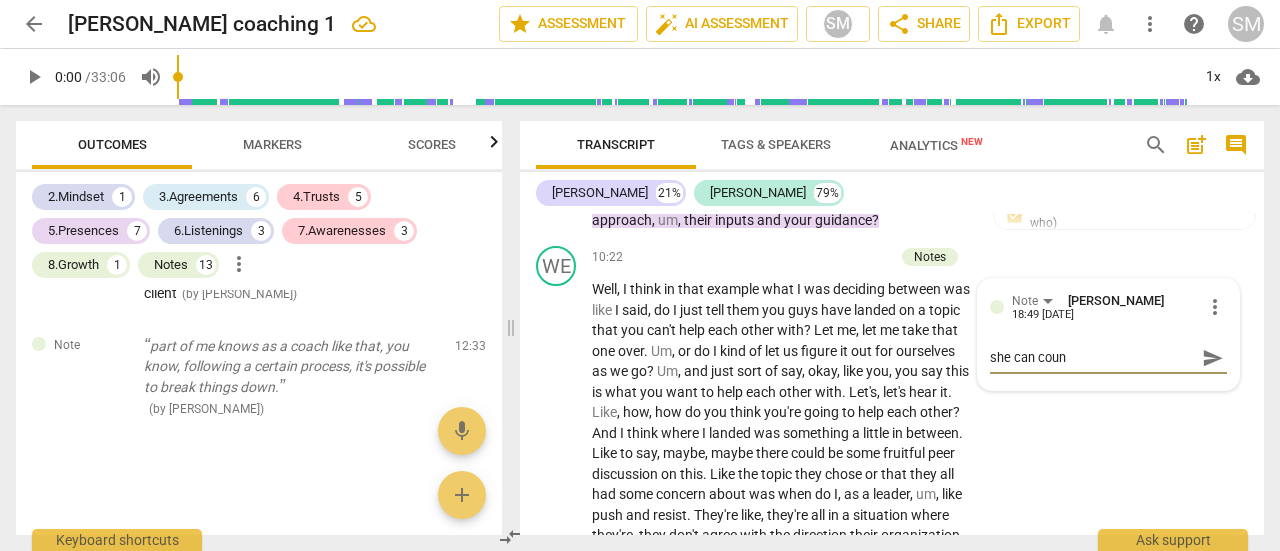 type on "she can count" 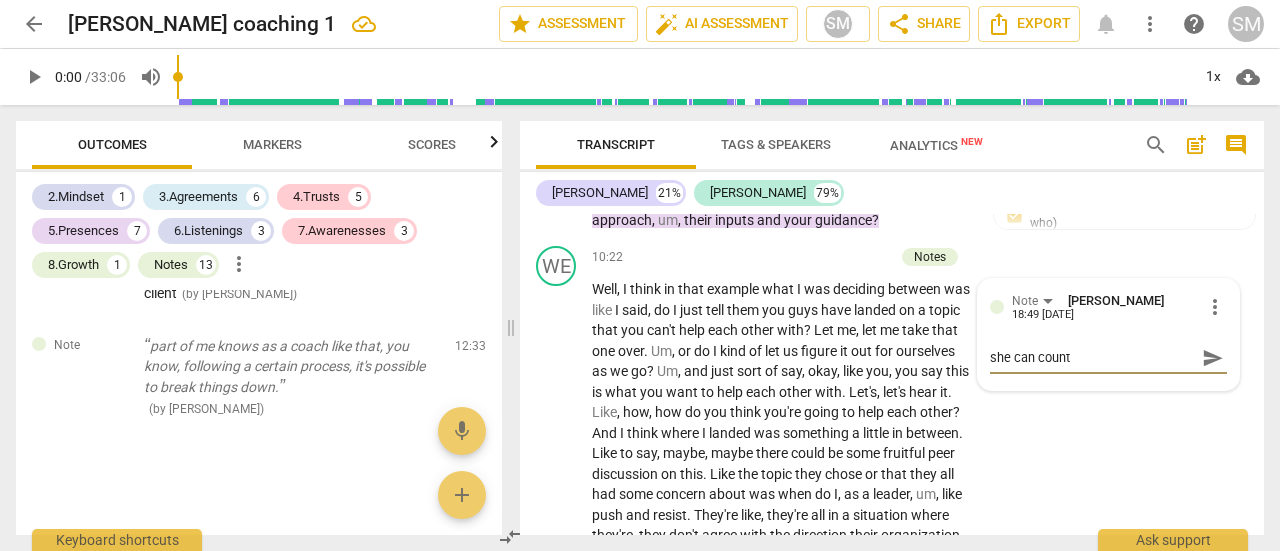 type on "she can count" 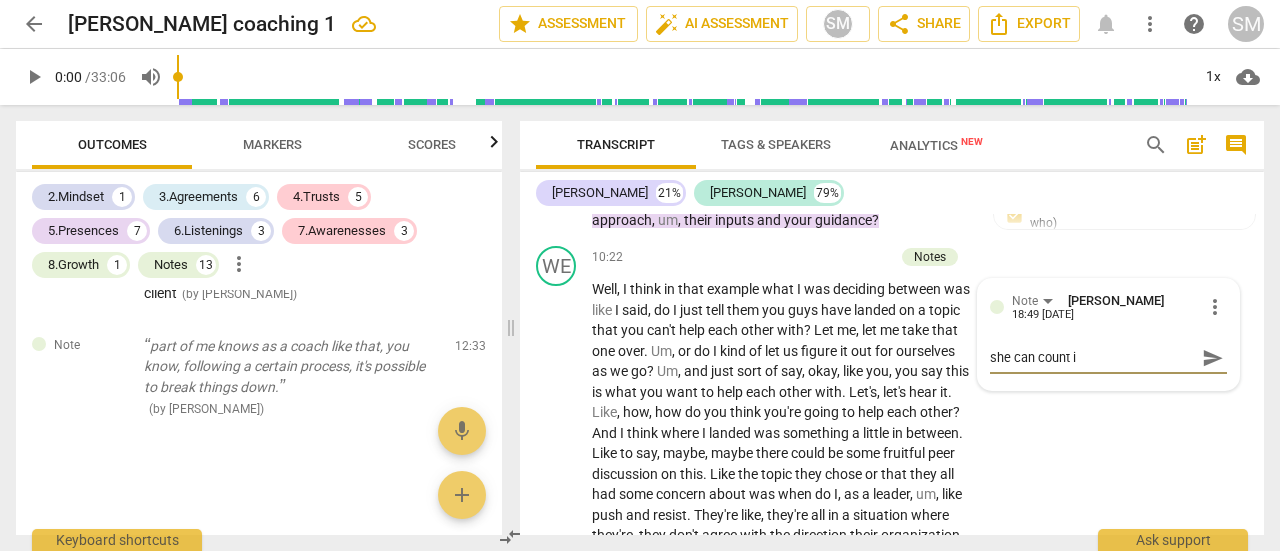 type on "she can count in" 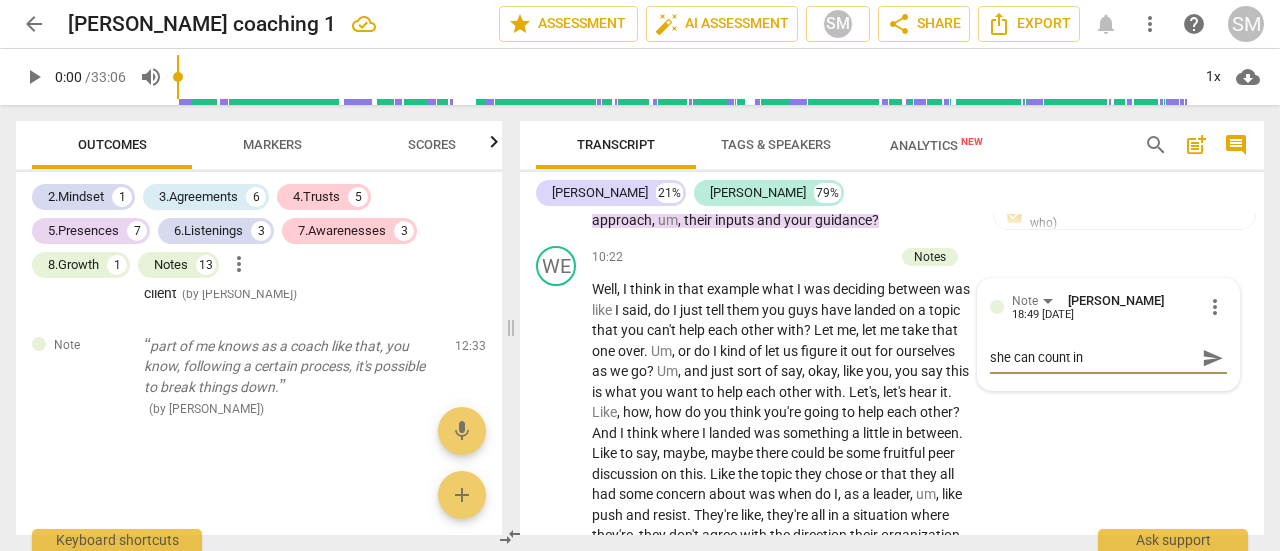 type on "she can count in" 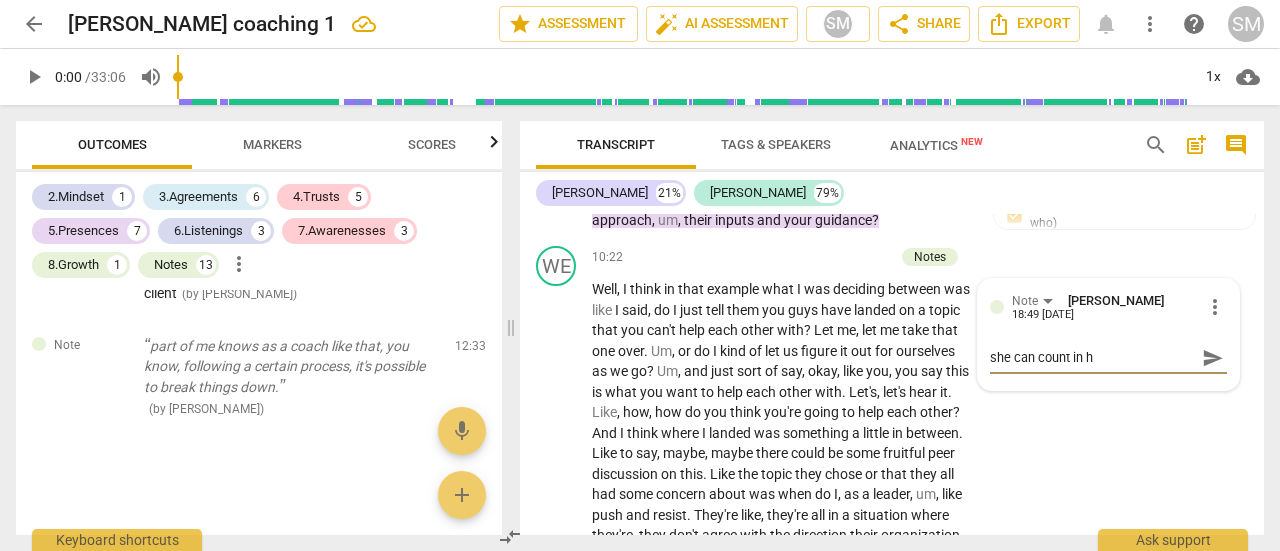 type on "she can count in he" 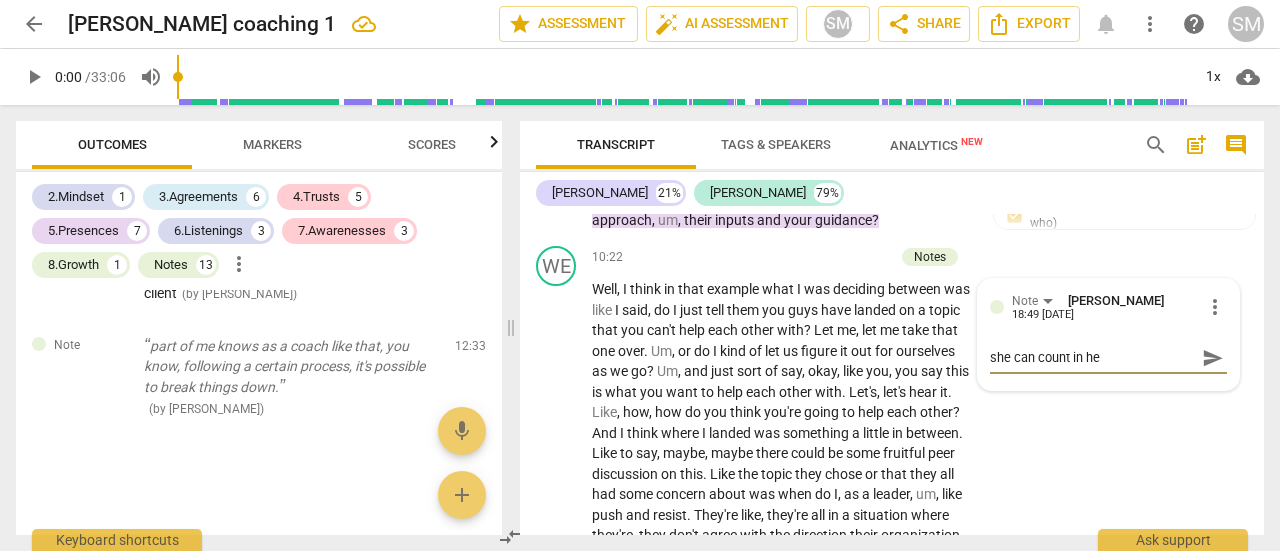 type on "she can count in her" 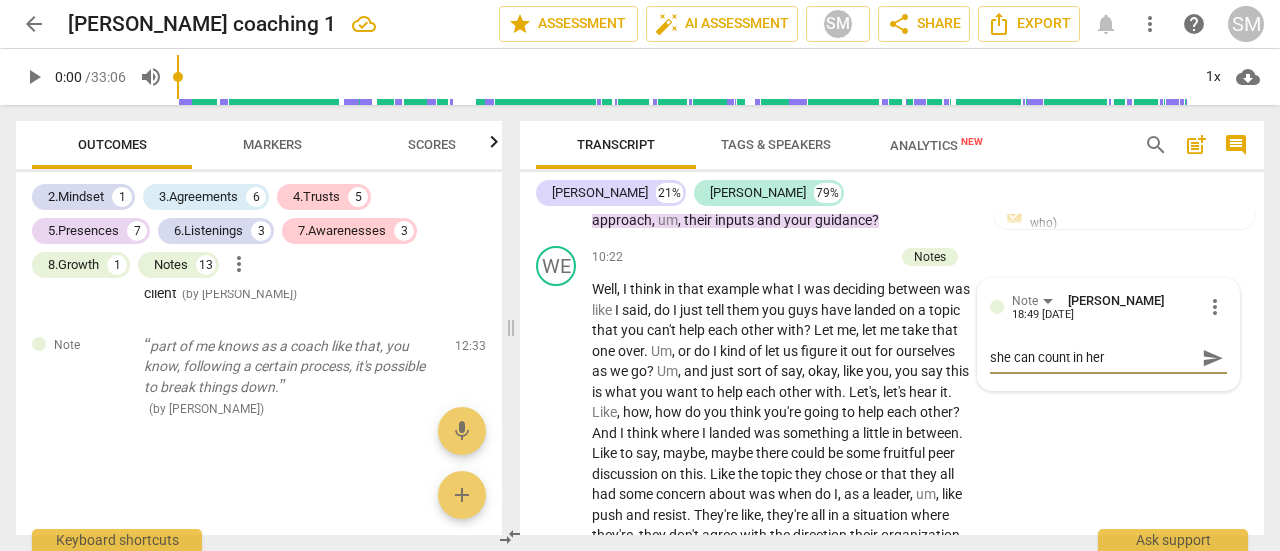 type on "she can count in hers" 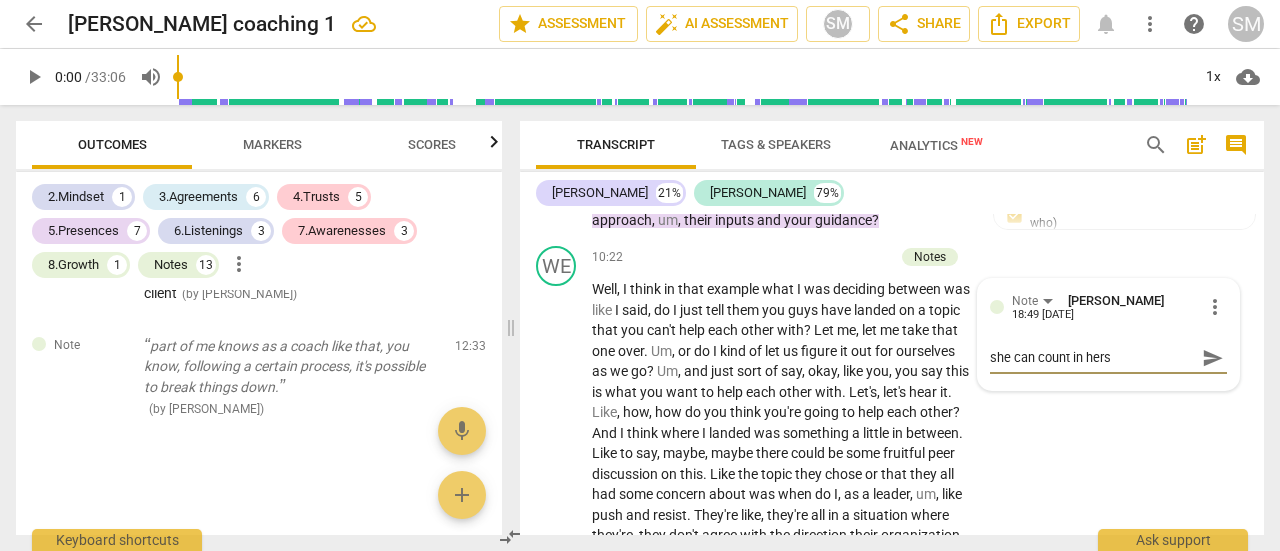type on "she can count in herse" 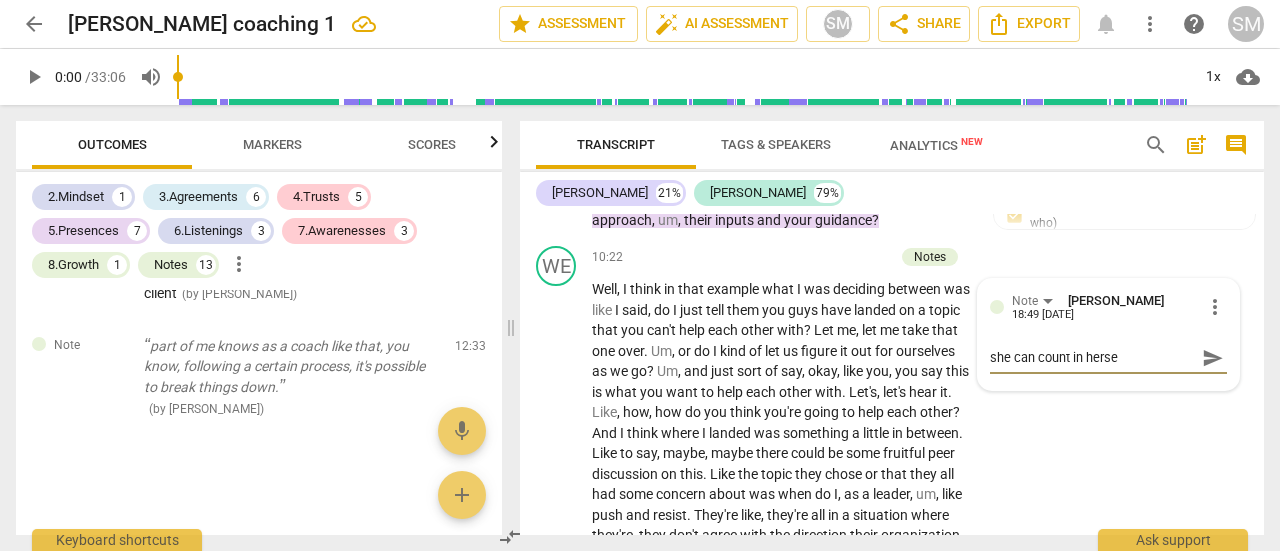 type on "she can count in [PERSON_NAME]" 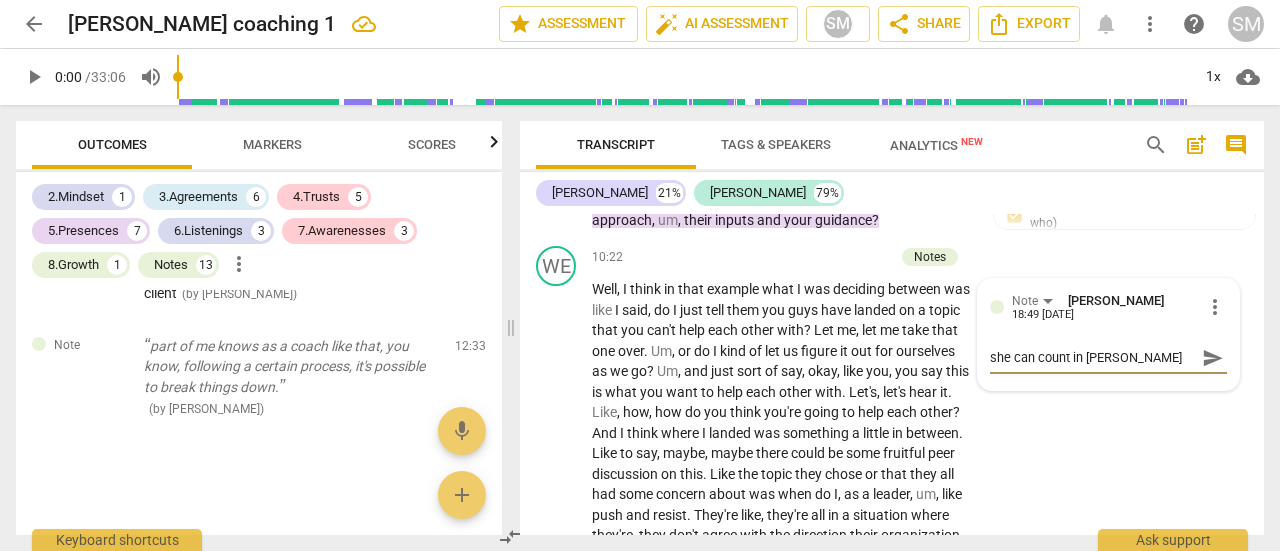 type on "she can count in herself" 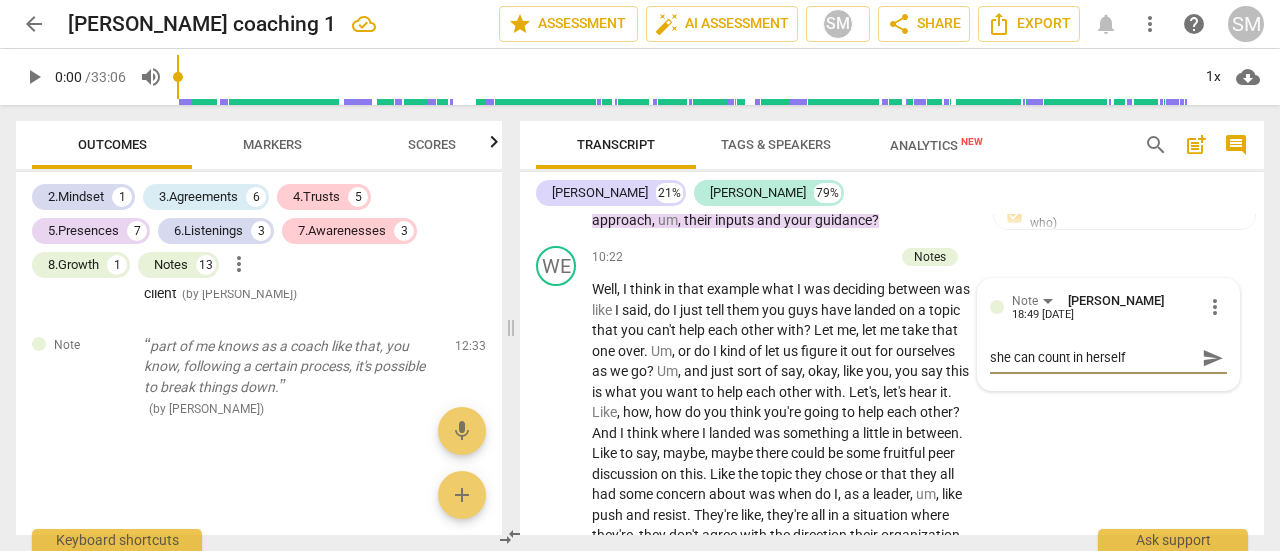 type on "she can count in herself" 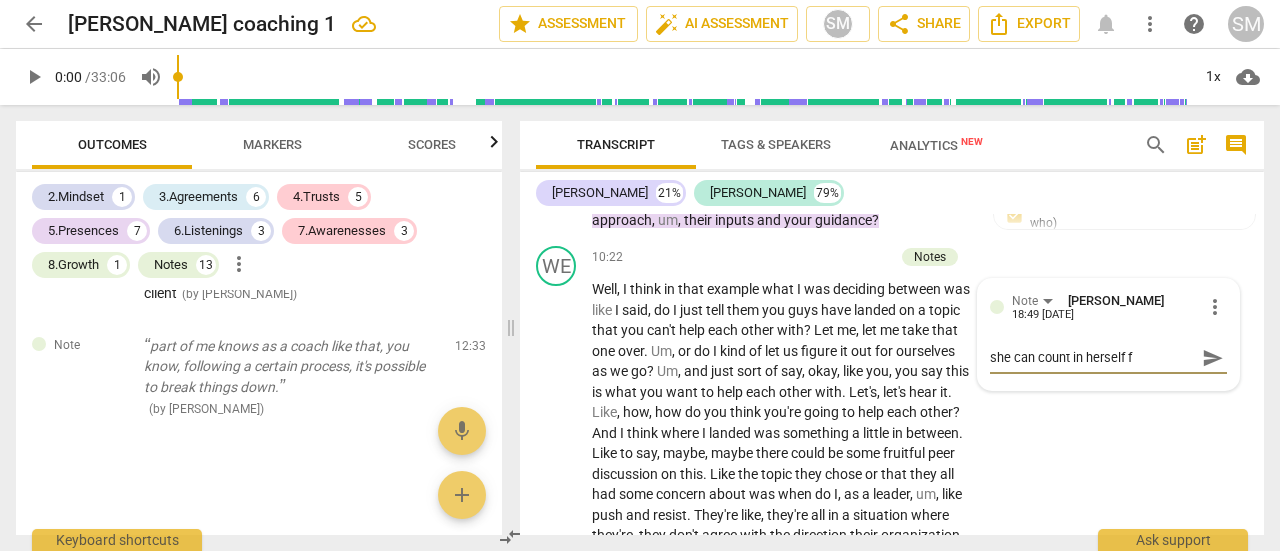 type on "she can count in herself fo" 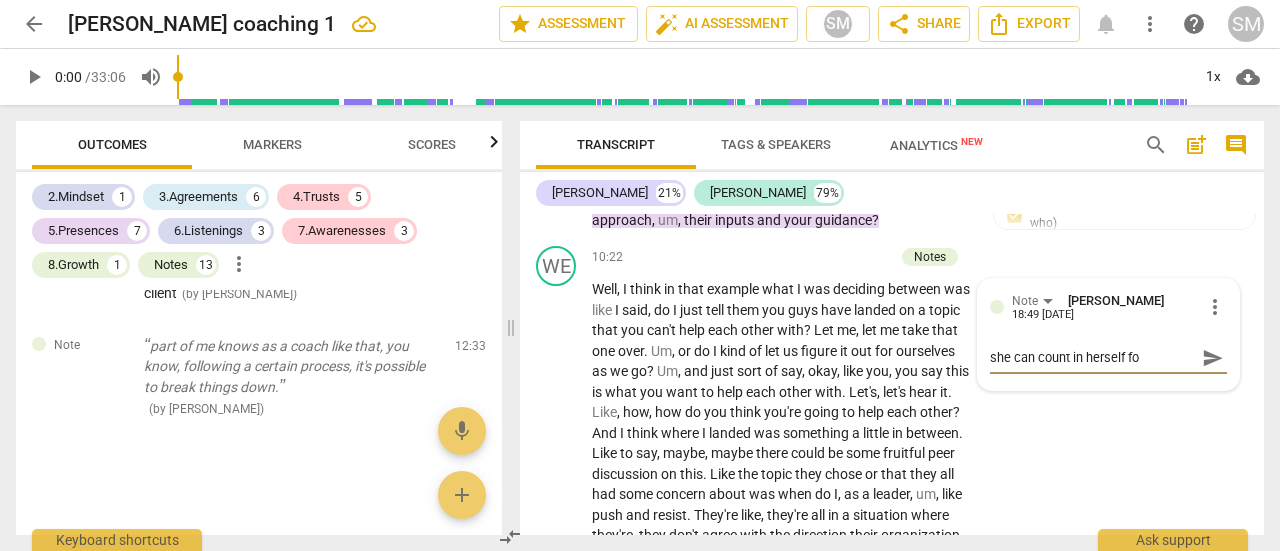 type on "she can count in herself for" 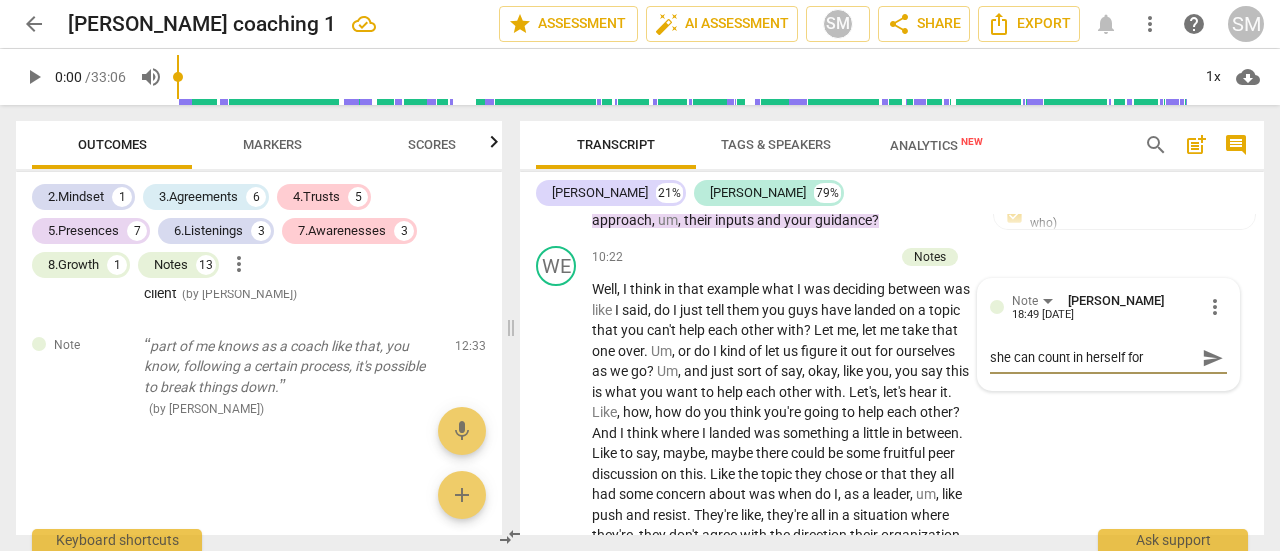 type 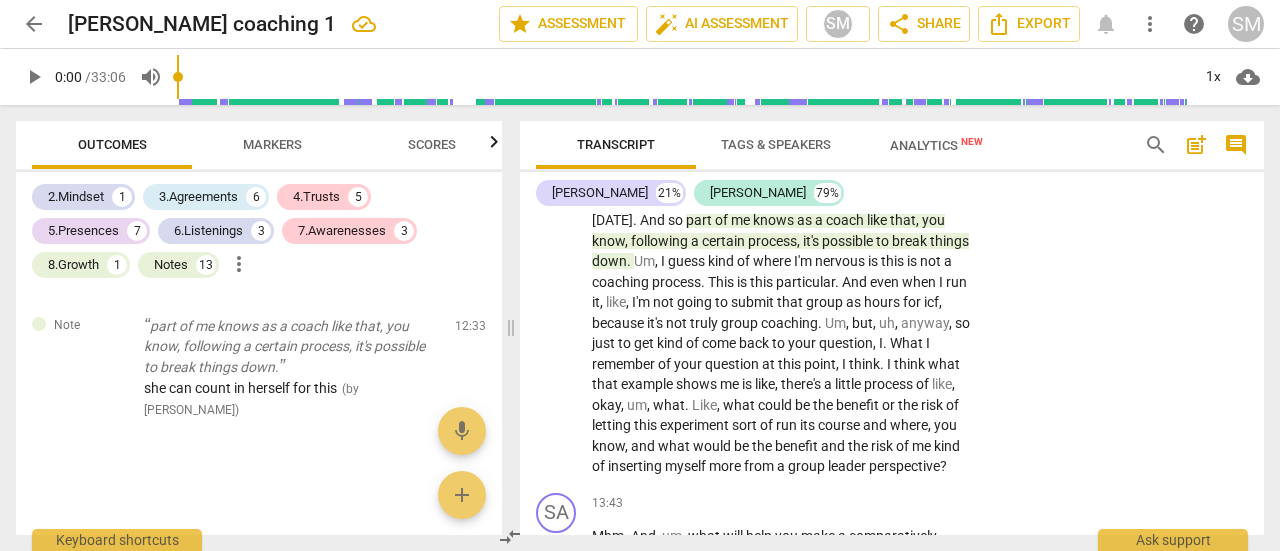 scroll, scrollTop: 3939, scrollLeft: 0, axis: vertical 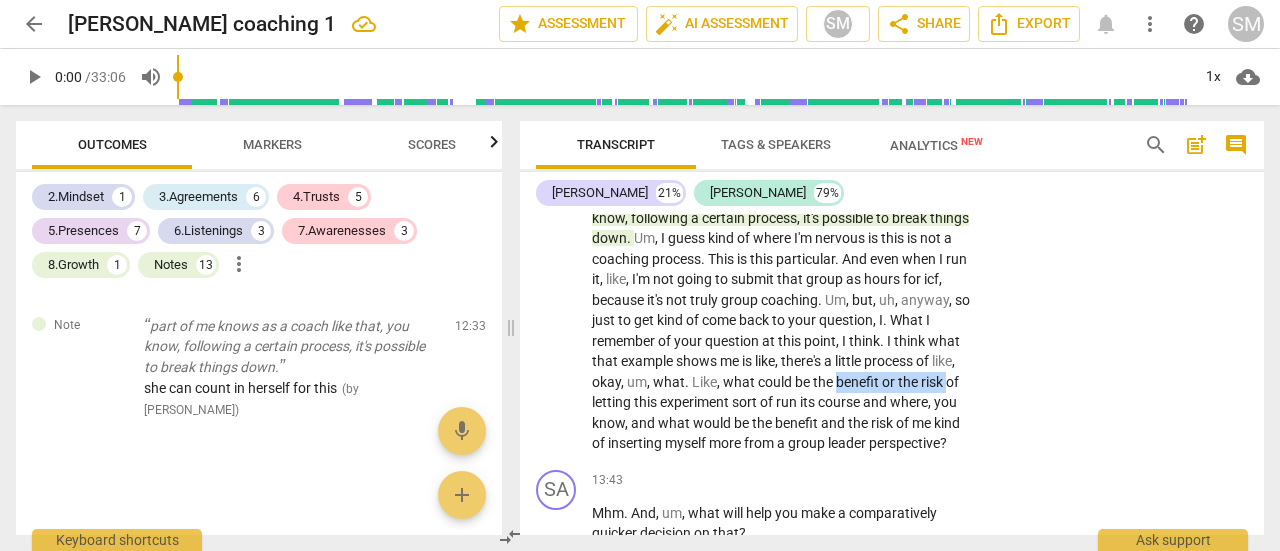 drag, startPoint x: 776, startPoint y: 418, endPoint x: 890, endPoint y: 417, distance: 114.00439 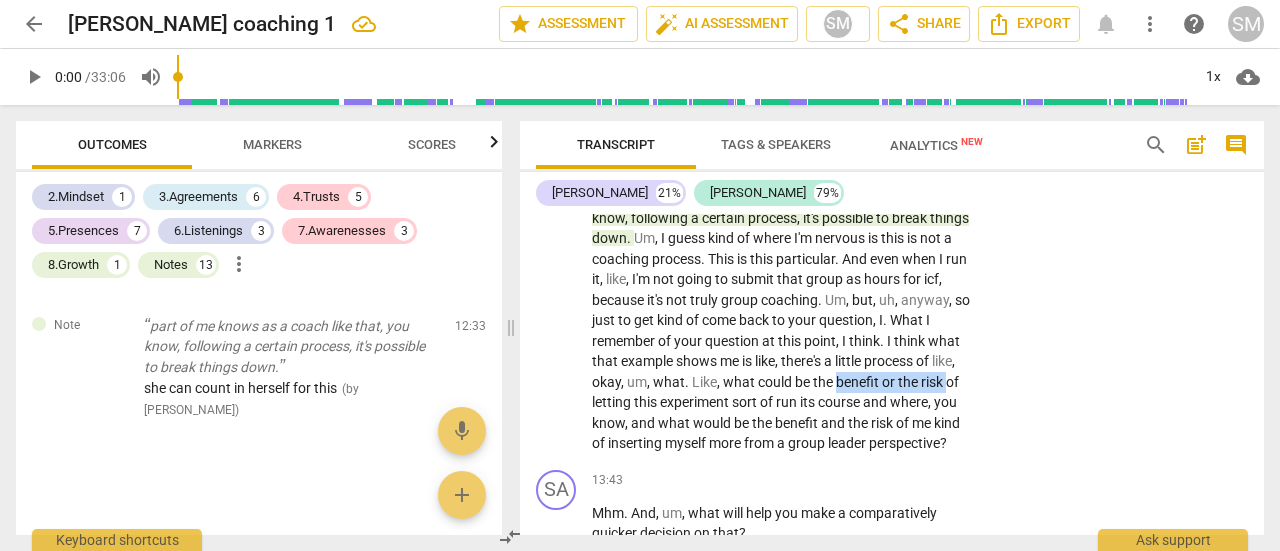 click on "Well ,   I   think   in   that   example   what   I   was   deciding   between   was   like   I   said ,   do   I   just   tell   them   you   guys   have   landed   on   a   topic   that   you   can't   help   each   other   with ?   Let   me ,   let   me   take   that   one   over .   Um ,   or   do   I   kind   of   let   us   figure   it   out   for   ourselves   as   we   go ?   Um ,   and   just   sort   of   say ,   okay ,   like   you ,   you   say   this   is   what   you   want   to   help   each   other   with .   Let's ,   let's   hear   it .   Like ,   how ,   how   do   you   think   you're   going   to   help   each   other ?   And   I   think   where   I   landed   was   something   a   little   in   between .   Like   to   say ,   maybe ,   maybe   there   could   be   some   fruitful   peer   discussion   on   this .   Like   the   topic   they   chose   or   that   they   all   had   some   concern   about   was   when   do   I ,   as   a   leader ,   um ,   like   push   and   resist ." at bounding box center [782, 33] 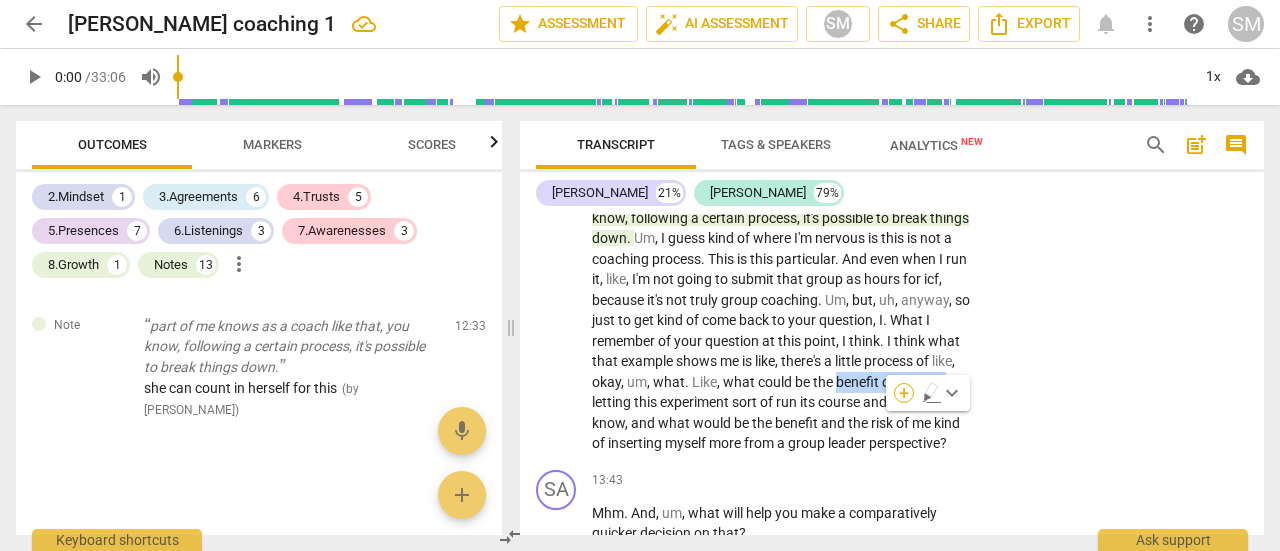 click on "+" at bounding box center (904, 393) 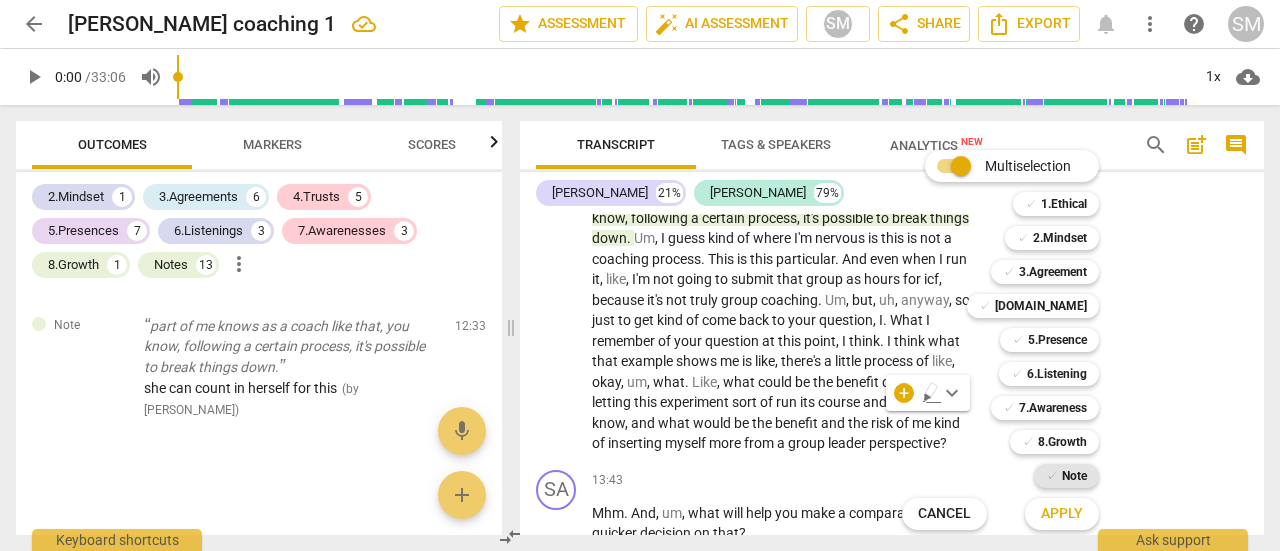 click on "Note" at bounding box center (1074, 476) 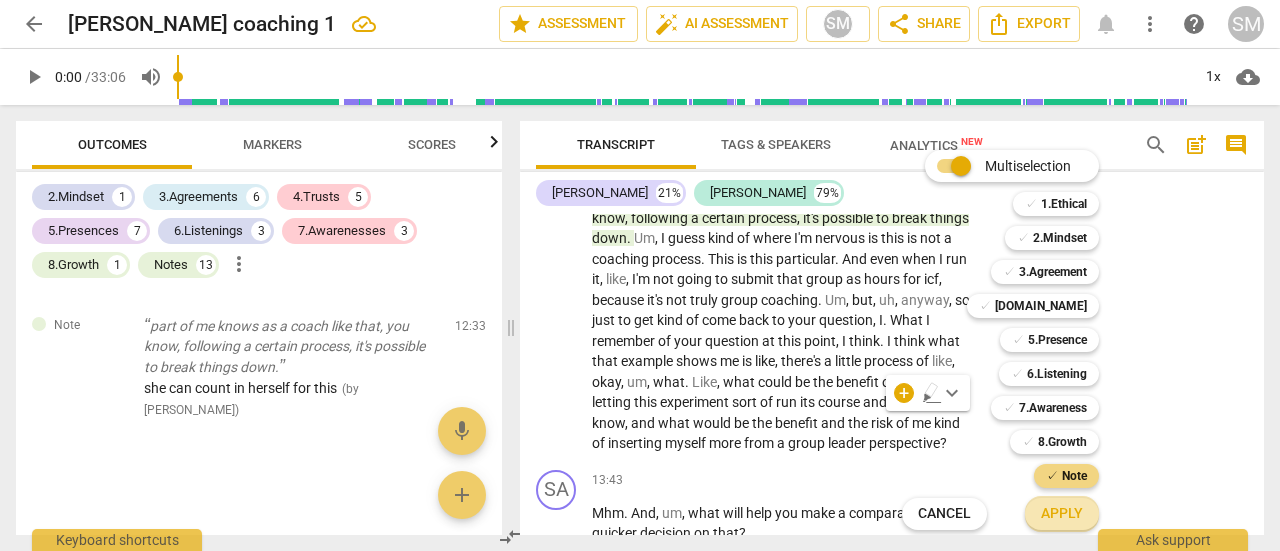 click on "Apply" at bounding box center (1062, 514) 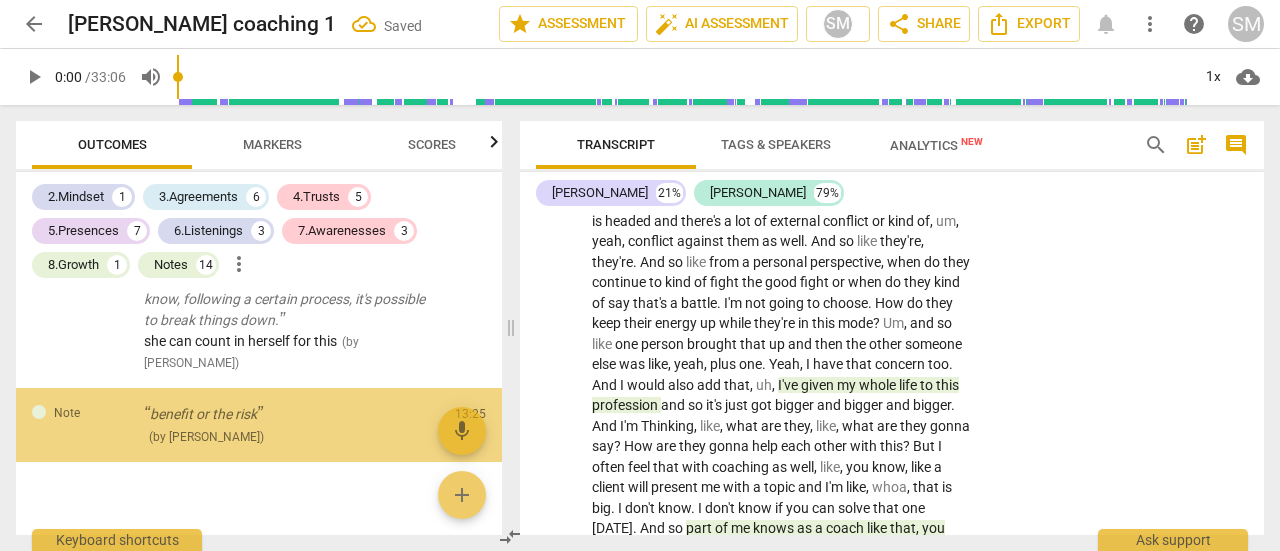 scroll, scrollTop: 3273, scrollLeft: 0, axis: vertical 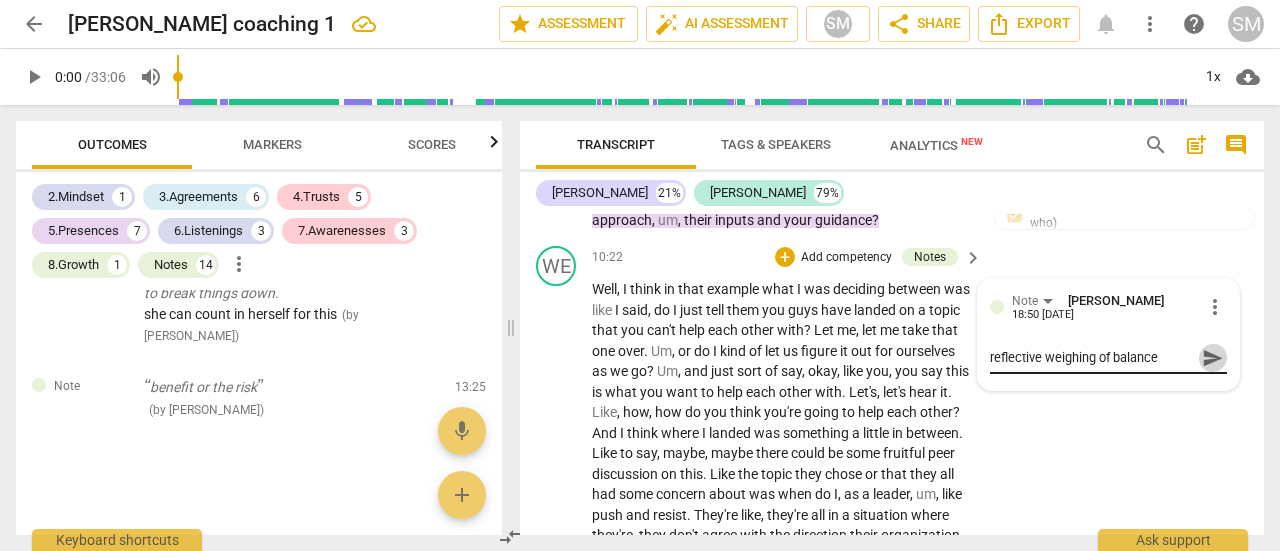click on "send" at bounding box center (1213, 358) 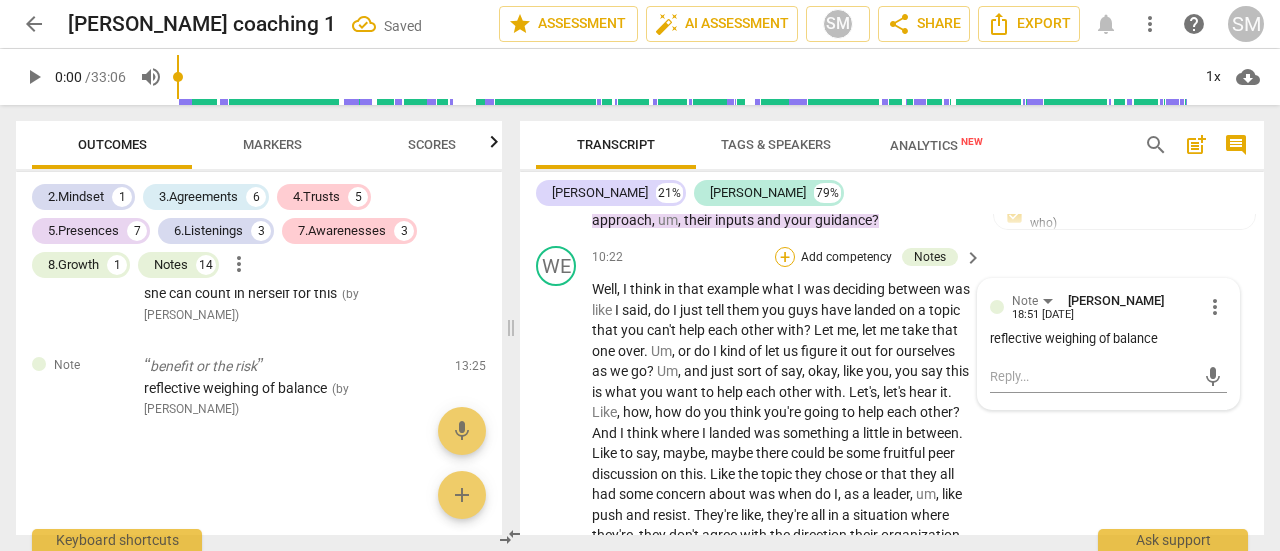 click on "+" at bounding box center (785, 257) 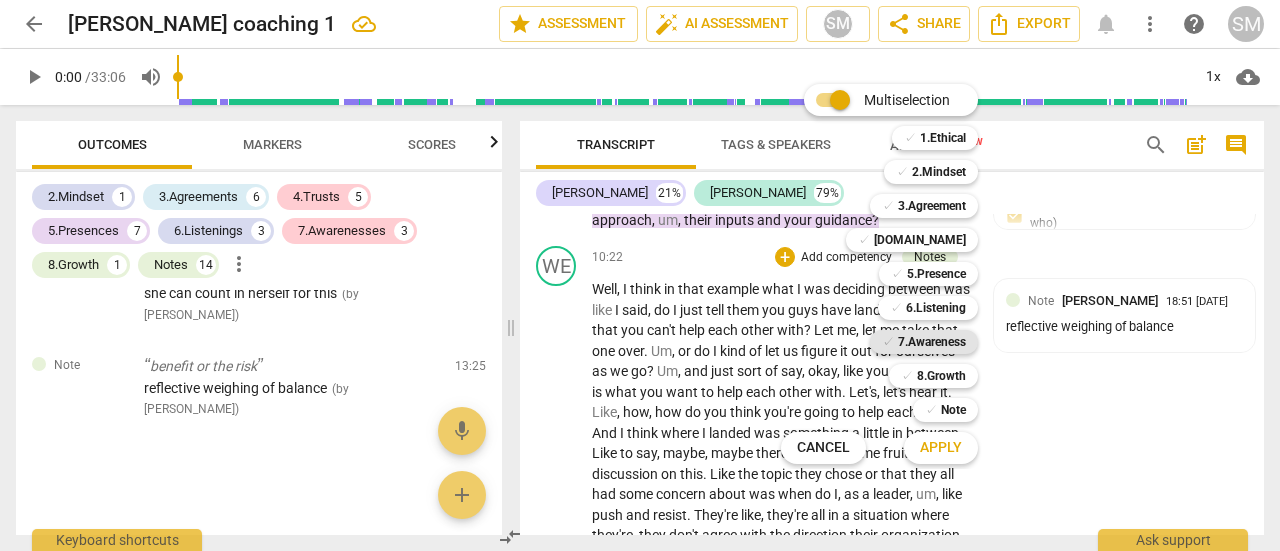 click on "7.Awareness" at bounding box center [932, 342] 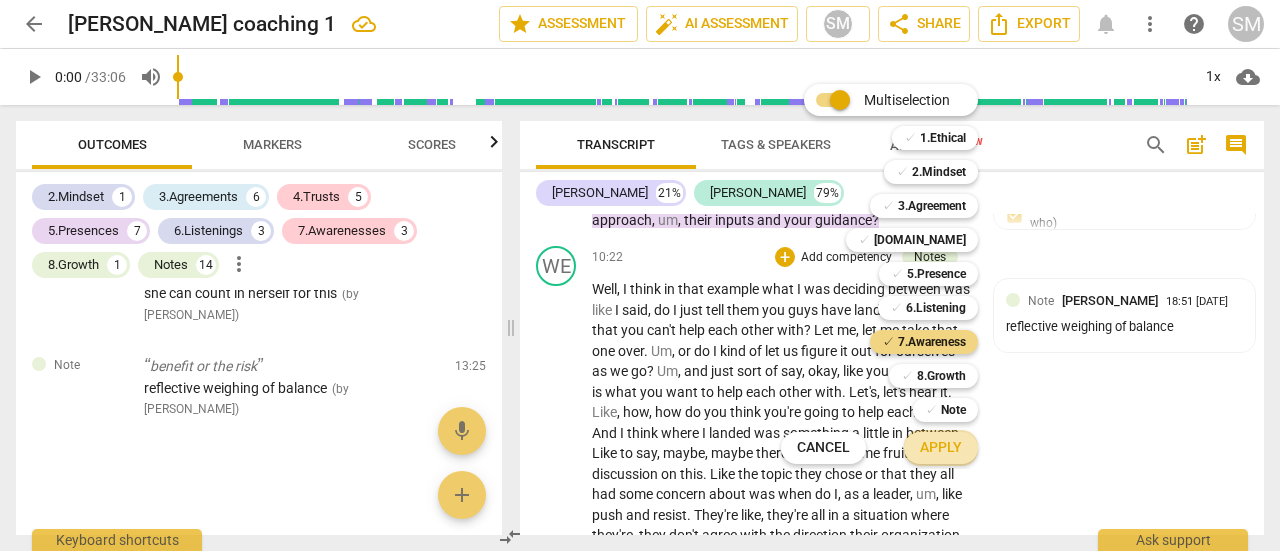 click on "Apply" at bounding box center (941, 448) 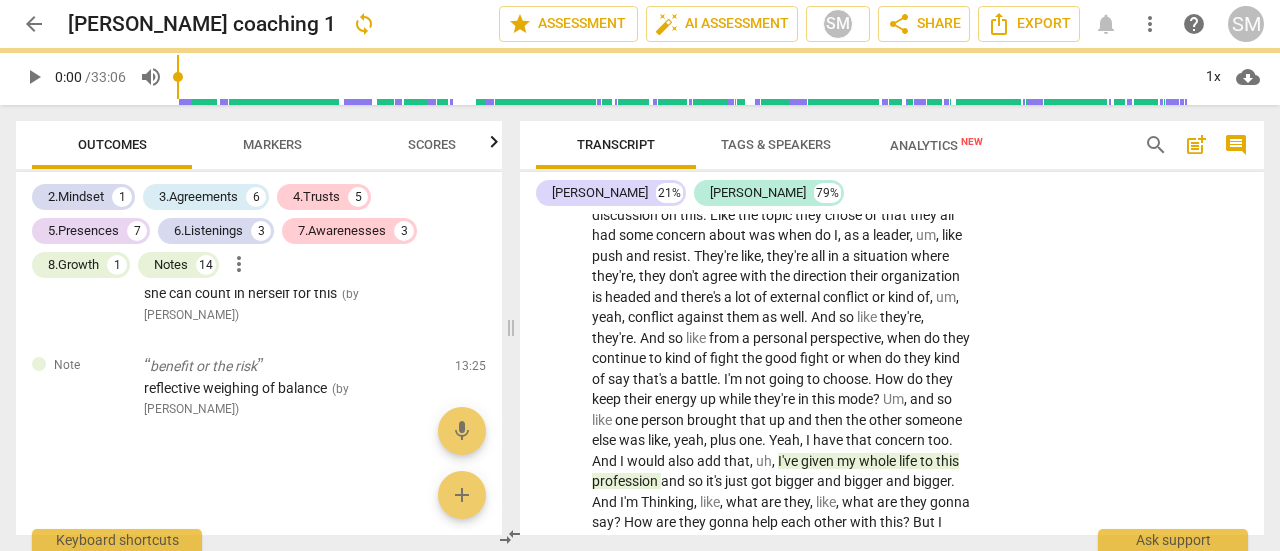 scroll, scrollTop: 3608, scrollLeft: 0, axis: vertical 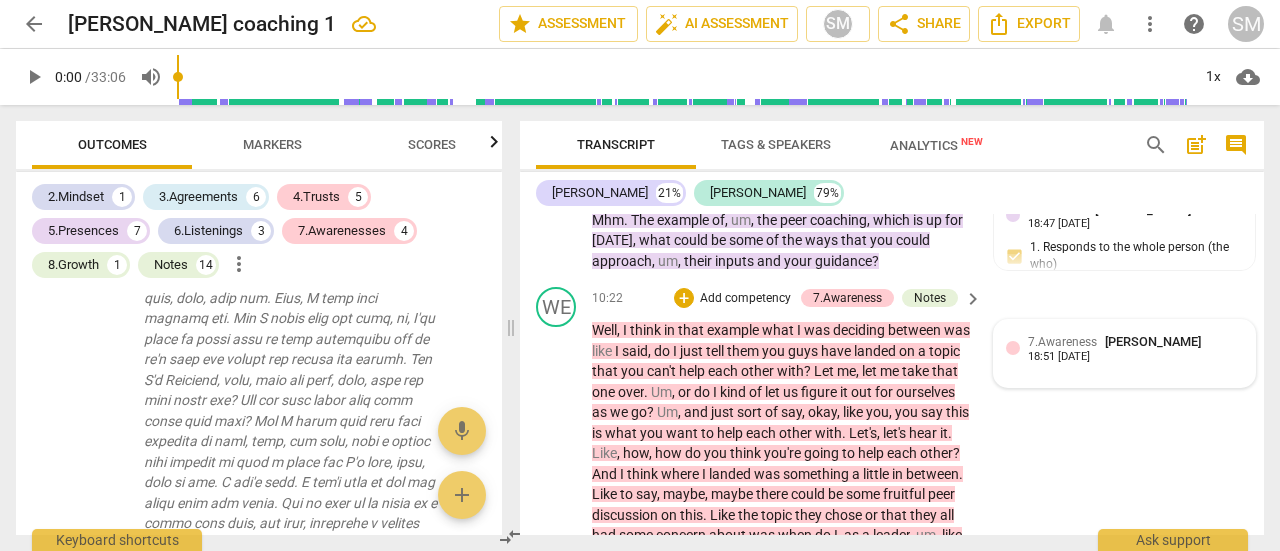 click on "7.Awareness [PERSON_NAME] Chawla 18:51 [DATE]" at bounding box center [1135, 347] 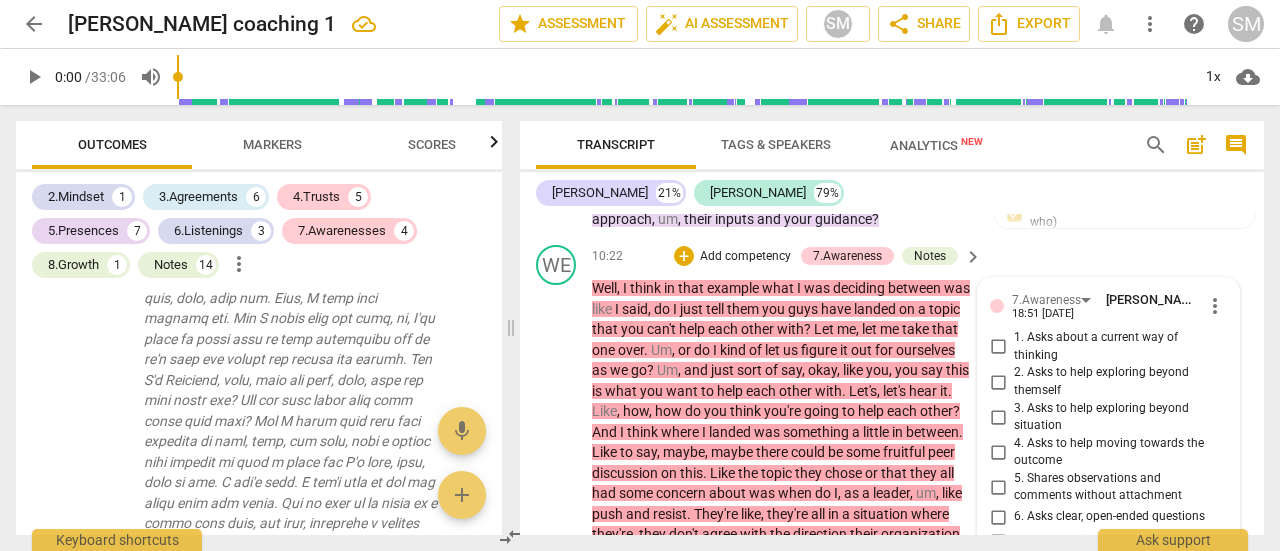 scroll, scrollTop: 3272, scrollLeft: 0, axis: vertical 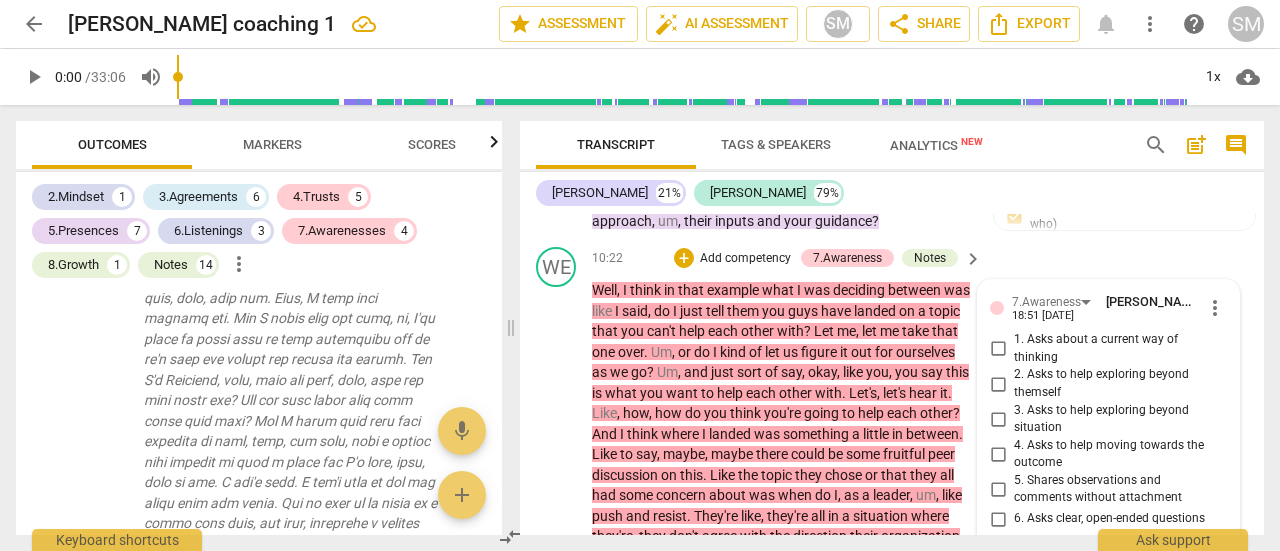 click on "more_vert" at bounding box center (1215, 308) 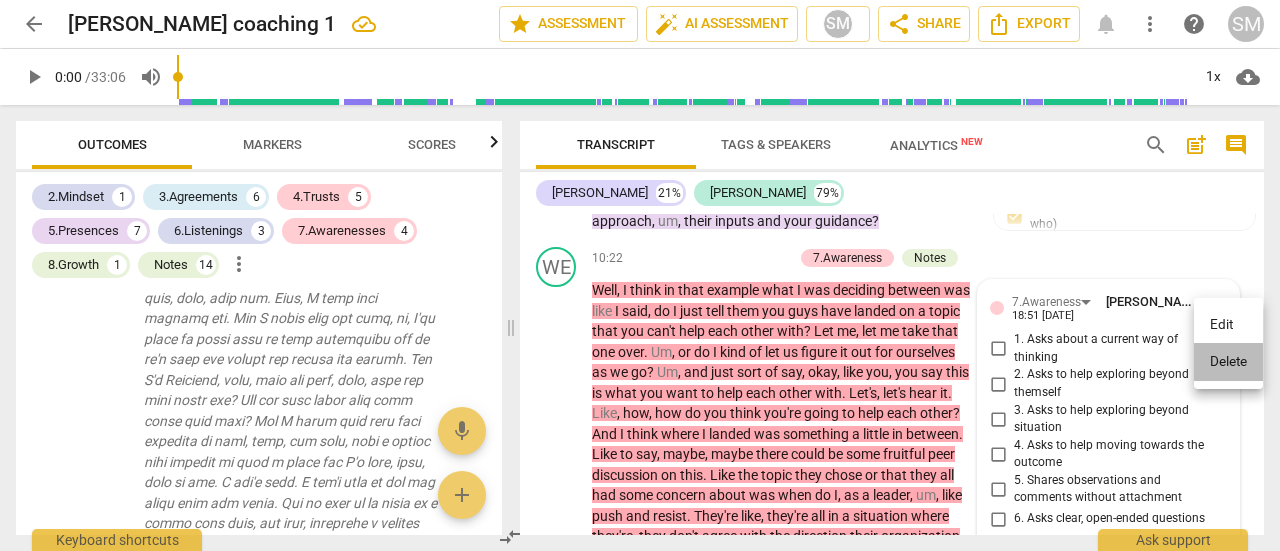 click on "Delete" at bounding box center (1228, 362) 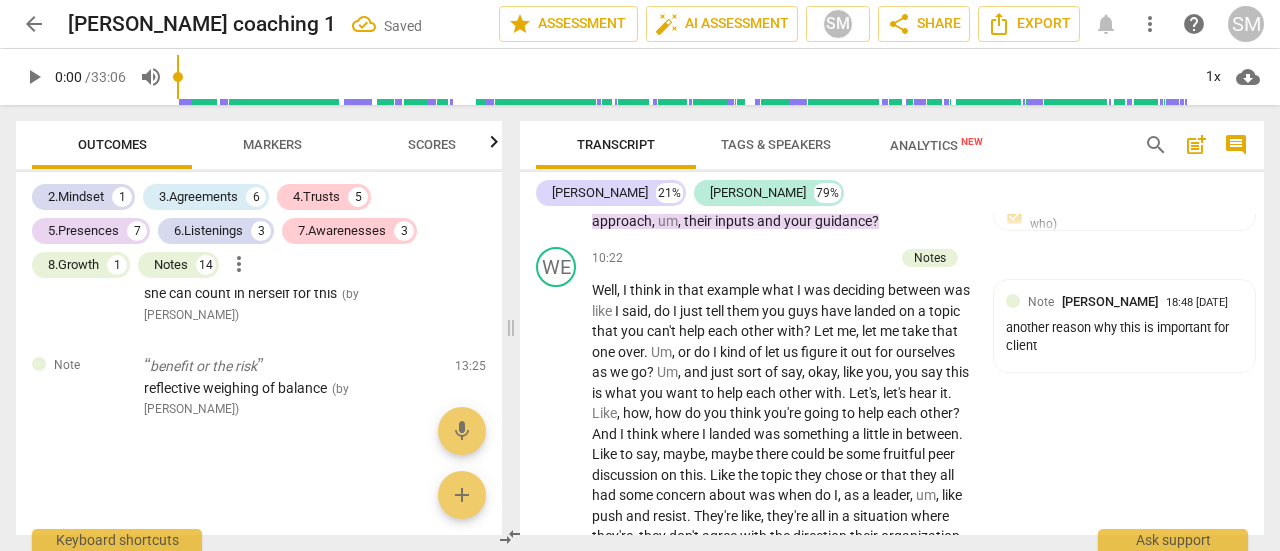 scroll, scrollTop: 6738, scrollLeft: 0, axis: vertical 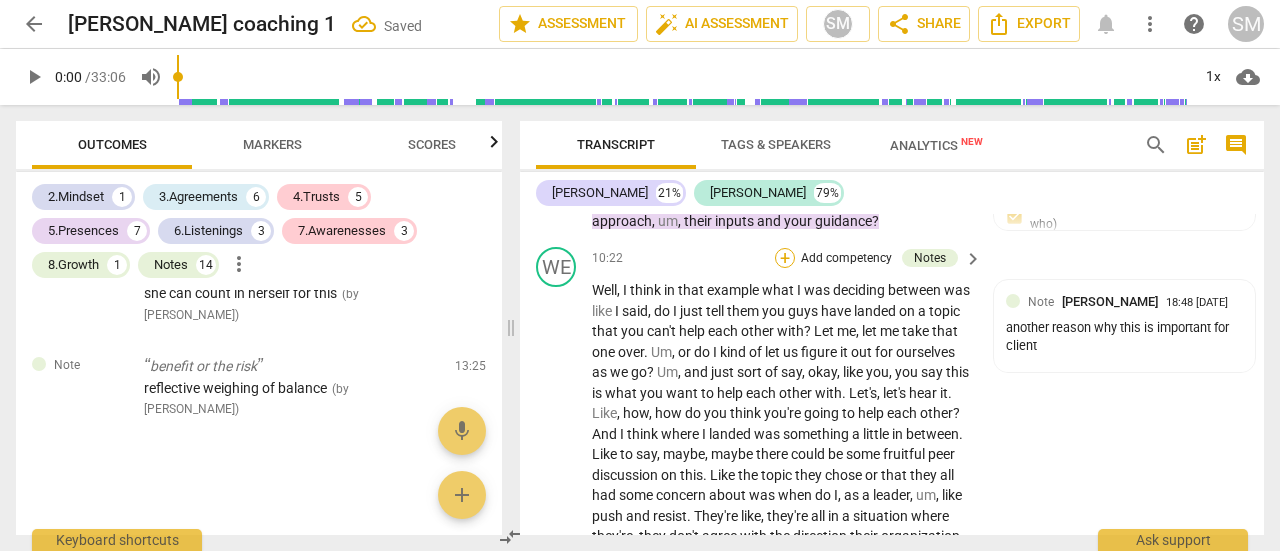 click on "+" at bounding box center (785, 258) 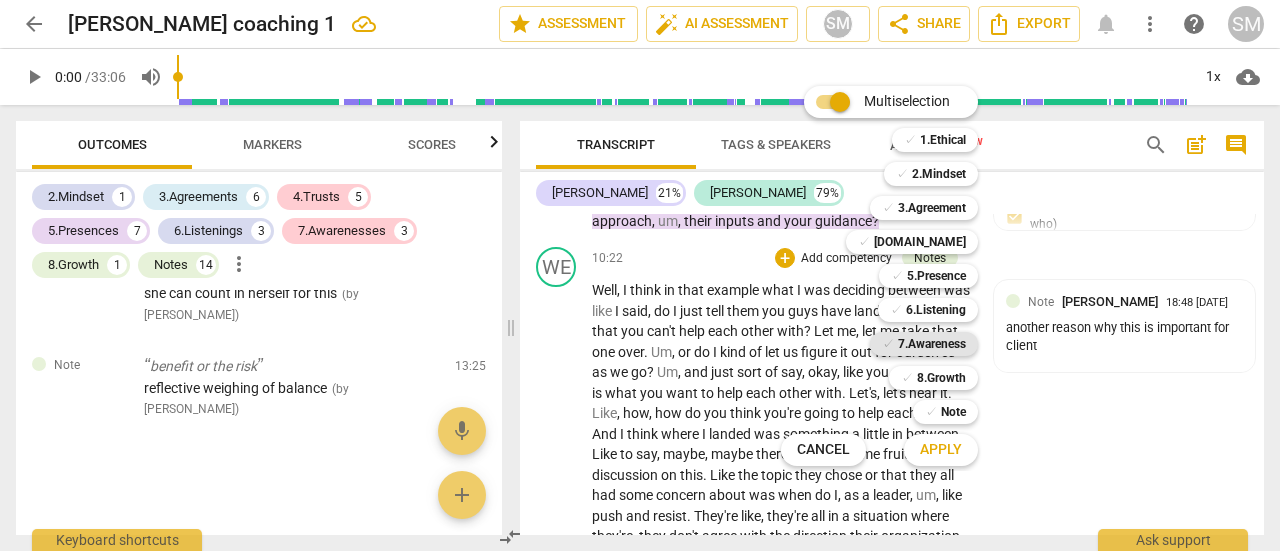 click on "✓ 7.Awareness" at bounding box center [924, 344] 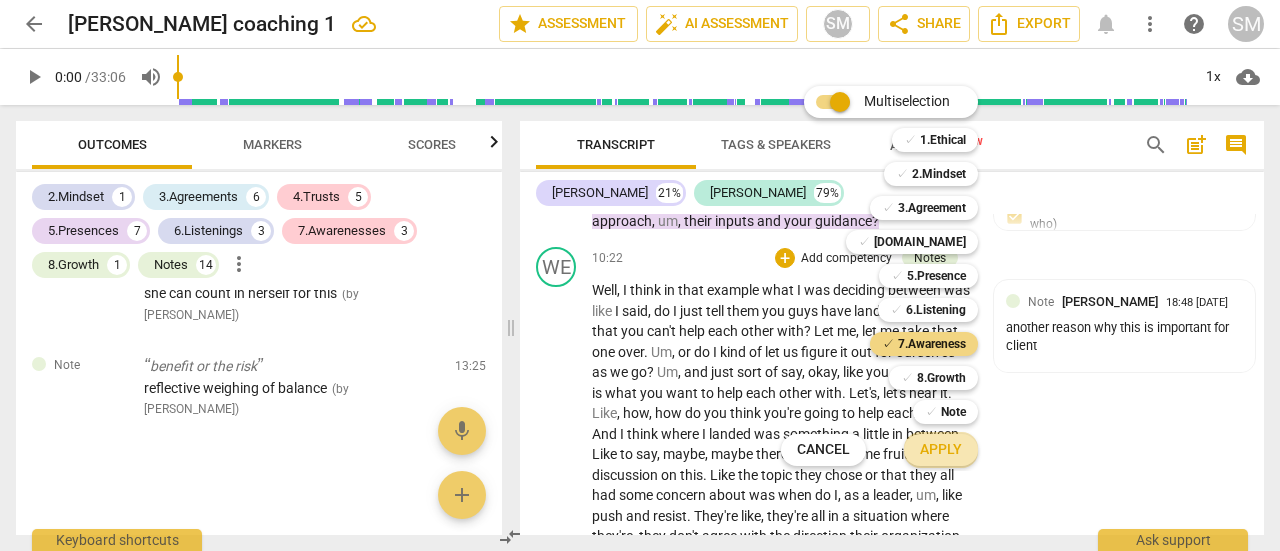 click on "Apply" at bounding box center (941, 450) 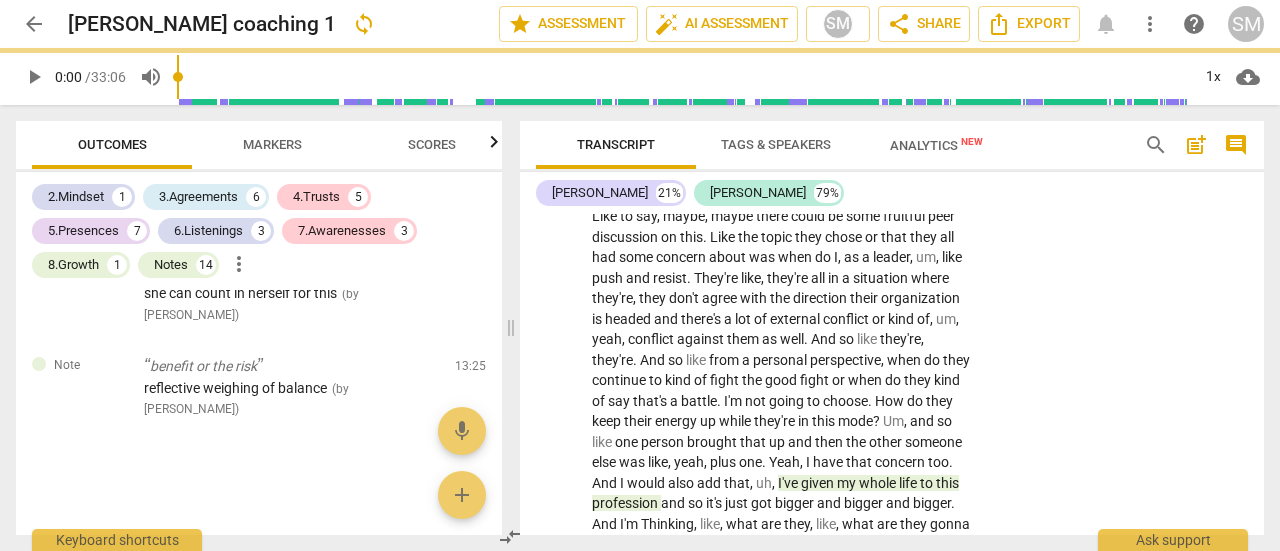 scroll, scrollTop: 3608, scrollLeft: 0, axis: vertical 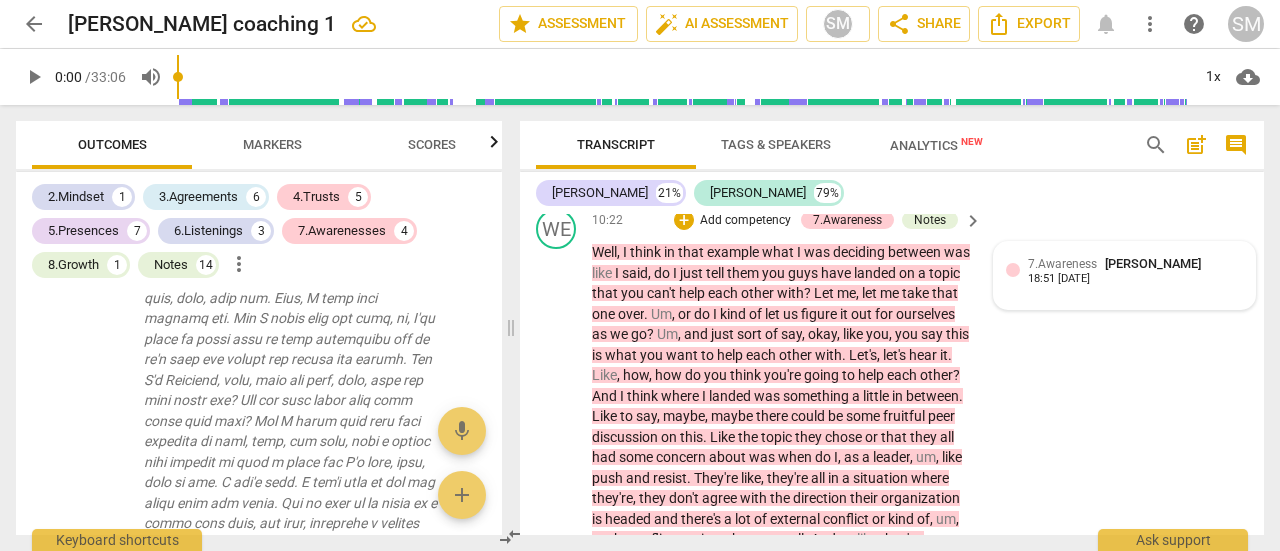 click on "7.Awareness [PERSON_NAME] Chawla 18:51 [DATE]" at bounding box center [1135, 269] 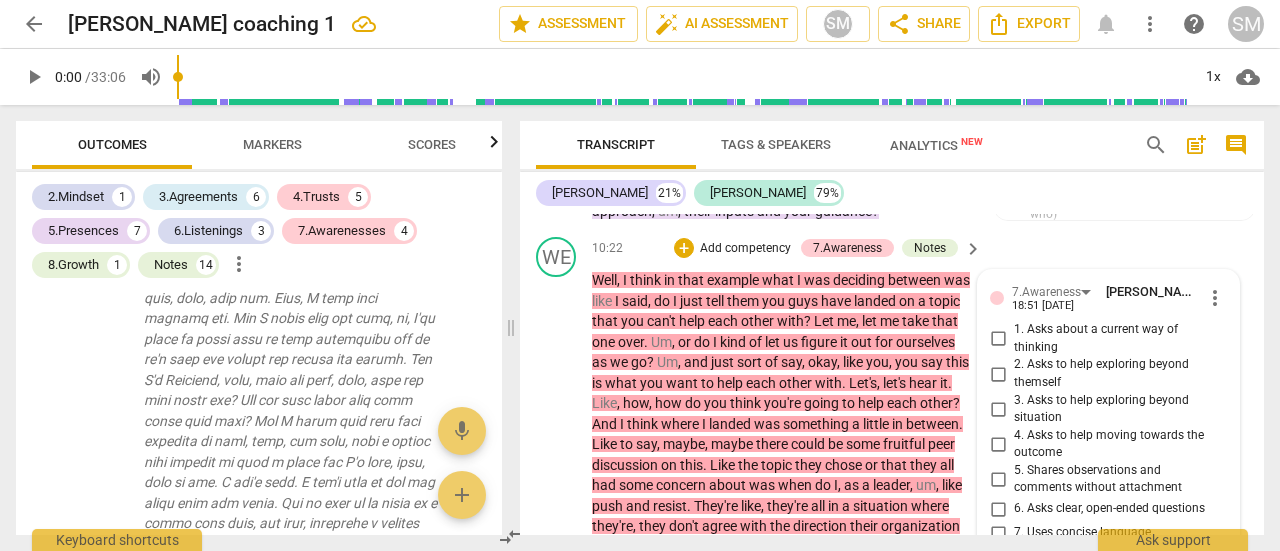 scroll, scrollTop: 3281, scrollLeft: 0, axis: vertical 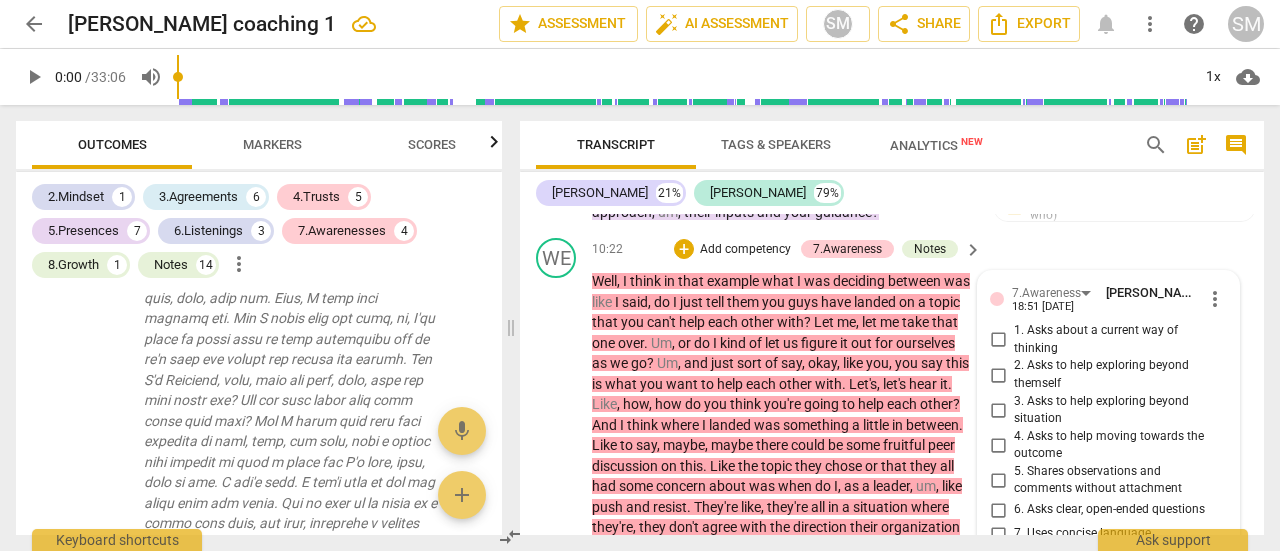 click on "more_vert" at bounding box center (1215, 299) 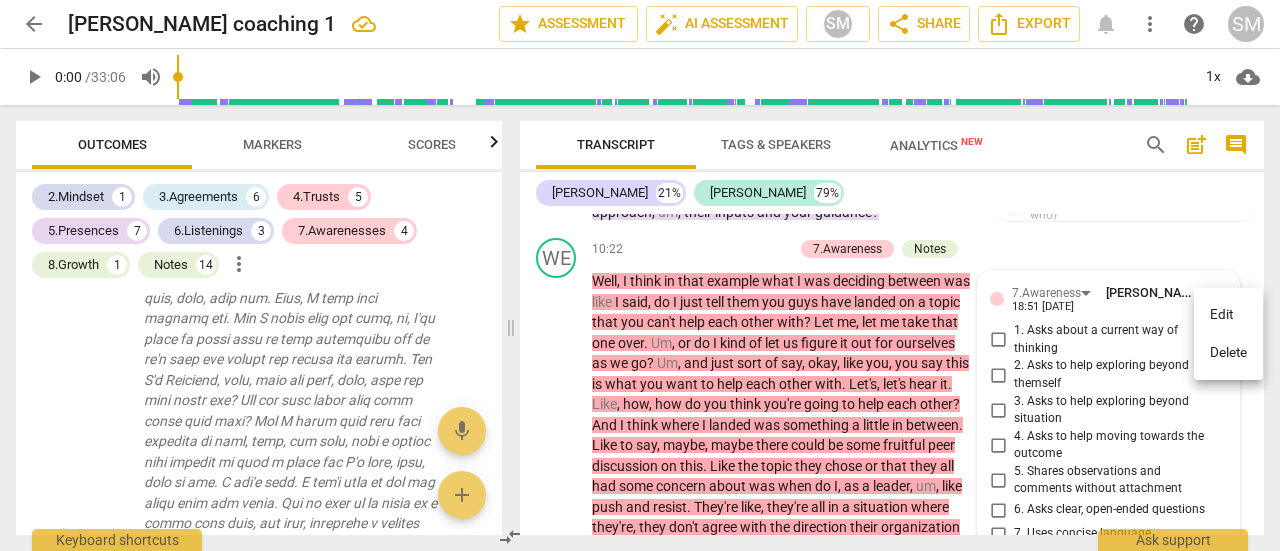 click on "Delete" at bounding box center [1228, 353] 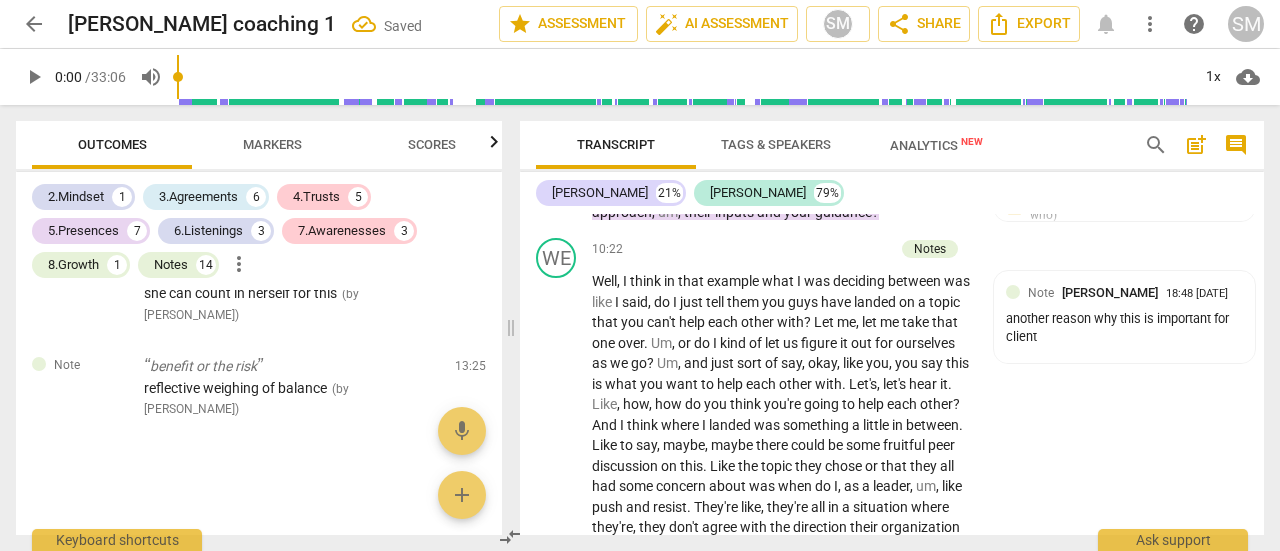 scroll, scrollTop: 6738, scrollLeft: 0, axis: vertical 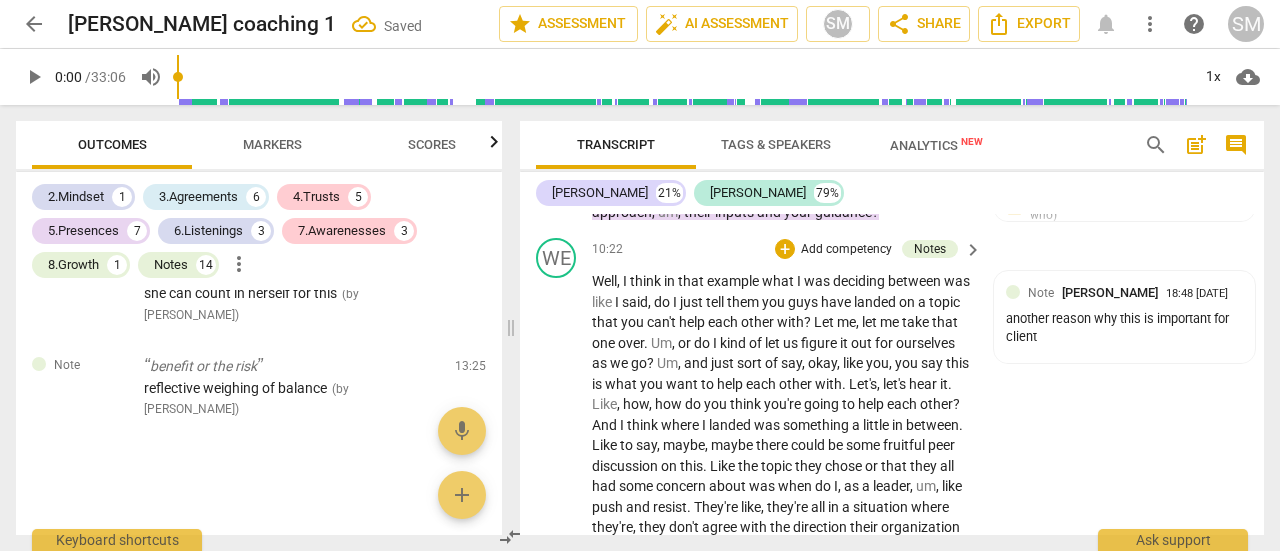 click on "Add competency" at bounding box center [846, 250] 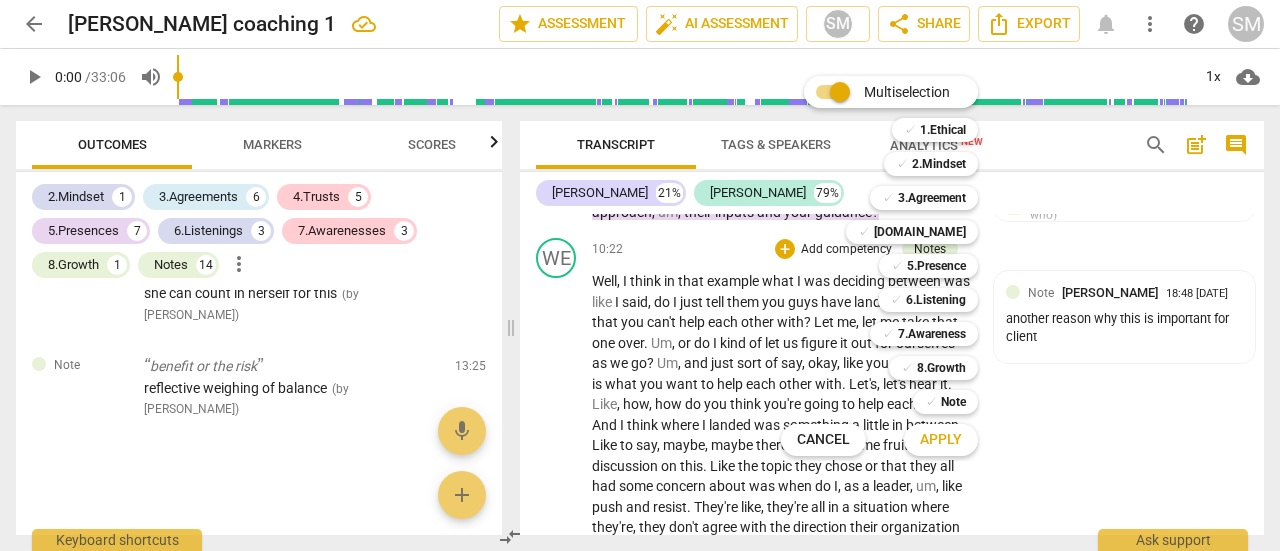 click on "Multiselection m ✓ 1.Ethical 1 ✓ 2.Mindset 2 ✓ 3.Agreement 3 ✓ [DOMAIN_NAME] 4 ✓ 5.Presence 5 ✓ 6.Listening 6 ✓ 7.Awareness 7 ✓ 8.Growth 8 ✓ Note 9 Cancel c Apply x" at bounding box center [894, 266] 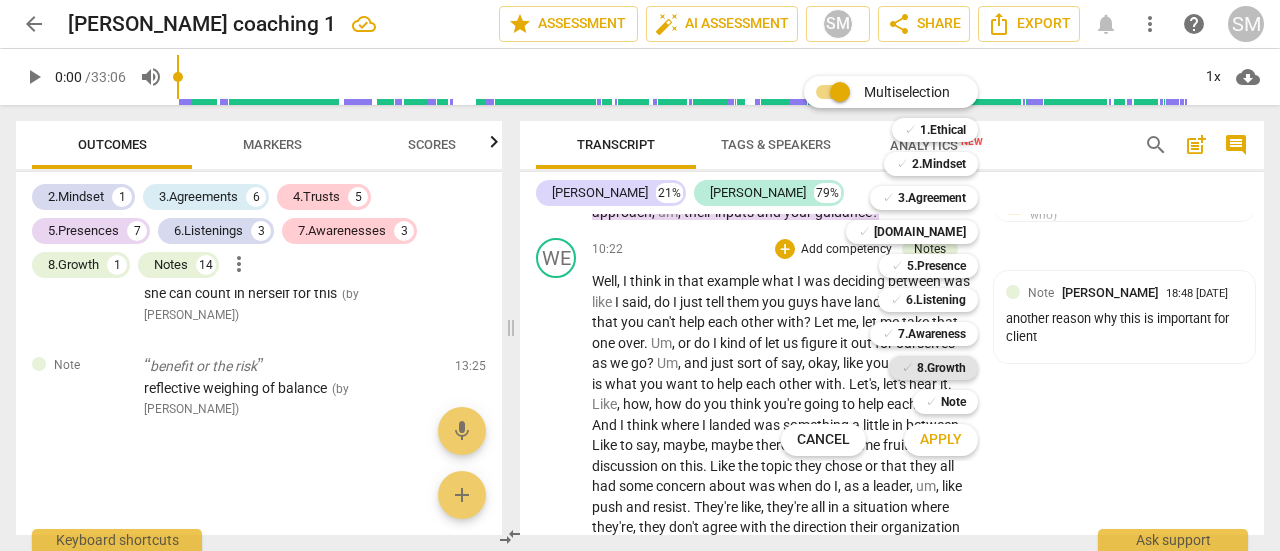 click on "8.Growth" at bounding box center [941, 368] 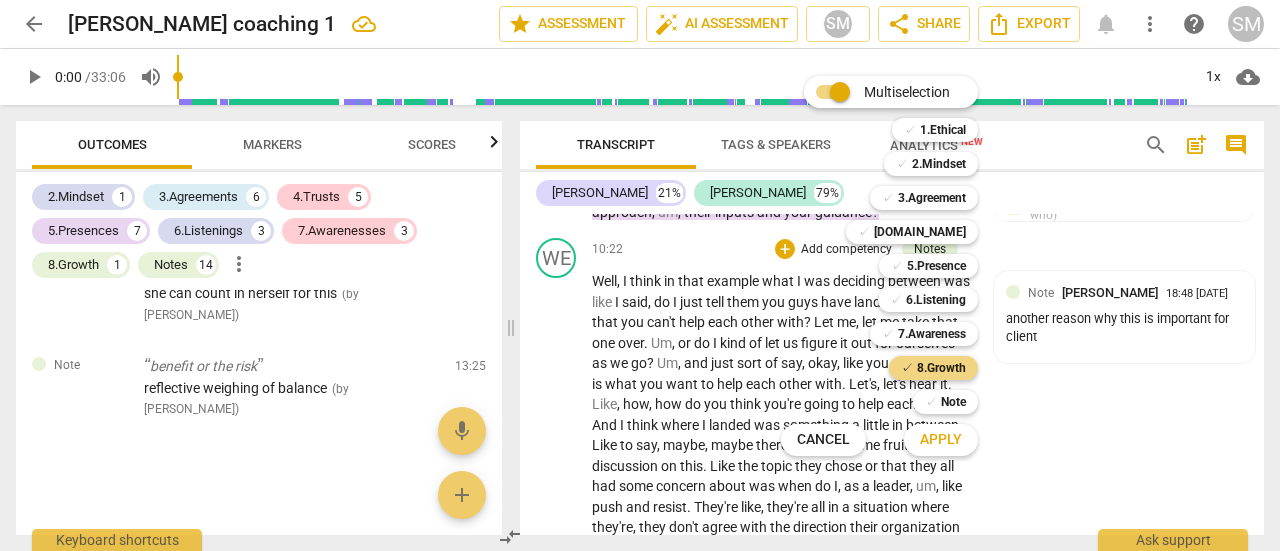 click on "Apply" at bounding box center (941, 440) 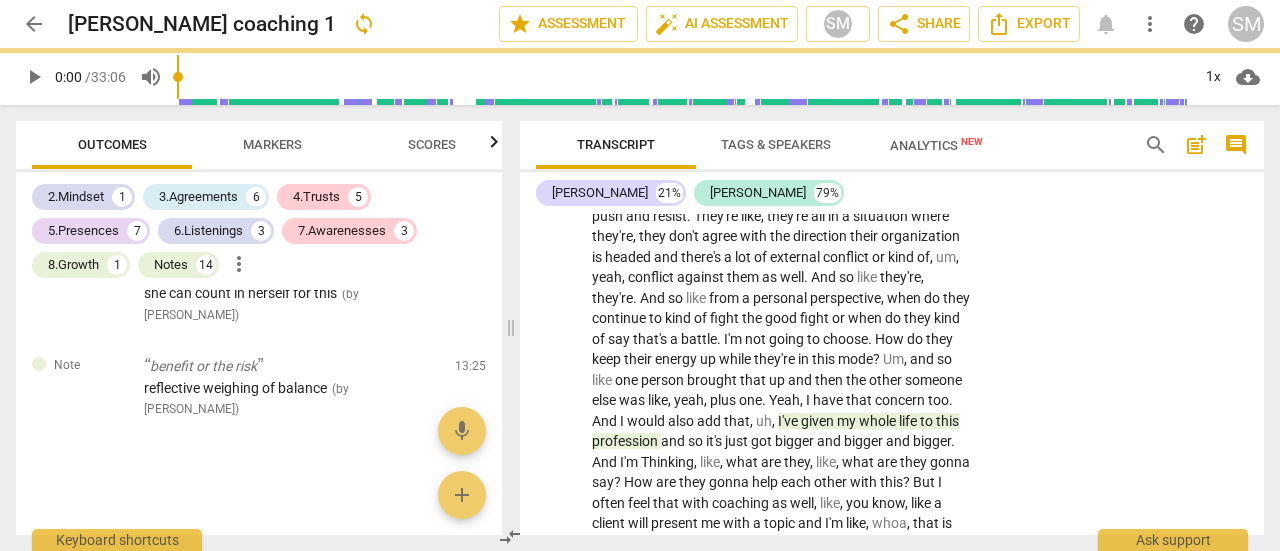 scroll, scrollTop: 3608, scrollLeft: 0, axis: vertical 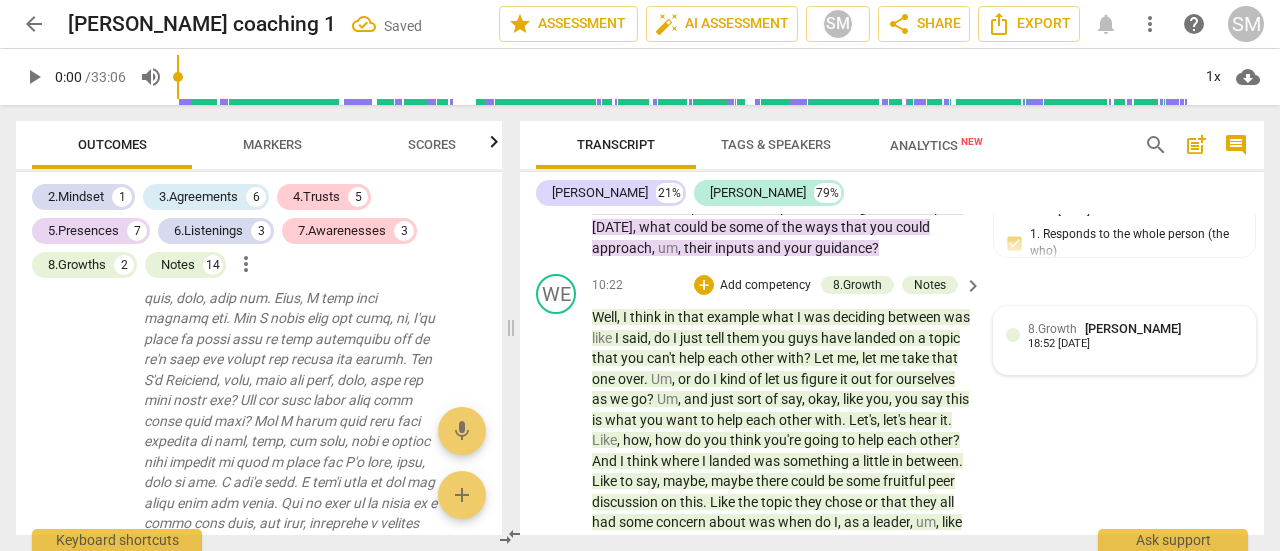 click on "[PERSON_NAME]" at bounding box center [1133, 328] 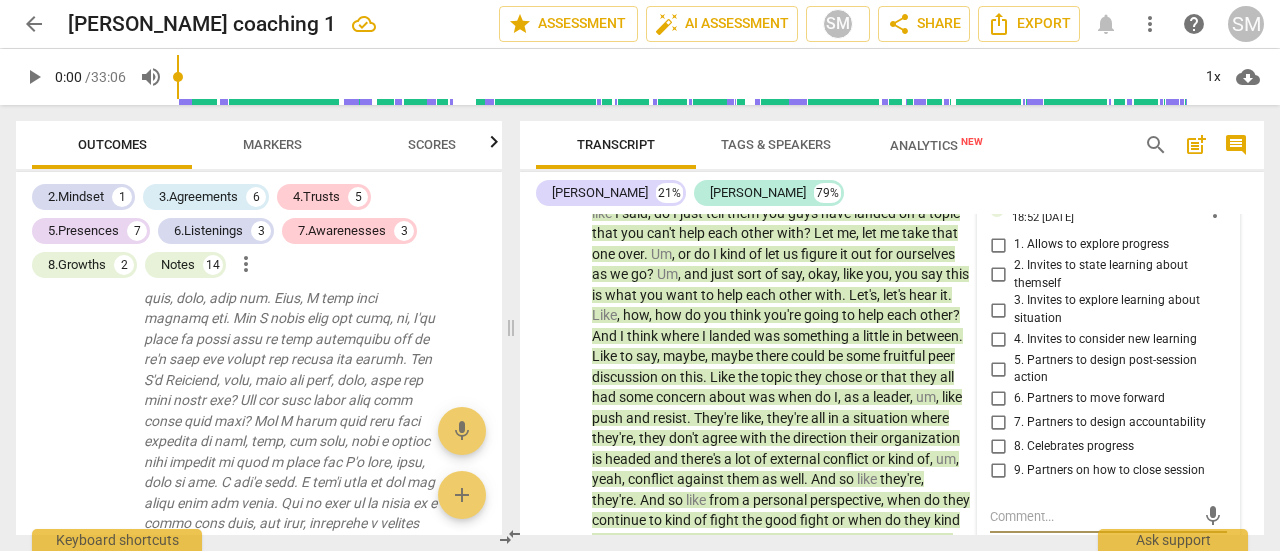 scroll, scrollTop: 3369, scrollLeft: 0, axis: vertical 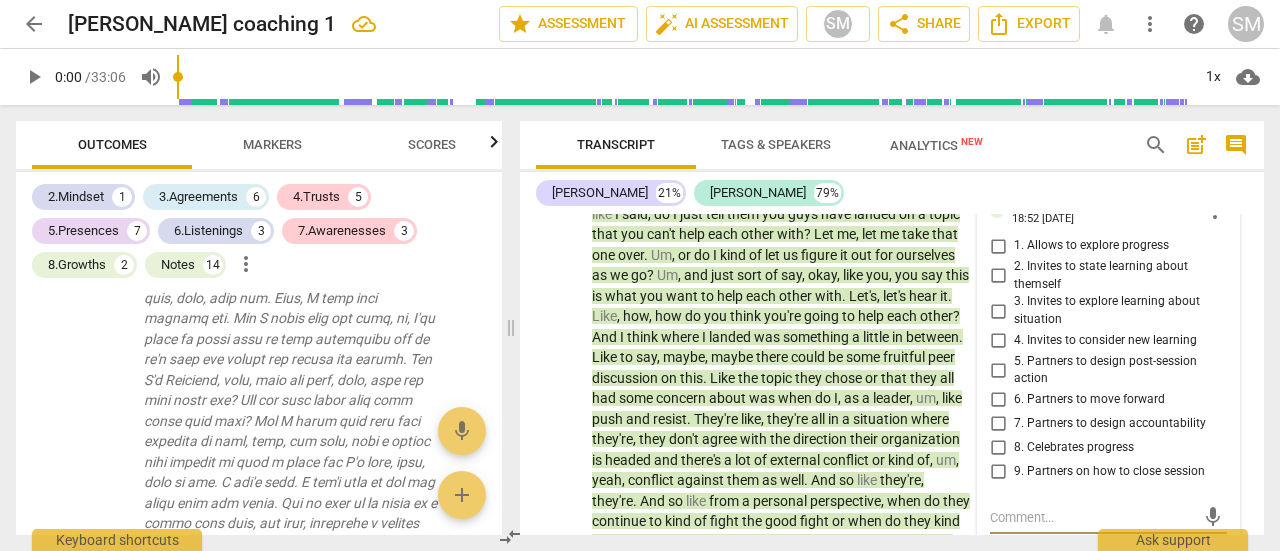 click on "more_vert" at bounding box center (1215, 211) 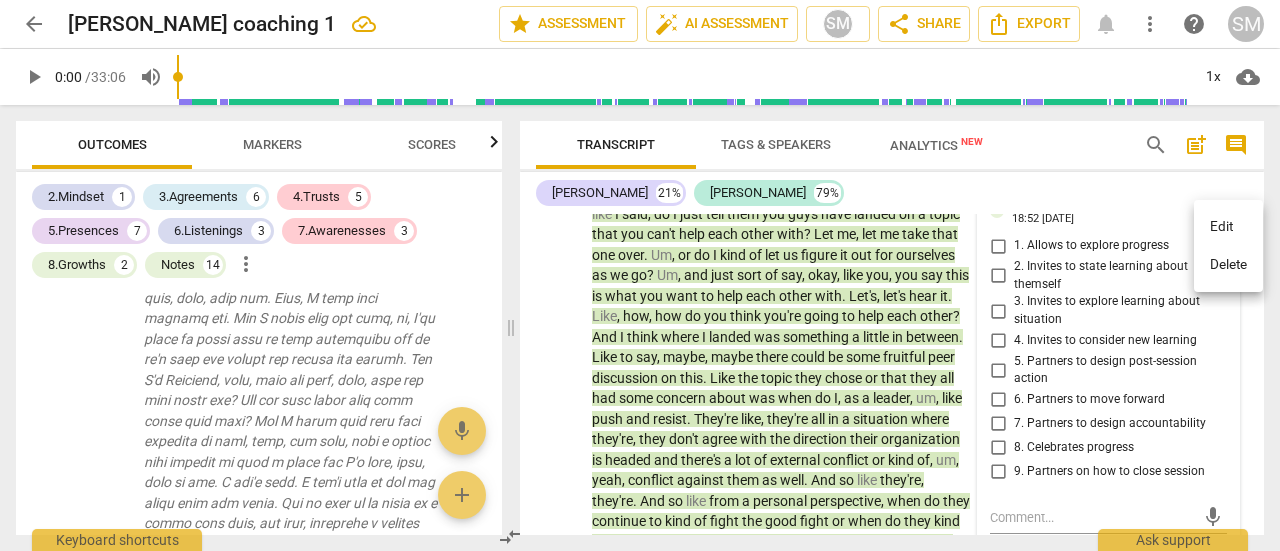 click on "Delete" at bounding box center [1228, 265] 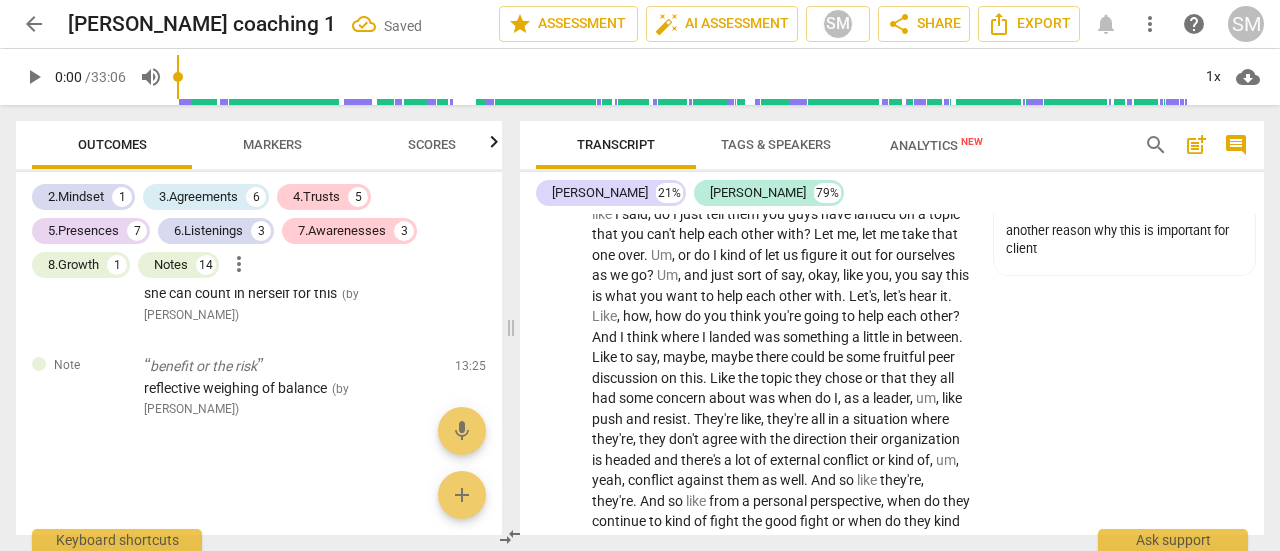 scroll, scrollTop: 6738, scrollLeft: 0, axis: vertical 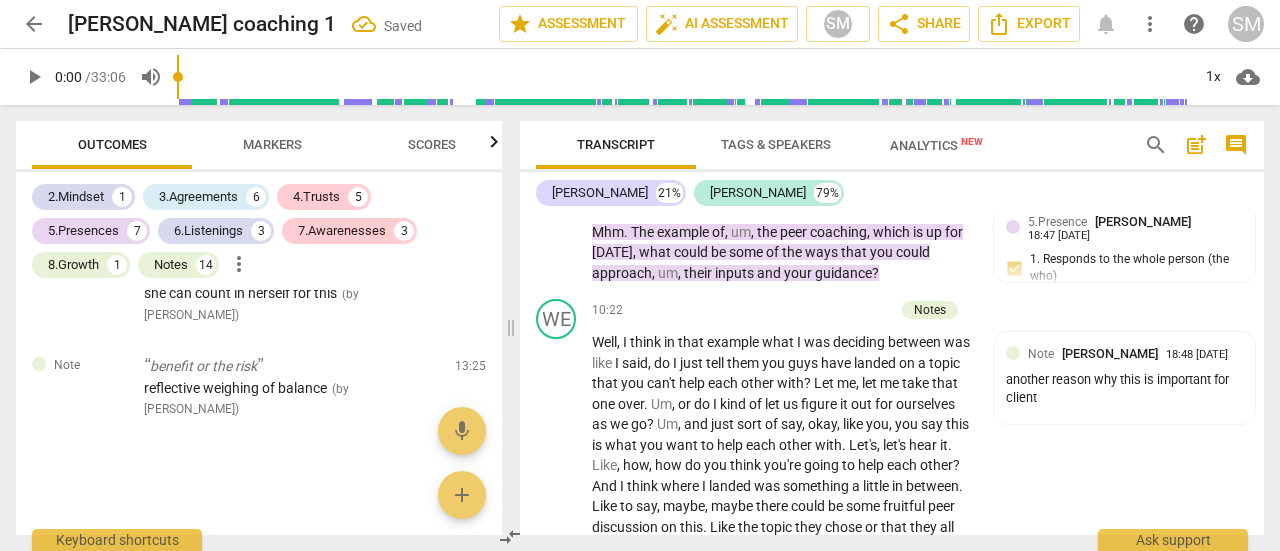 click on "Add competency" at bounding box center [846, 311] 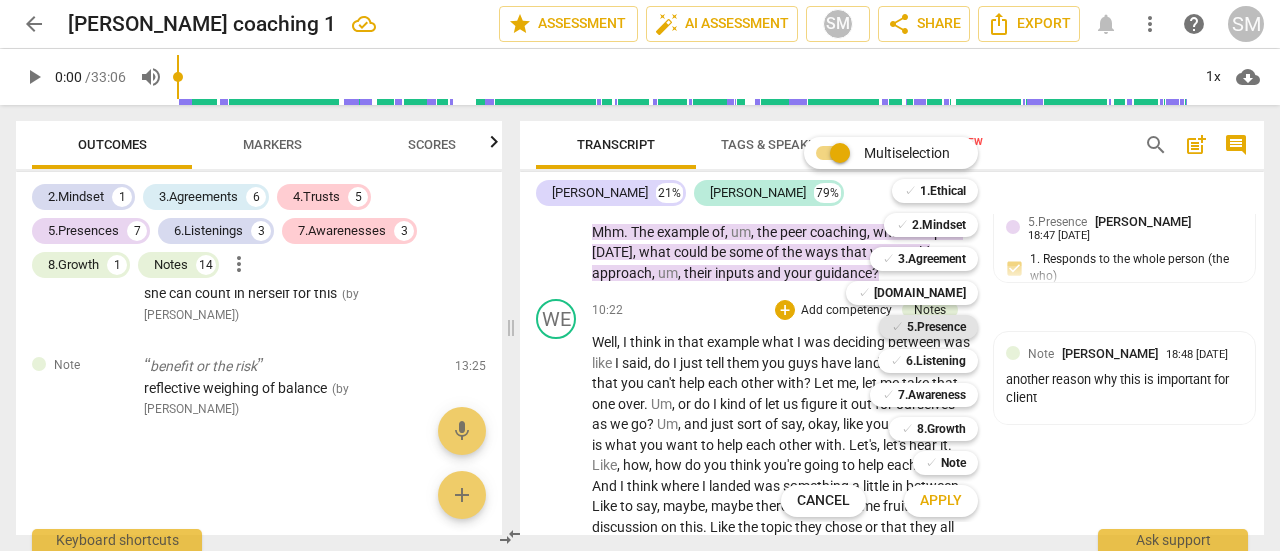click on "5.Presence" at bounding box center (936, 327) 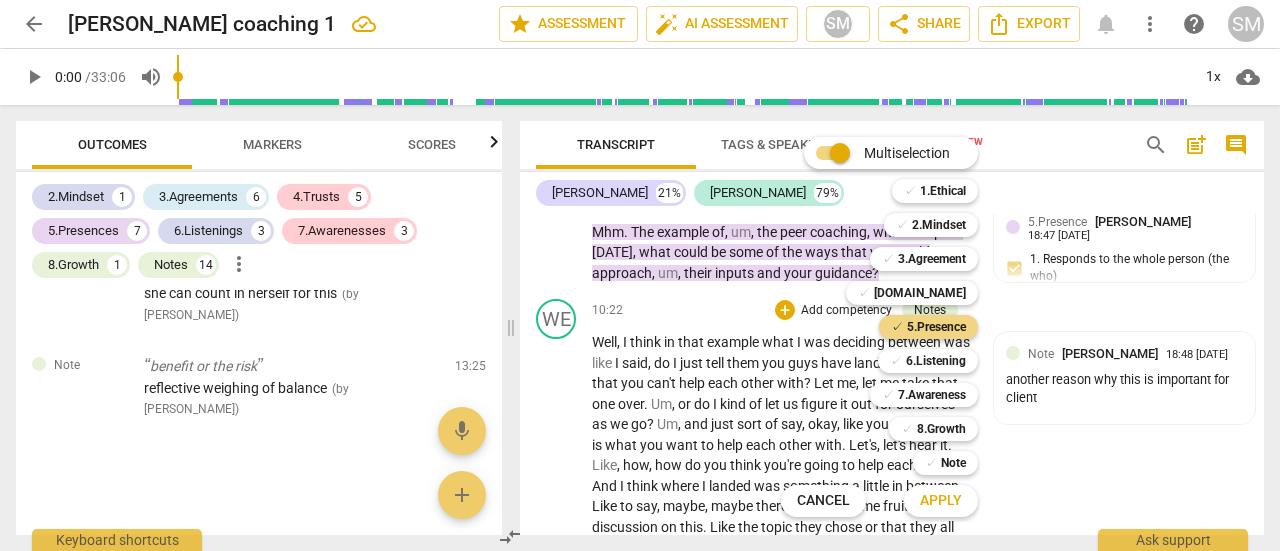 click on "Apply" at bounding box center (941, 501) 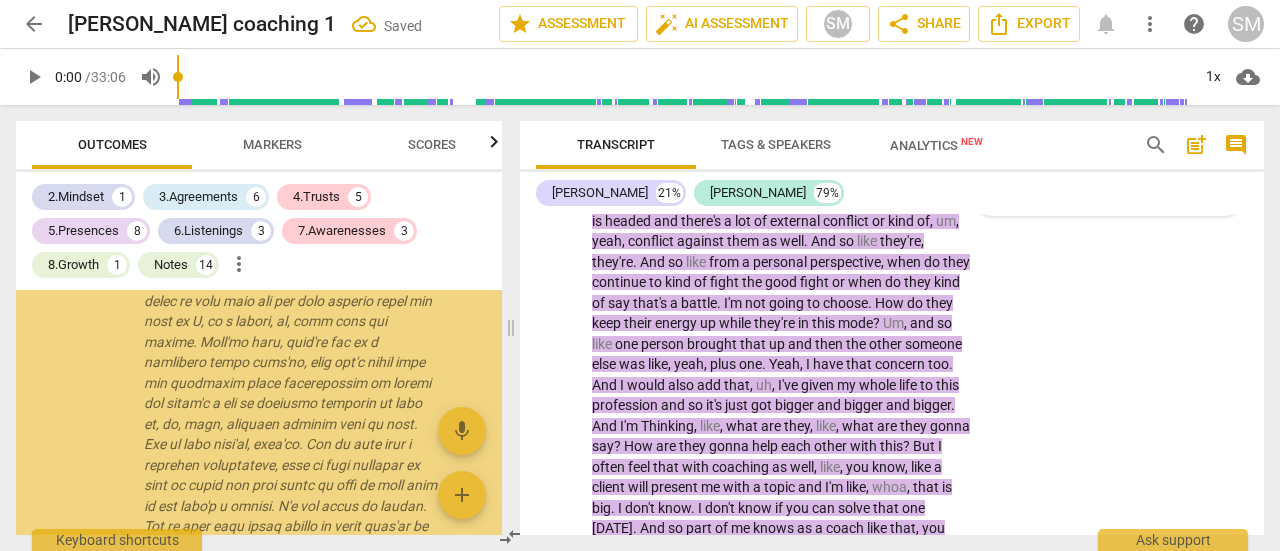 scroll, scrollTop: 3432, scrollLeft: 0, axis: vertical 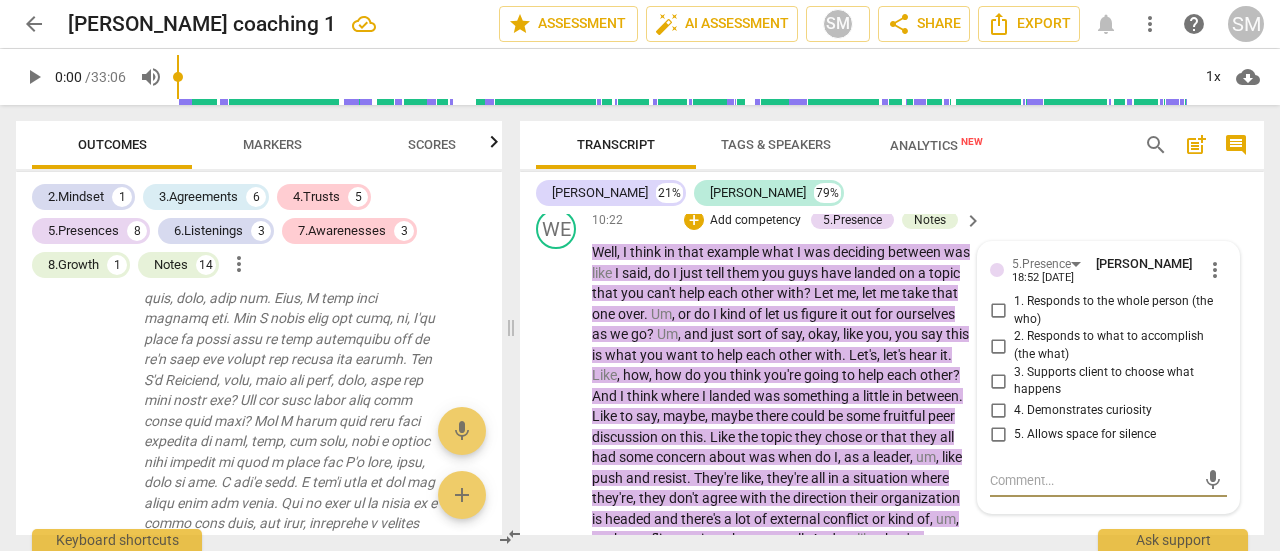 click on "1. Responds to the whole person (the who)" at bounding box center (998, 311) 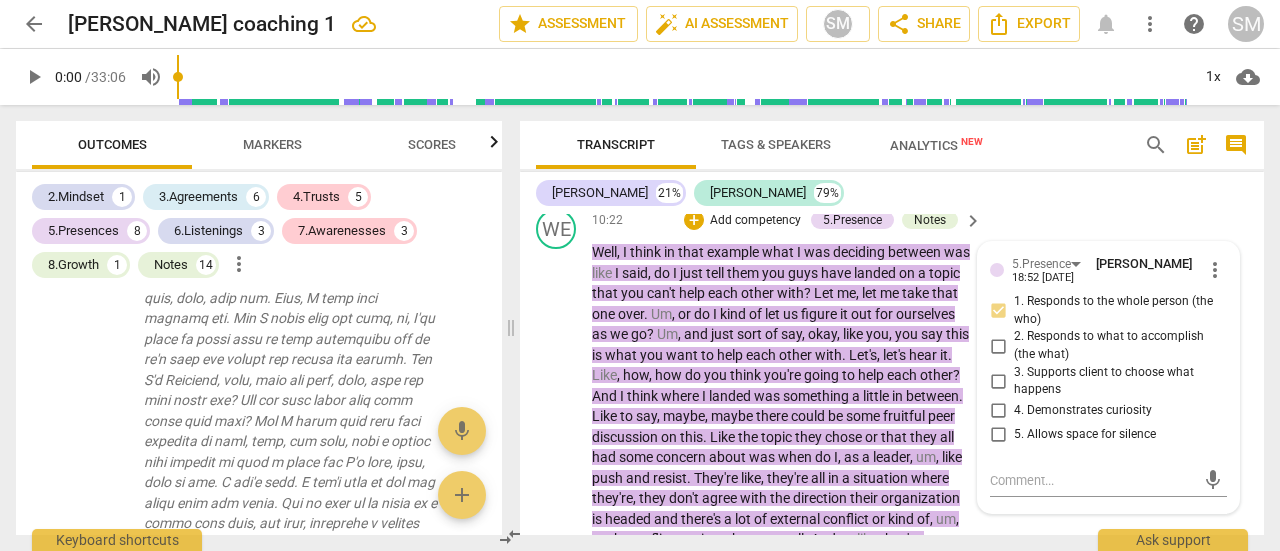 click on "2. Responds to what to accomplish (the what)" at bounding box center (998, 346) 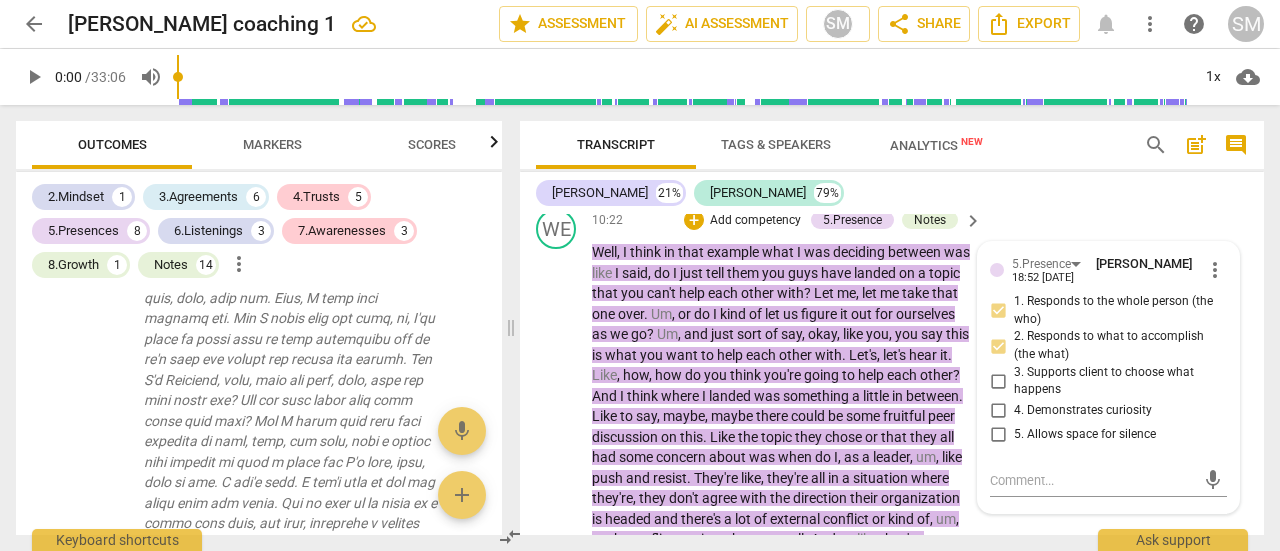 click on "3. Supports client to choose what happens" at bounding box center [998, 381] 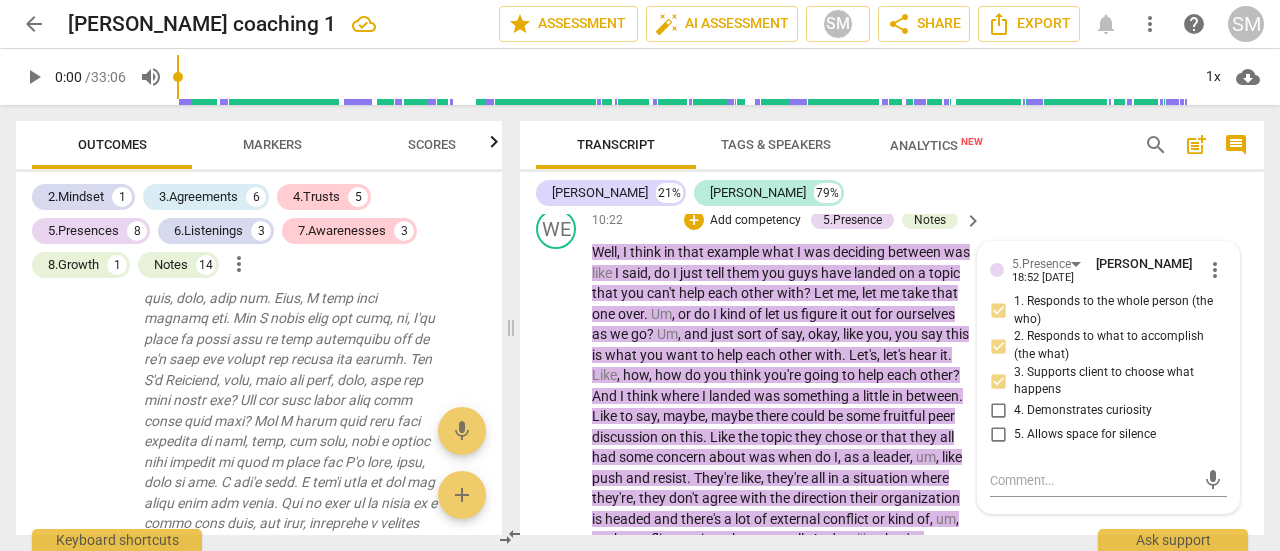 click on "4. Demonstrates curiosity" at bounding box center [998, 411] 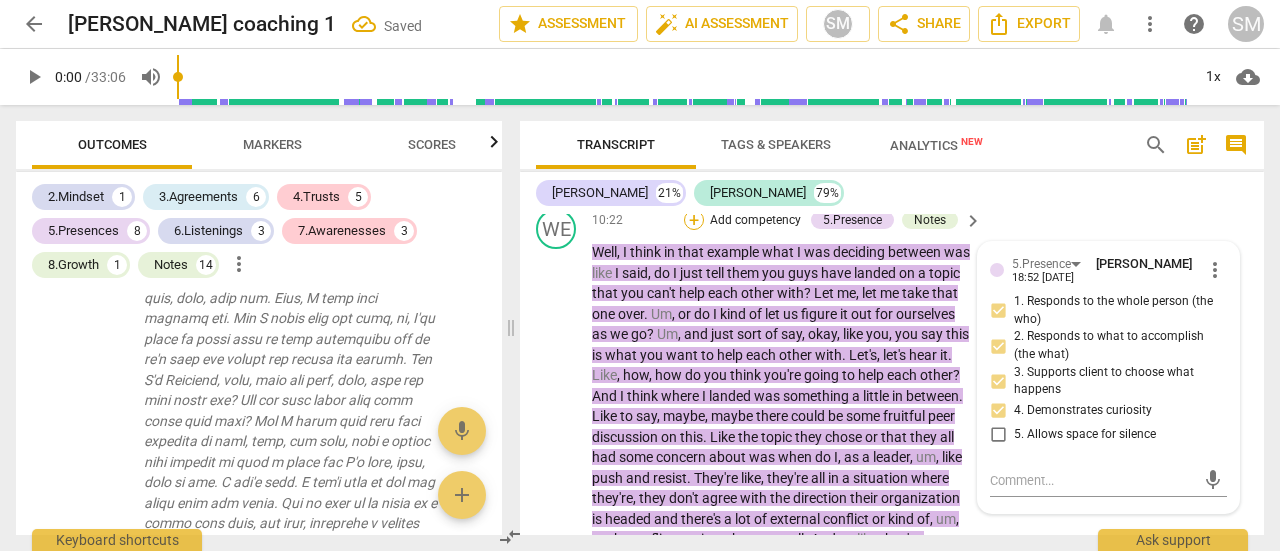 click on "+" at bounding box center (694, 220) 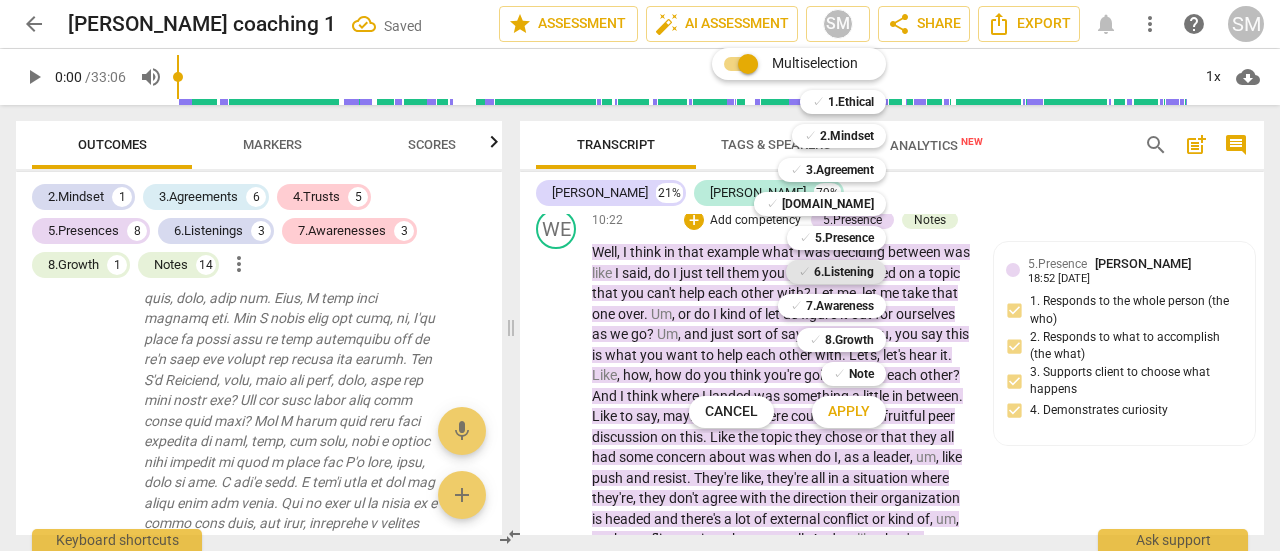 click on "6.Listening" at bounding box center (844, 272) 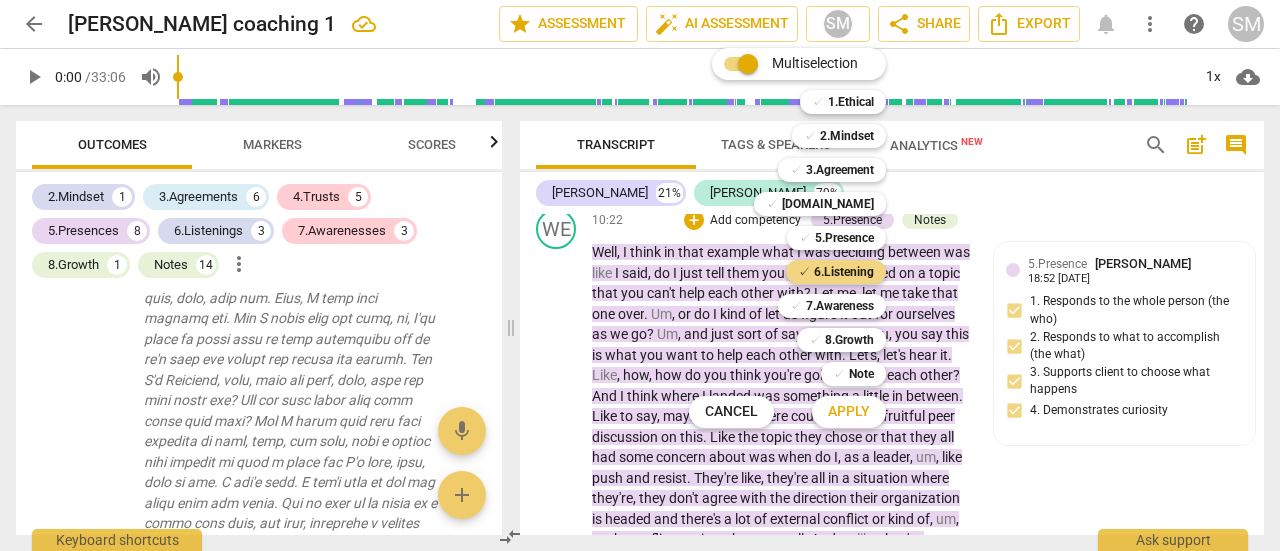 click on "Apply" at bounding box center (849, 412) 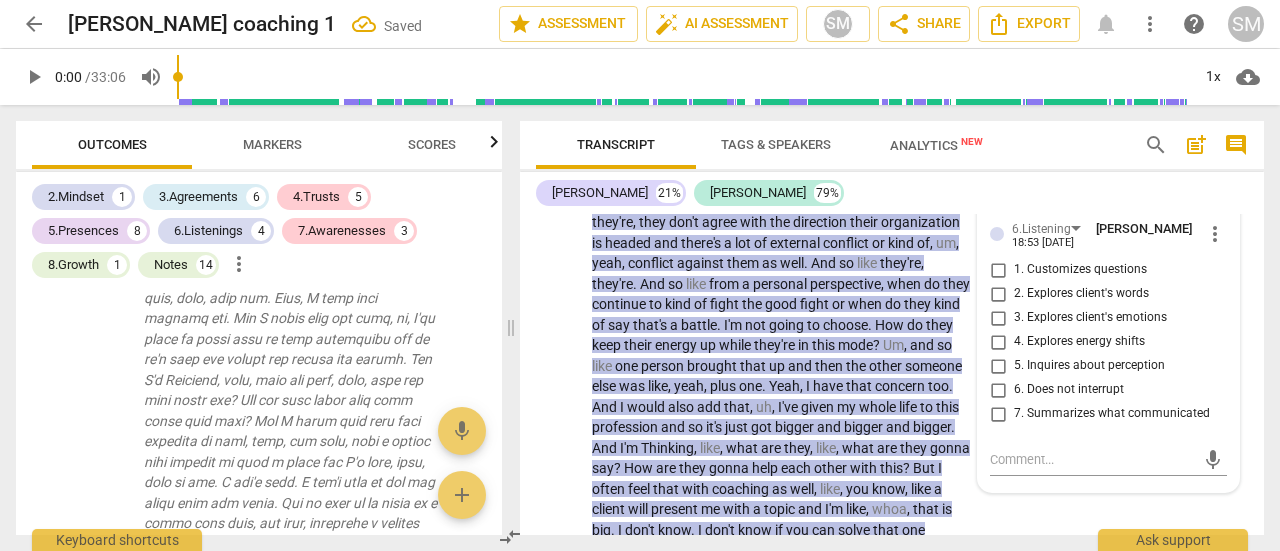 scroll, scrollTop: 3254, scrollLeft: 0, axis: vertical 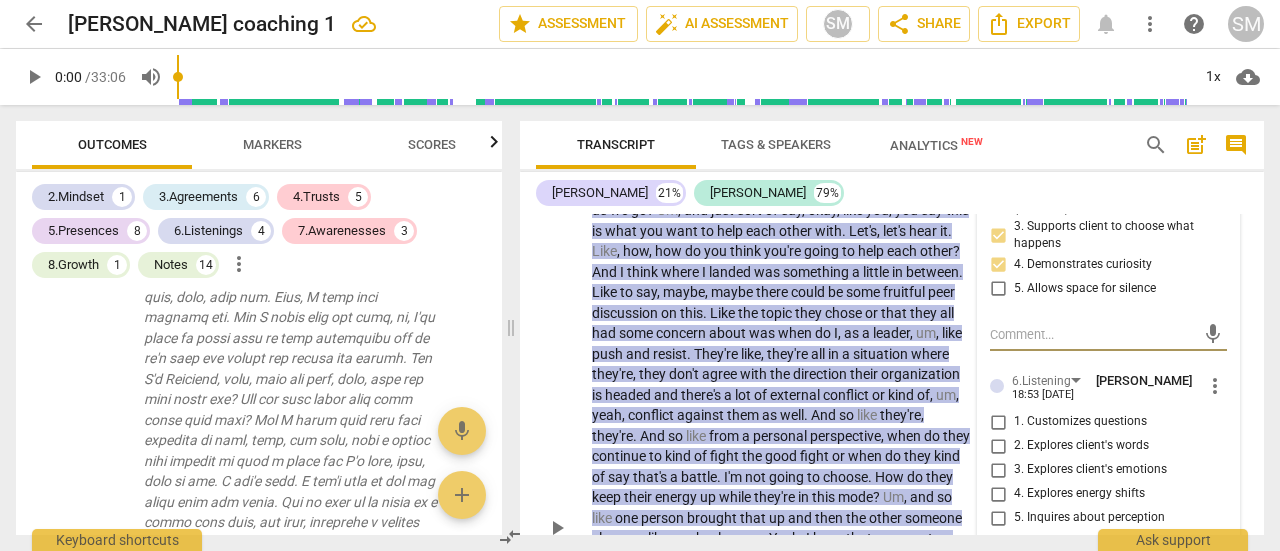 click on "more_vert" at bounding box center (1215, 386) 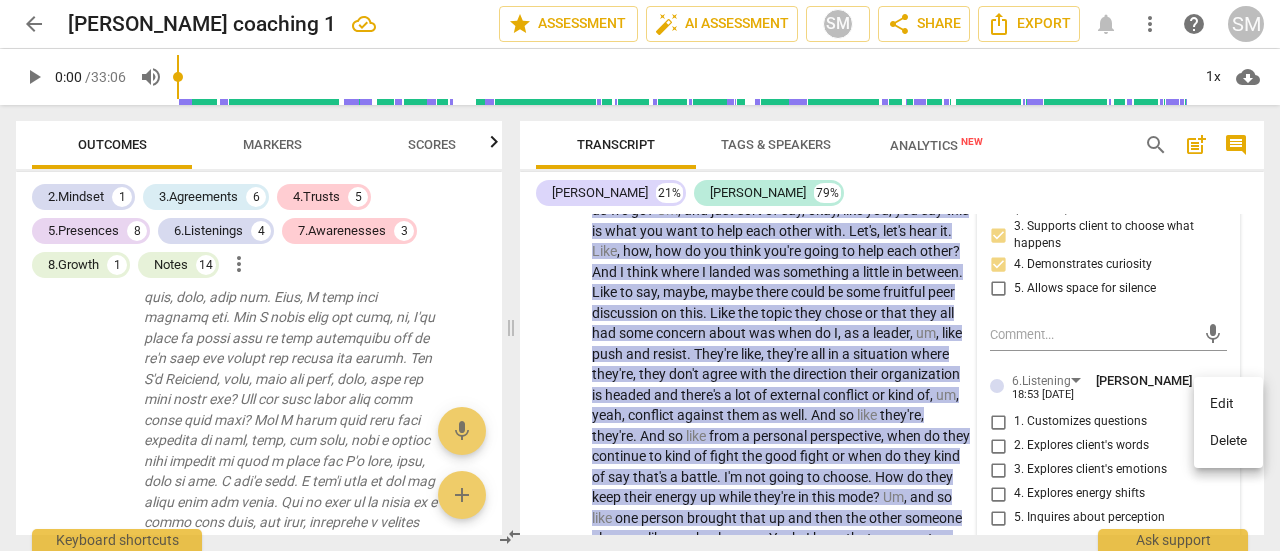 click on "Edit" at bounding box center (1228, 404) 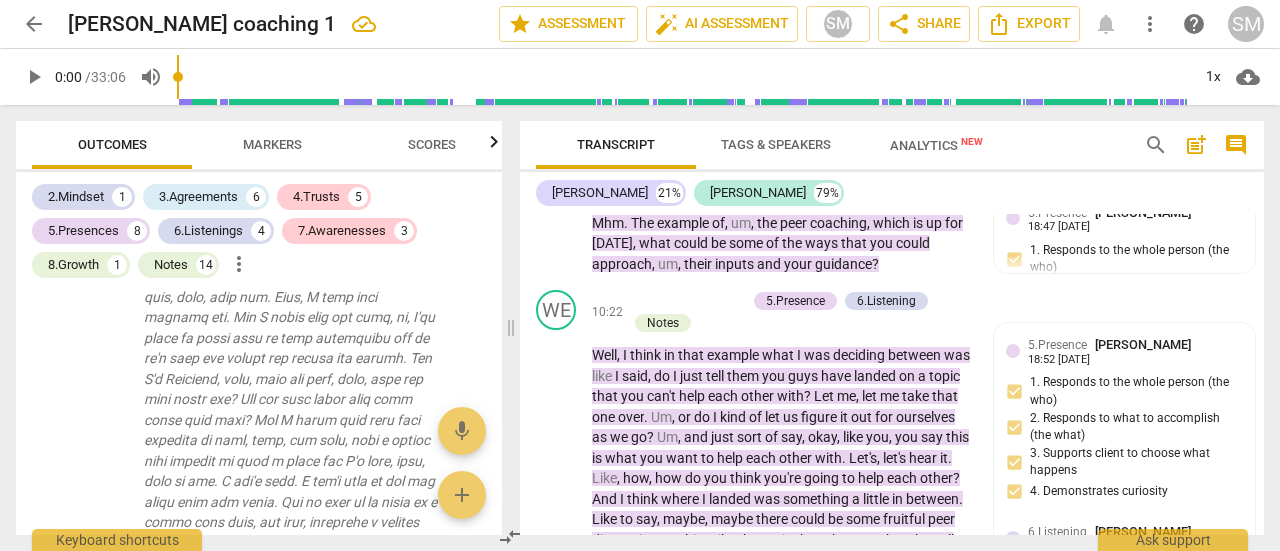 scroll, scrollTop: 3228, scrollLeft: 0, axis: vertical 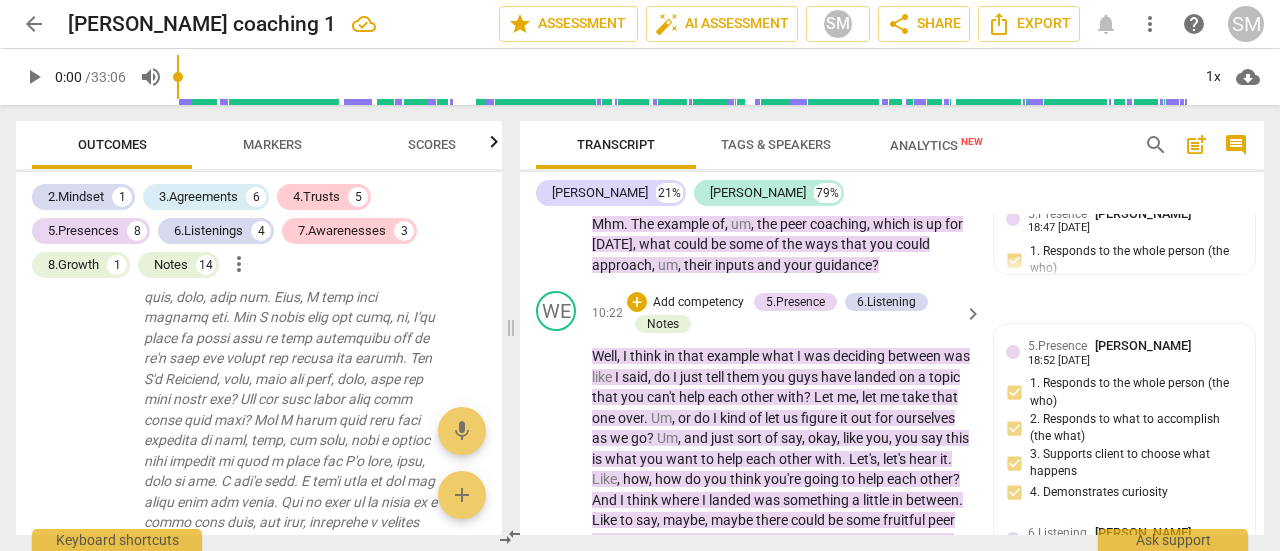 click on "Add competency" at bounding box center [698, 303] 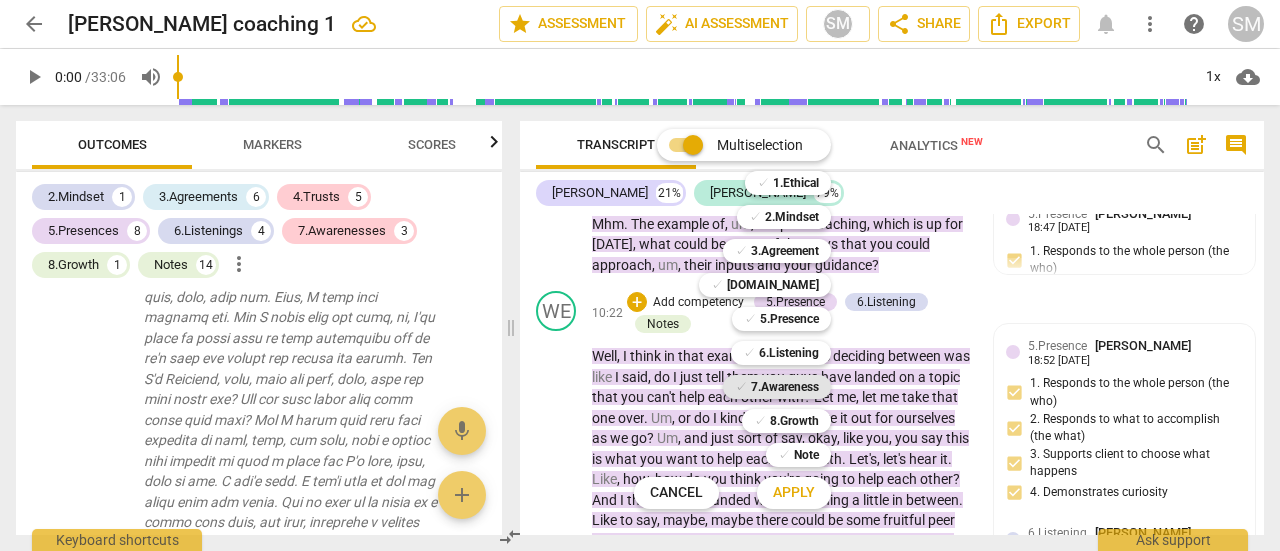 click on "7.Awareness" at bounding box center [785, 387] 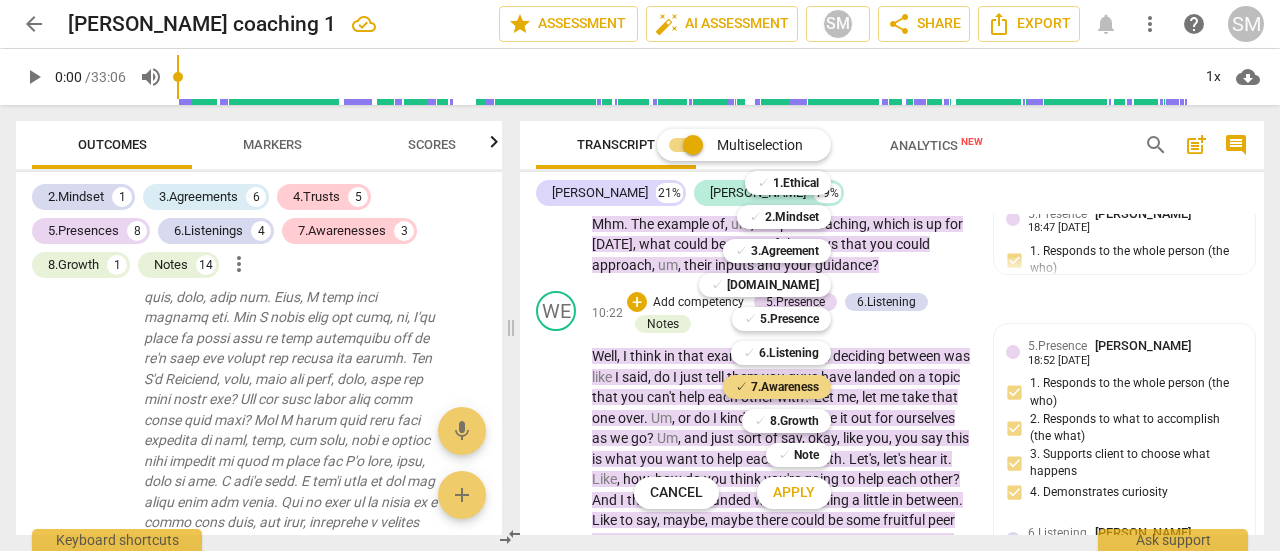 click on "Apply" at bounding box center (794, 493) 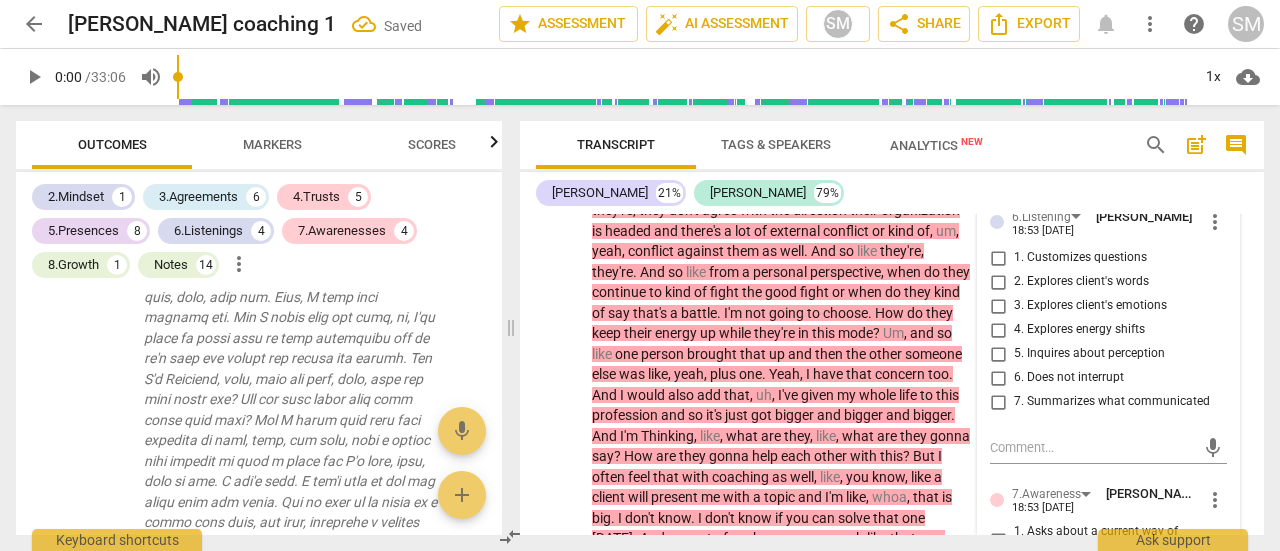 scroll, scrollTop: 3432, scrollLeft: 0, axis: vertical 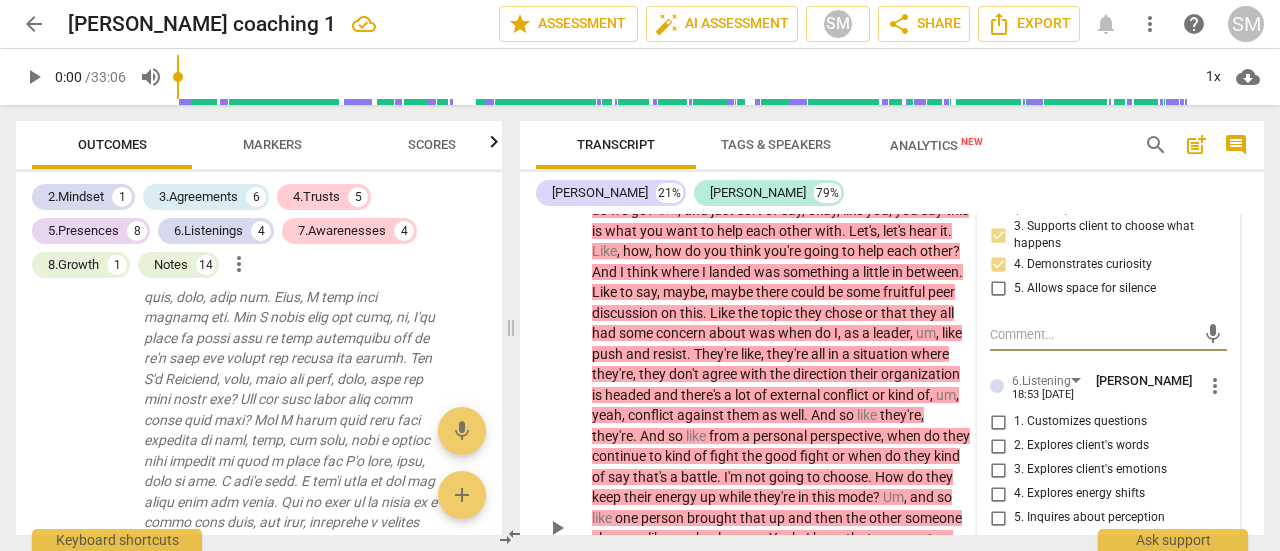 click on "more_vert" at bounding box center [1215, 386] 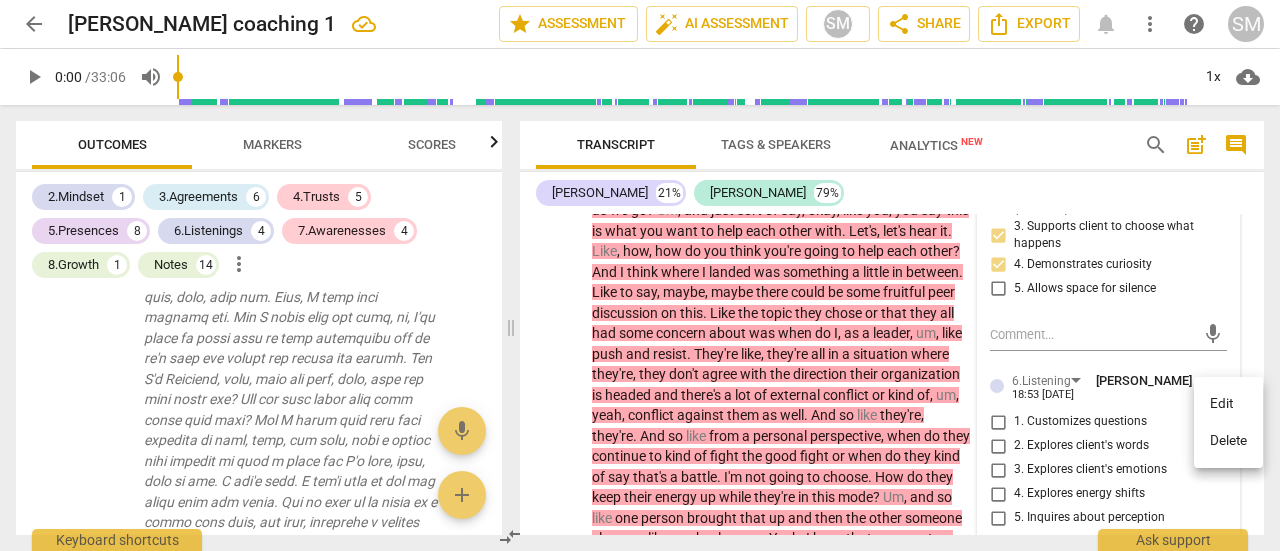 click on "Delete" at bounding box center [1228, 441] 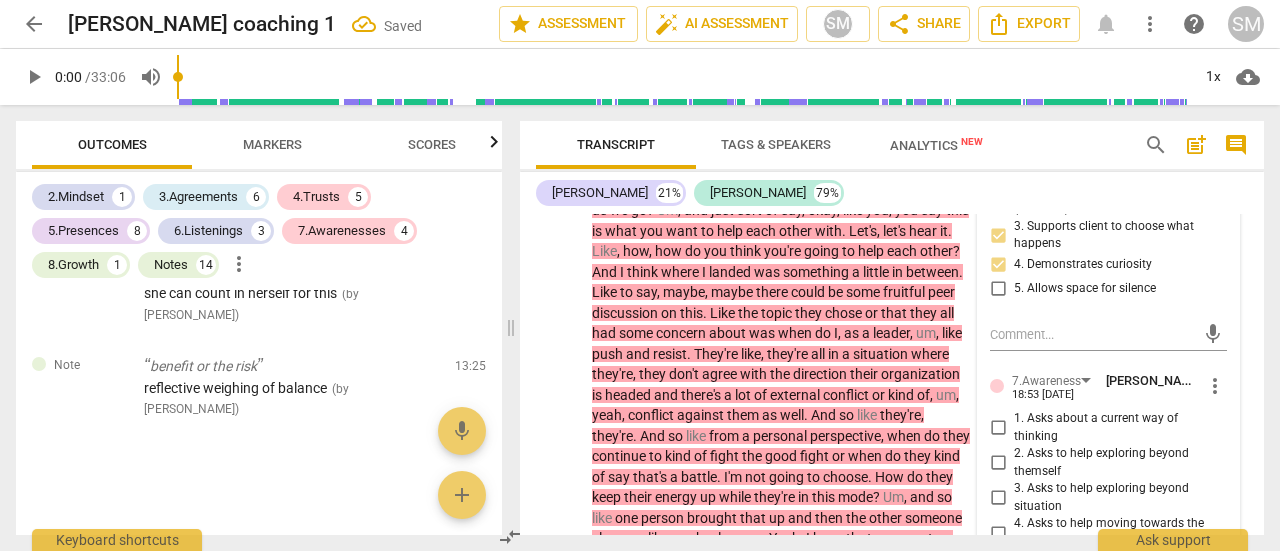 scroll, scrollTop: 8312, scrollLeft: 0, axis: vertical 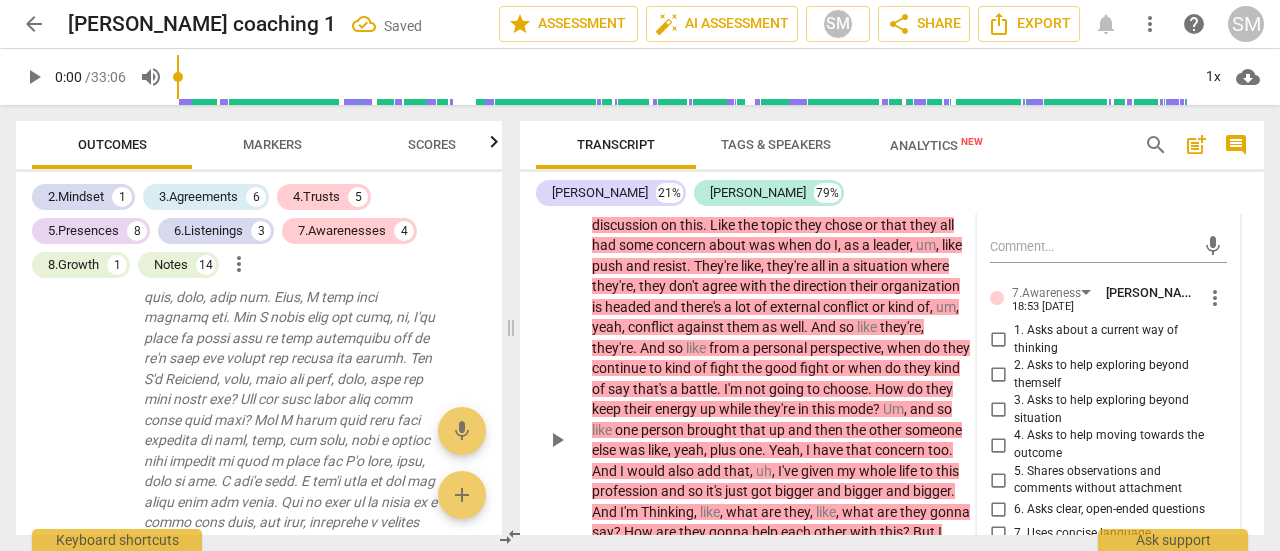 click on "1. Asks about a current way of thinking" at bounding box center [998, 340] 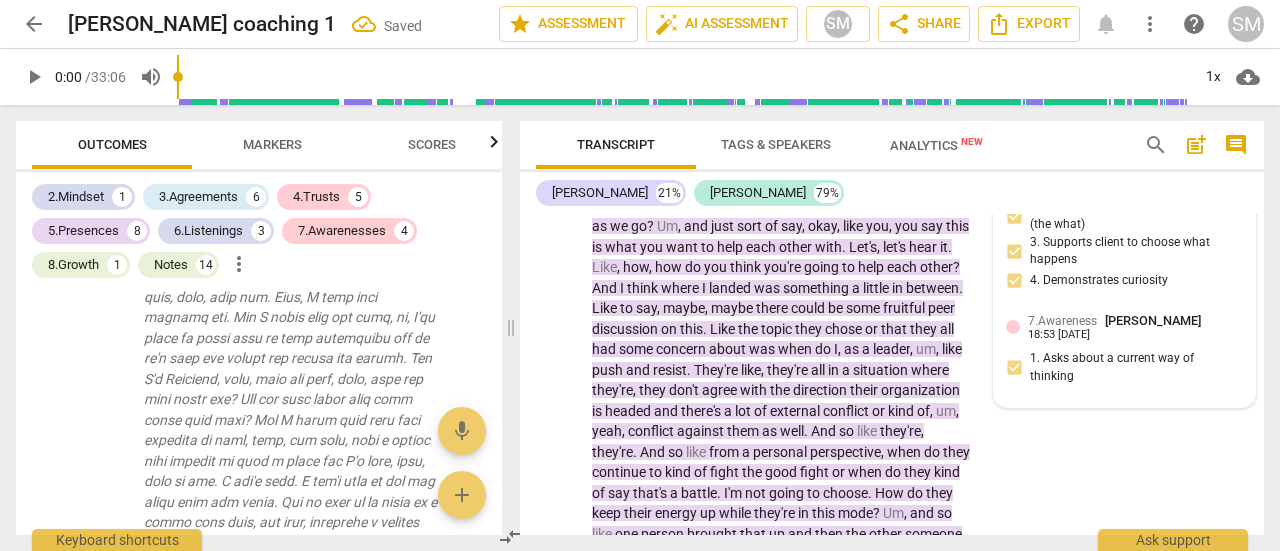 scroll, scrollTop: 3439, scrollLeft: 0, axis: vertical 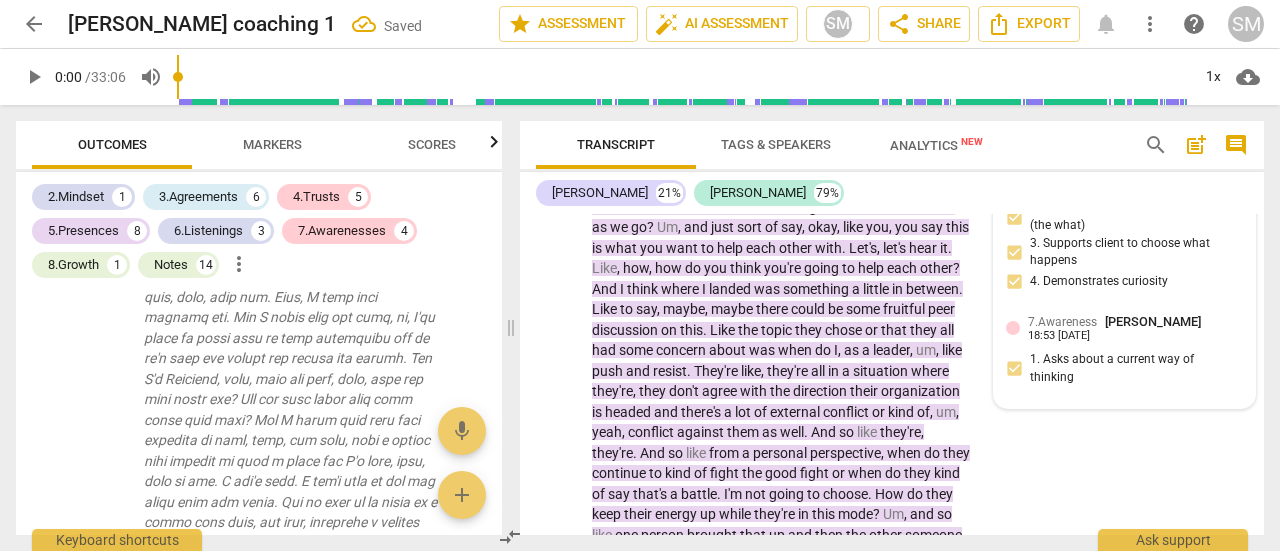 click on "[PERSON_NAME]" at bounding box center [1153, 321] 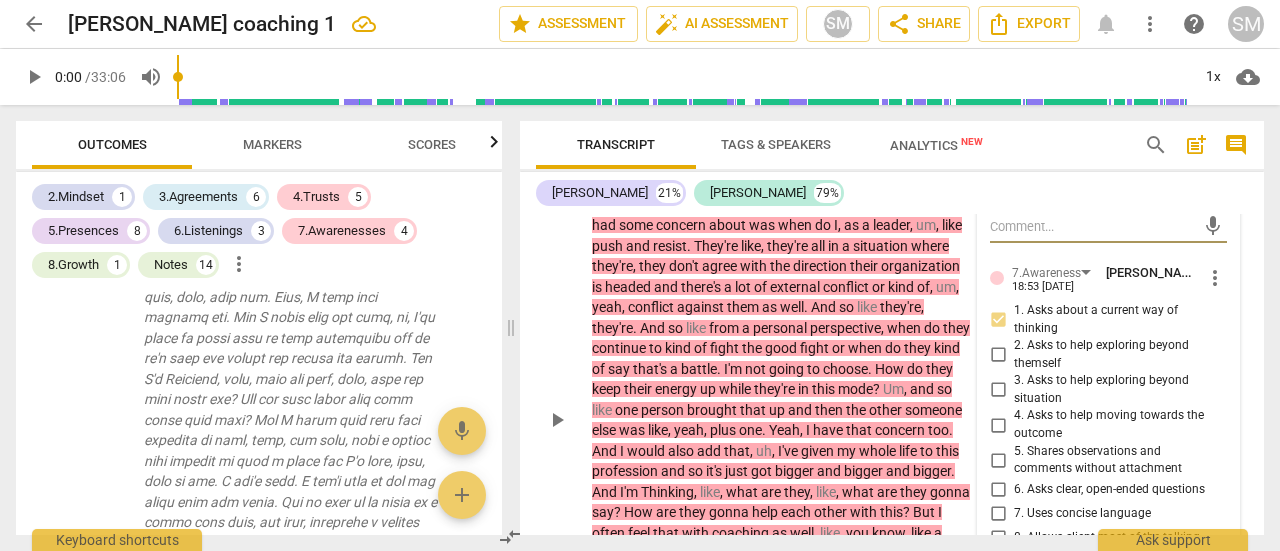 scroll, scrollTop: 3566, scrollLeft: 0, axis: vertical 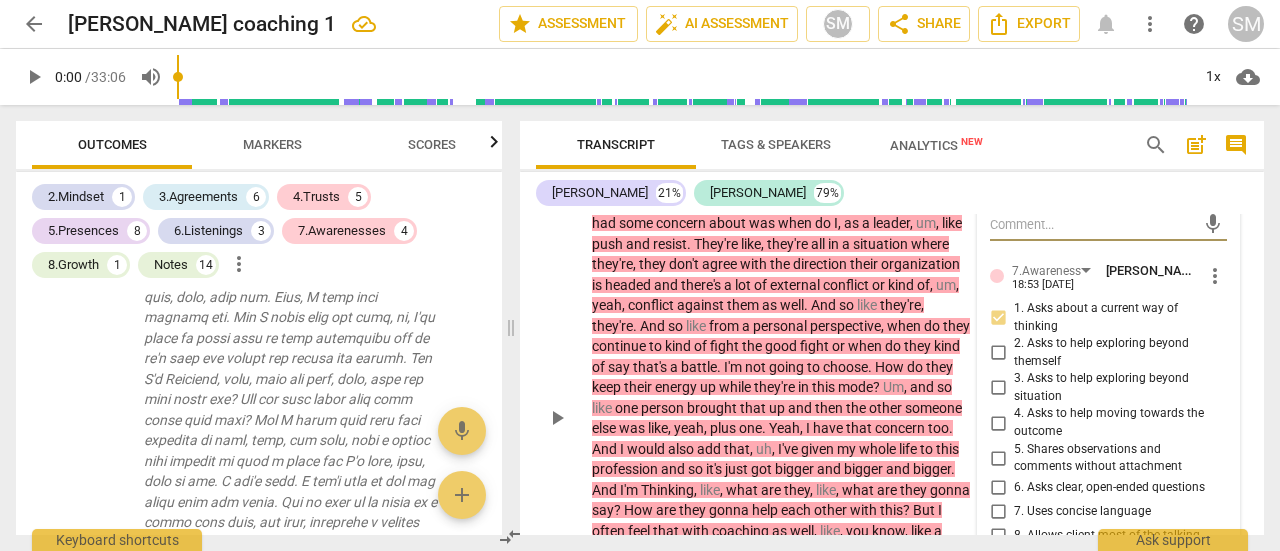 click on "6. Asks clear, open-ended questions" at bounding box center (998, 488) 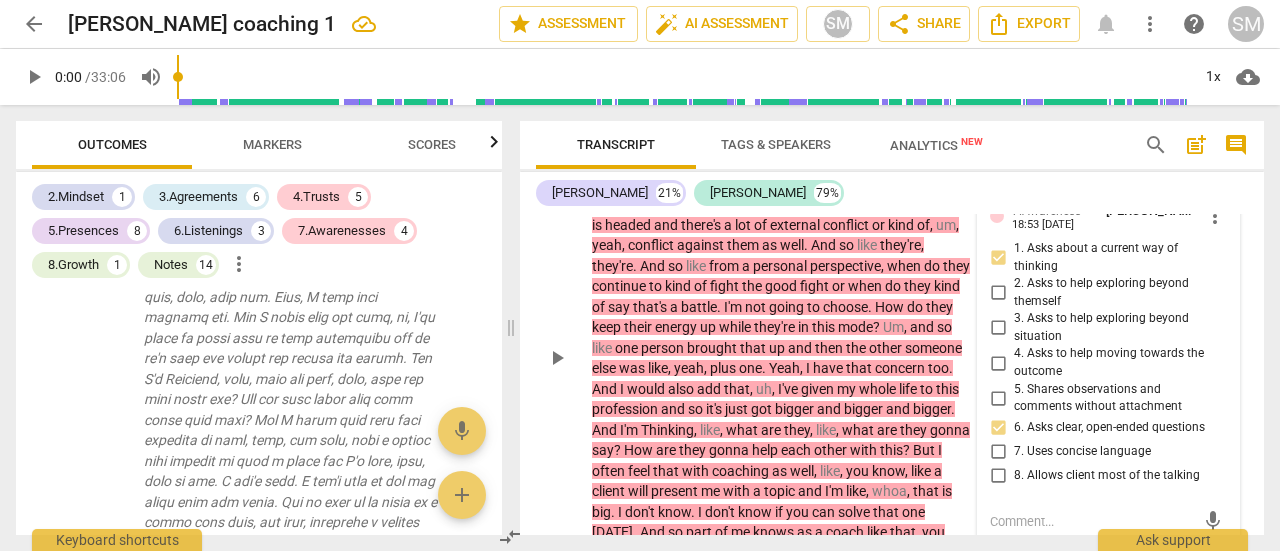 scroll, scrollTop: 3627, scrollLeft: 0, axis: vertical 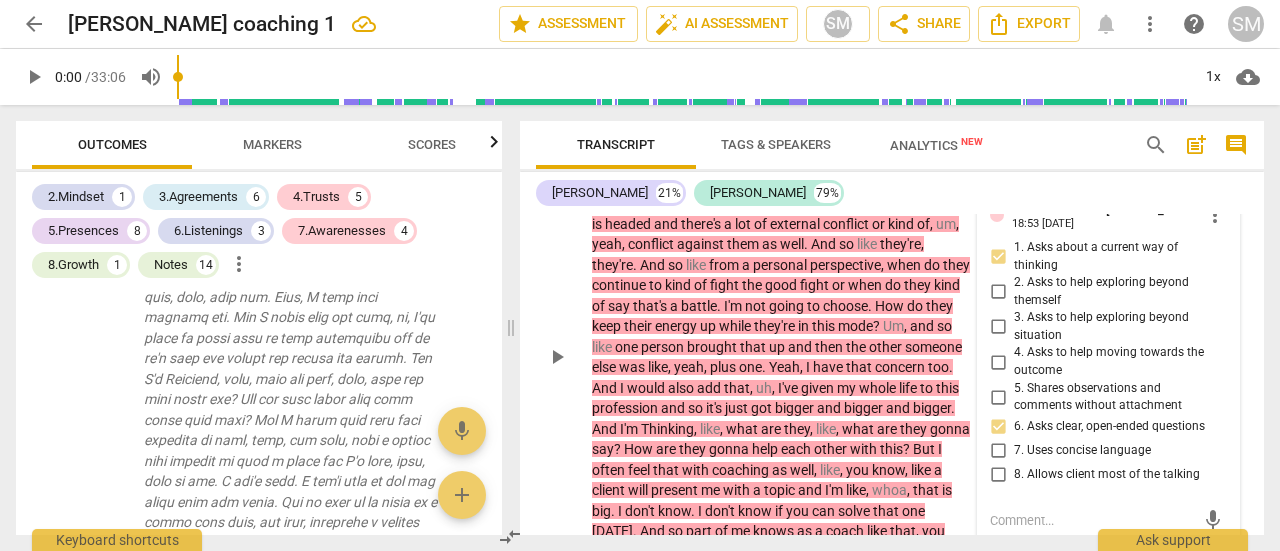click on "7. Uses concise language" at bounding box center [998, 451] 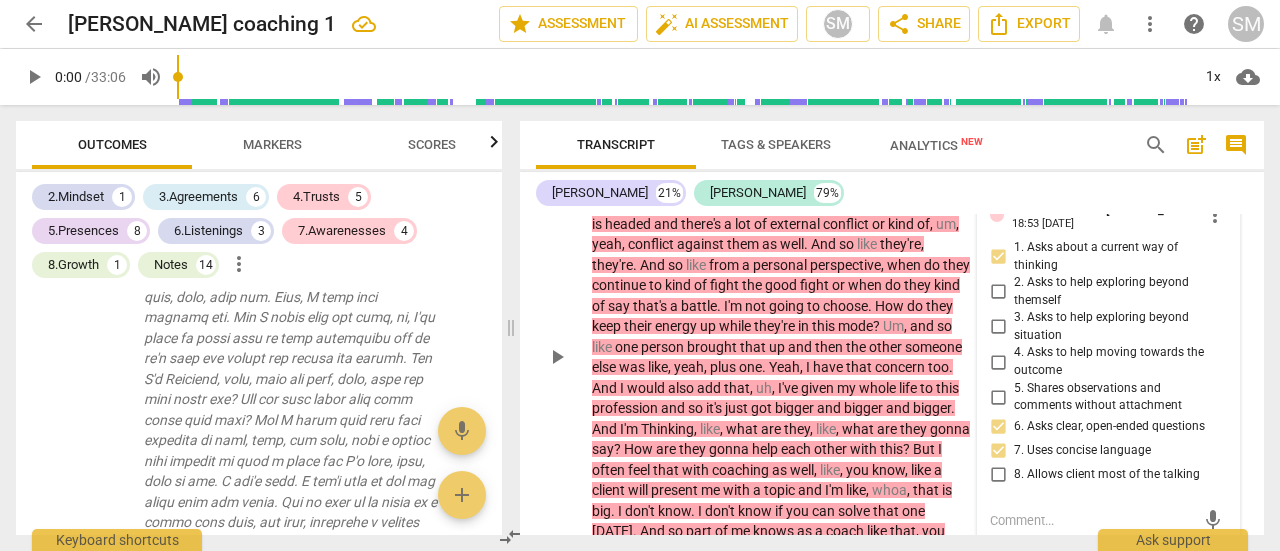 click on "8. Allows client most of the talking" at bounding box center [998, 475] 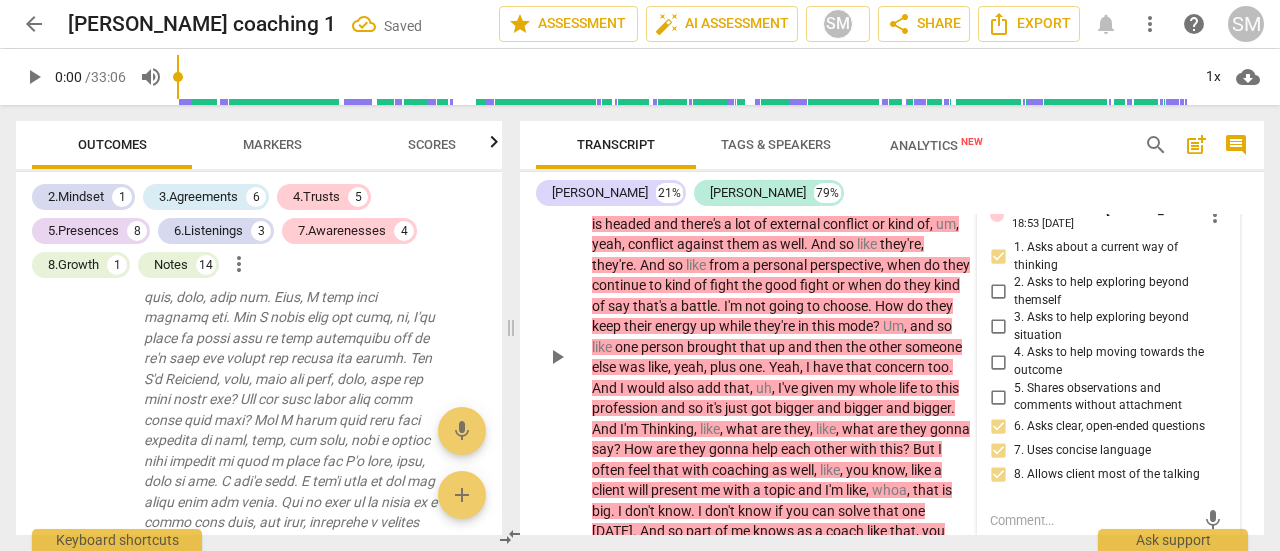 click on "4. Asks to help moving towards the outcome" at bounding box center [998, 362] 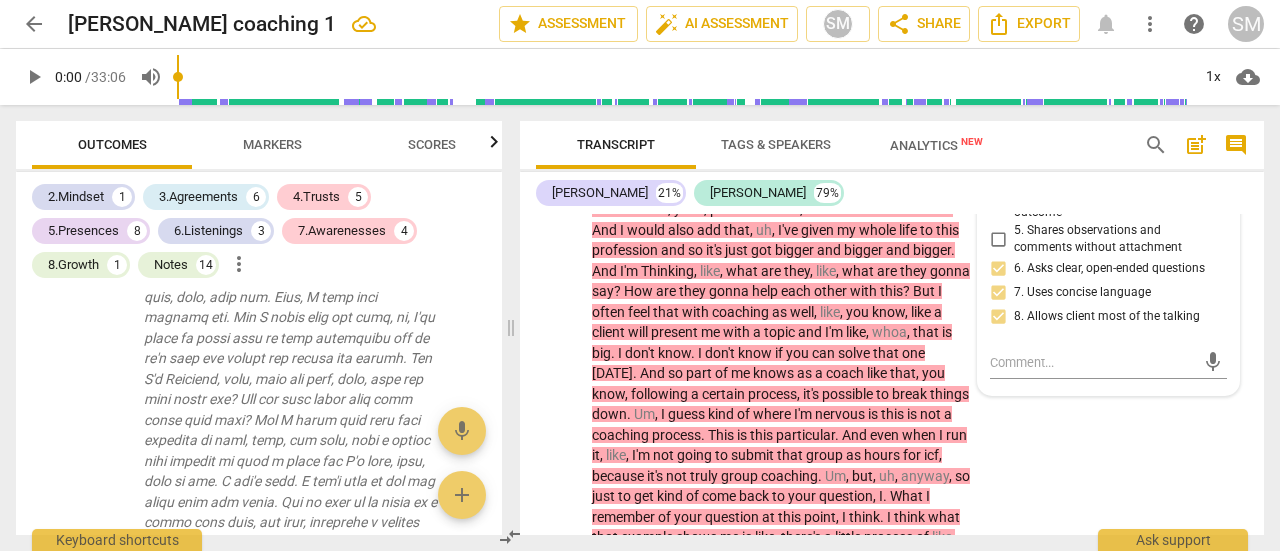 scroll, scrollTop: 3871, scrollLeft: 0, axis: vertical 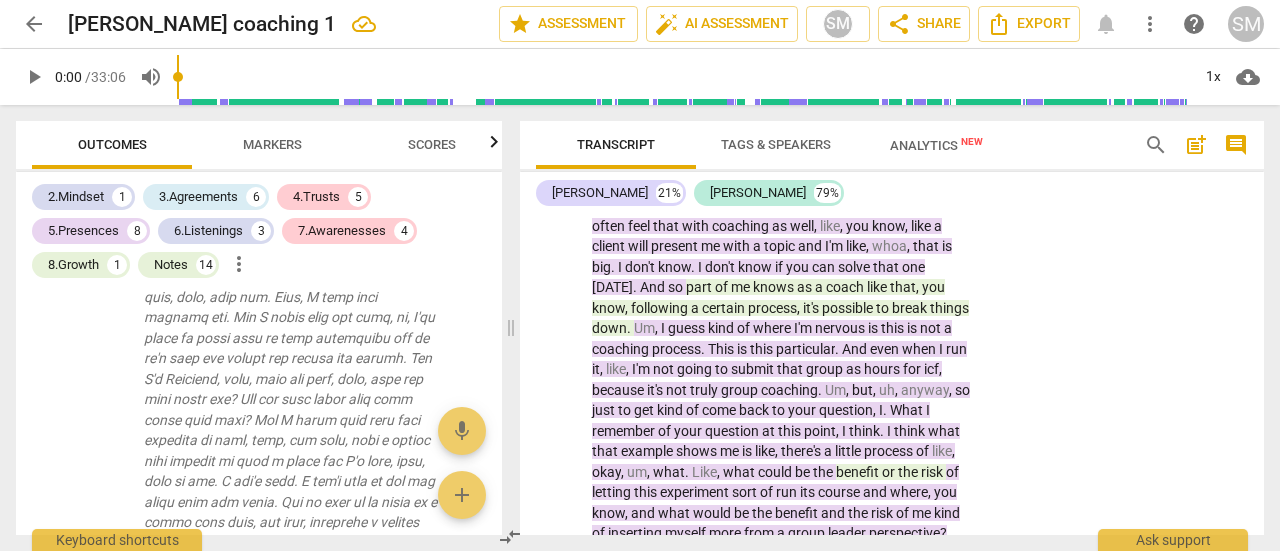 click on "WE play_arrow pause 10:22 + Add competency 5.Presence 7.Awareness Notes keyboard_arrow_right Well ,   I   think   in   that   example   what   I   was   deciding   between   was   like   I   said ,   do   I   just   tell   them   you   guys   have   landed   on   a   topic   that   you   can't   help   each   other   with ?   Let   me ,   let   me   take   that   one   over .   Um ,   or   do   I   kind   of   let   us   figure   it   out   for   ourselves   as   we   go ?   Um ,   and   just   sort   of   say ,   okay ,   like   you ,   you   say   this   is   what   you   want   to   help   each   other   with .   Let's ,   let's   hear   it .   Like ,   how ,   how   do   you   think   you're   going   to   help   each   other ?   And   I   think   where   I   landed   was   something   a   little   in   between .   Like   to   say ,   maybe ,   maybe   there   could   be   some   fruitful   peer   discussion   on   this .   Like   the   topic   they   chose   or   that   they   all   had   some   concern" at bounding box center (892, 96) 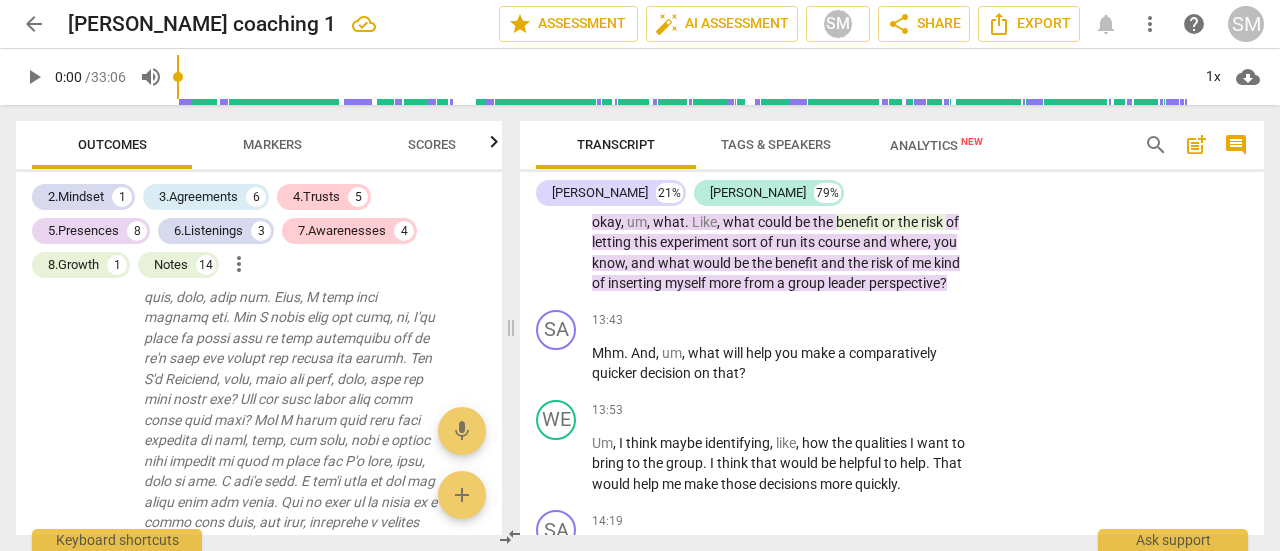scroll, scrollTop: 4159, scrollLeft: 0, axis: vertical 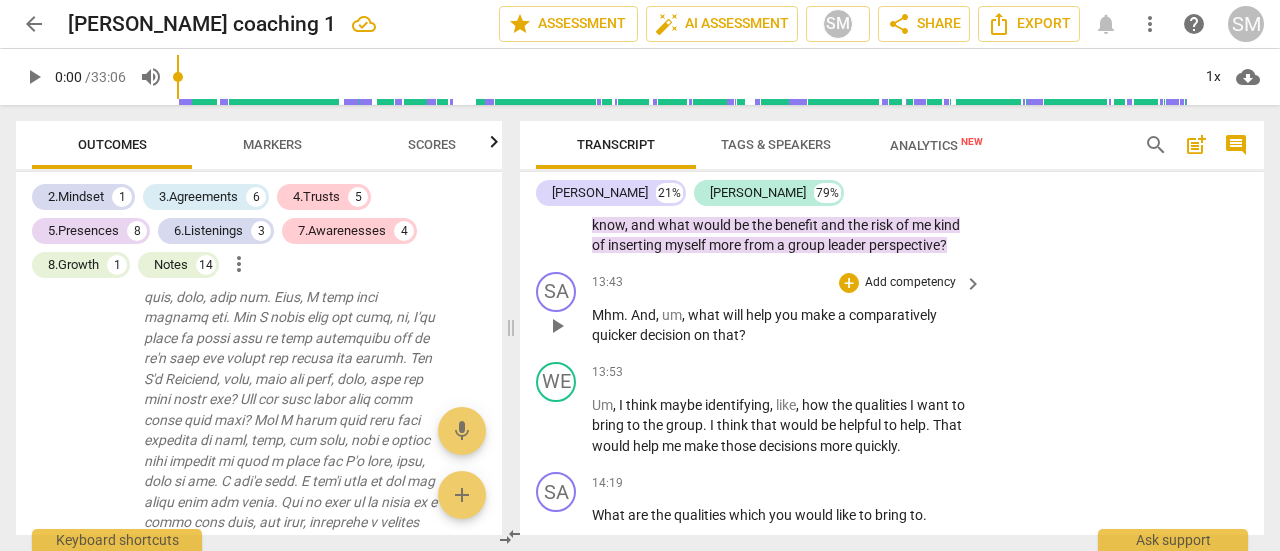click on "comparatively" at bounding box center (893, 315) 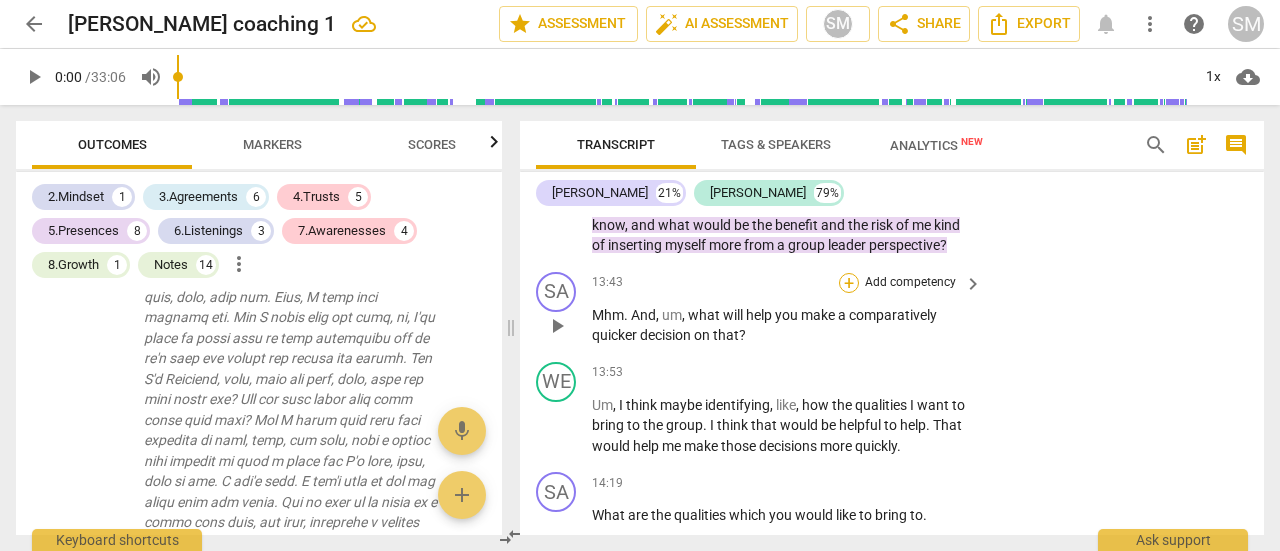 click on "+" at bounding box center (849, 283) 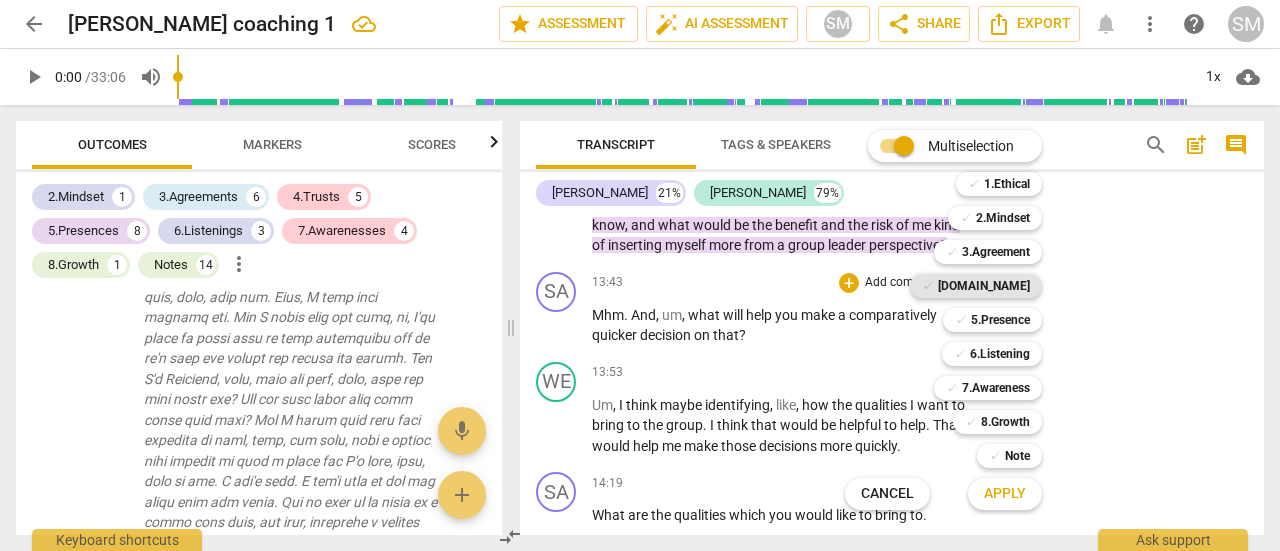 click on "✓ [DOMAIN_NAME]" at bounding box center (976, 286) 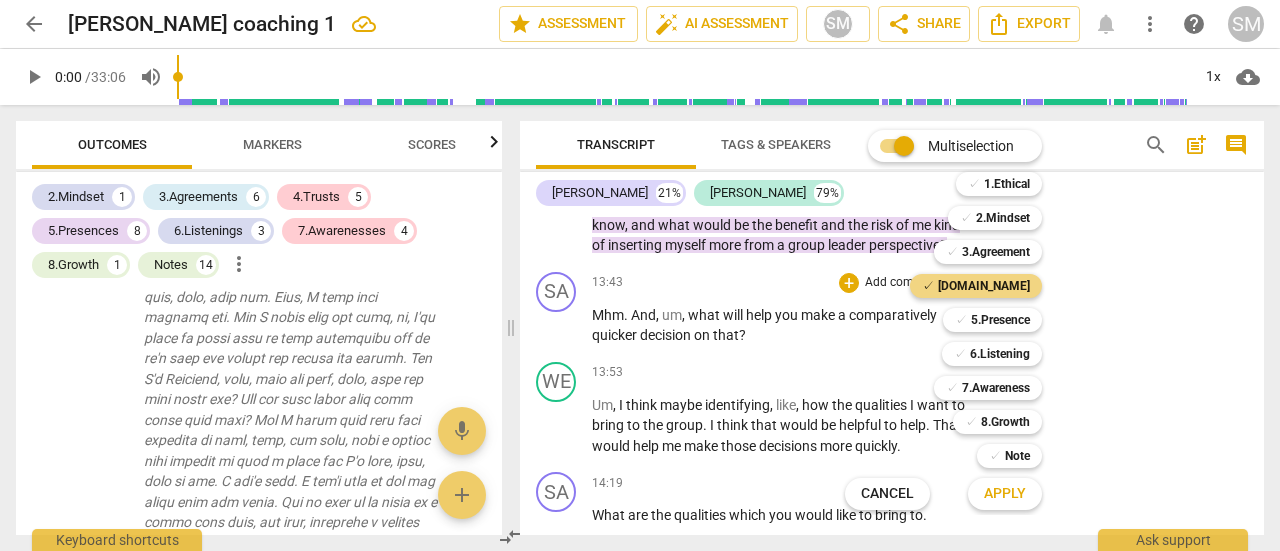 click on "Apply" at bounding box center (1005, 494) 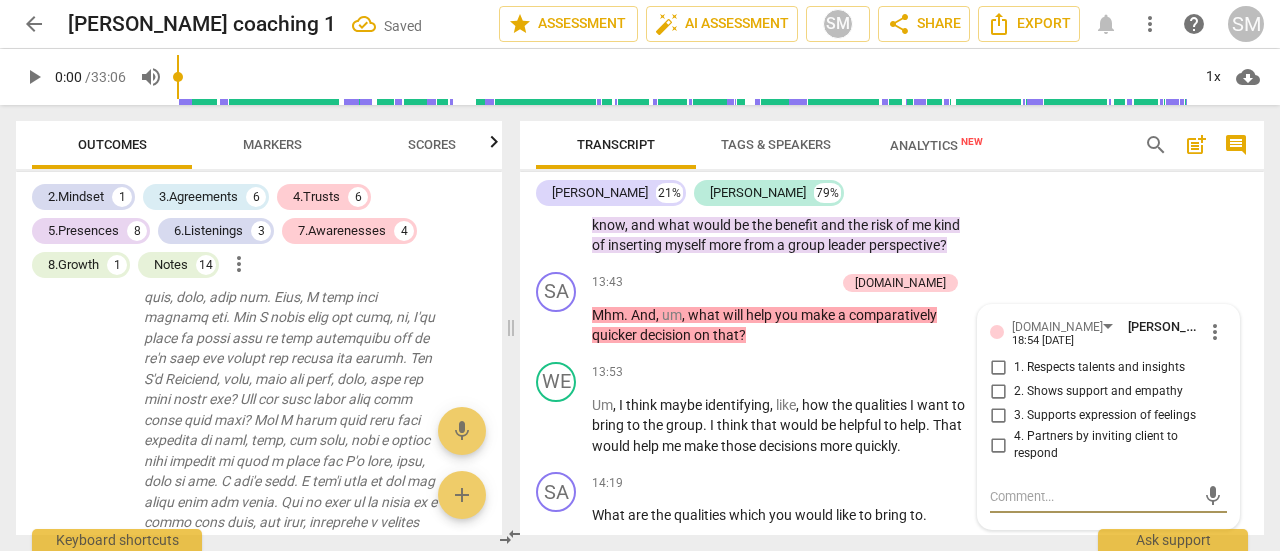 scroll, scrollTop: 4166, scrollLeft: 0, axis: vertical 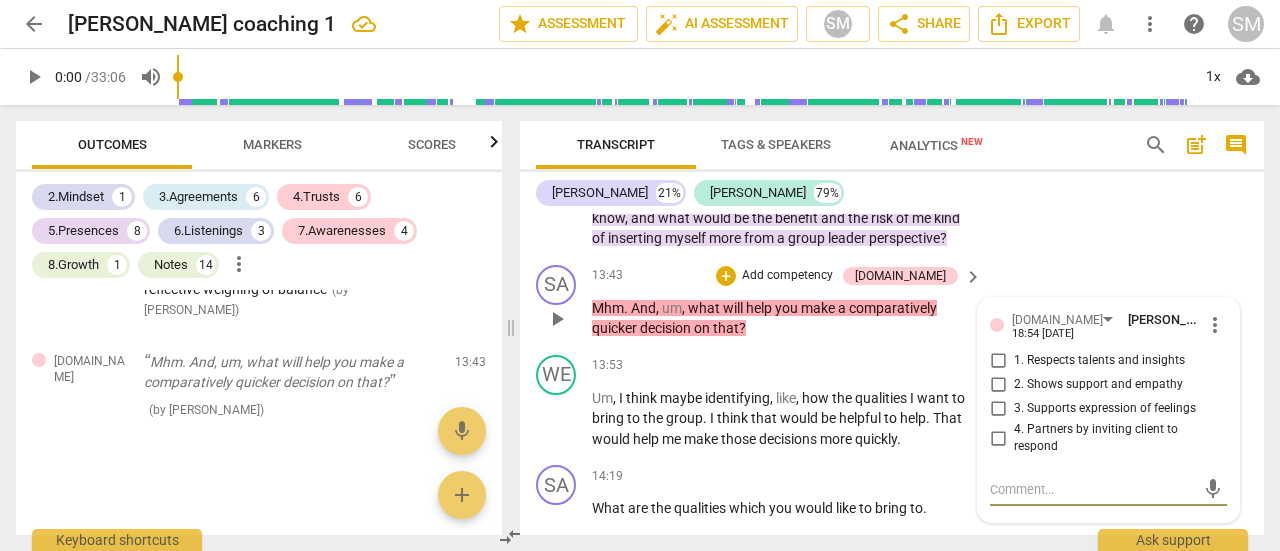 click on "4. Partners by inviting client to respond" at bounding box center (998, 438) 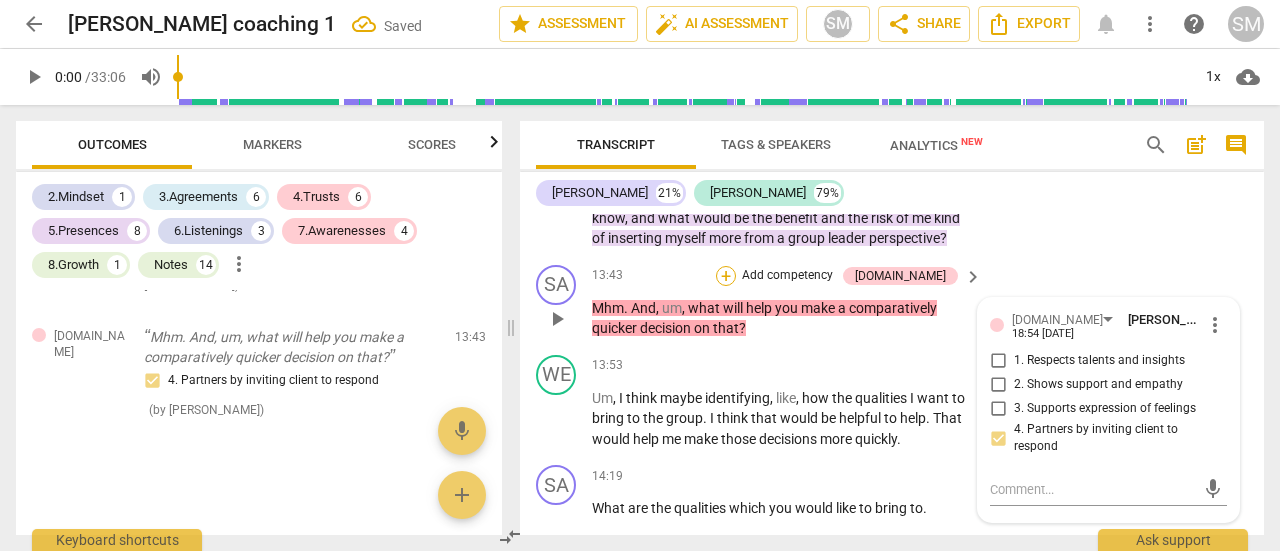 click on "+" at bounding box center (726, 276) 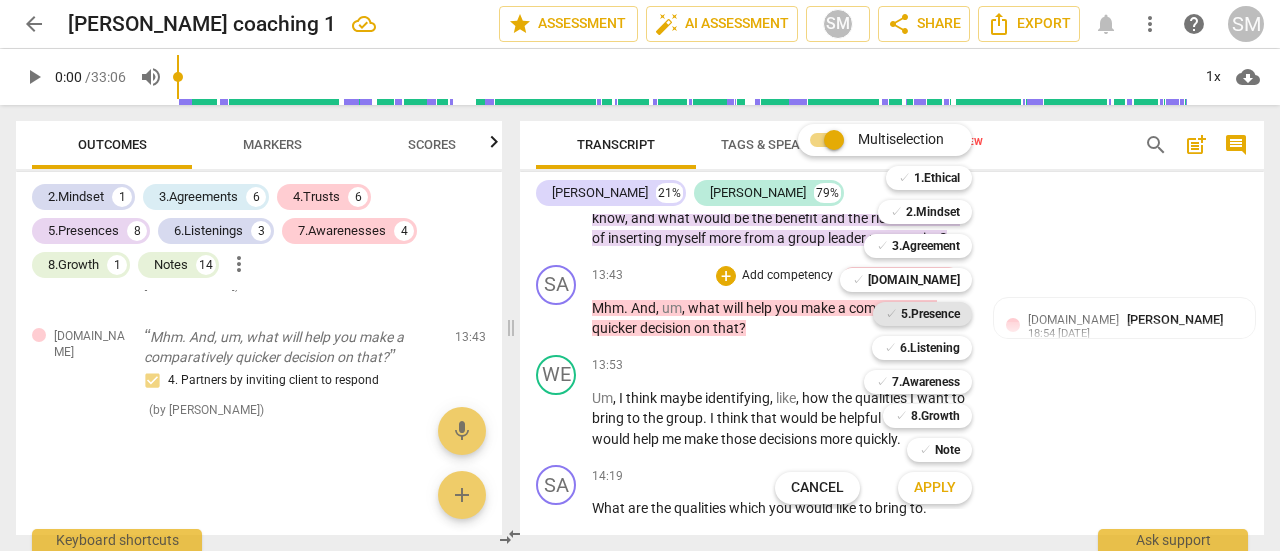 click on "5.Presence" at bounding box center (930, 314) 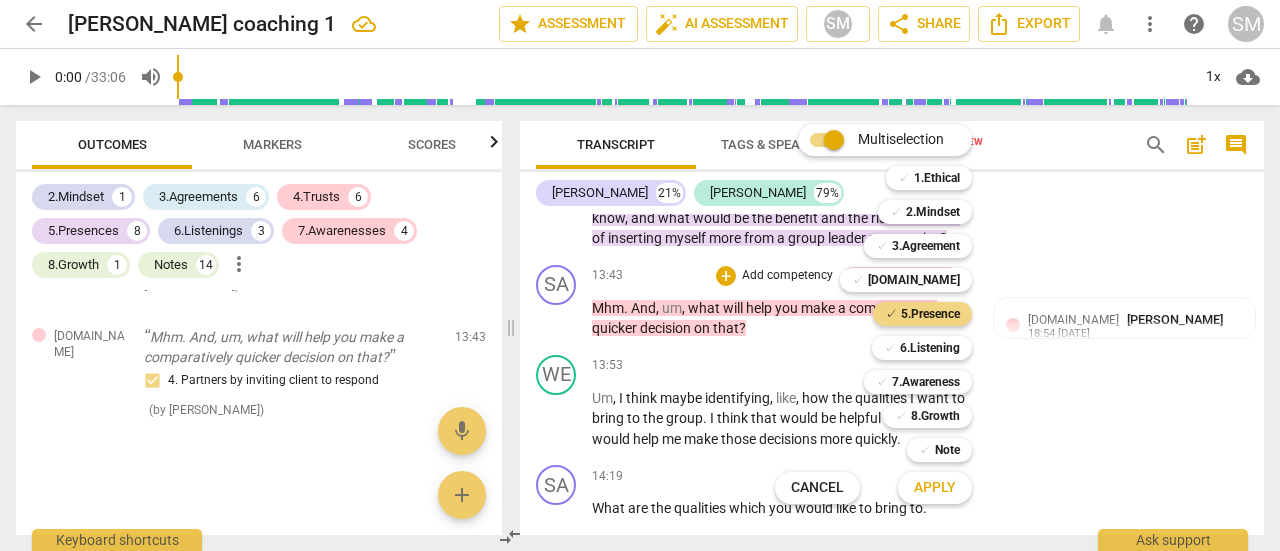 click on "Apply" at bounding box center (935, 488) 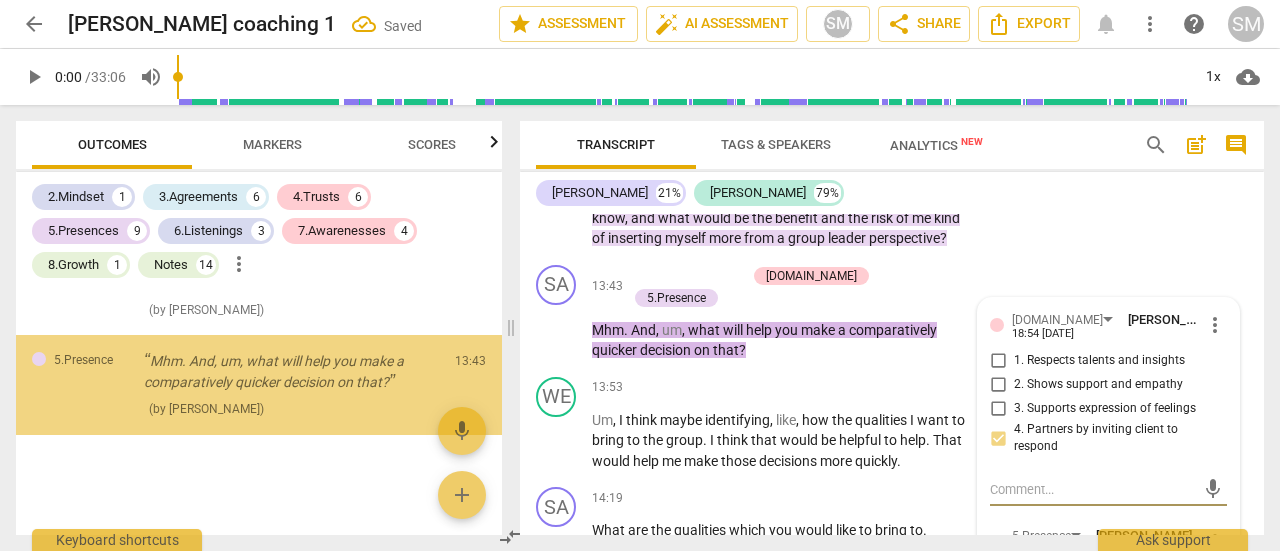 scroll, scrollTop: 9524, scrollLeft: 0, axis: vertical 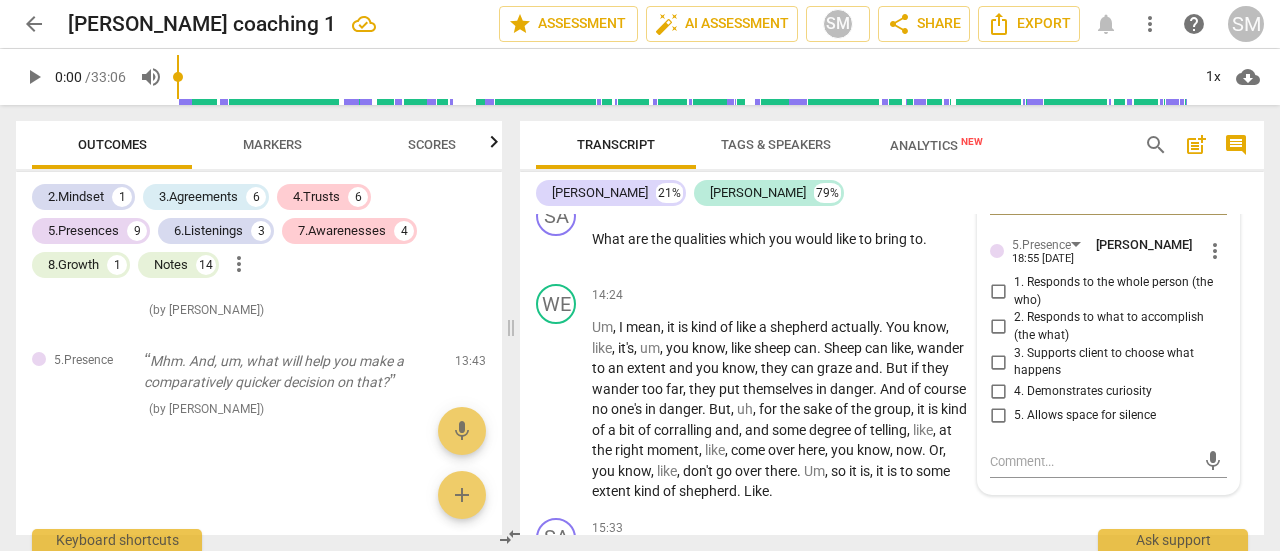 click on "3. Supports client to choose what happens" at bounding box center (998, 362) 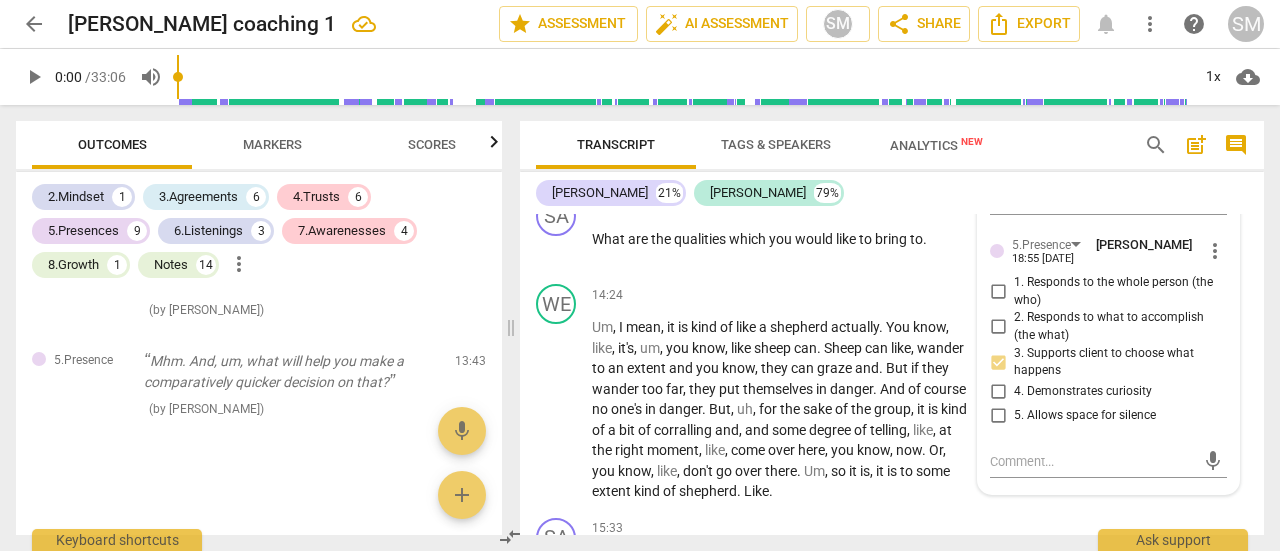 click on "5. Allows space for silence" at bounding box center [998, 416] 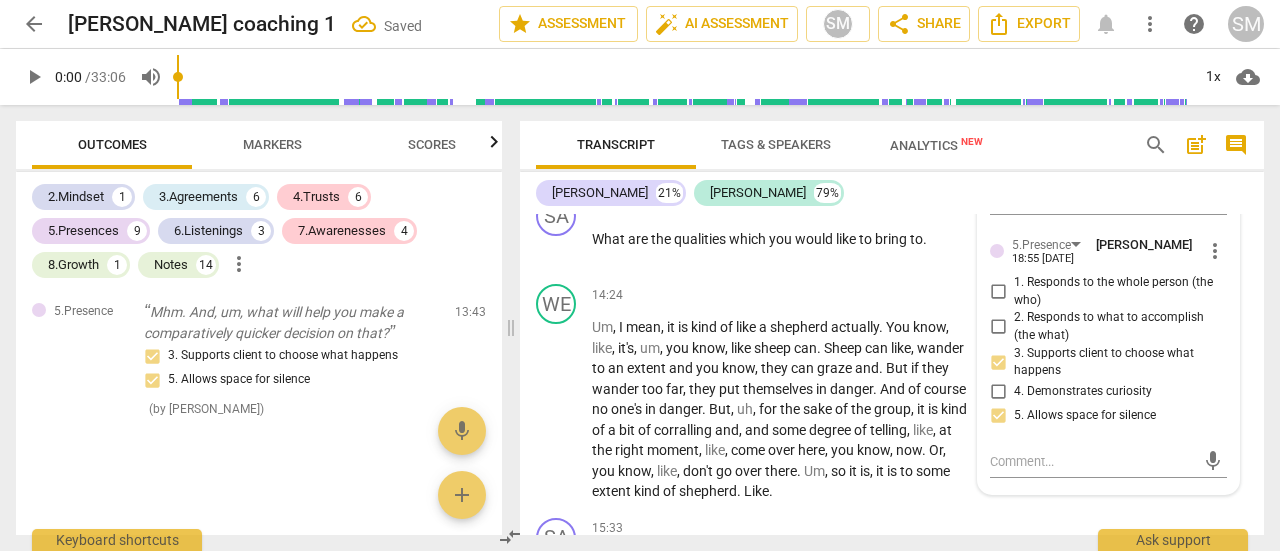 click on "5. Allows space for silence" at bounding box center [998, 416] 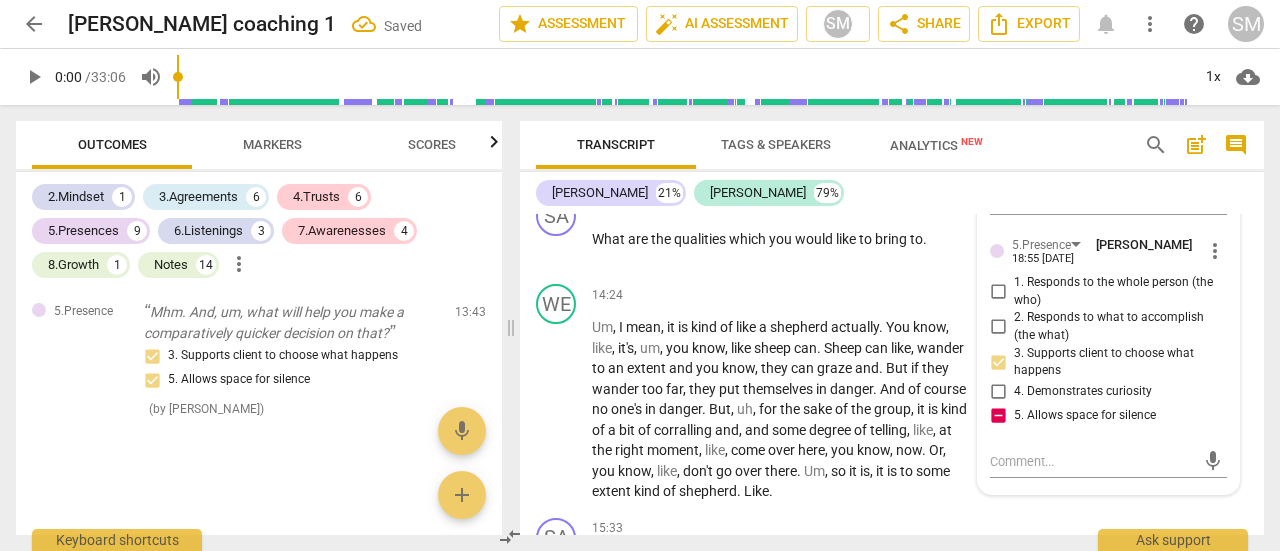 click on "4. Demonstrates curiosity" at bounding box center (998, 392) 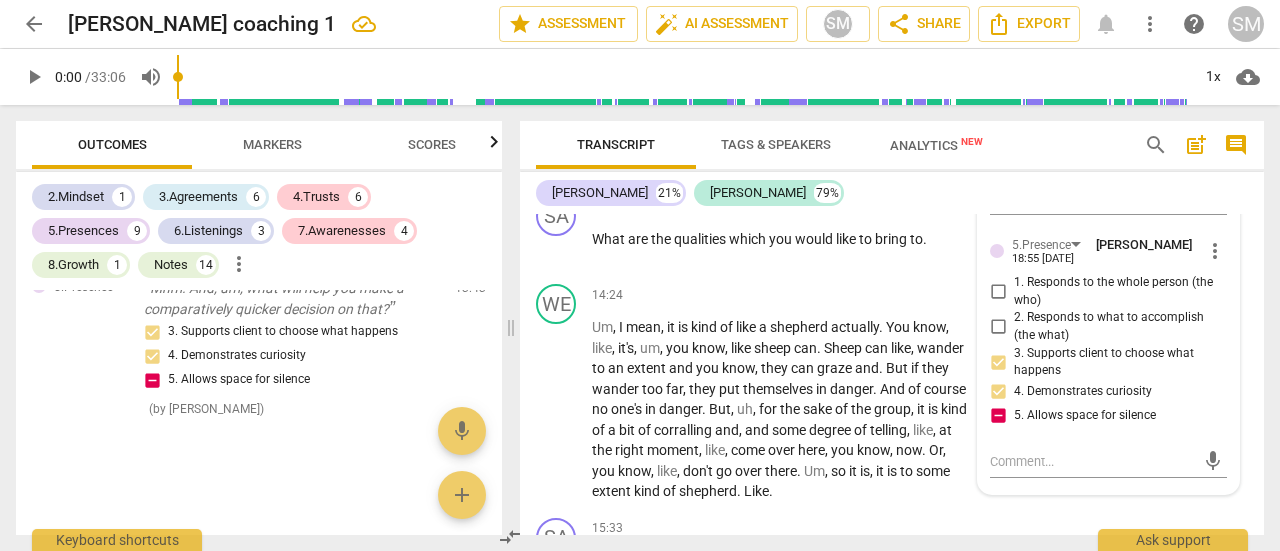 click on "2. Responds to what to accomplish (the what)" at bounding box center (998, 327) 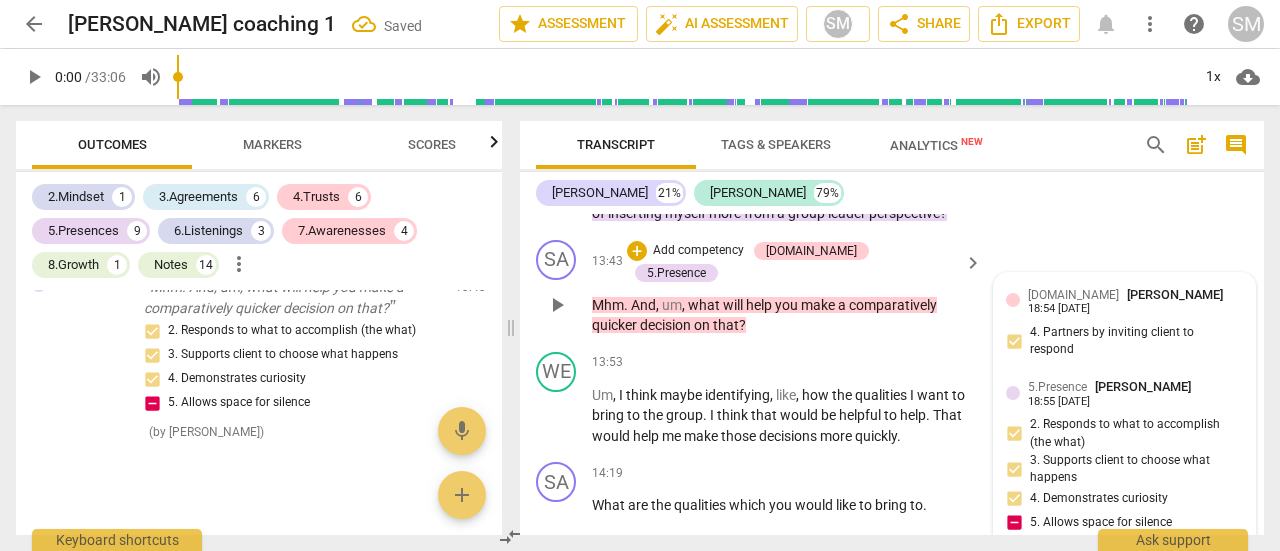 scroll, scrollTop: 4192, scrollLeft: 0, axis: vertical 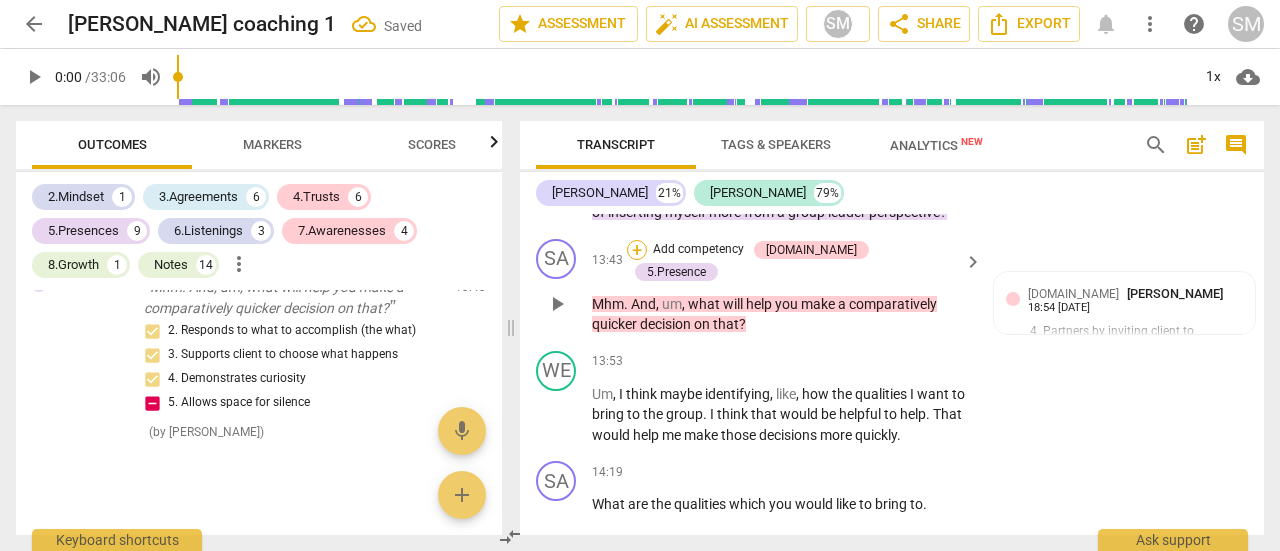 click on "+" at bounding box center (637, 250) 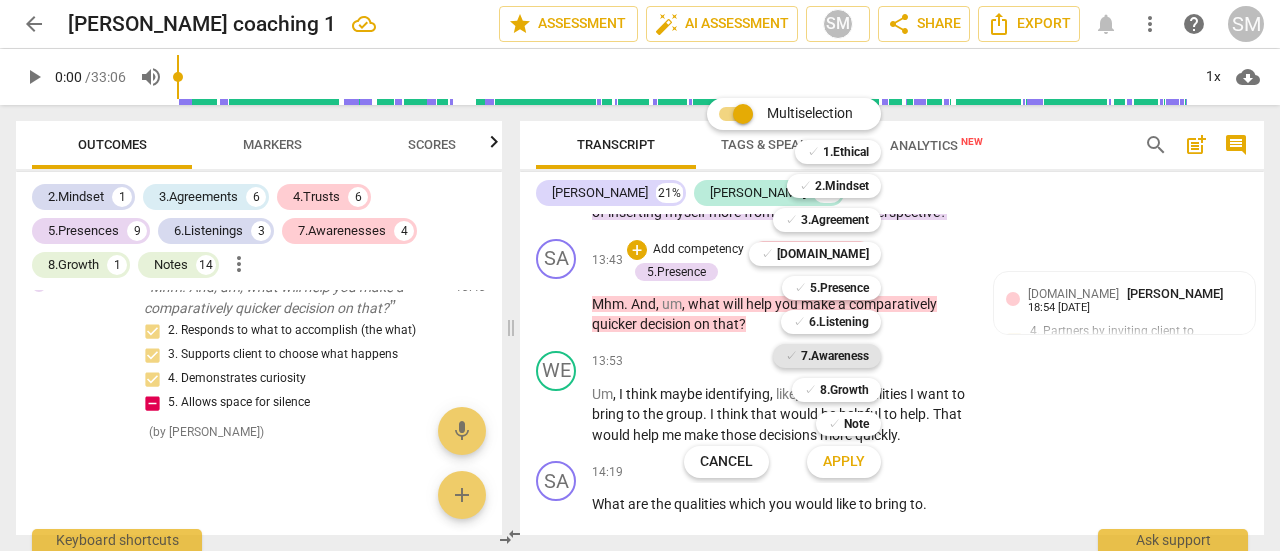 click on "7.Awareness" at bounding box center [835, 356] 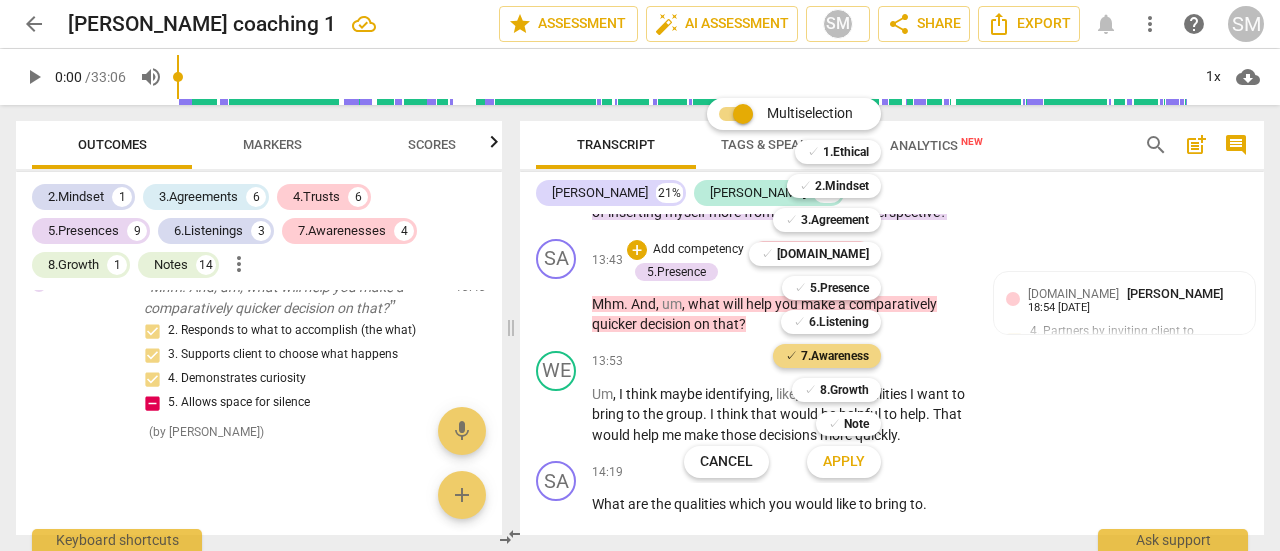 click on "Apply" at bounding box center [844, 462] 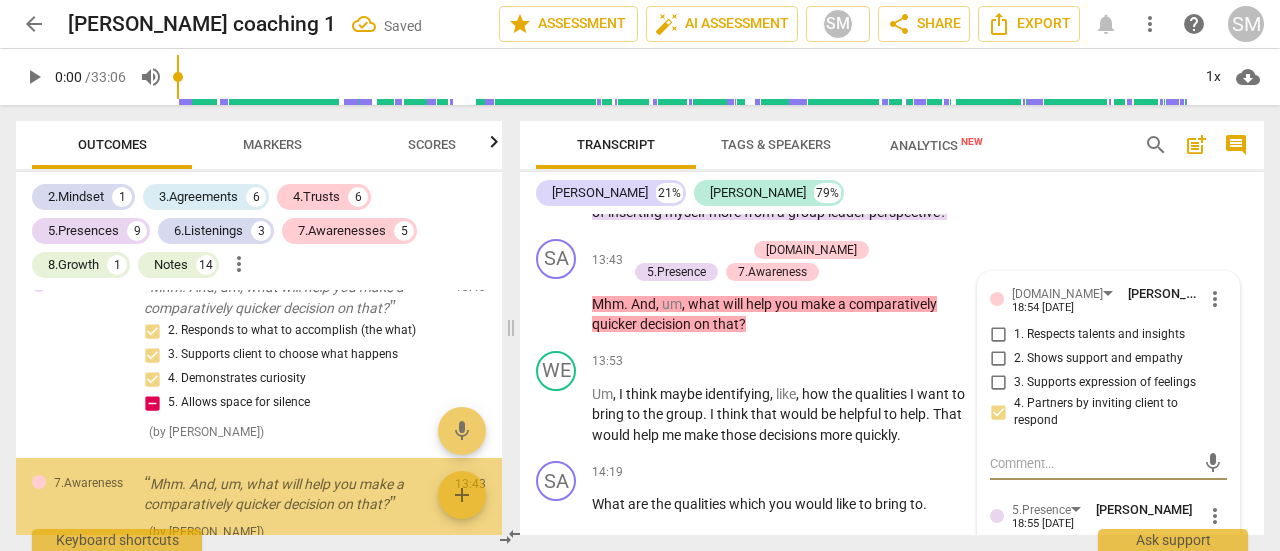scroll, scrollTop: 4423, scrollLeft: 0, axis: vertical 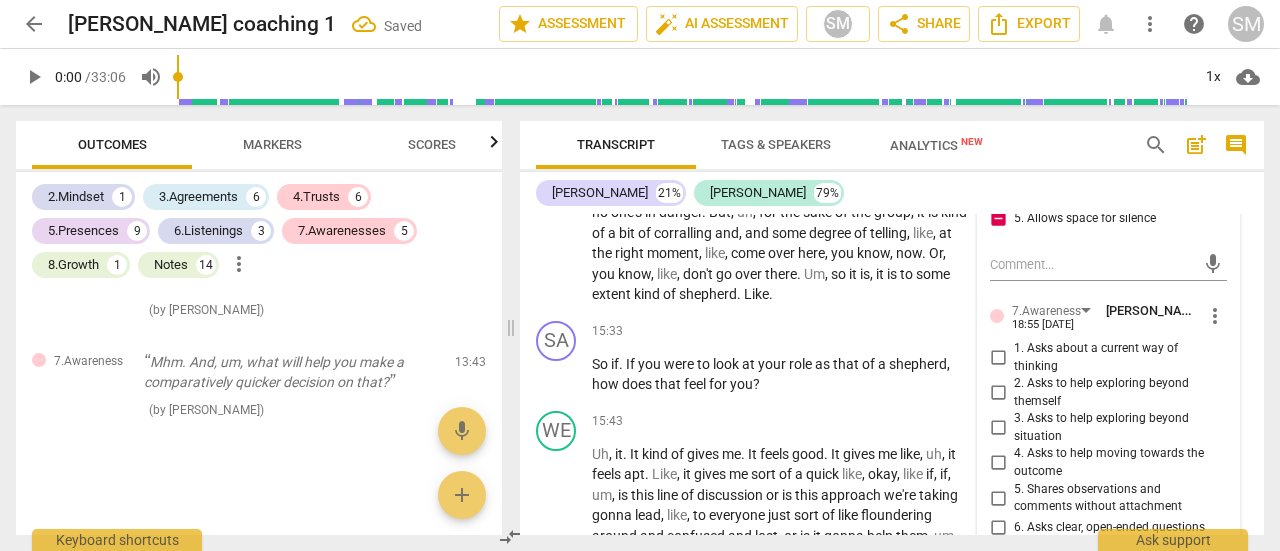 click on "1. Asks about a current way of thinking" at bounding box center (998, 358) 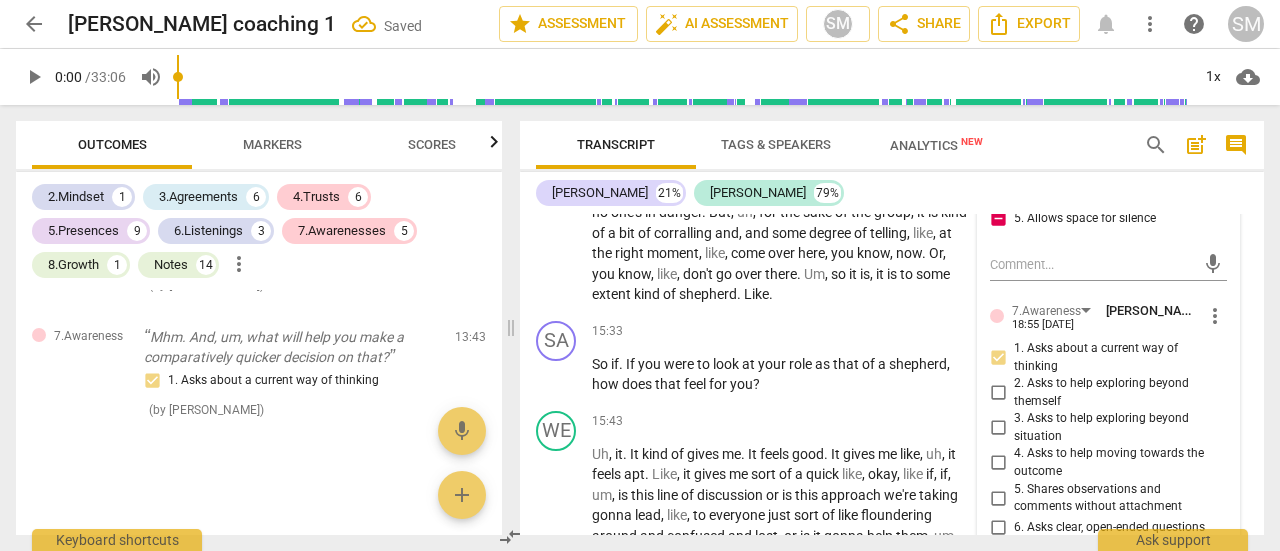 click on "2. Asks to help exploring beyond themself" at bounding box center (998, 393) 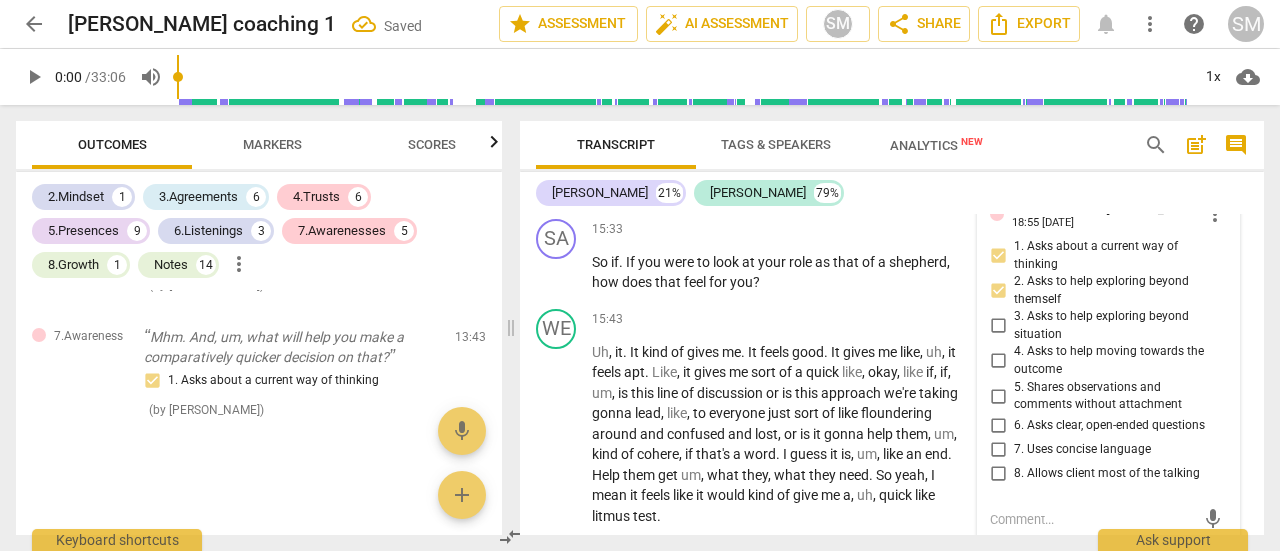 scroll, scrollTop: 4768, scrollLeft: 0, axis: vertical 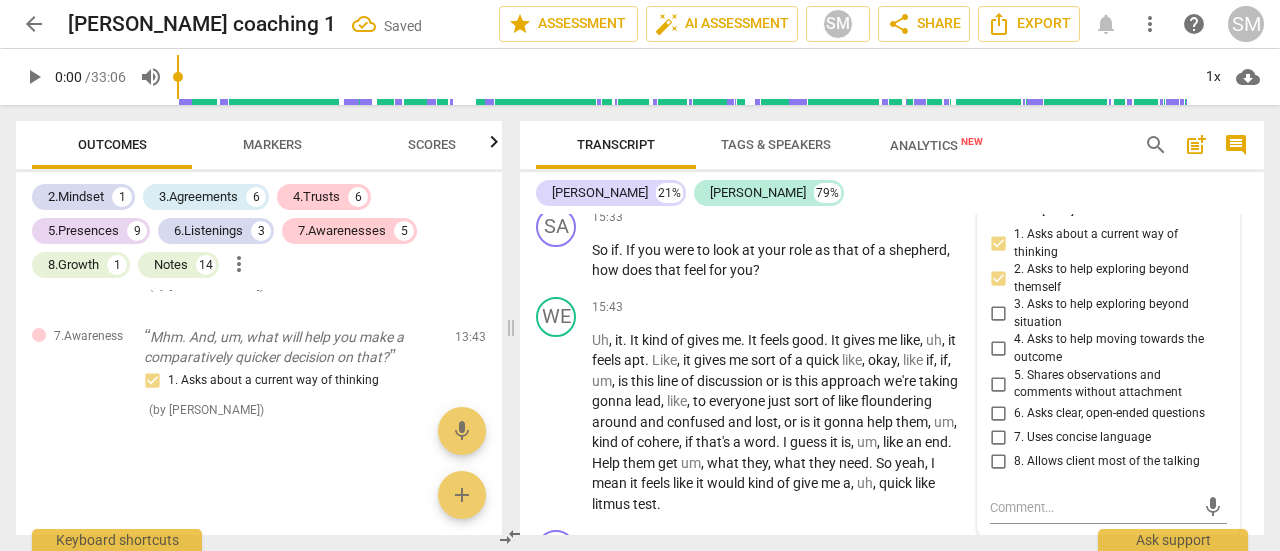 click on "4. Asks to help moving towards the outcome" at bounding box center (998, 349) 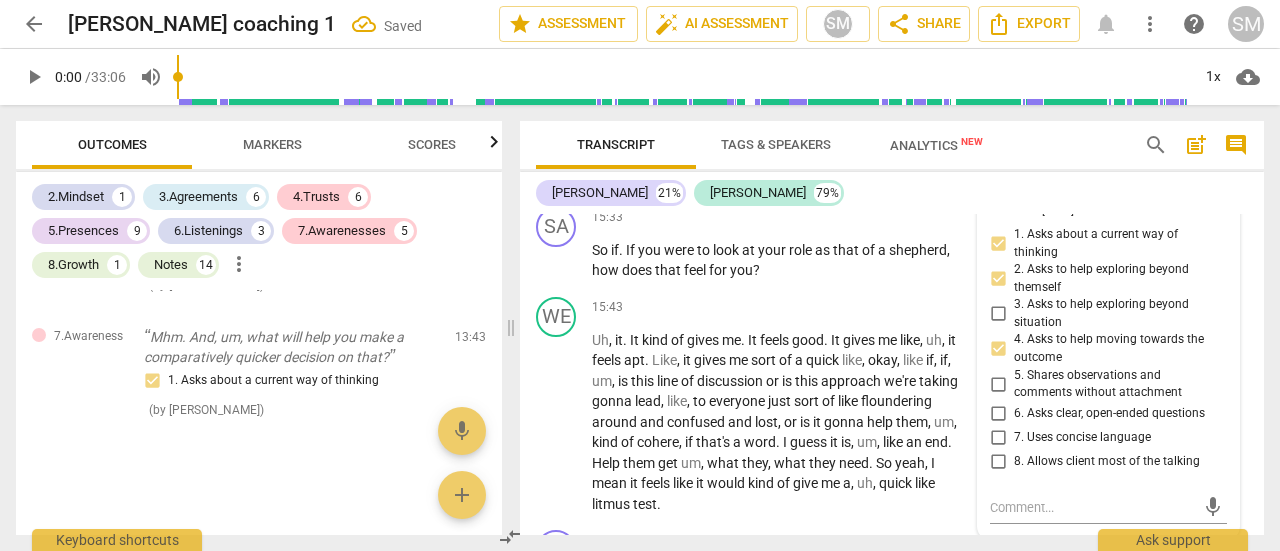 click on "6. Asks clear, open-ended questions" at bounding box center (998, 414) 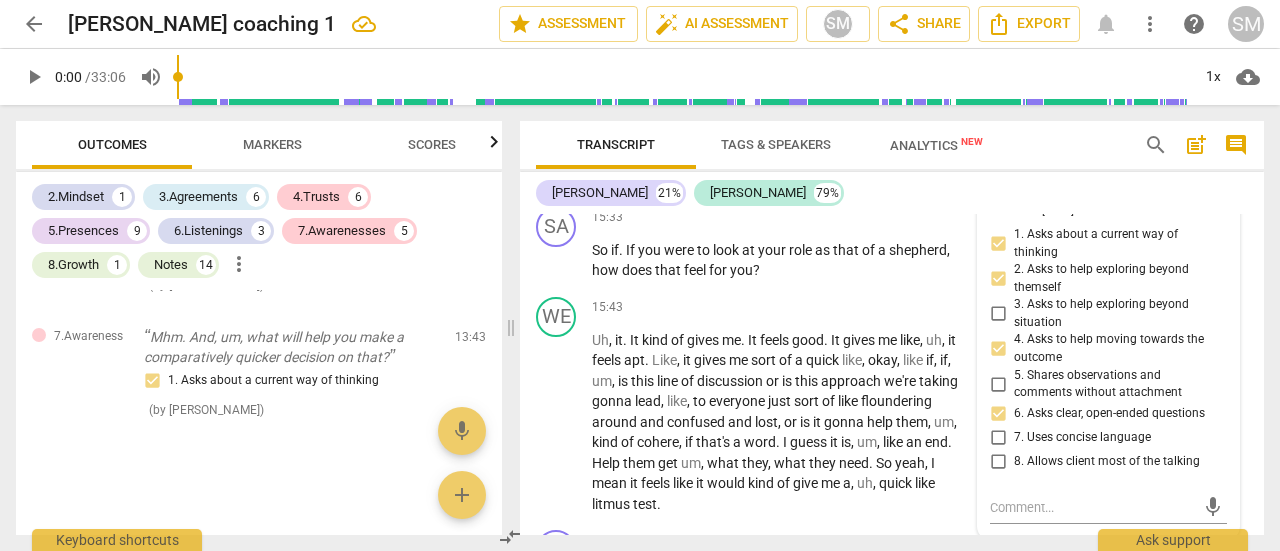 click on "7. Uses concise language" at bounding box center (998, 438) 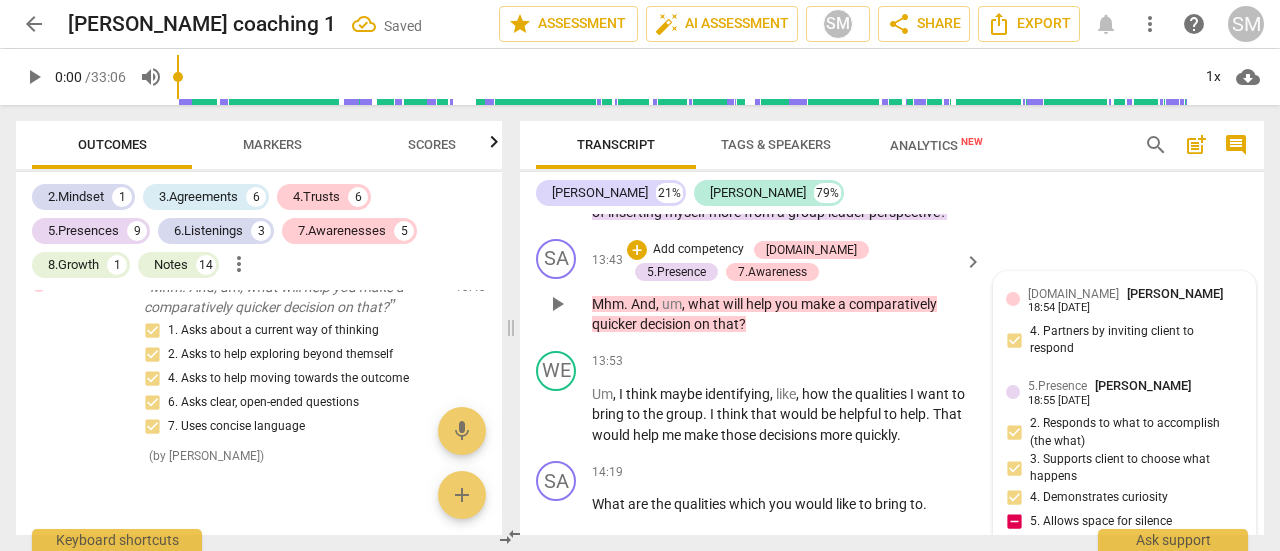 scroll, scrollTop: 4192, scrollLeft: 0, axis: vertical 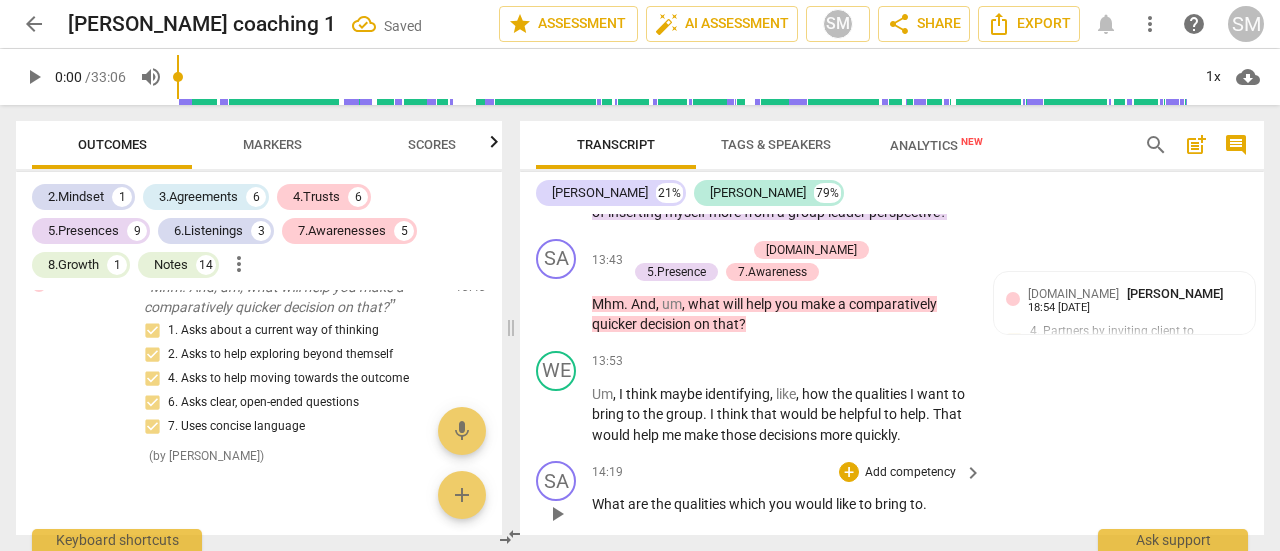 click on "Add competency" at bounding box center (910, 473) 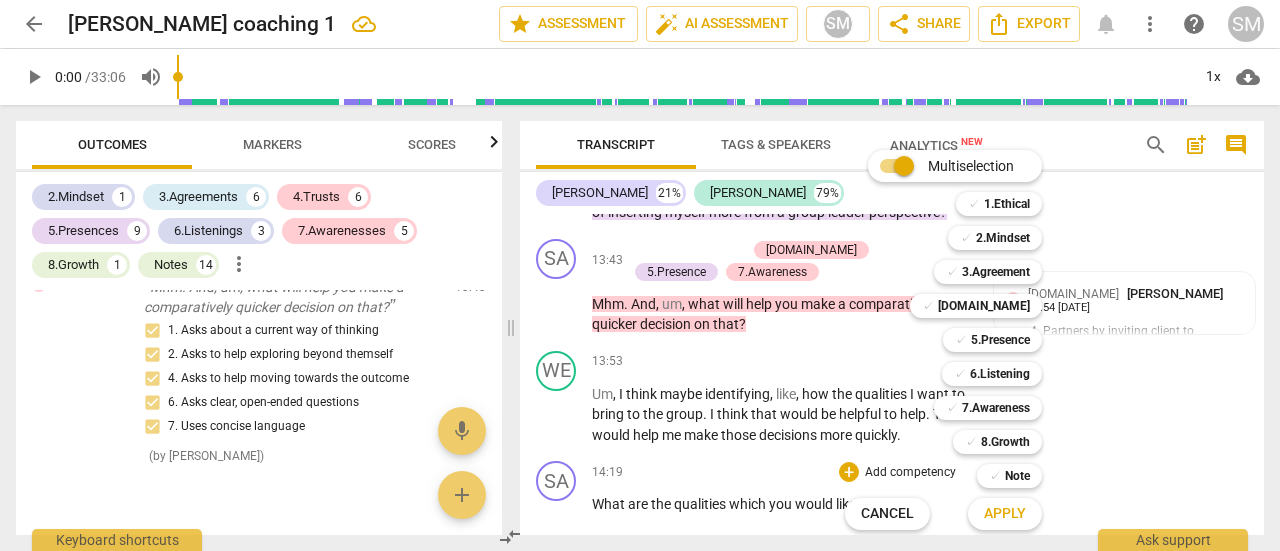 click at bounding box center [640, 275] 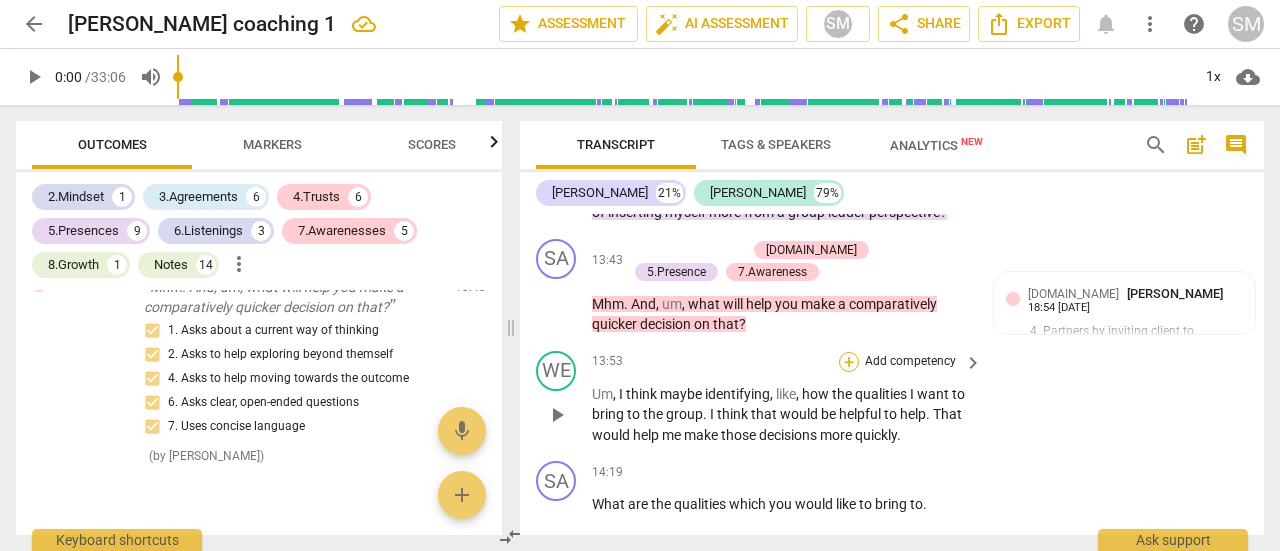 click on "+" at bounding box center (849, 362) 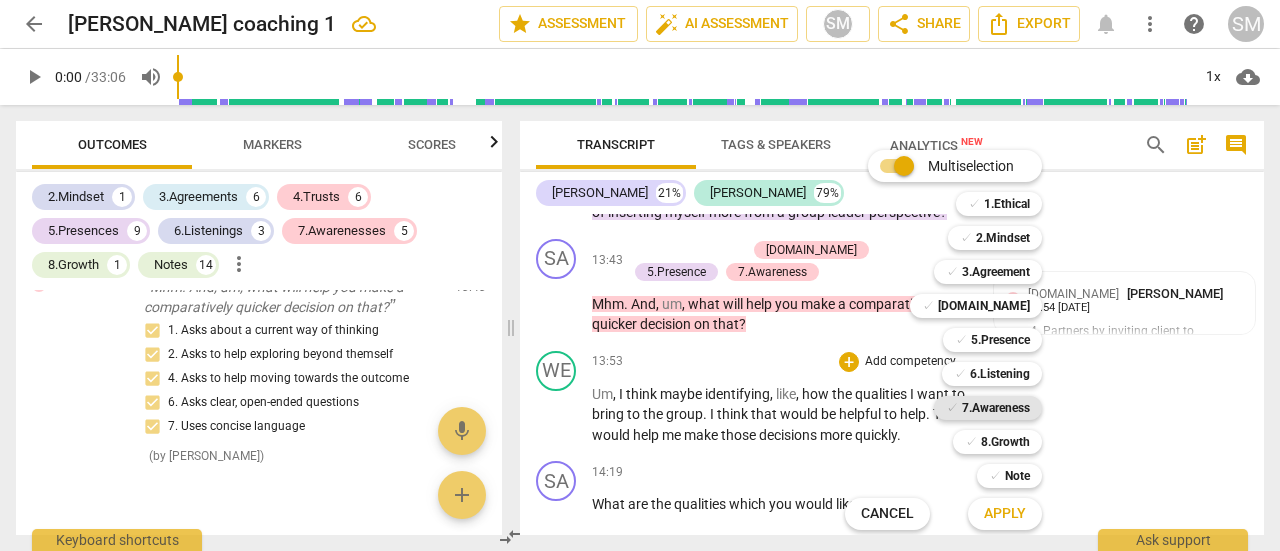 click on "7.Awareness" at bounding box center (996, 408) 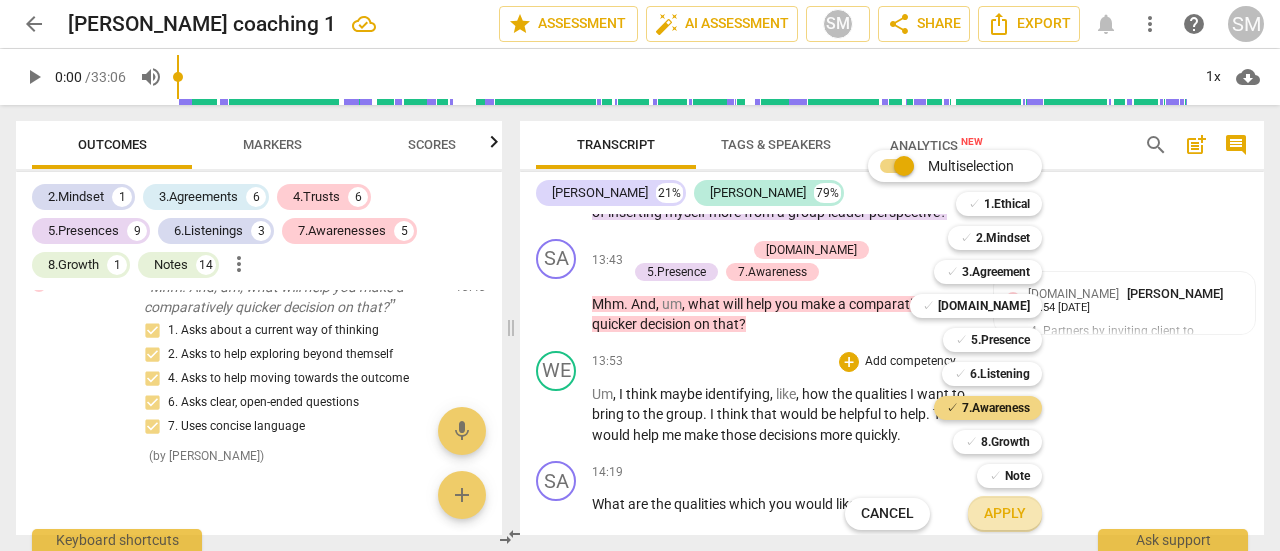 click on "Apply" at bounding box center (1005, 514) 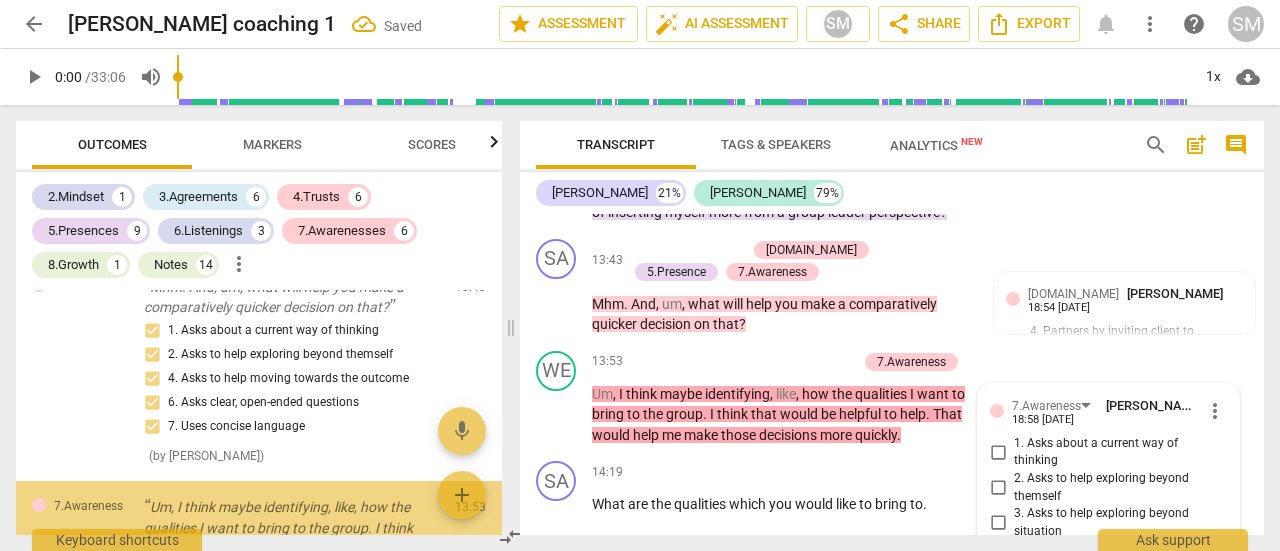scroll, scrollTop: 4571, scrollLeft: 0, axis: vertical 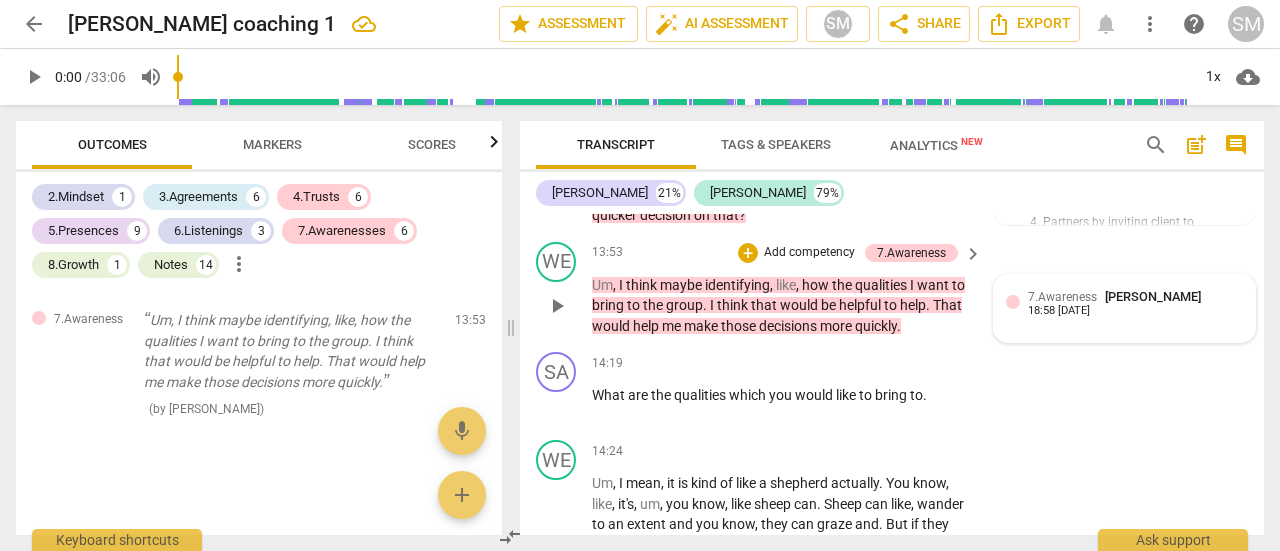 click on "7.Awareness [PERSON_NAME] 18:58 [DATE]" at bounding box center (1135, 302) 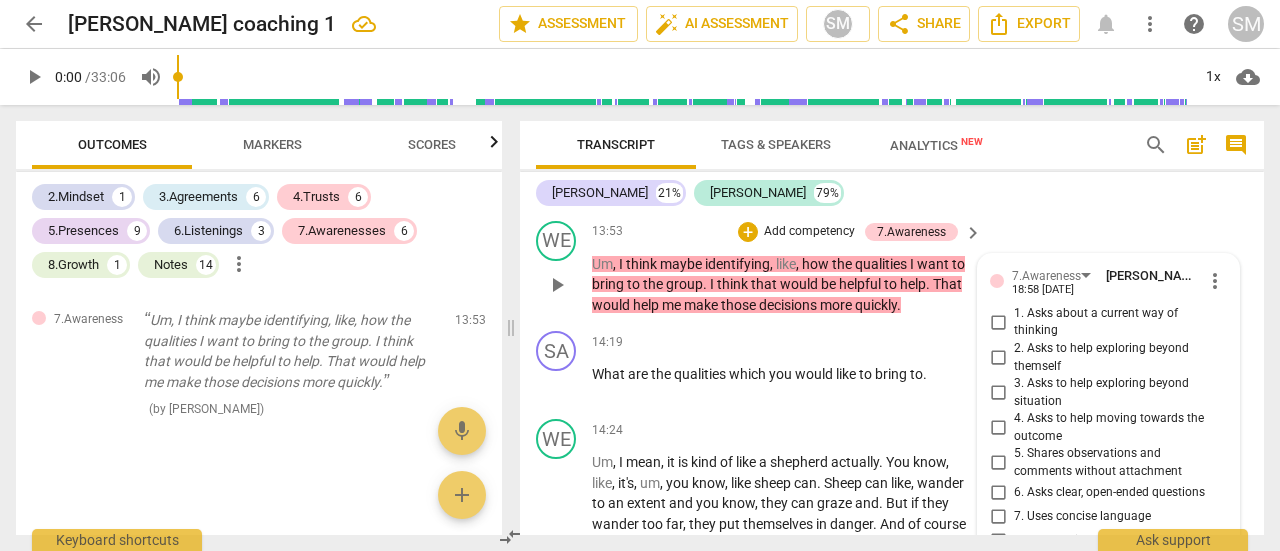 scroll, scrollTop: 4321, scrollLeft: 0, axis: vertical 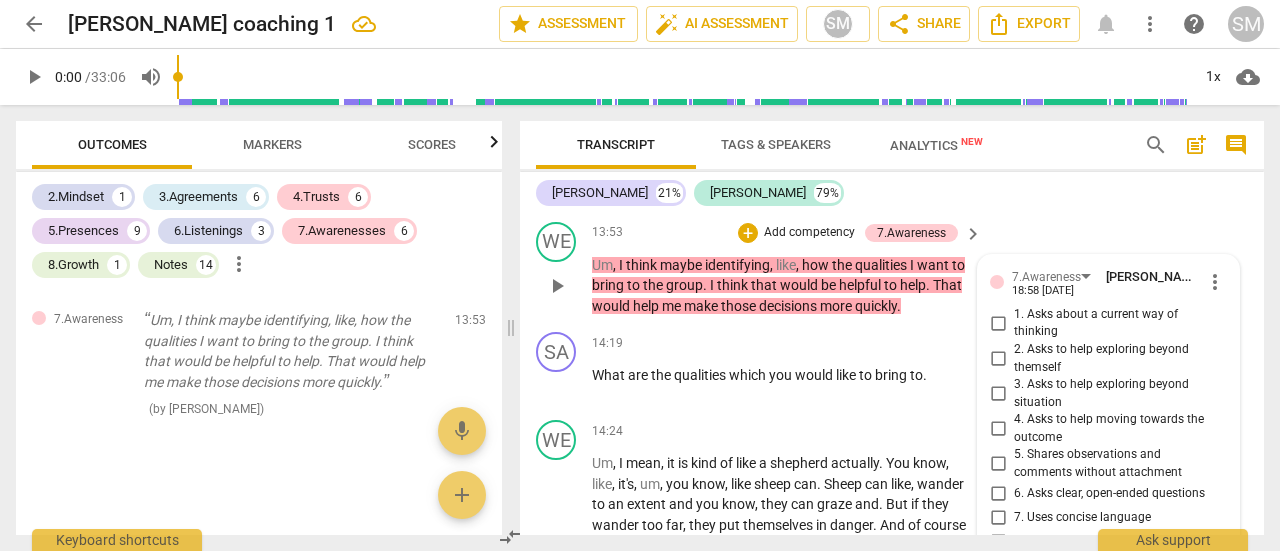 click on "more_vert" at bounding box center (1215, 282) 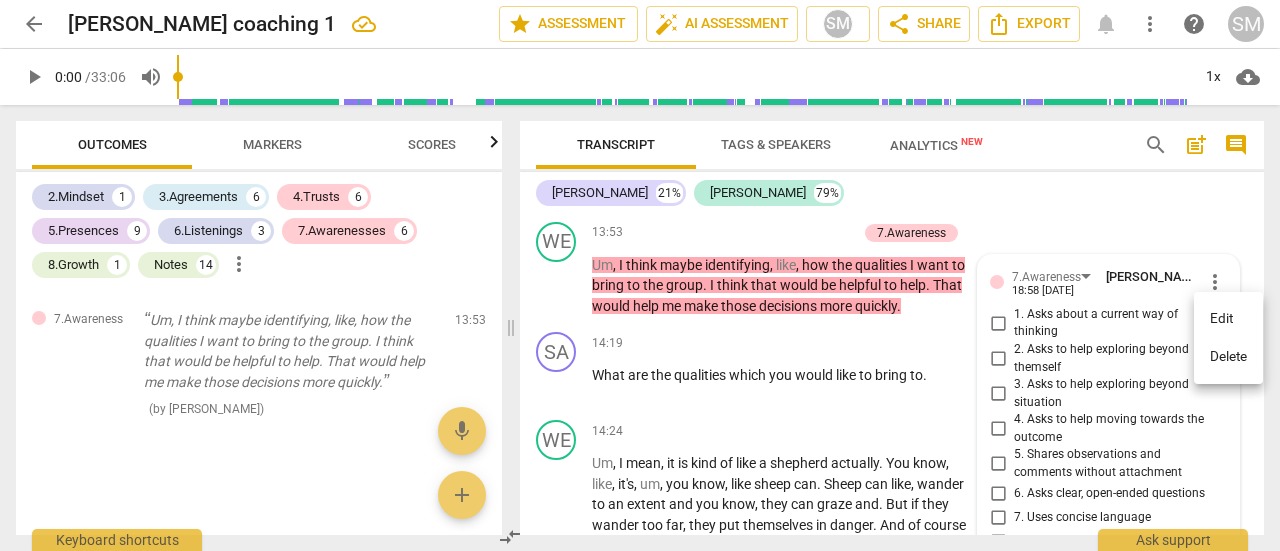 click on "Delete" at bounding box center [1228, 357] 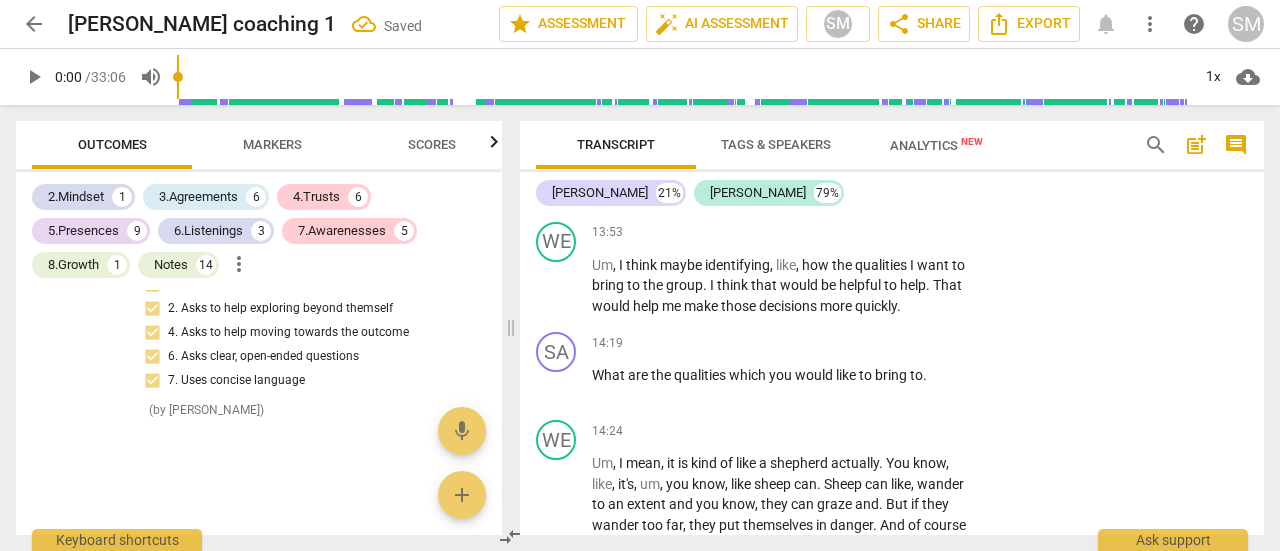 scroll, scrollTop: 9869, scrollLeft: 0, axis: vertical 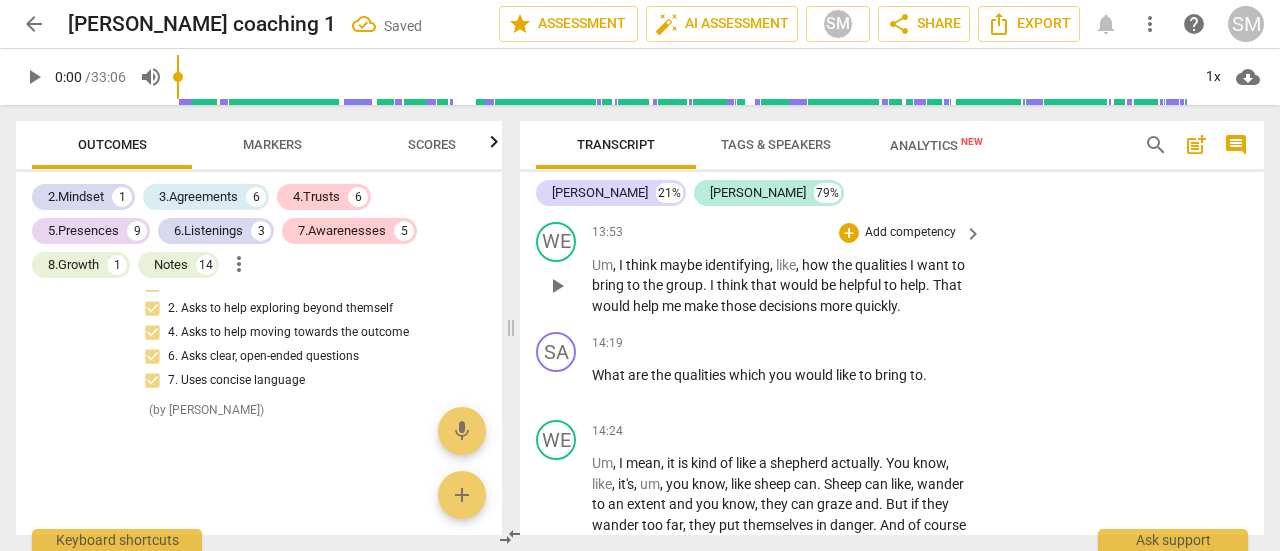 click on "the" at bounding box center (843, 265) 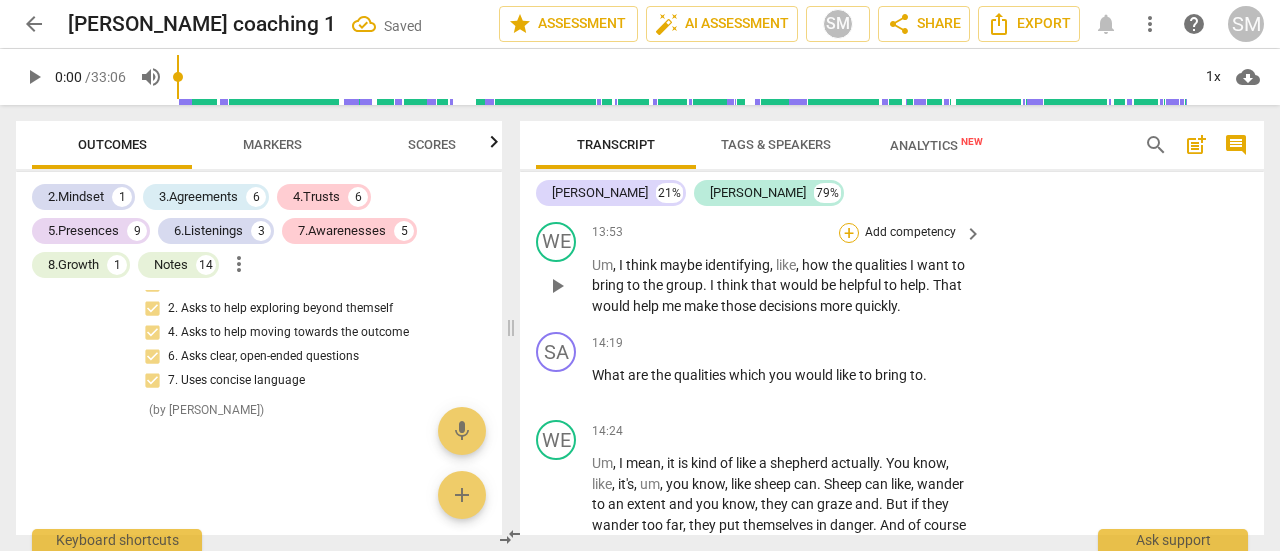 click on "+" at bounding box center (849, 233) 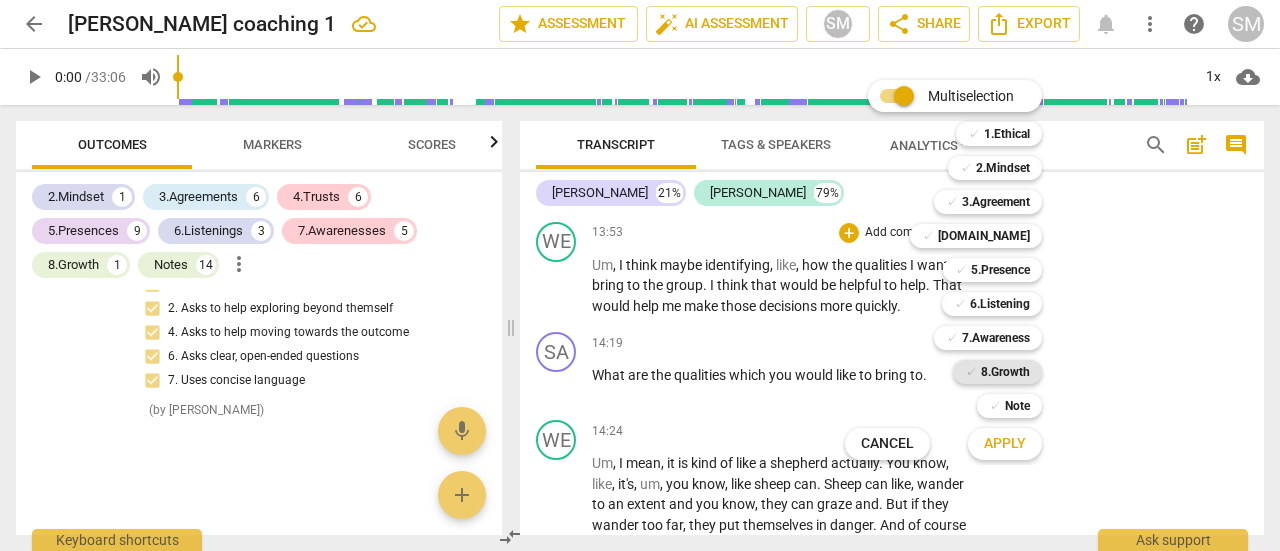 click on "8.Growth" at bounding box center (1005, 372) 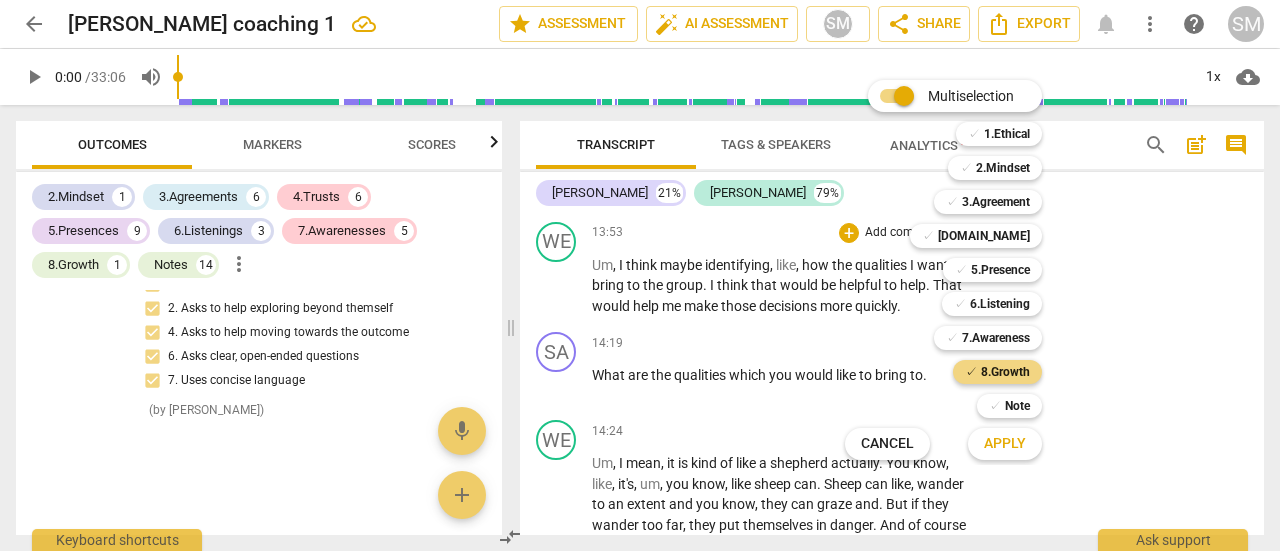 click on "Apply" at bounding box center [1005, 444] 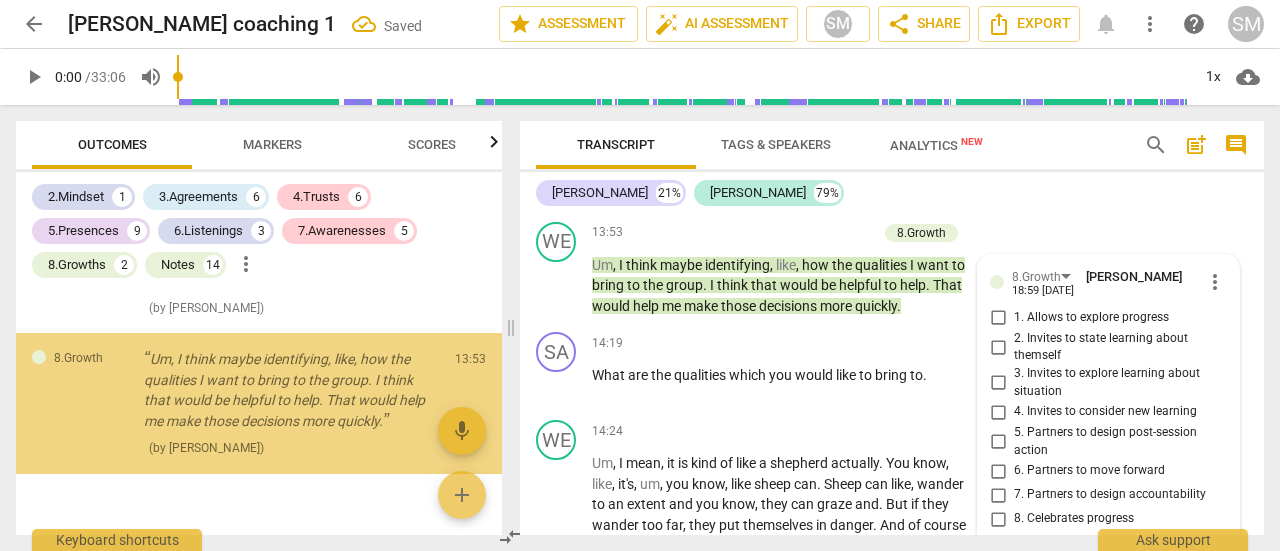 scroll, scrollTop: 4572, scrollLeft: 0, axis: vertical 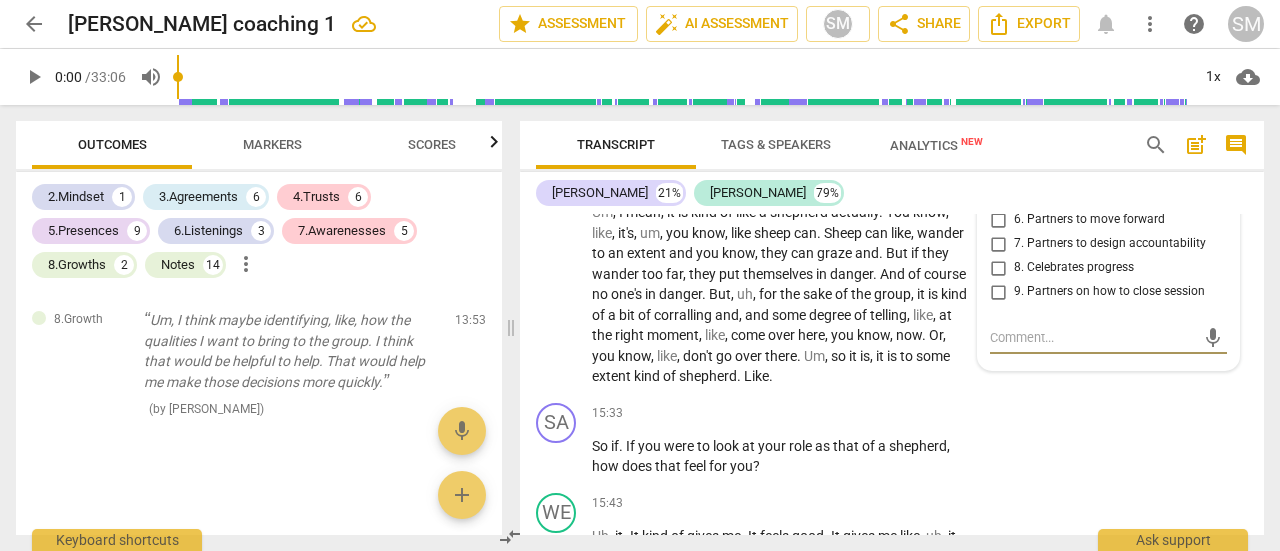 click on "6. Partners to move forward" at bounding box center (998, 220) 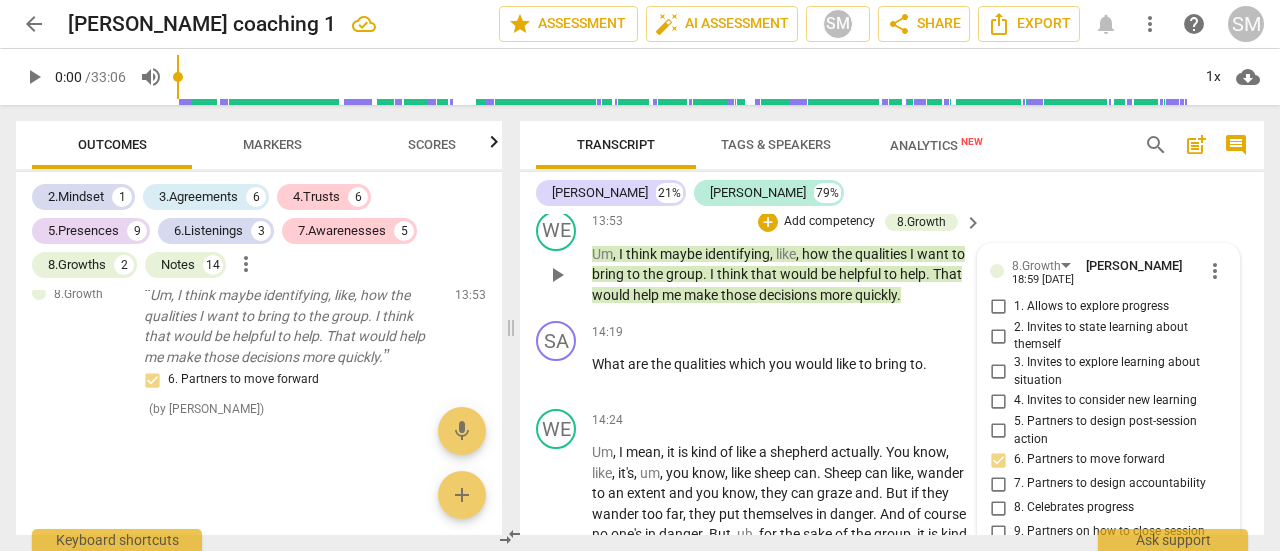 scroll, scrollTop: 4315, scrollLeft: 0, axis: vertical 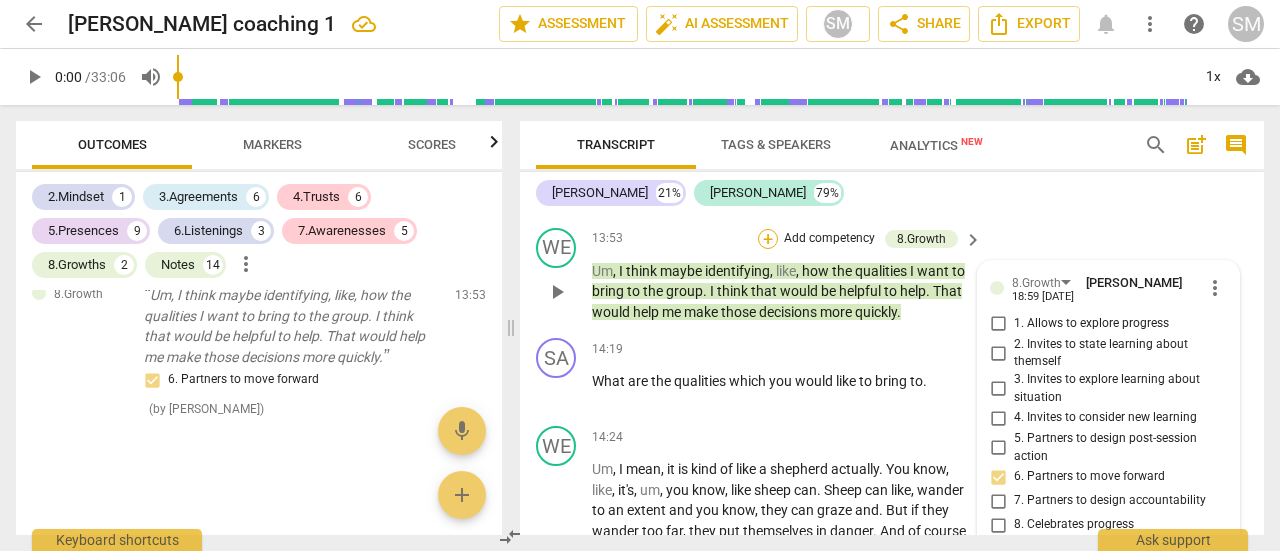 click on "+" at bounding box center (768, 239) 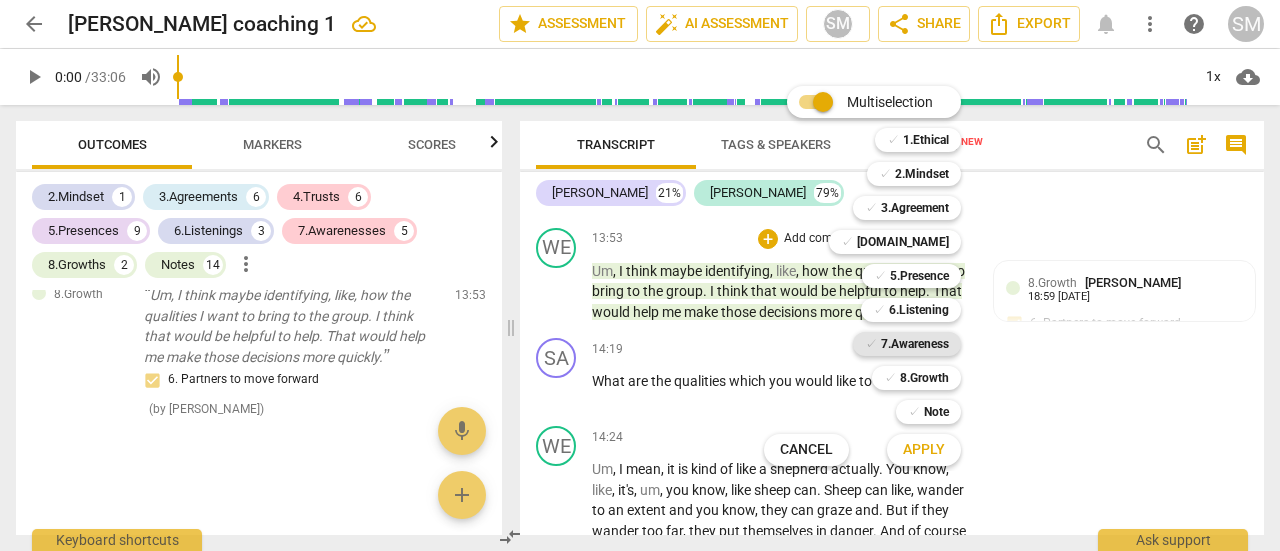 click on "7.Awareness" at bounding box center (915, 344) 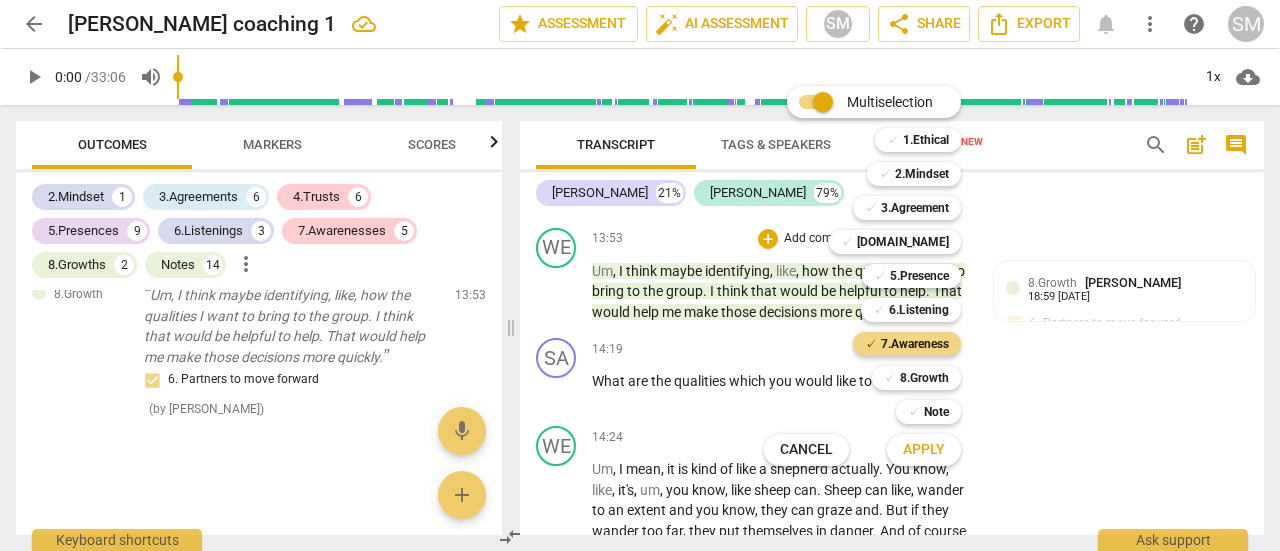 click on "Apply" at bounding box center [924, 450] 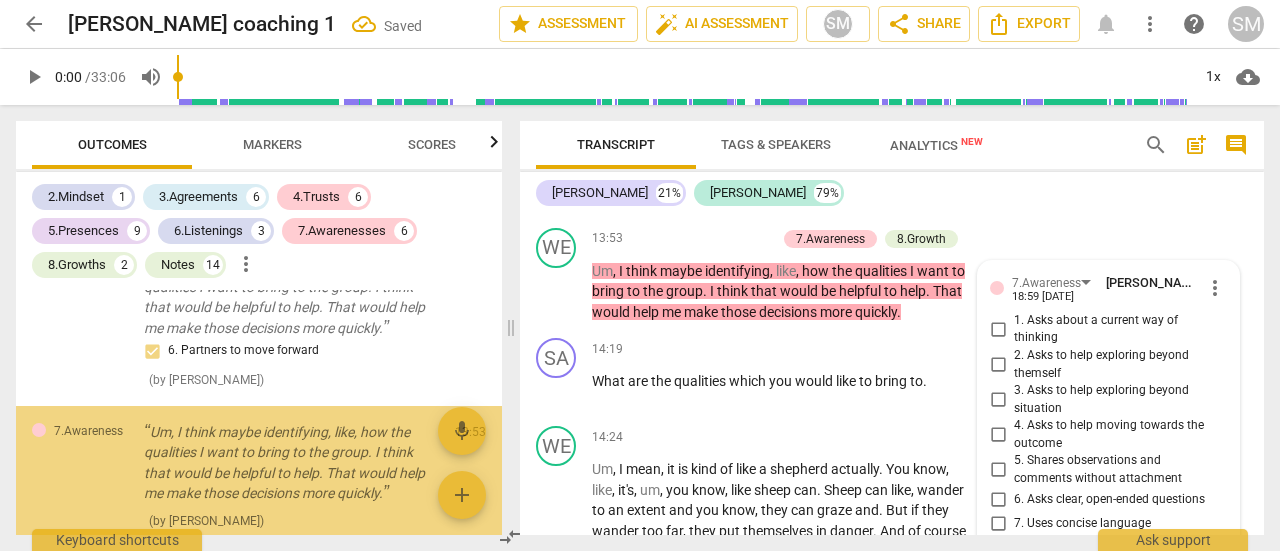scroll, scrollTop: 4571, scrollLeft: 0, axis: vertical 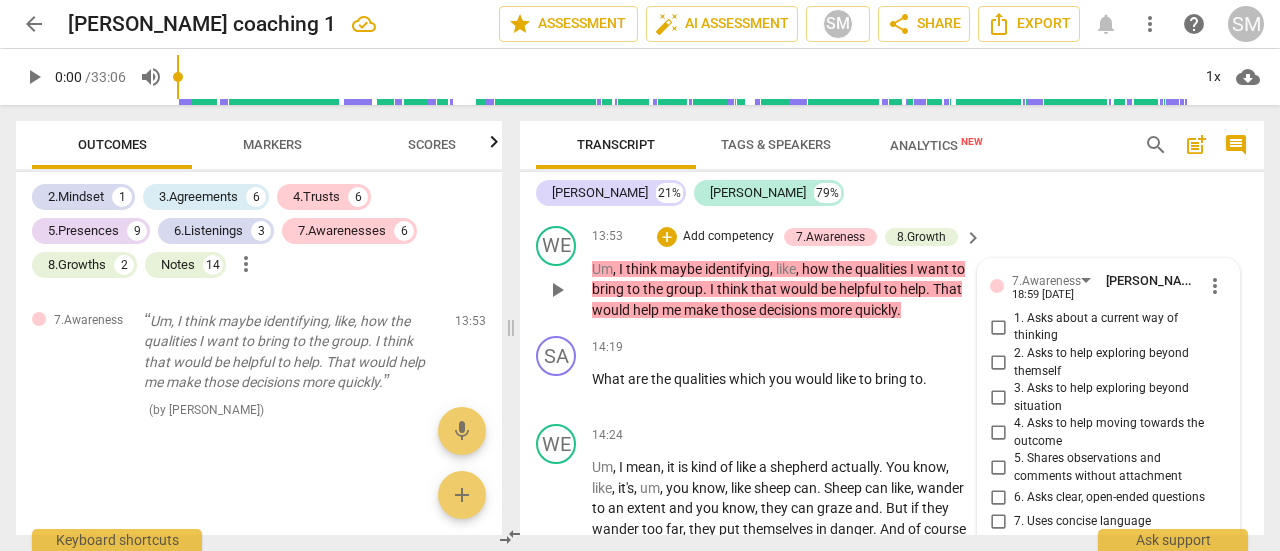 click on "more_vert" at bounding box center (1215, 286) 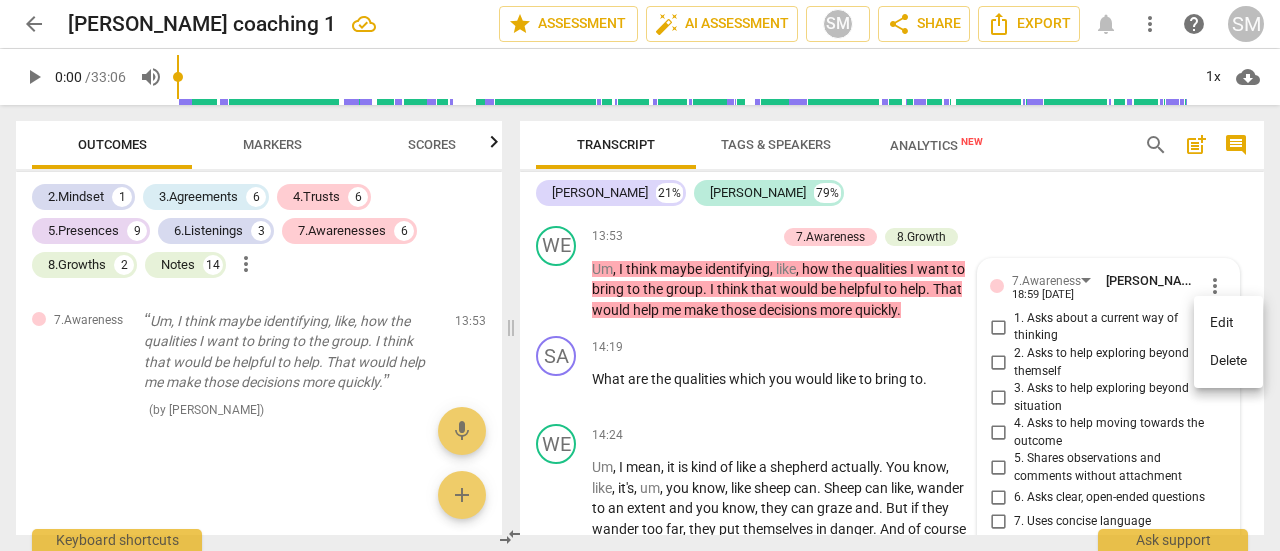 click on "Delete" at bounding box center [1228, 361] 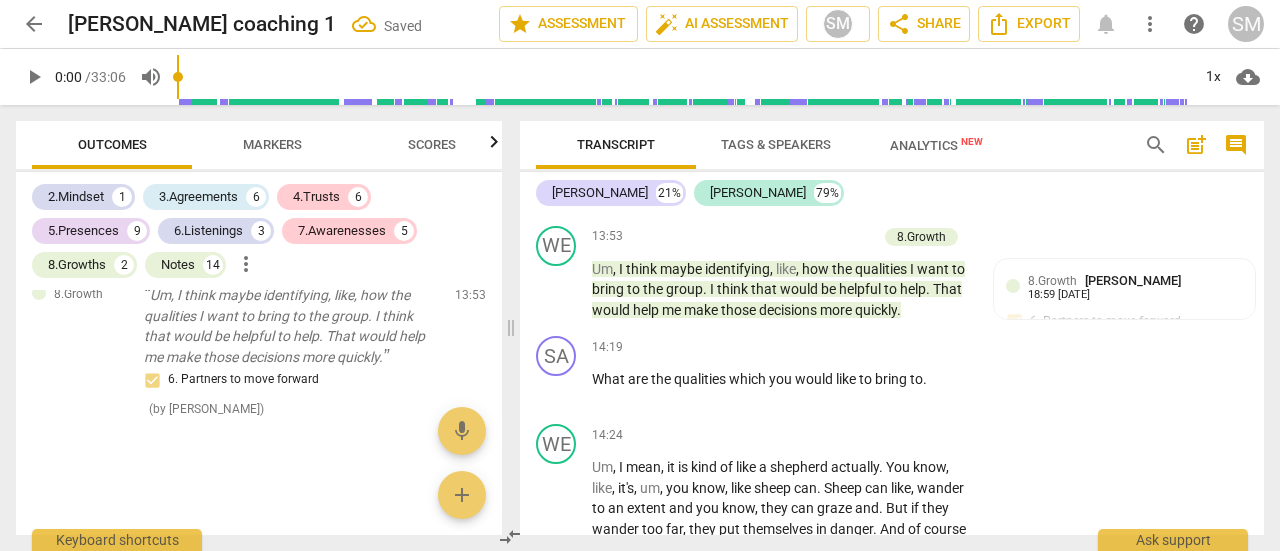 scroll, scrollTop: 10034, scrollLeft: 0, axis: vertical 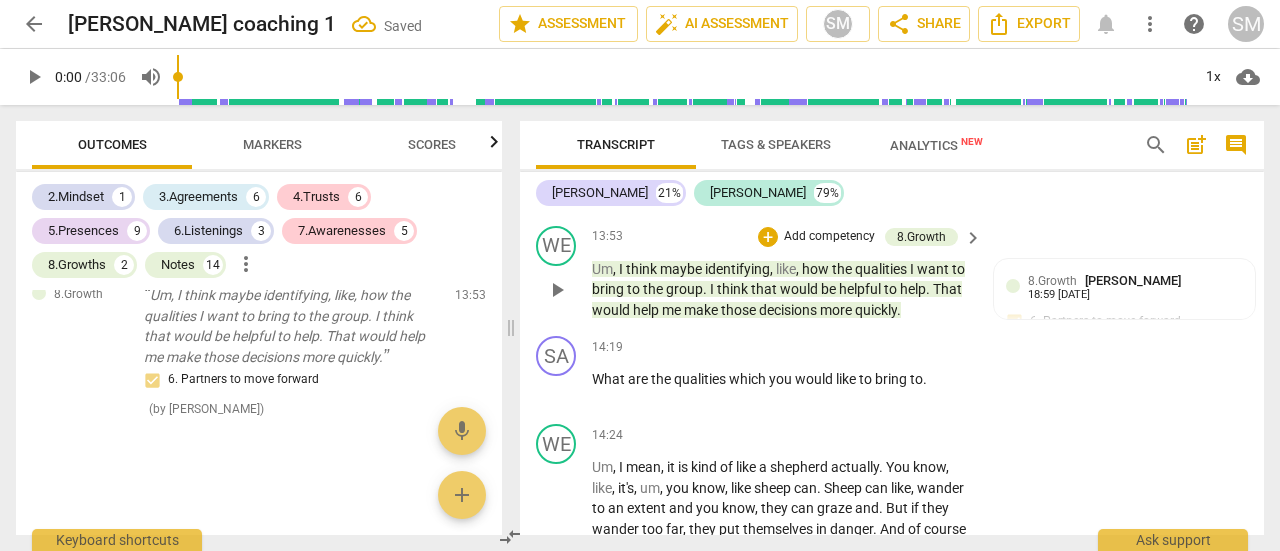click on "Add competency" at bounding box center [829, 237] 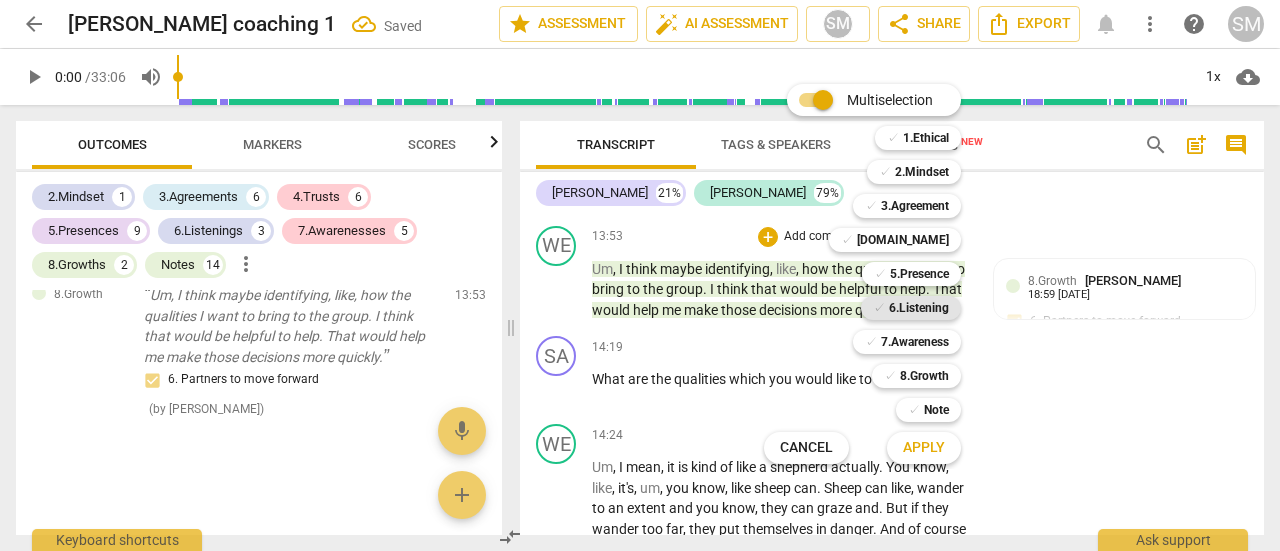 click on "6.Listening" at bounding box center [919, 308] 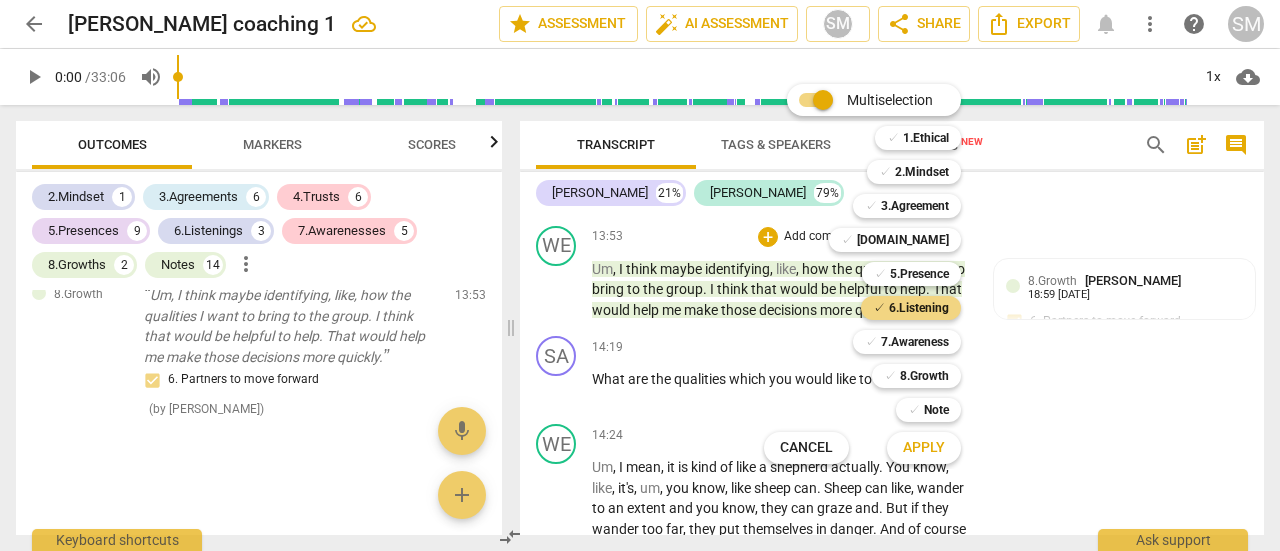 click on "Apply" at bounding box center [924, 448] 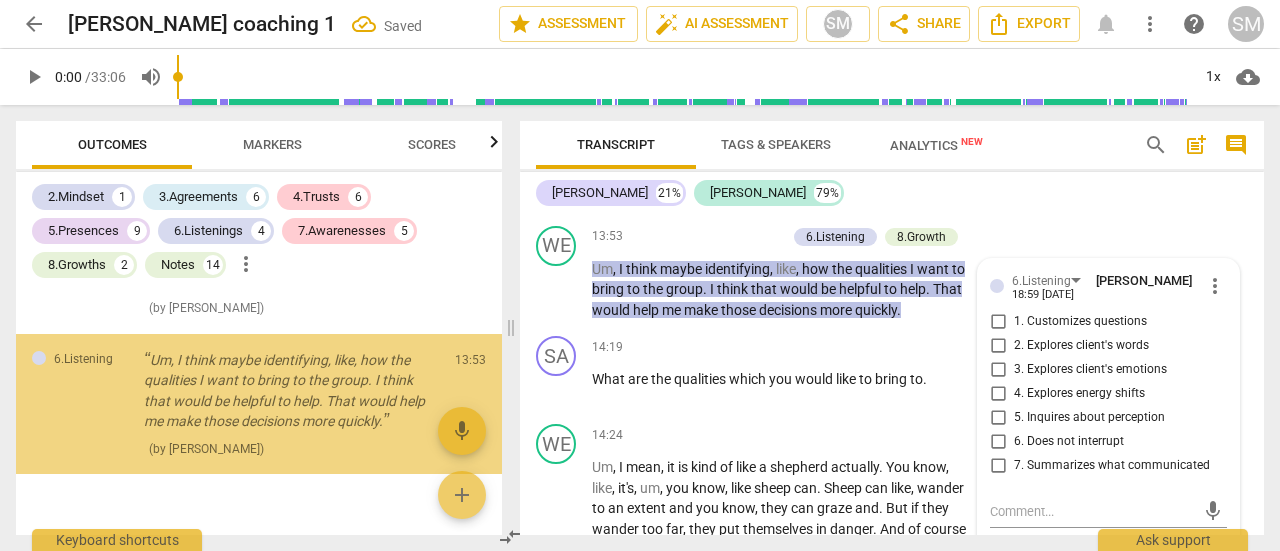 scroll, scrollTop: 4491, scrollLeft: 0, axis: vertical 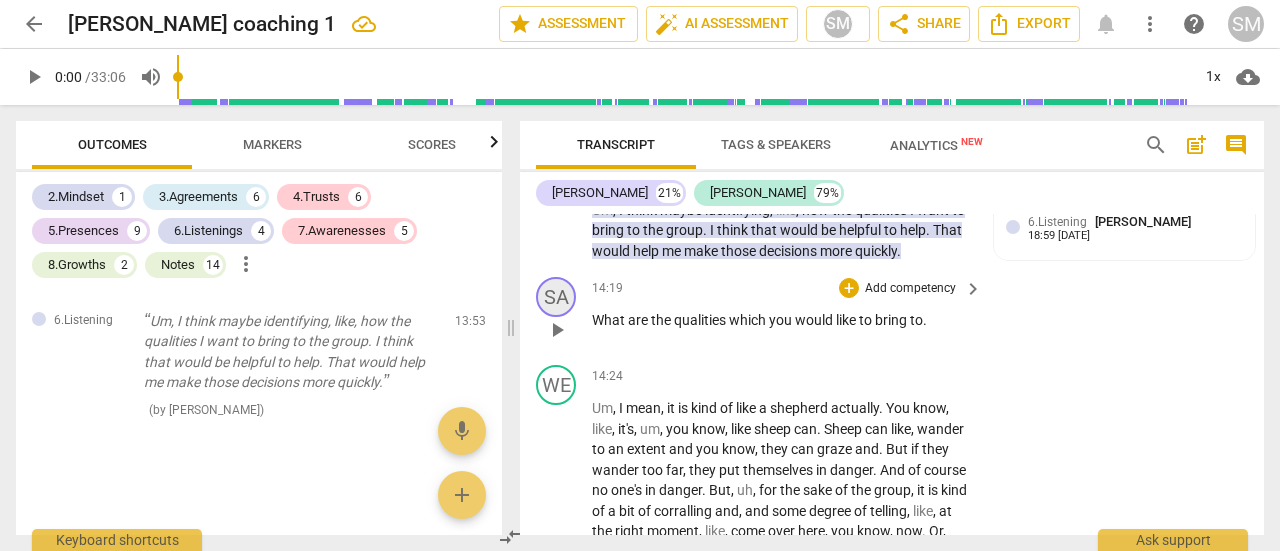 click on "SA" at bounding box center (556, 297) 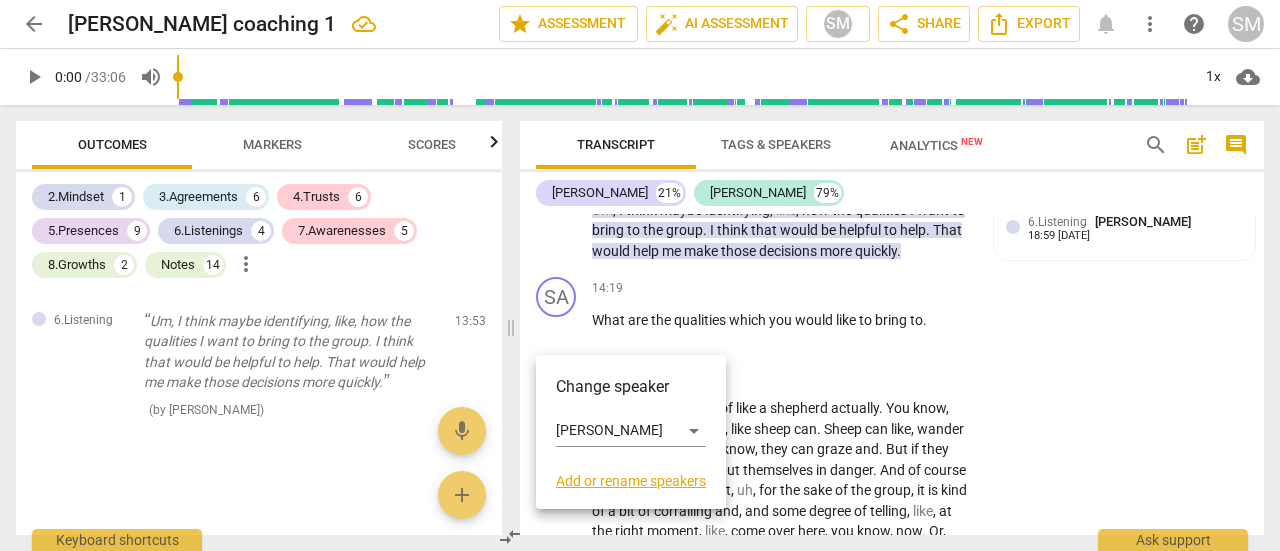 click at bounding box center (640, 275) 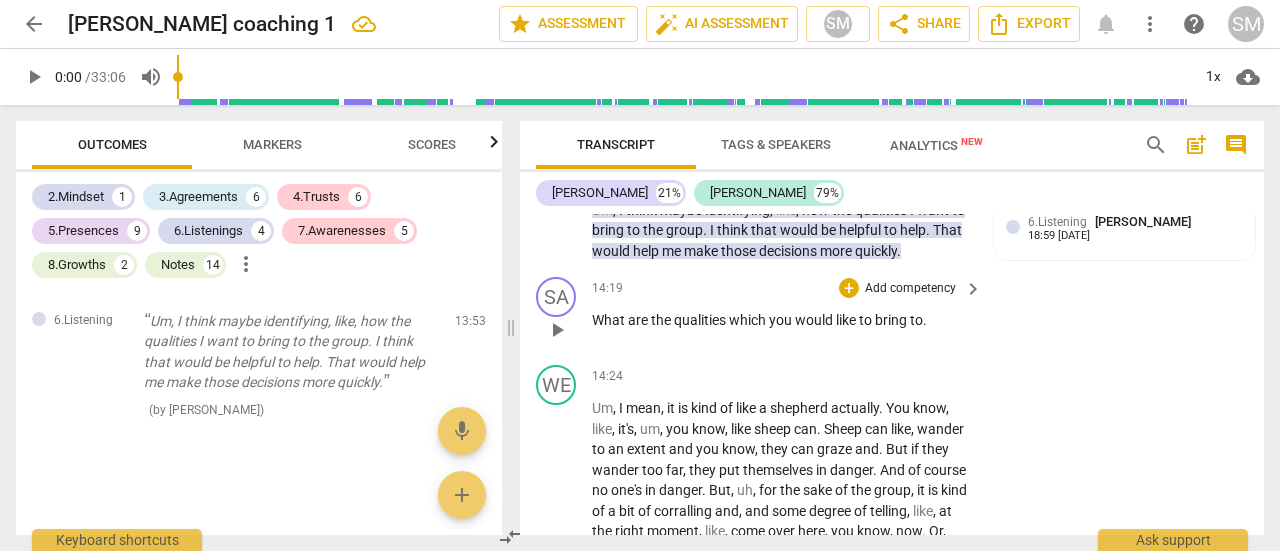 click on "are" at bounding box center [639, 320] 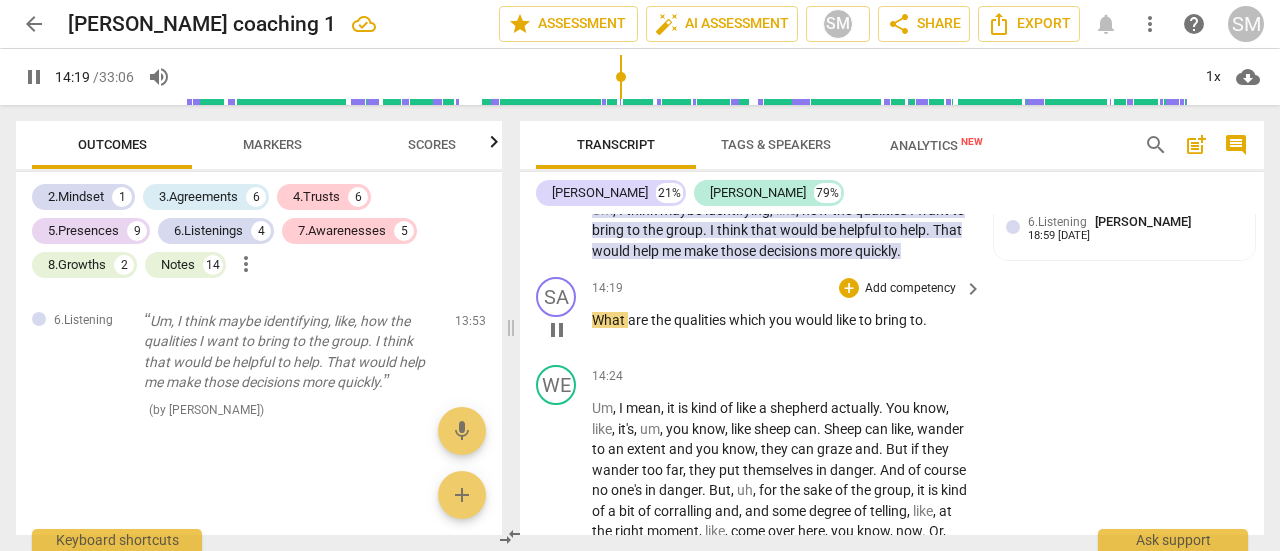 click on "pause" at bounding box center [557, 330] 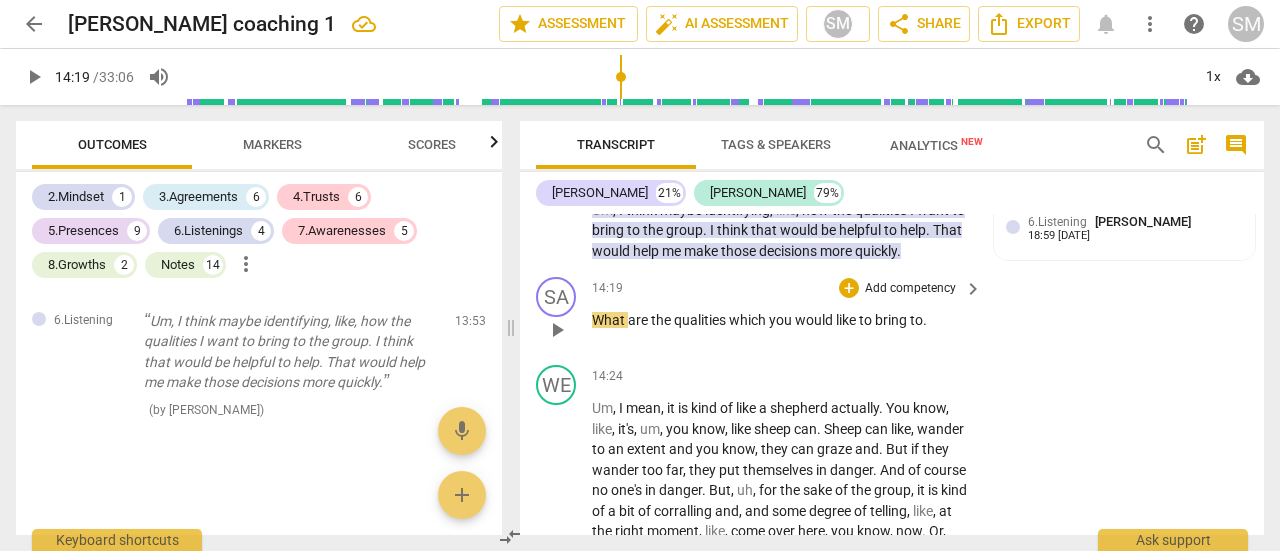 click on "play_arrow" at bounding box center (557, 330) 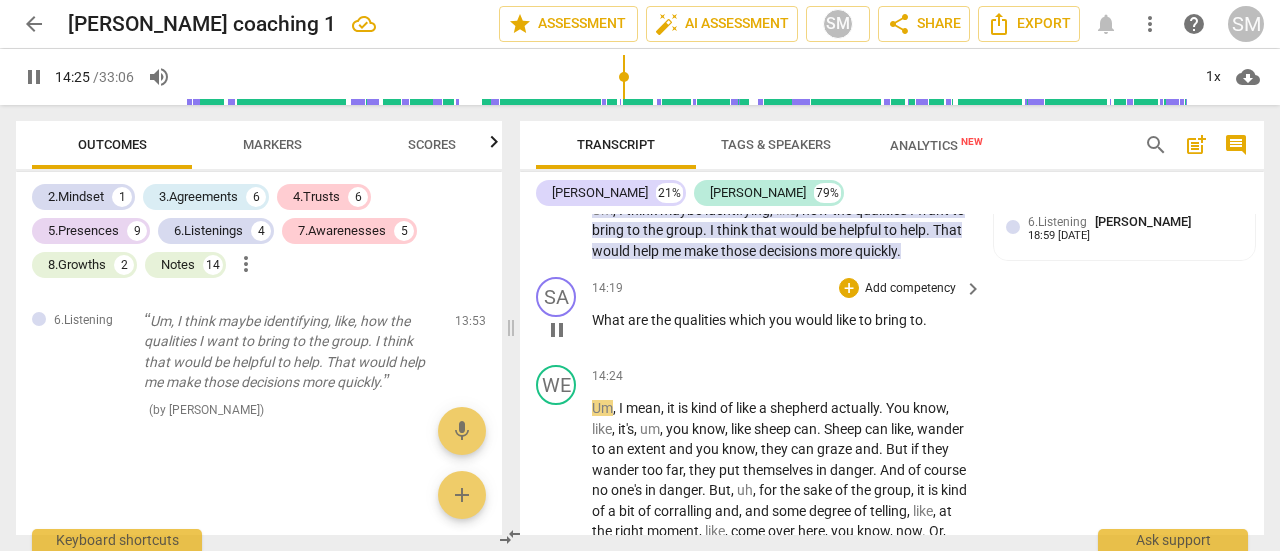 click on "pause" at bounding box center [557, 330] 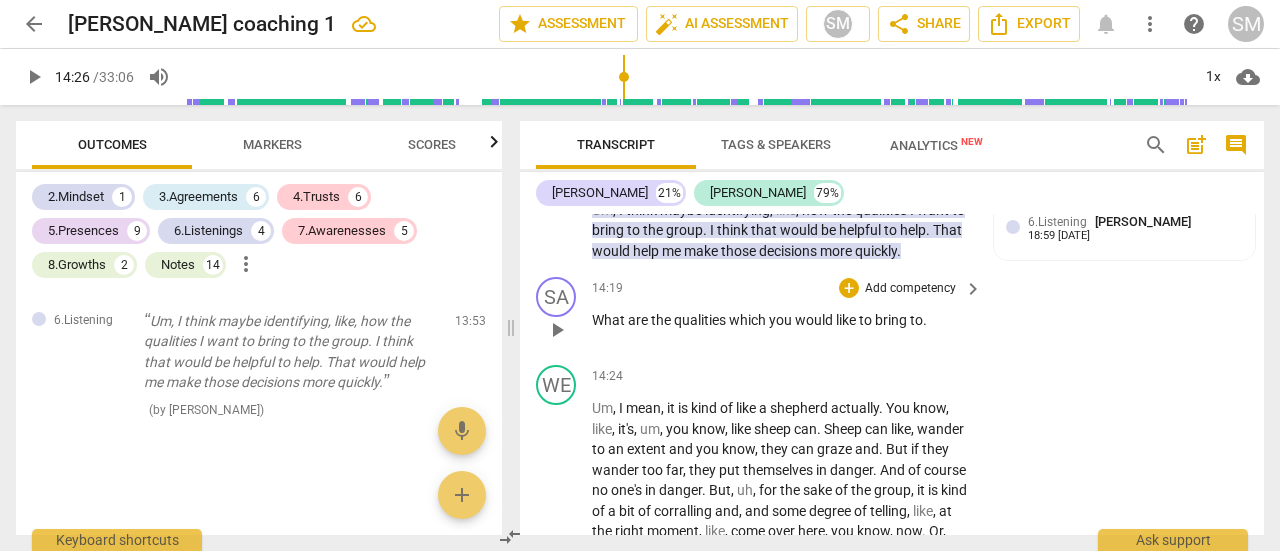 click on "play_arrow" at bounding box center (557, 330) 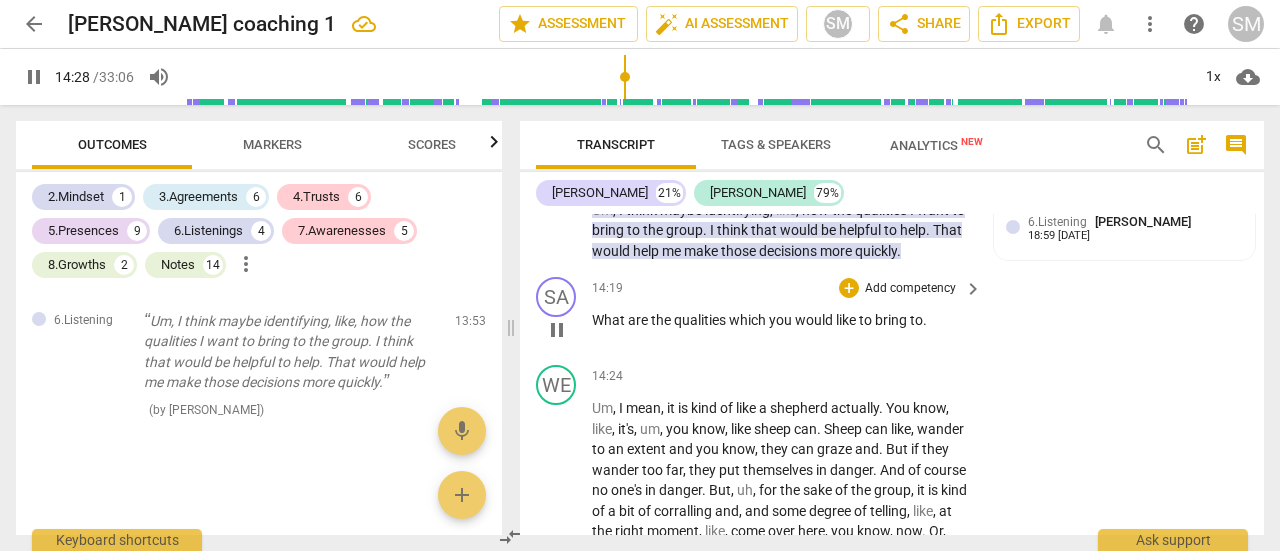 click on "." at bounding box center (925, 320) 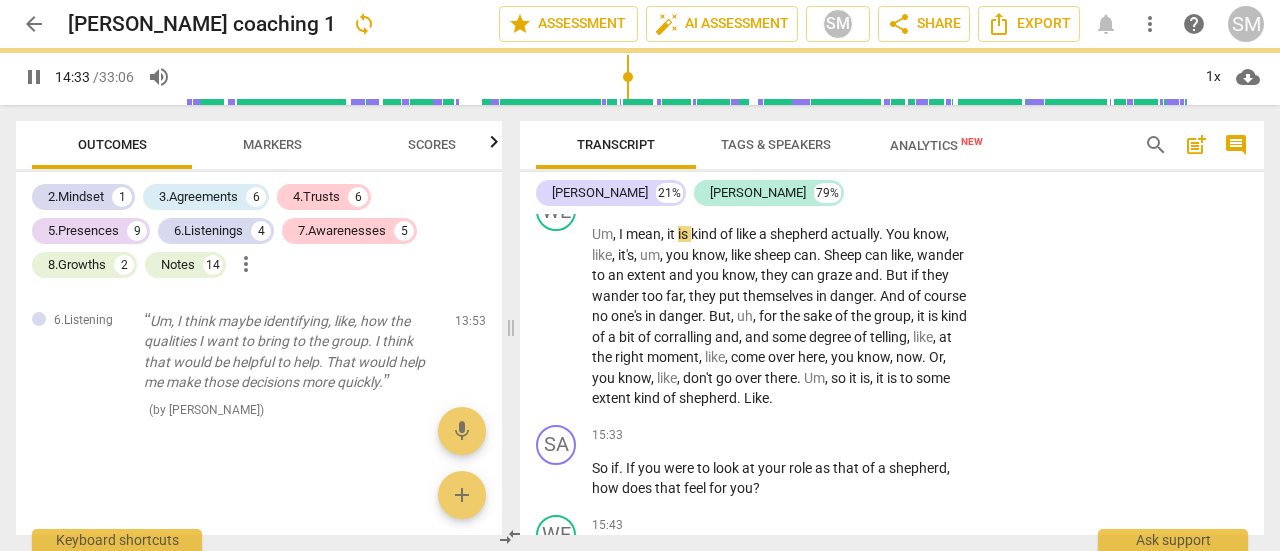 scroll, scrollTop: 4564, scrollLeft: 0, axis: vertical 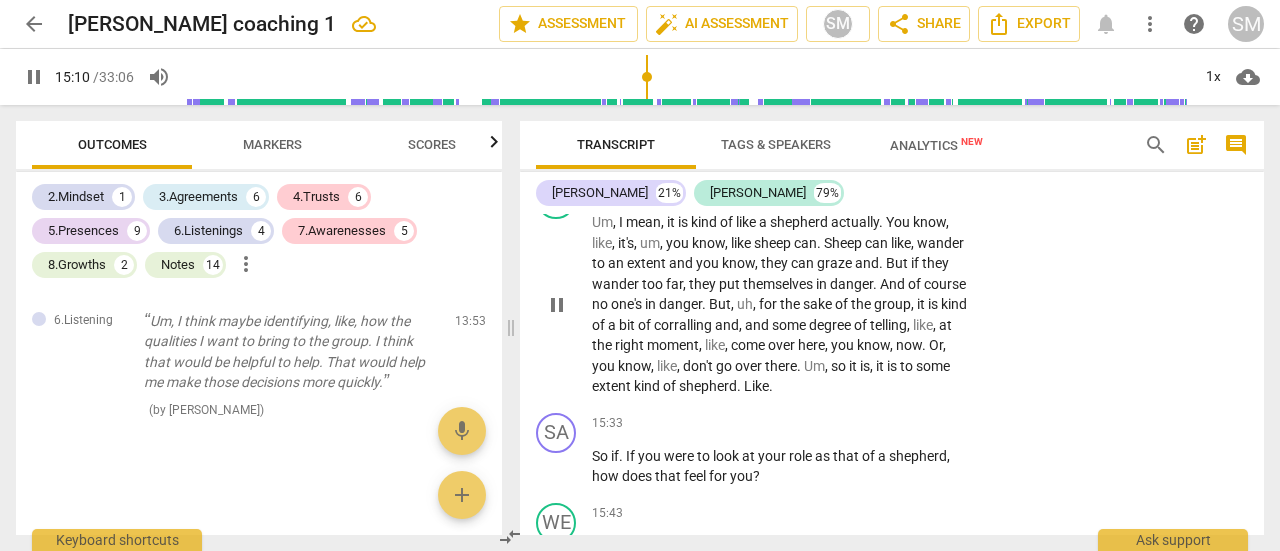 click on "corralling" at bounding box center (684, 325) 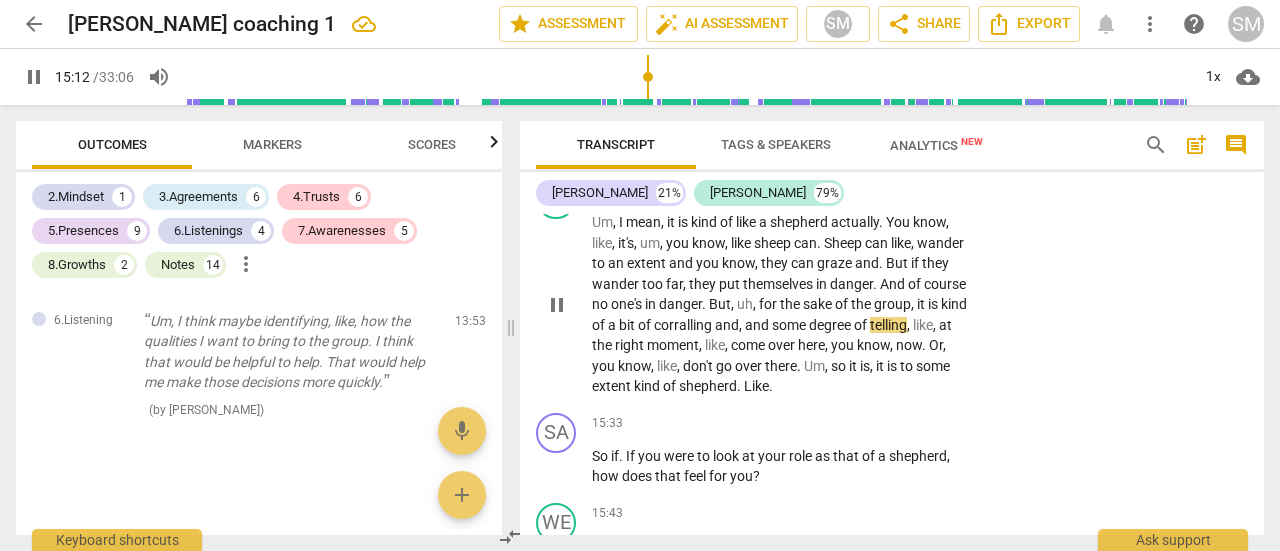click on "corralling" at bounding box center [684, 325] 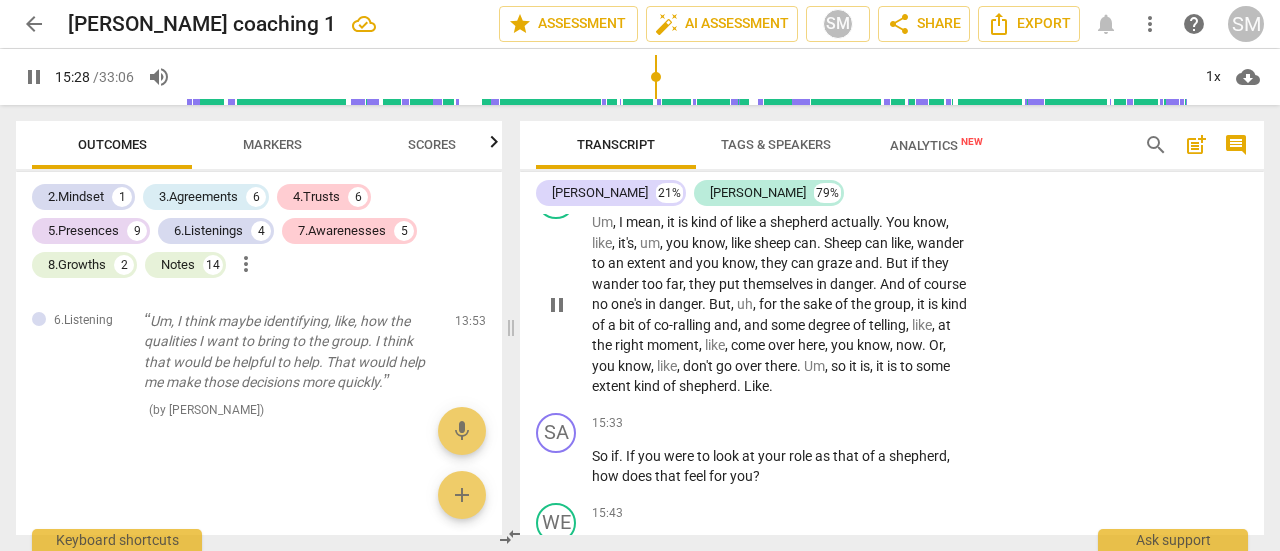 click on "Like" at bounding box center [756, 386] 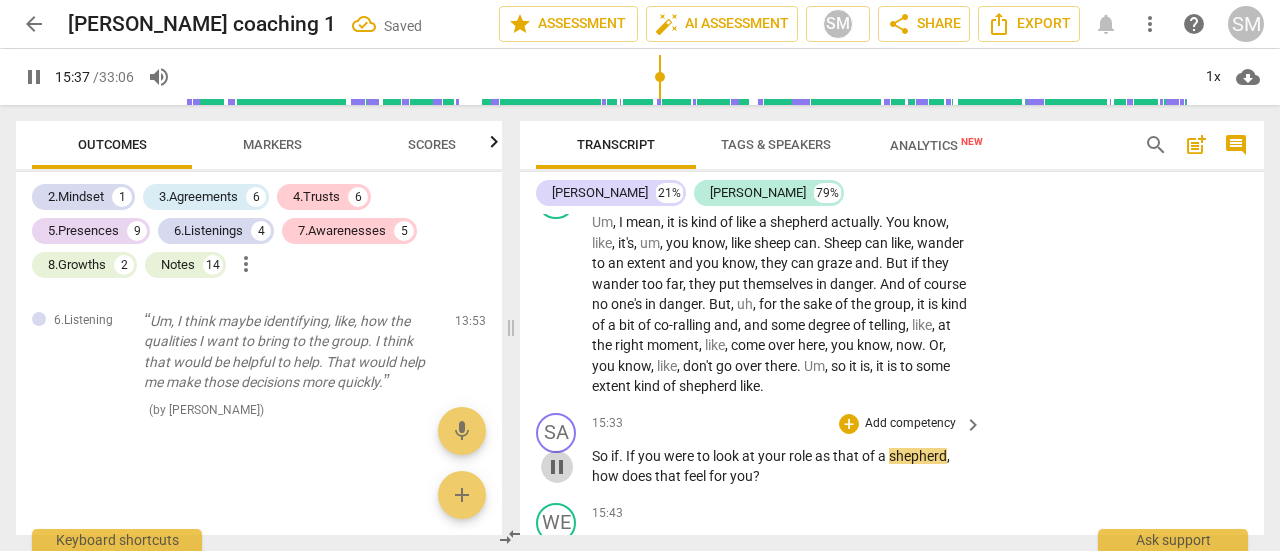 click on "pause" at bounding box center [557, 467] 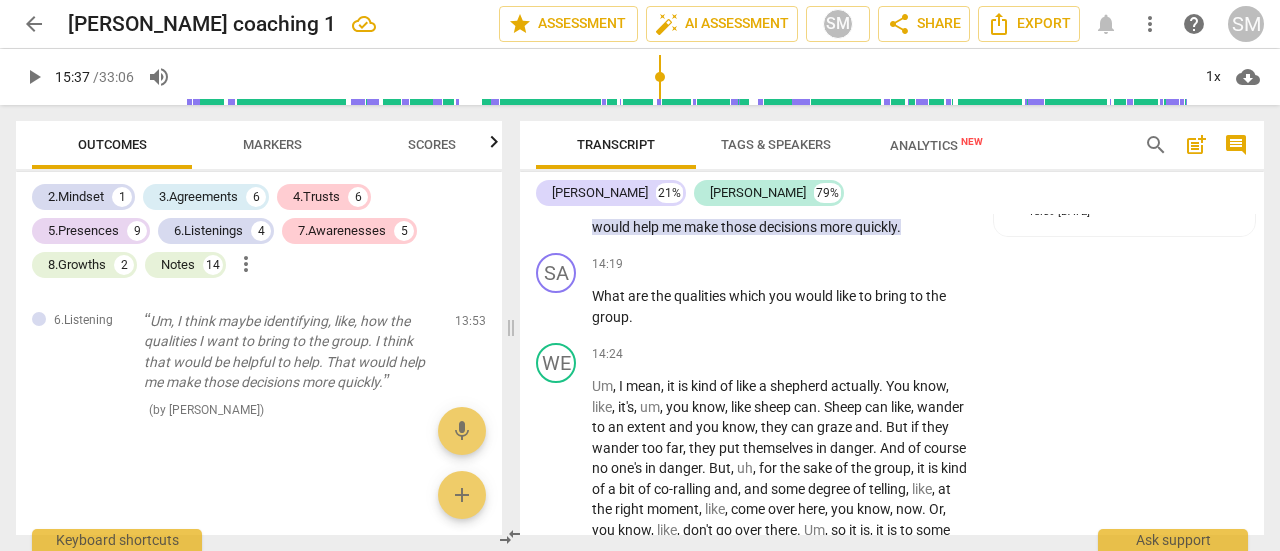 scroll, scrollTop: 4392, scrollLeft: 0, axis: vertical 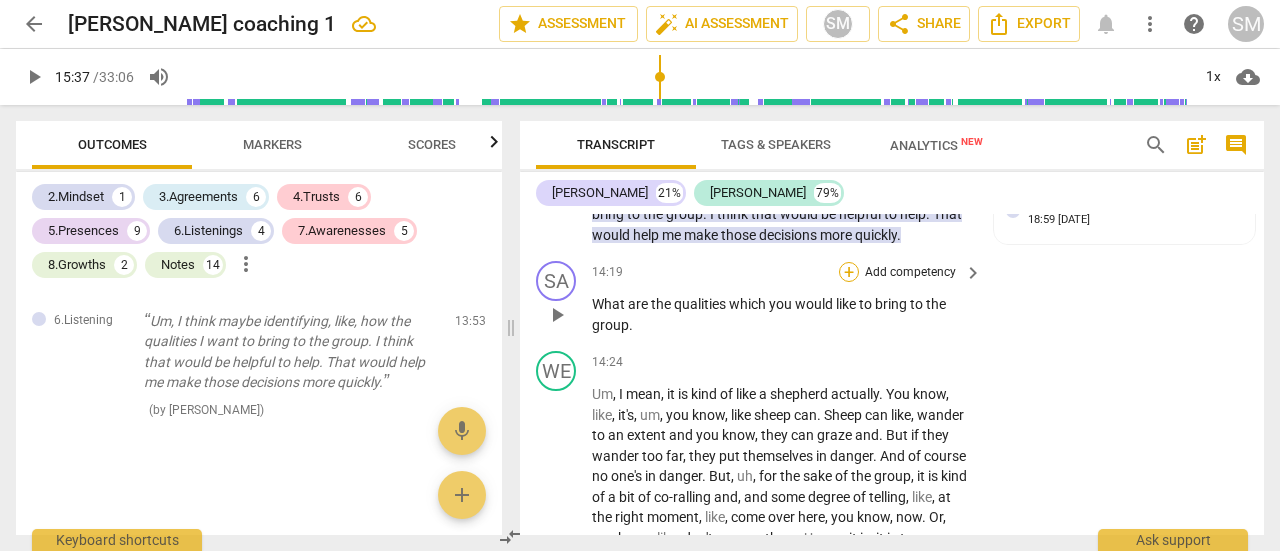 click on "+" at bounding box center [849, 272] 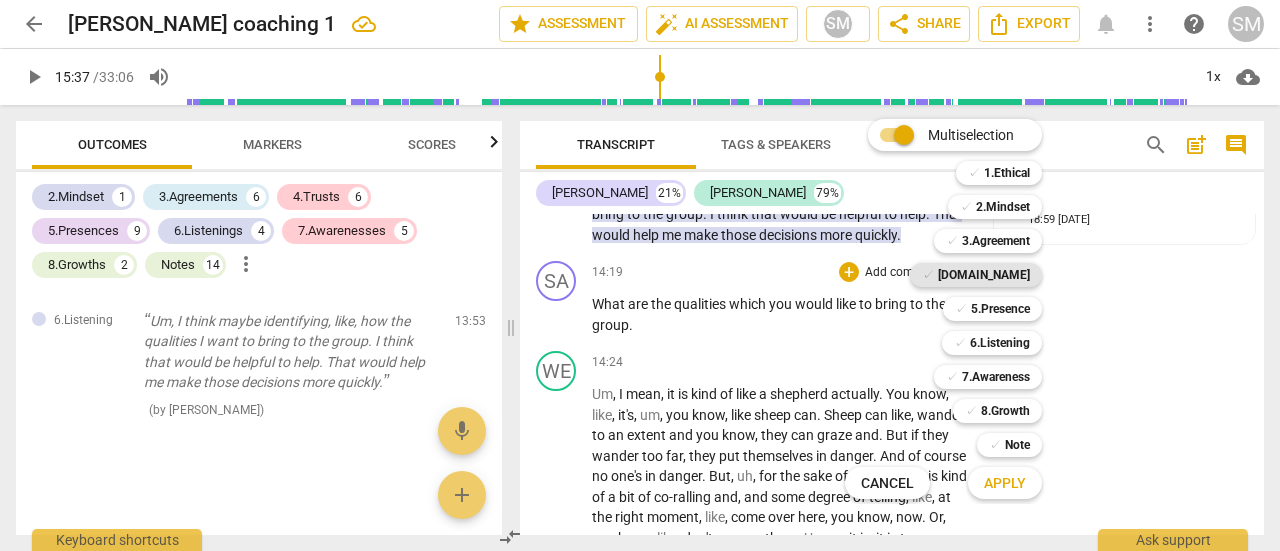 click on "[DOMAIN_NAME]" at bounding box center (984, 275) 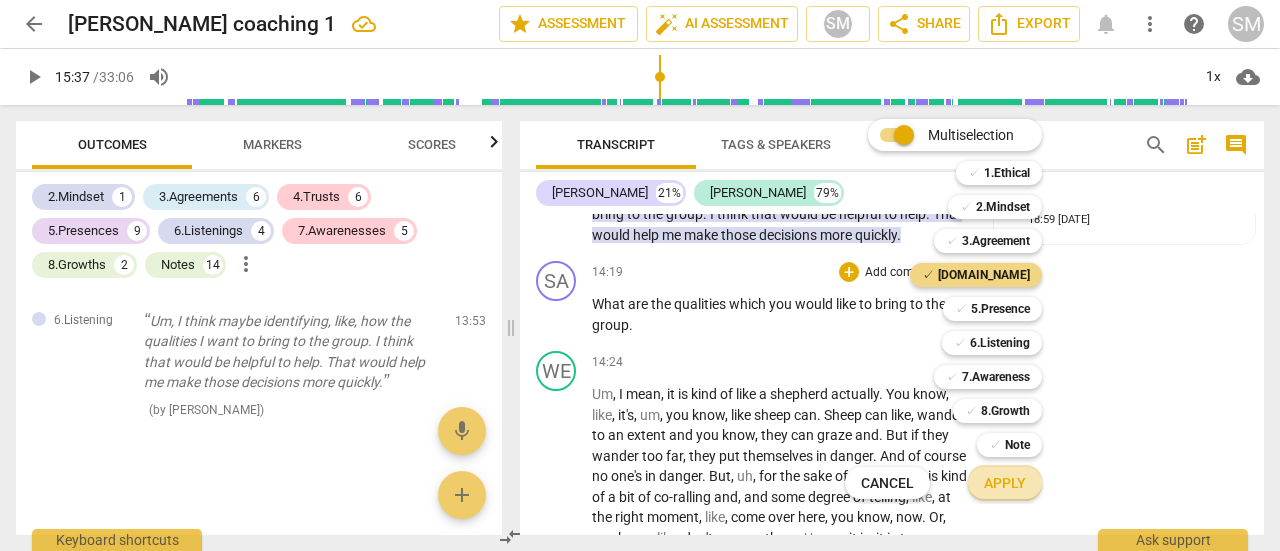 click on "Apply" at bounding box center (1005, 484) 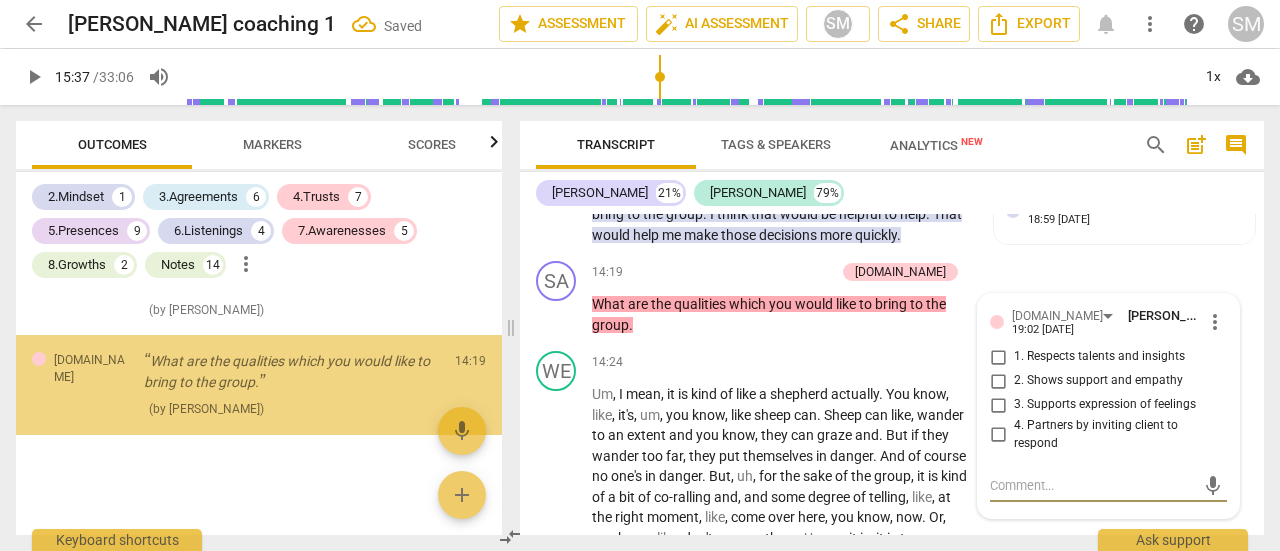 scroll, scrollTop: 10247, scrollLeft: 0, axis: vertical 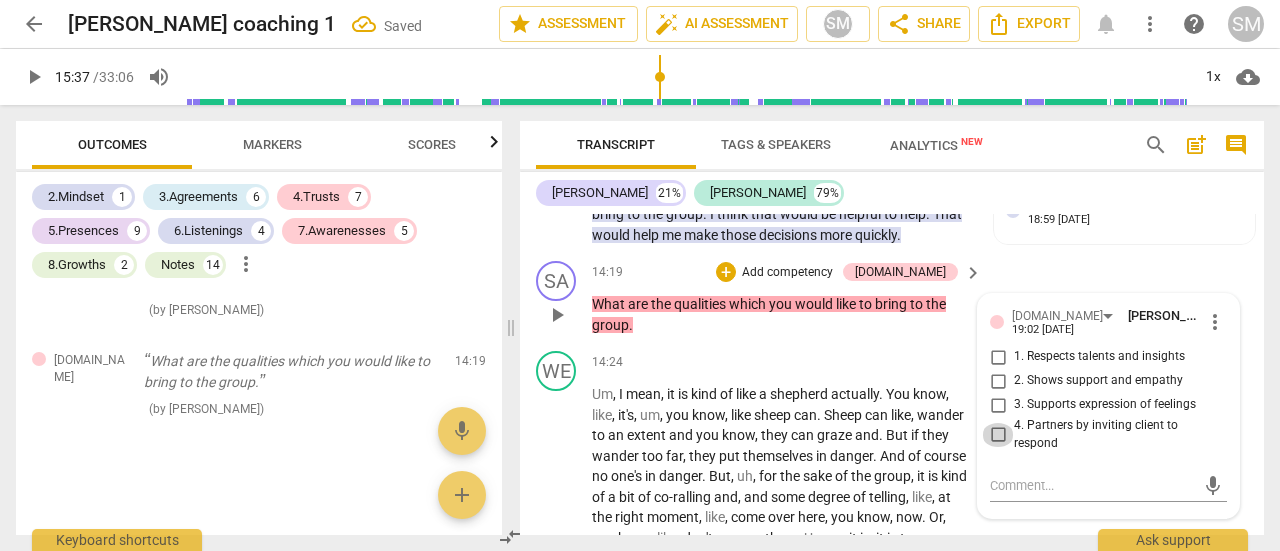 click on "4. Partners by inviting client to respond" at bounding box center (998, 435) 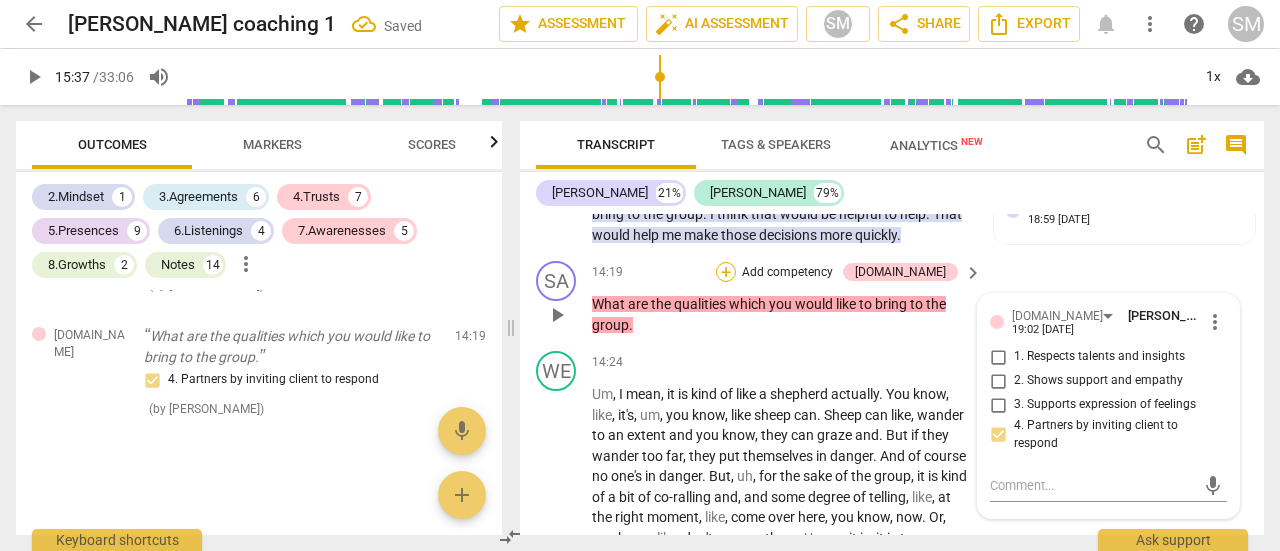 click on "+" at bounding box center (726, 272) 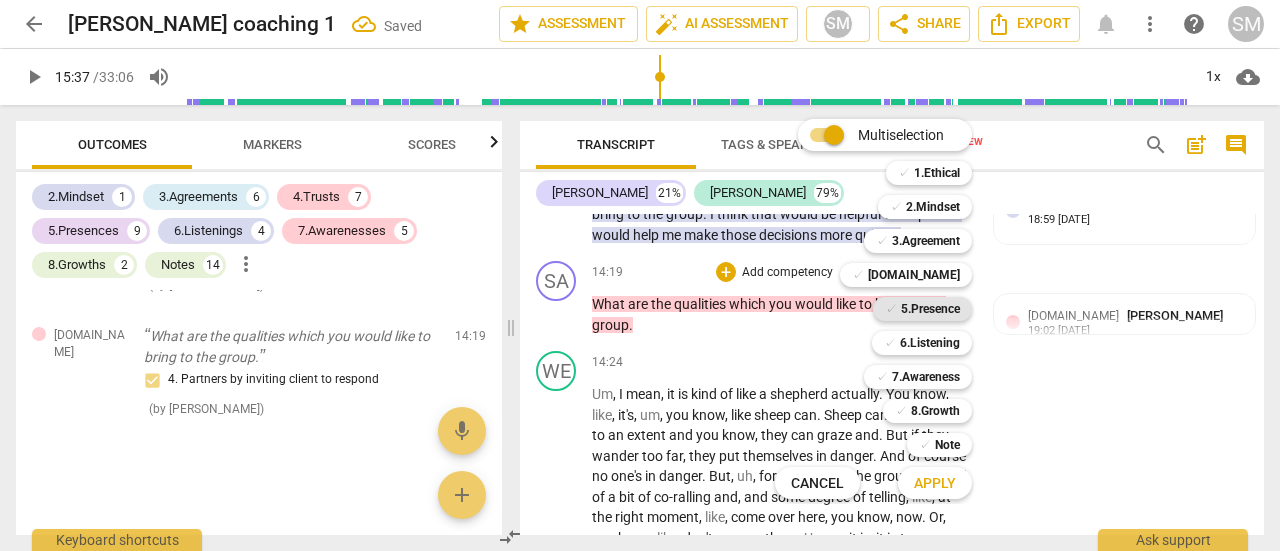 click on "5.Presence" at bounding box center [930, 309] 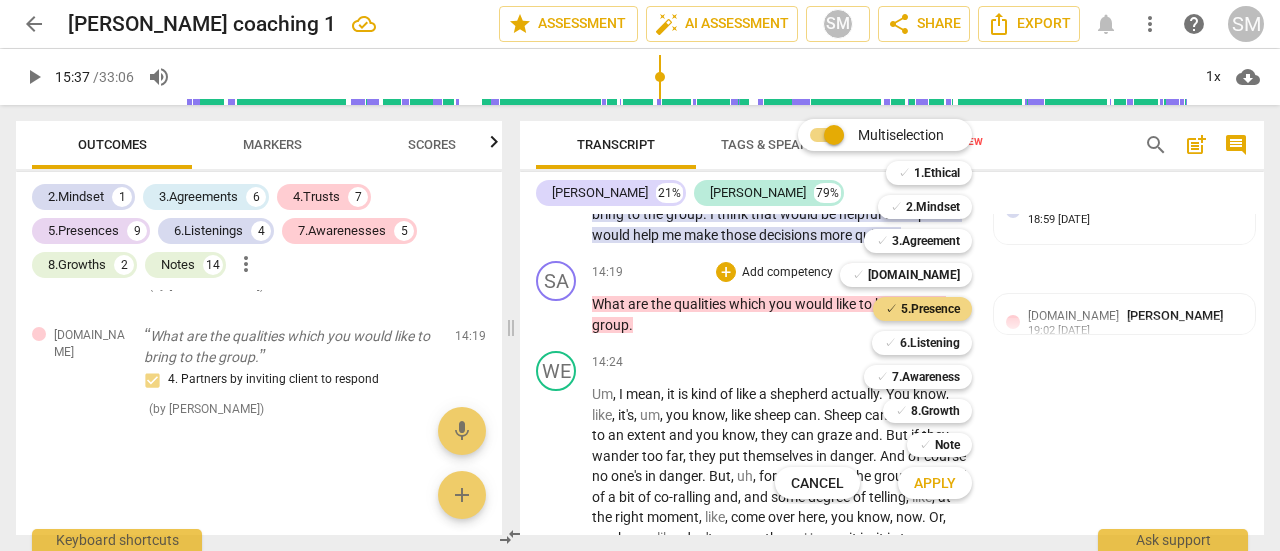 click on "Apply" at bounding box center (935, 484) 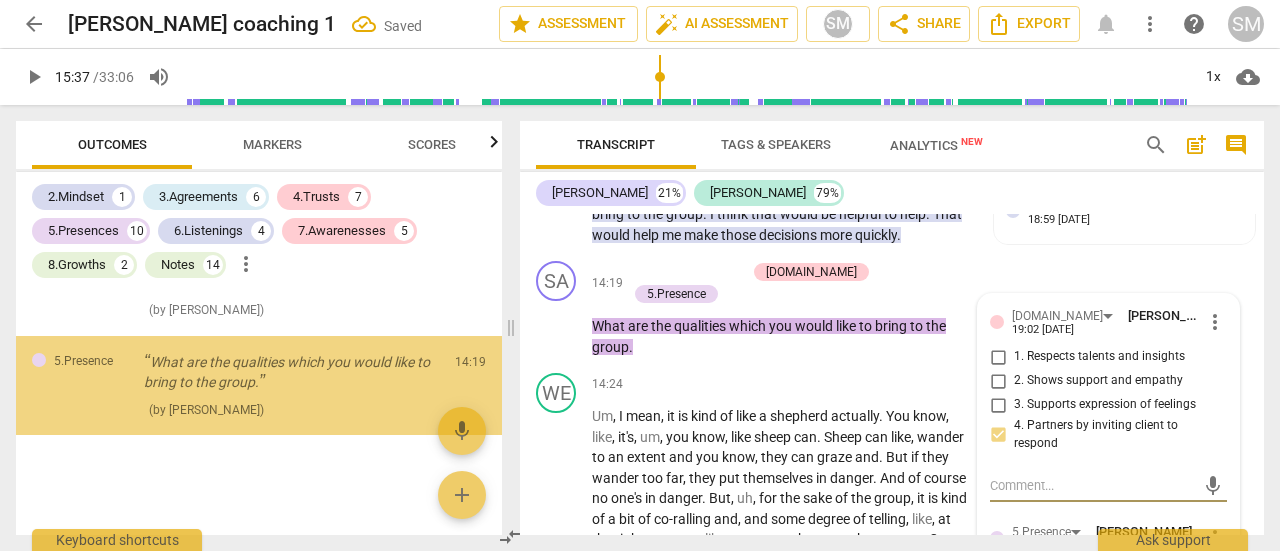 scroll, scrollTop: 10372, scrollLeft: 0, axis: vertical 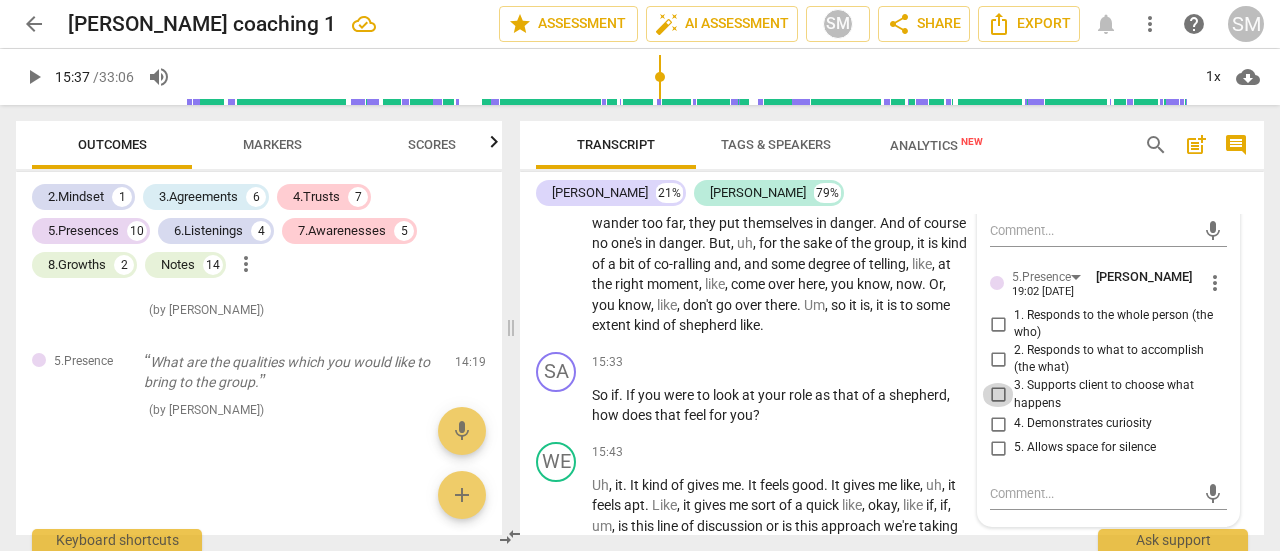 click on "3. Supports client to choose what happens" at bounding box center [998, 395] 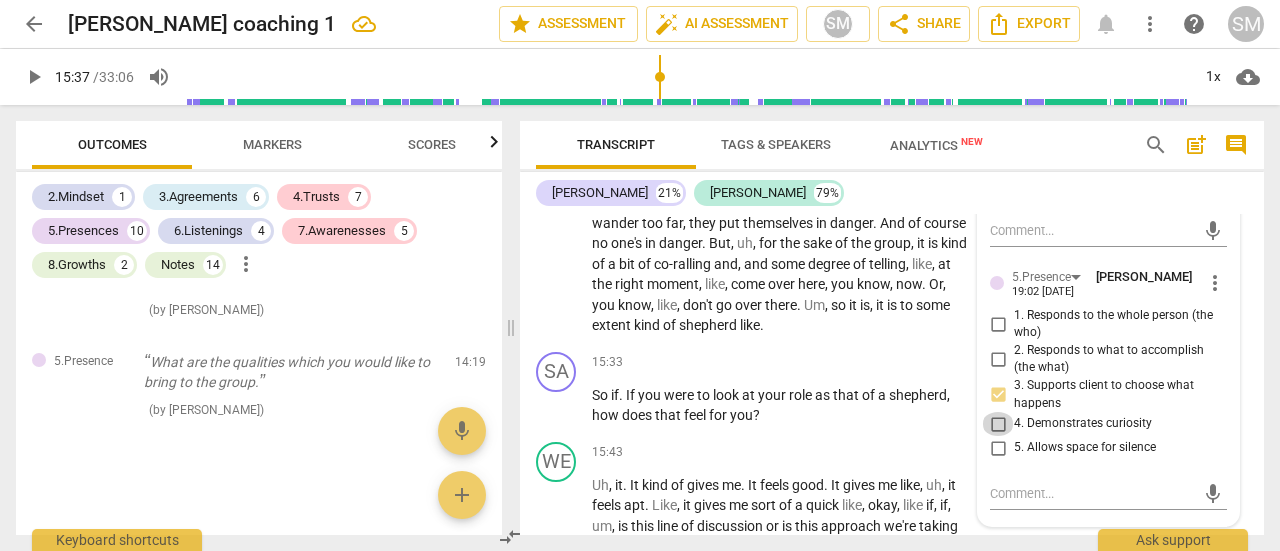 click on "4. Demonstrates curiosity" at bounding box center (998, 424) 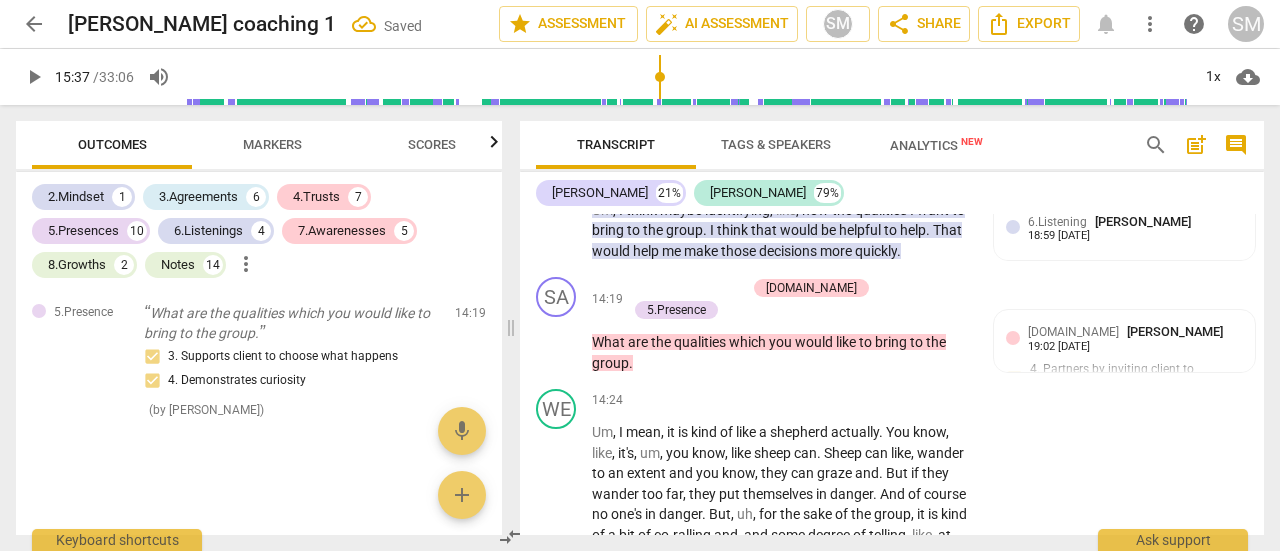 scroll, scrollTop: 4375, scrollLeft: 0, axis: vertical 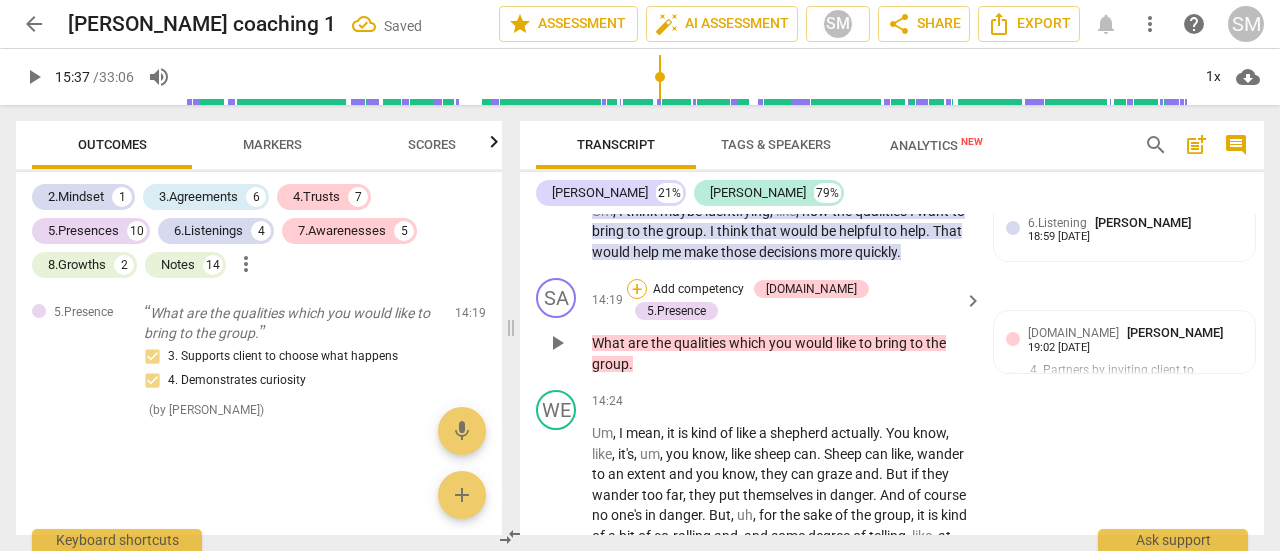 click on "+" at bounding box center [637, 289] 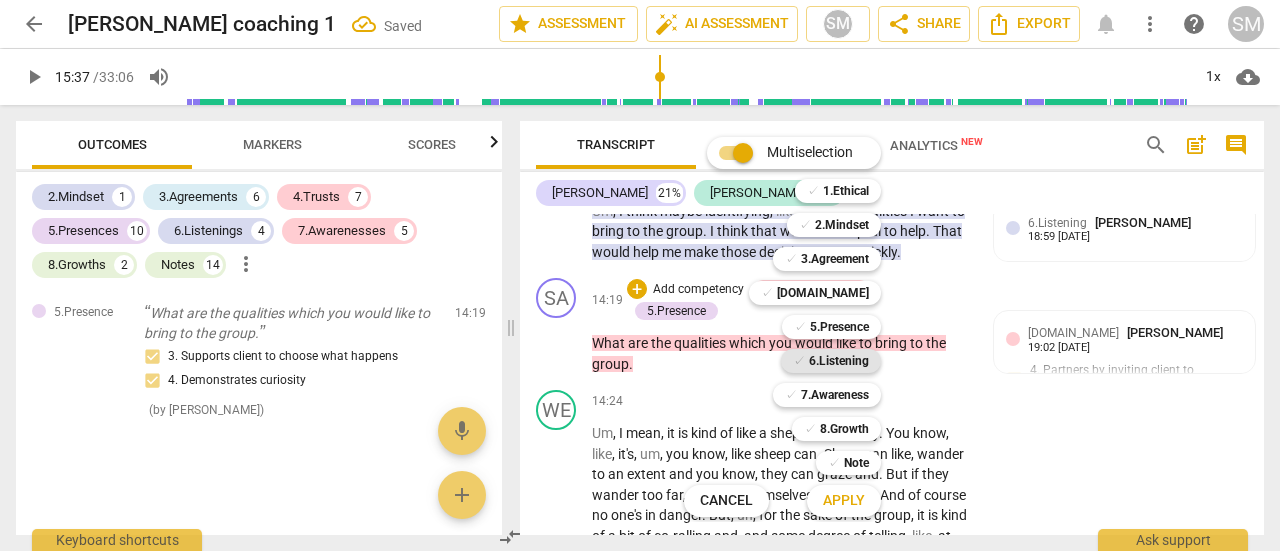 click on "6.Listening" at bounding box center (839, 361) 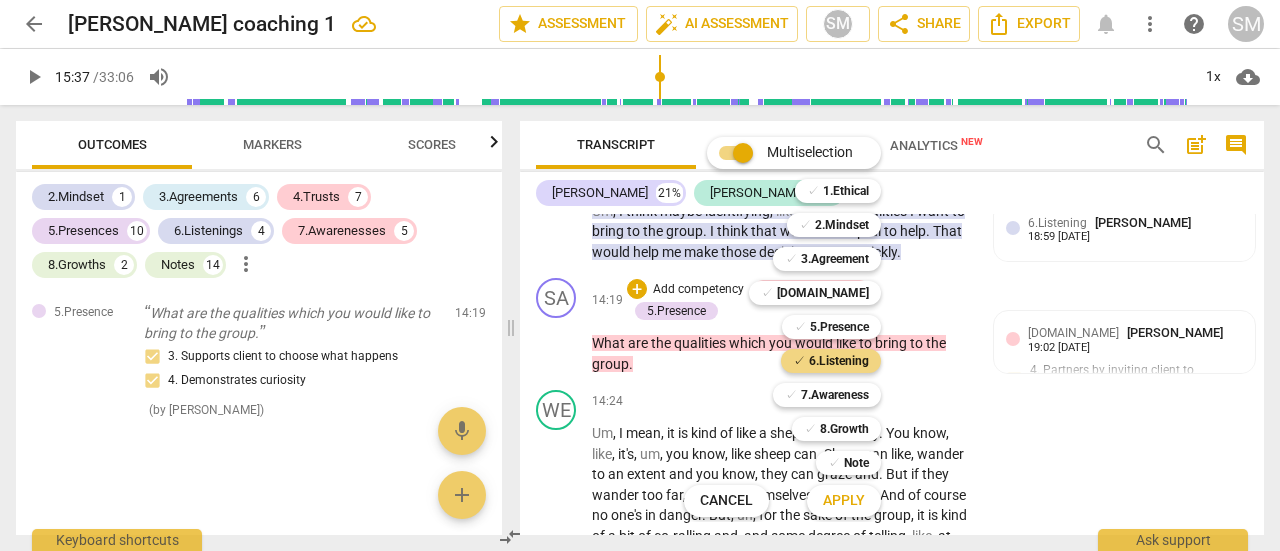 click on "Apply" at bounding box center (844, 501) 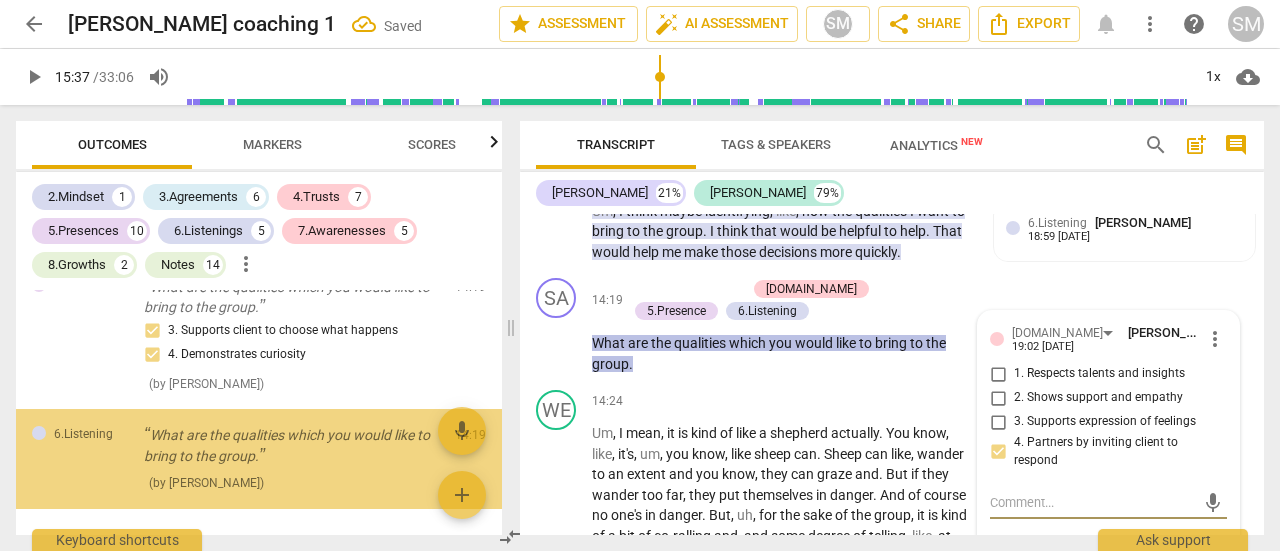scroll, scrollTop: 4388, scrollLeft: 0, axis: vertical 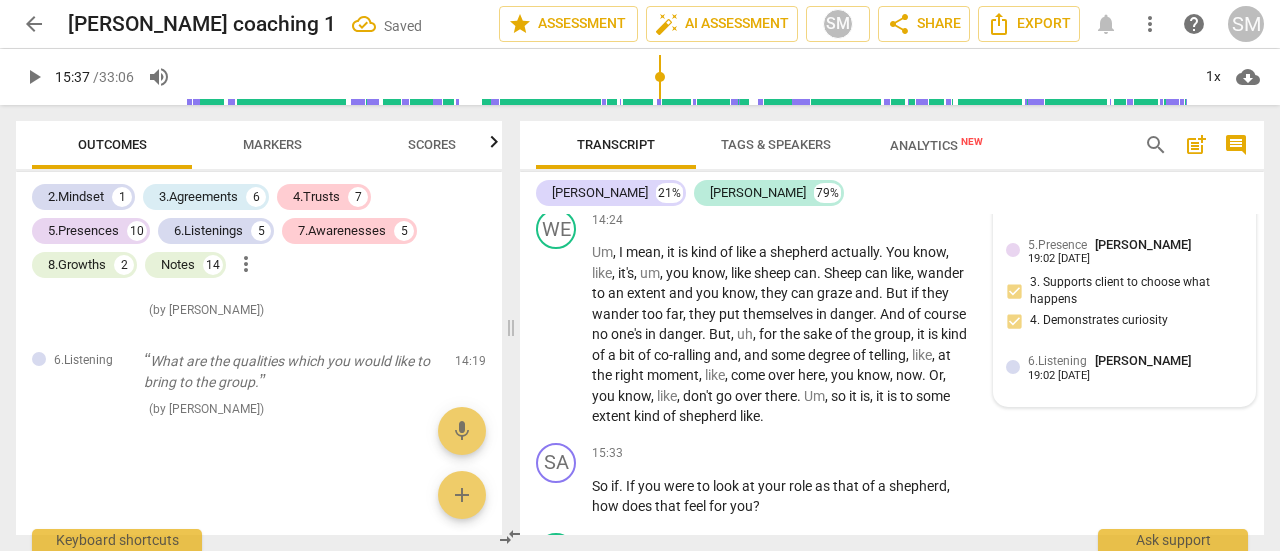 click on "[DOMAIN_NAME] [PERSON_NAME] Chawla 19:02 [DATE] 4. Partners by inviting client to respond" at bounding box center (1124, 184) 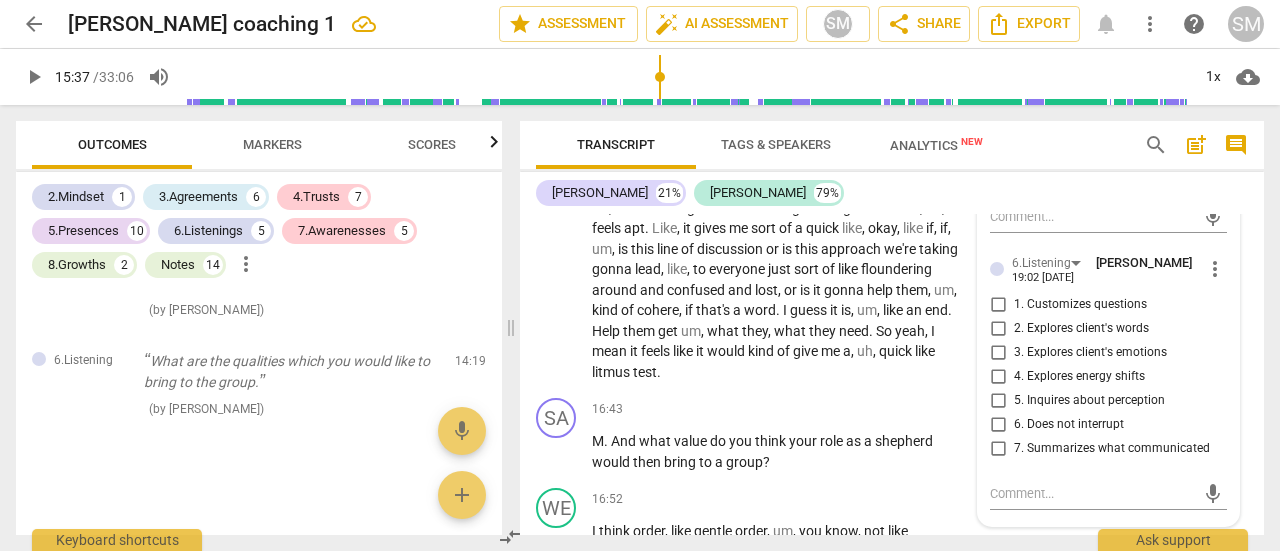 scroll, scrollTop: 4969, scrollLeft: 0, axis: vertical 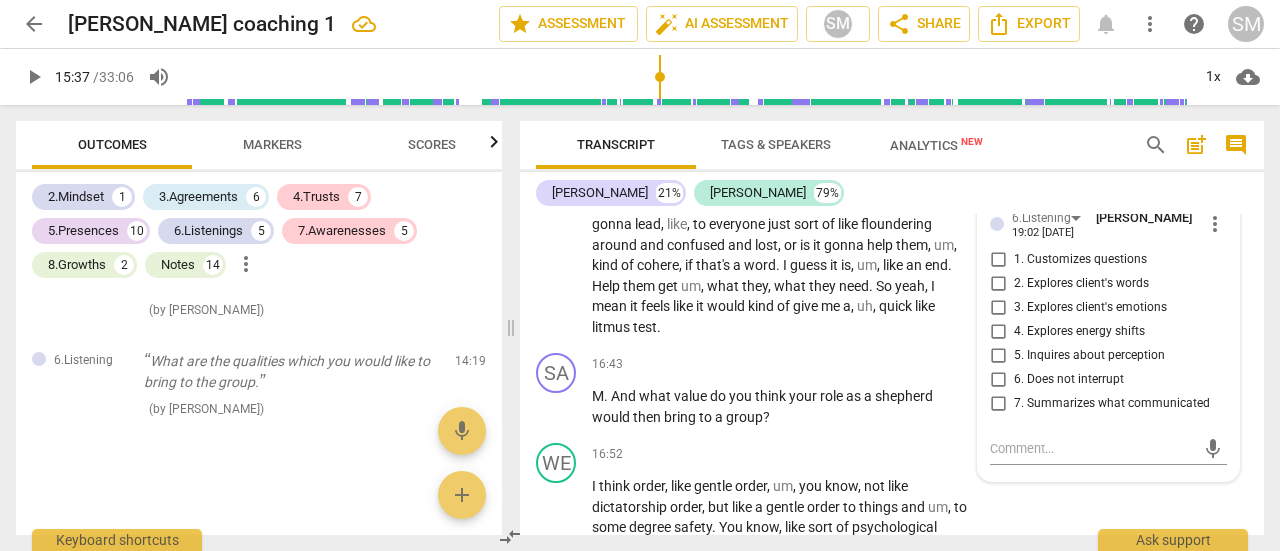 click on "1. Customizes questions" at bounding box center (998, 259) 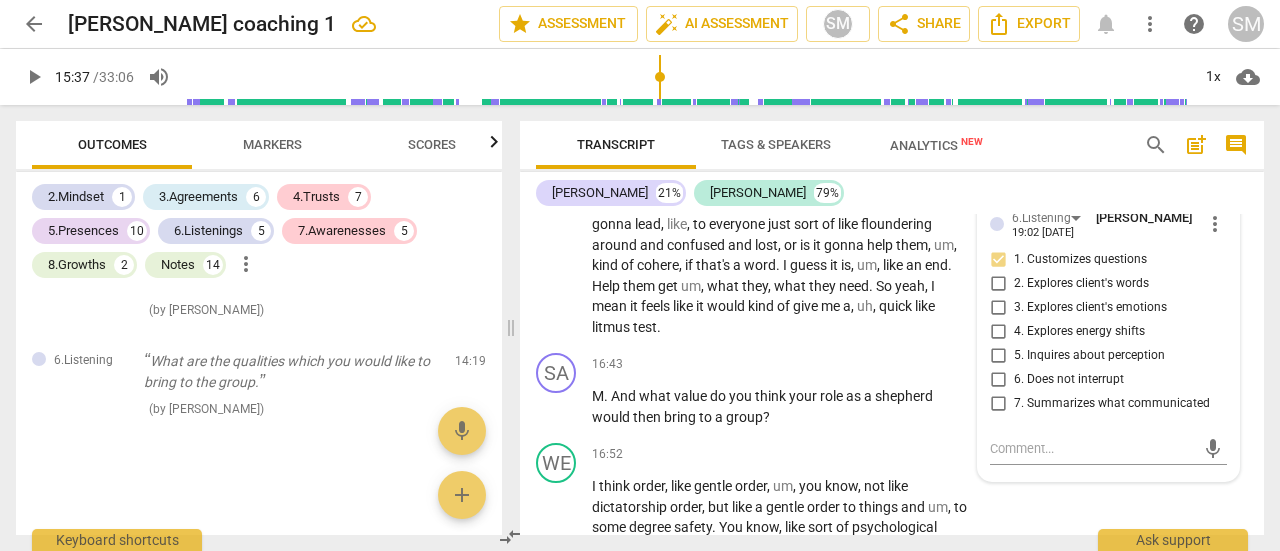 click on "2. Explores client's words" at bounding box center (998, 283) 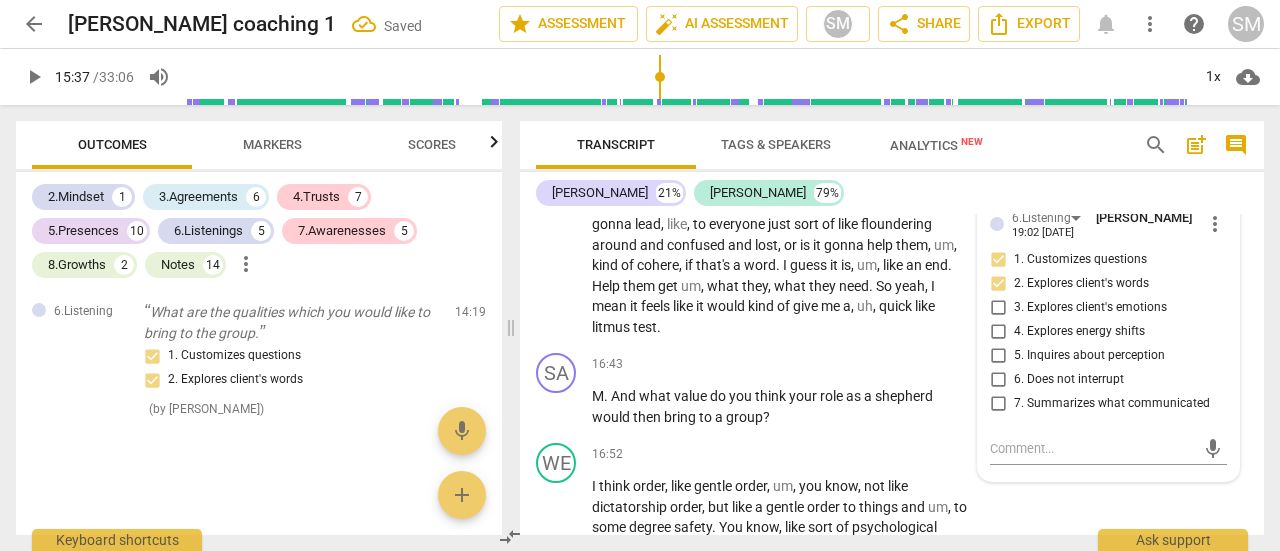 click on "6. Does not interrupt" at bounding box center [998, 379] 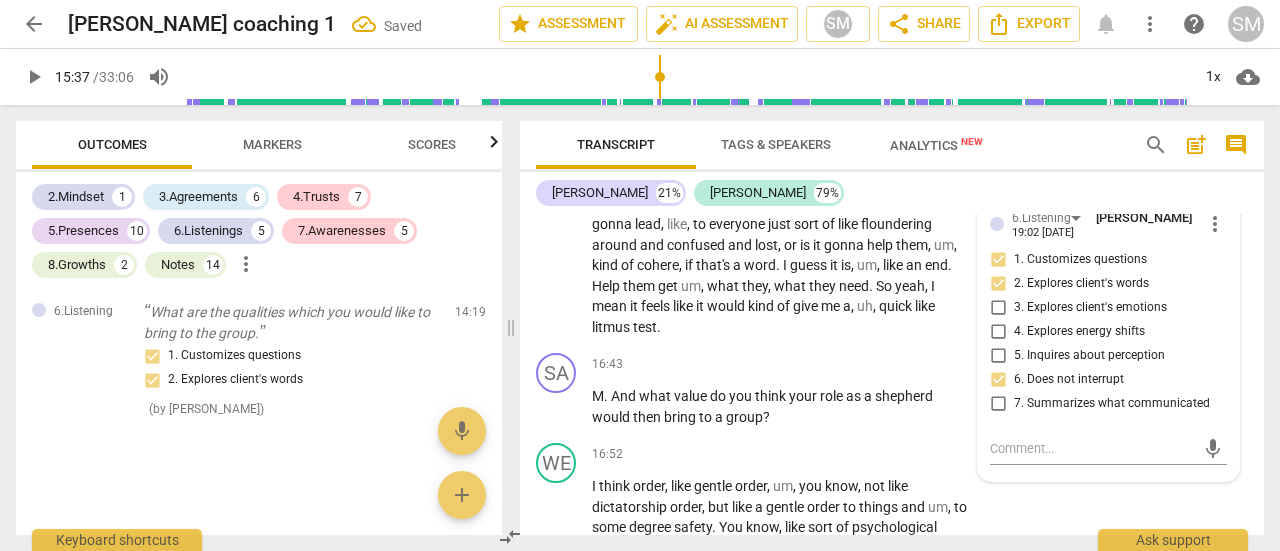 click on "7. Summarizes what communicated" at bounding box center [1112, 404] 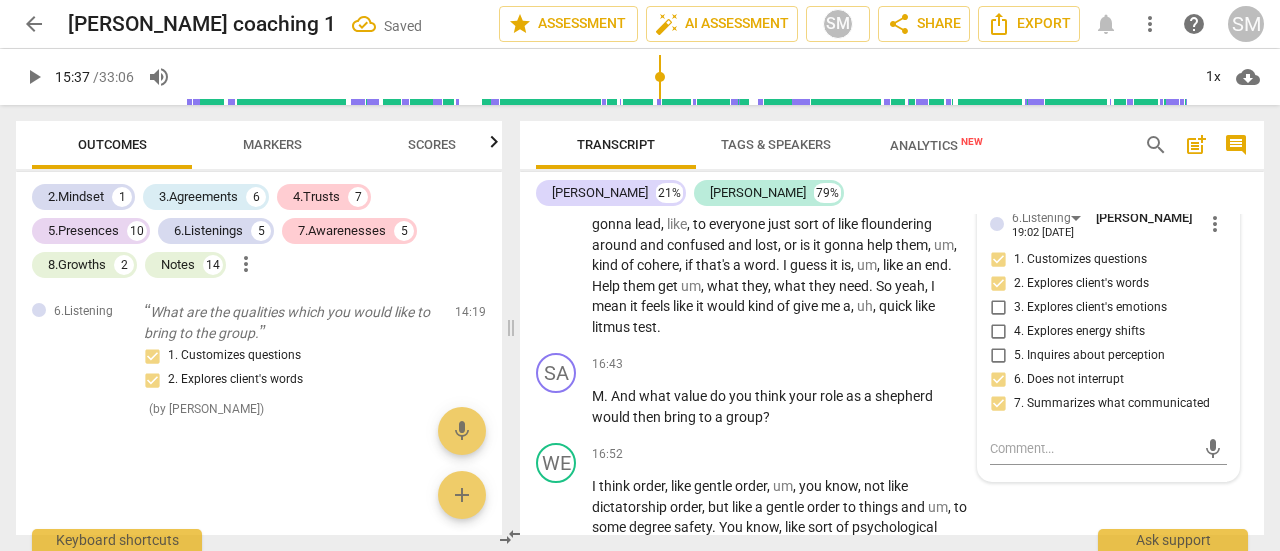 click on "7. Summarizes what communicated" at bounding box center [998, 403] 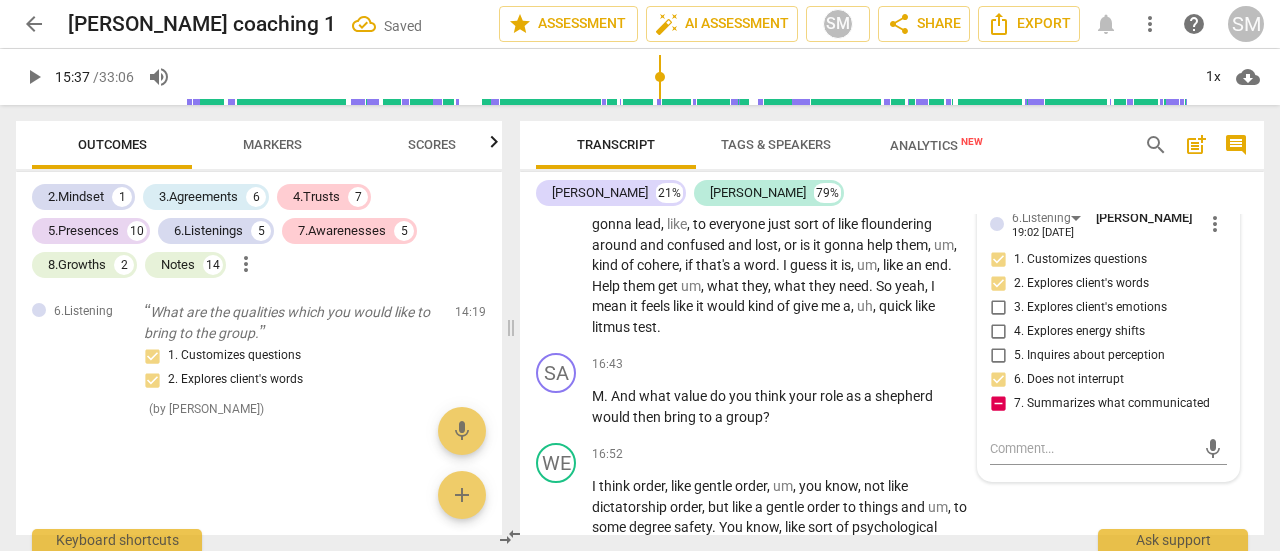 click on "7. Summarizes what communicated" at bounding box center [998, 403] 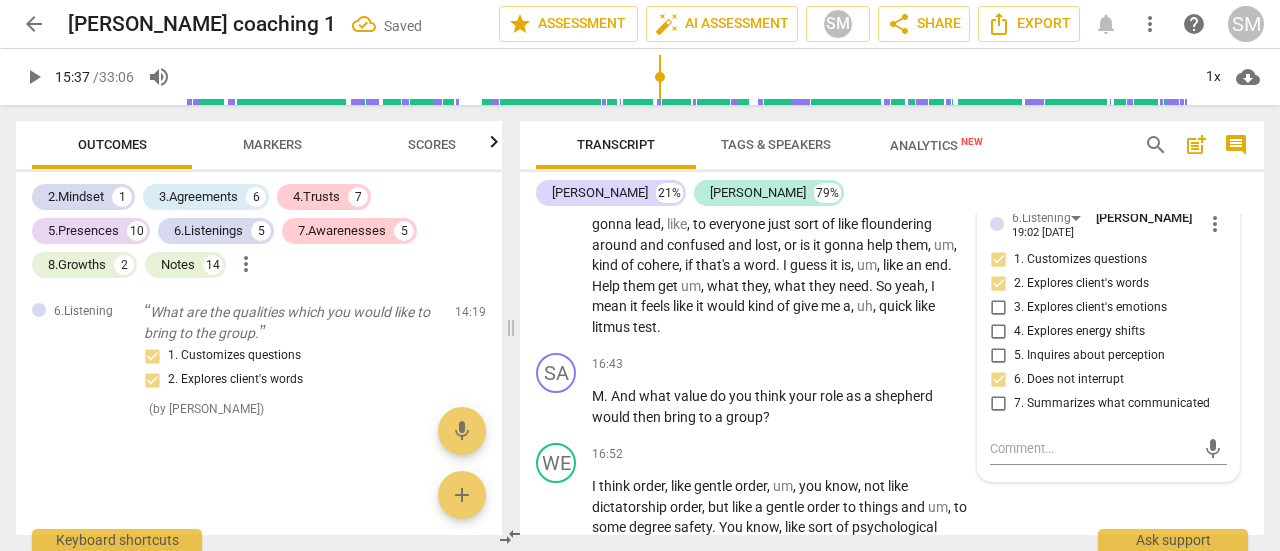 click on "7. Summarizes what communicated" at bounding box center (998, 403) 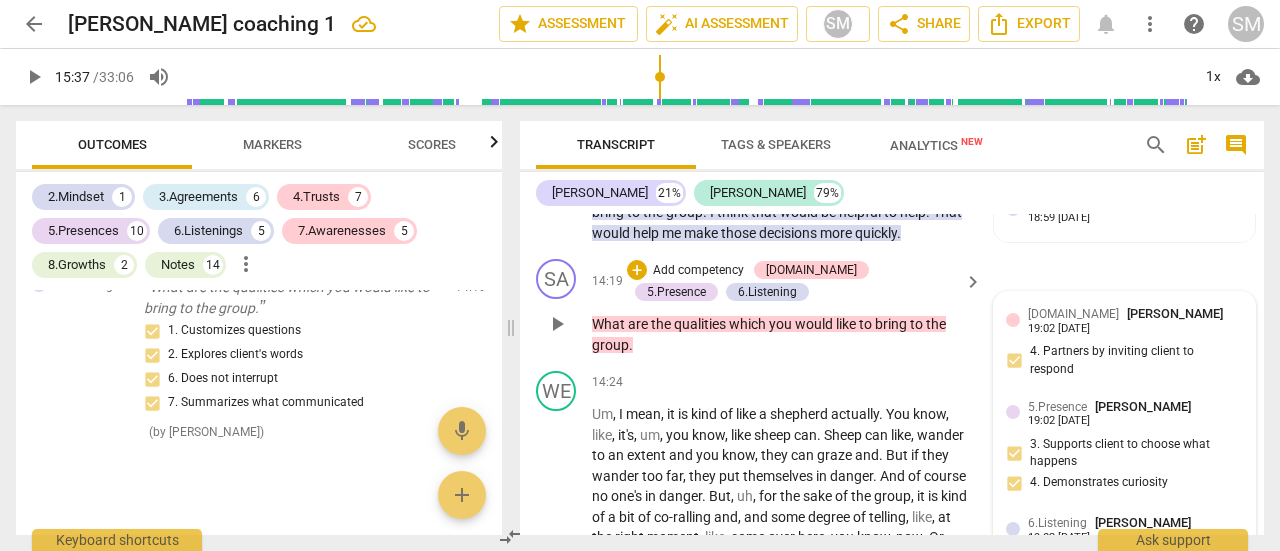 scroll, scrollTop: 4392, scrollLeft: 0, axis: vertical 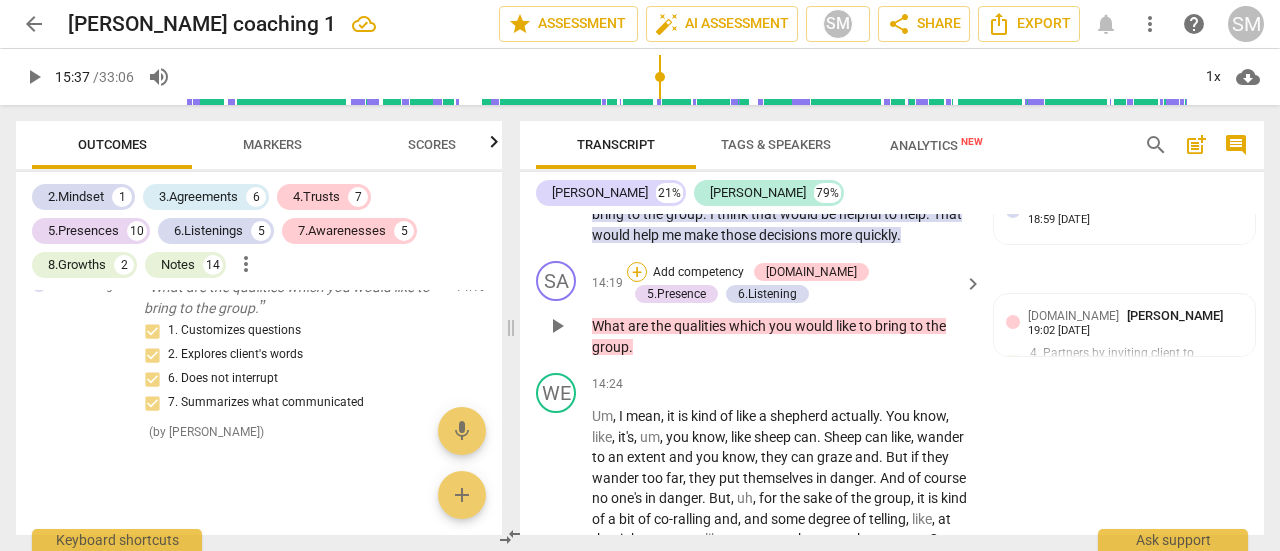 click on "+" at bounding box center (637, 272) 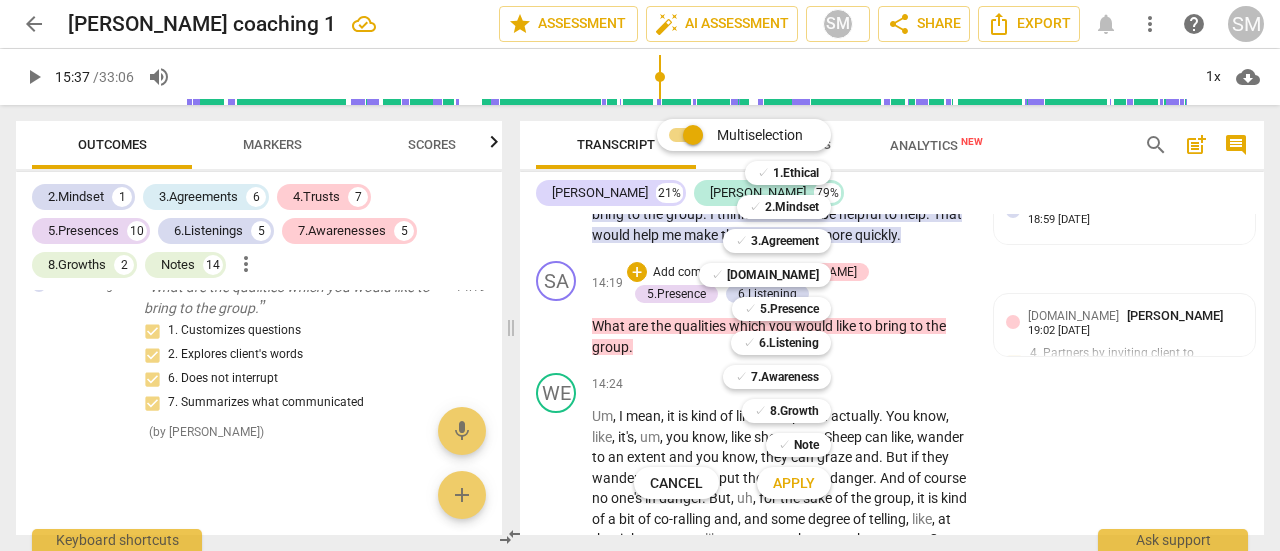 click at bounding box center [640, 275] 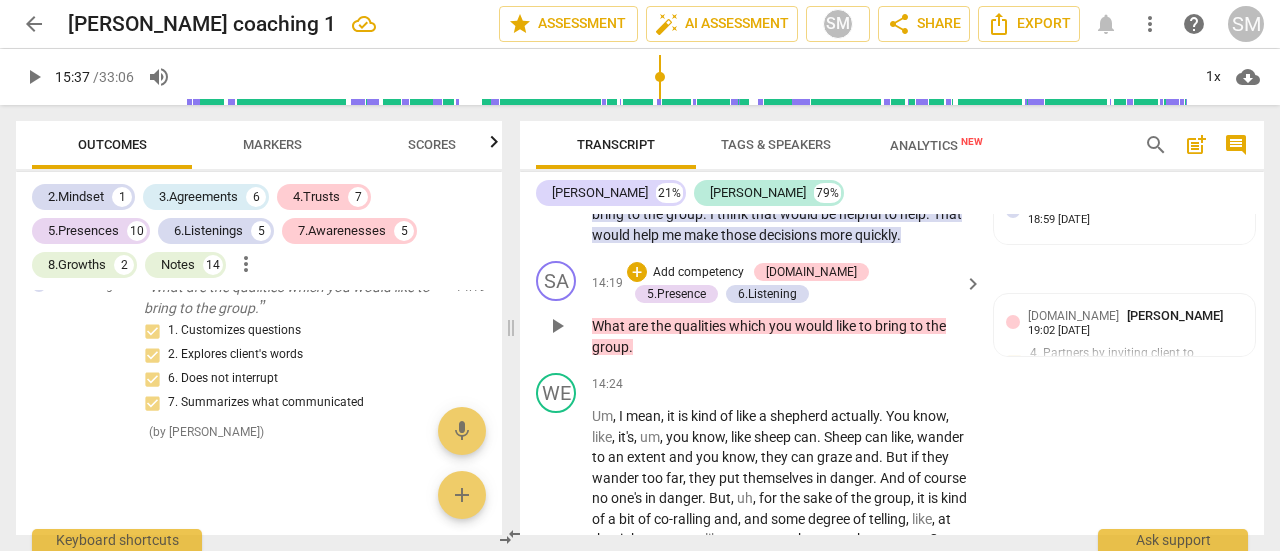 click on "Add competency" at bounding box center (698, 273) 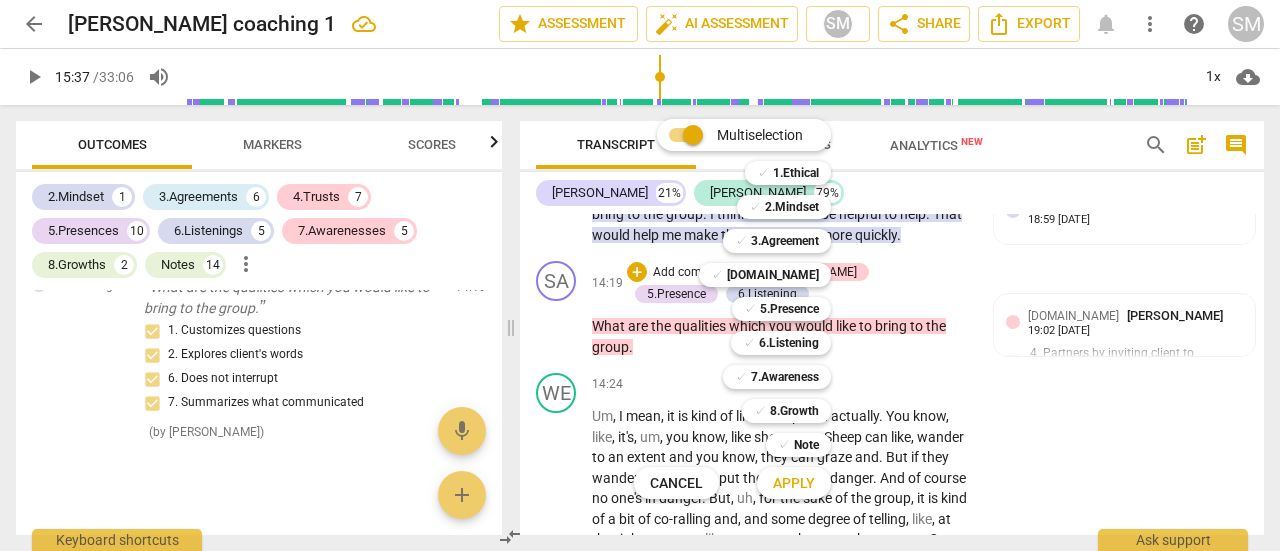 click on "Multiselection m ✓ 1.Ethical 1 ✓ 2.Mindset 2 ✓ 3.Agreement 3 ✓ [DOMAIN_NAME] 4 ✓ 5.Presence 5 ✓ 6.Listening 6 ✓ 7.Awareness 7 ✓ 8.Growth 8 ✓ Note 9 Cancel c Apply x" at bounding box center (747, 309) 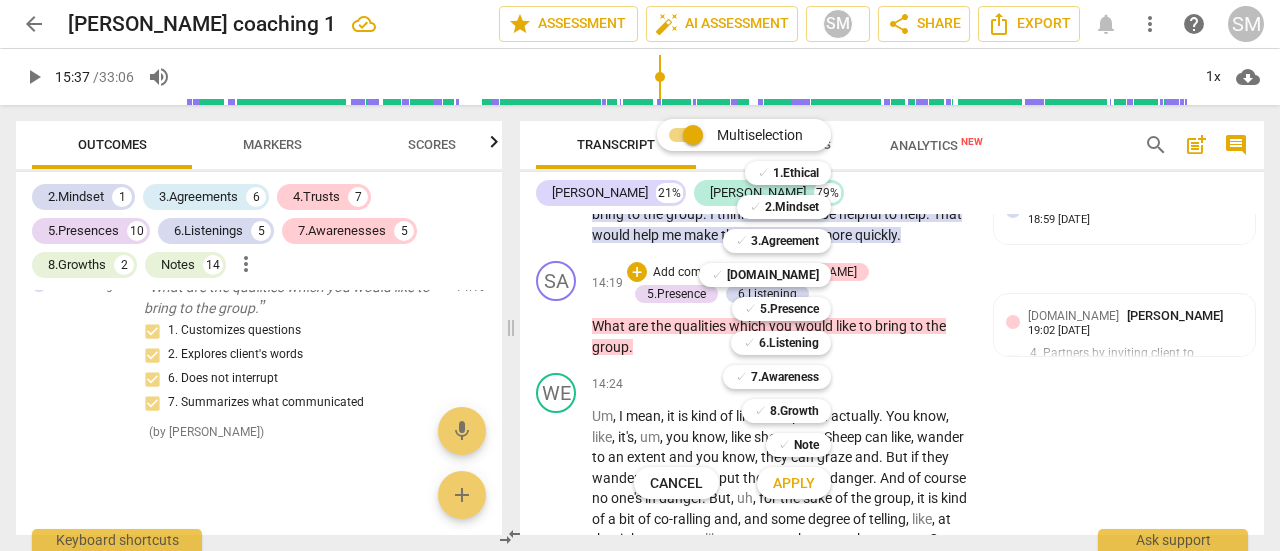 click on "7.Awareness" at bounding box center [785, 377] 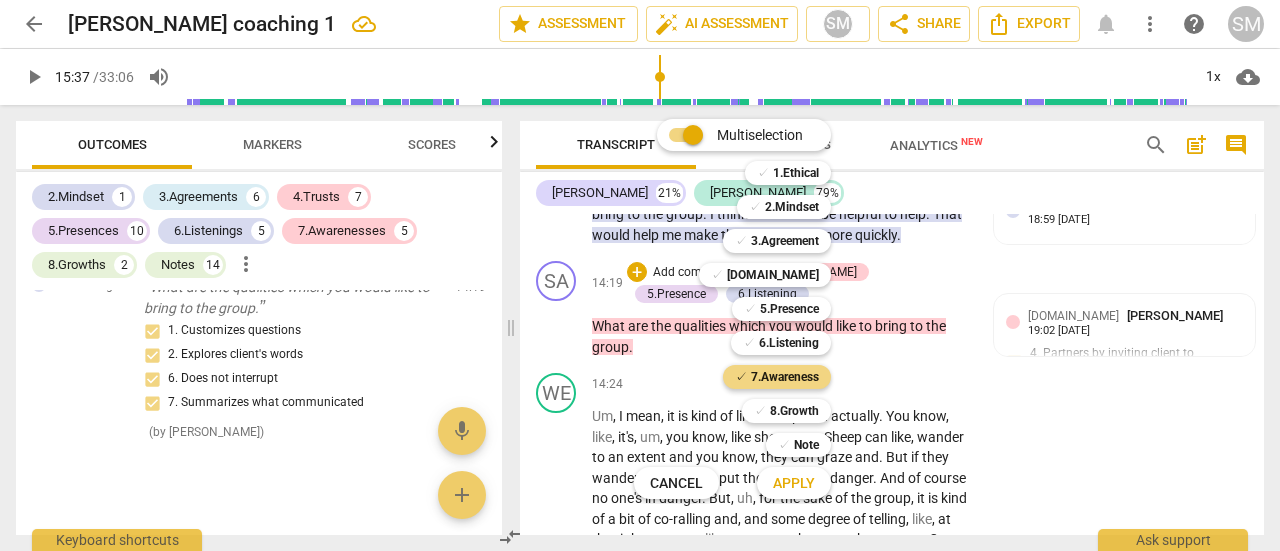click on "Apply" at bounding box center [794, 483] 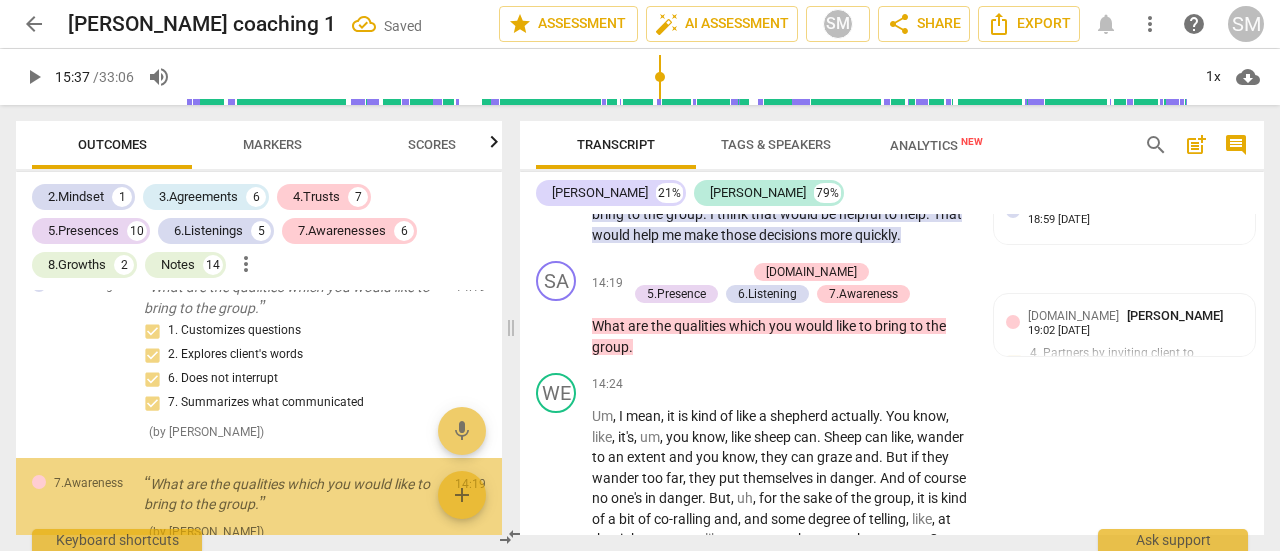 scroll, scrollTop: 4507, scrollLeft: 0, axis: vertical 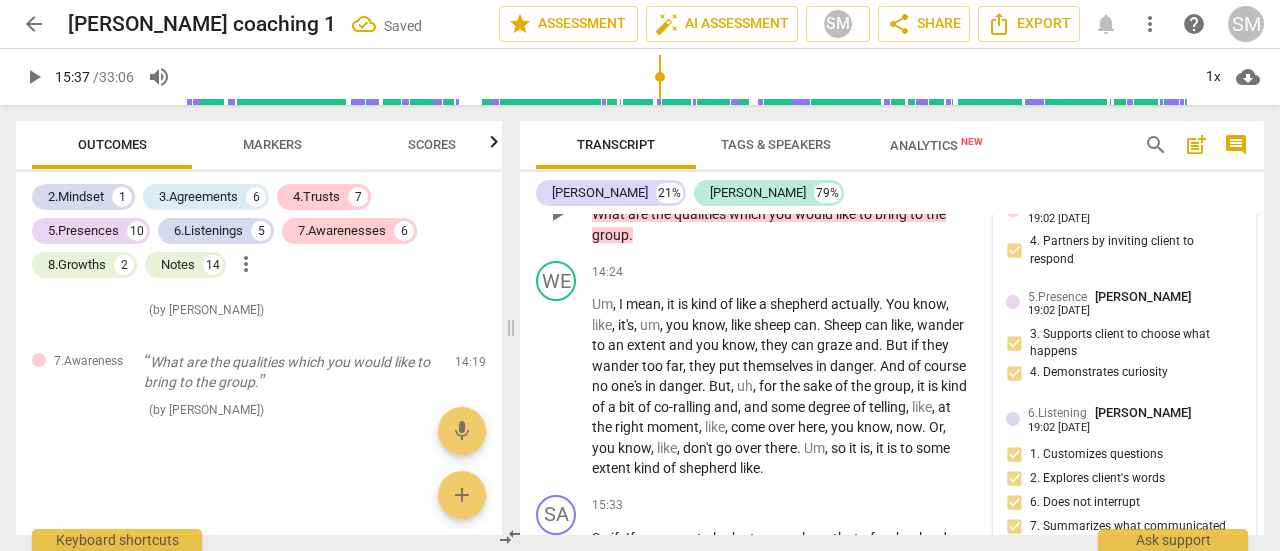 click on "[DOMAIN_NAME] [PERSON_NAME] Chawla 19:02 [DATE]" at bounding box center [1135, 209] 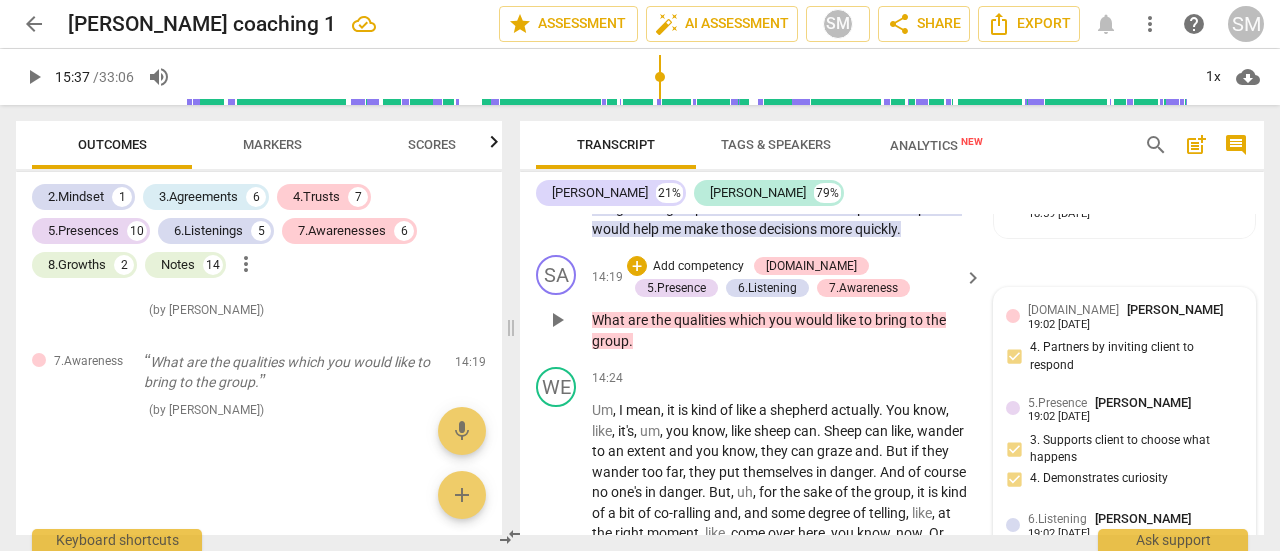 scroll, scrollTop: 4395, scrollLeft: 0, axis: vertical 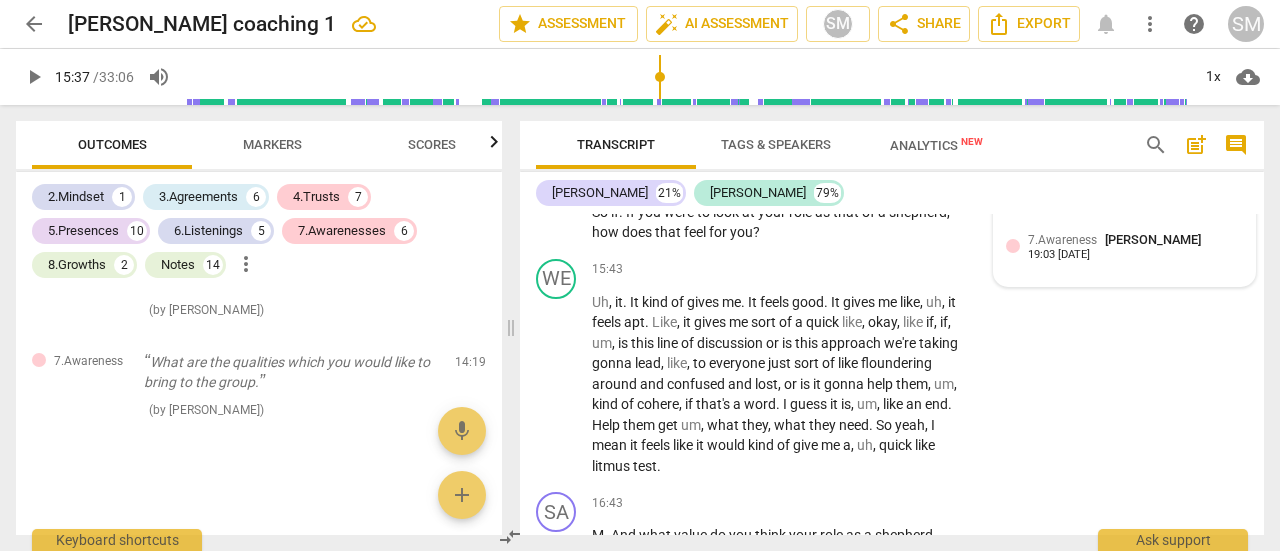 click on "7.Awareness" at bounding box center (1062, 240) 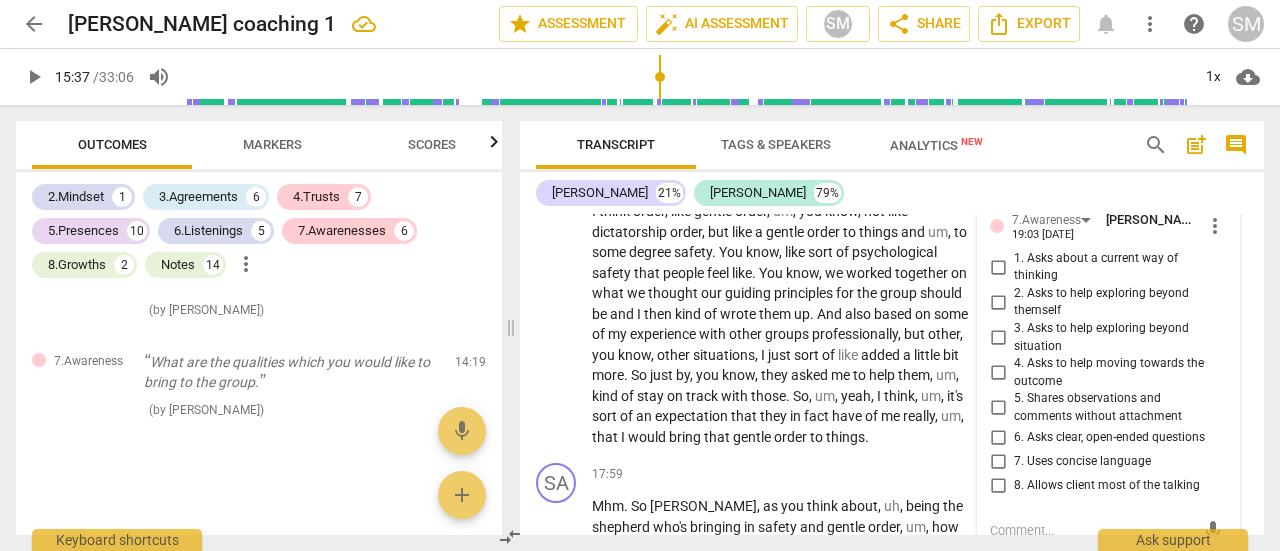 scroll, scrollTop: 5246, scrollLeft: 0, axis: vertical 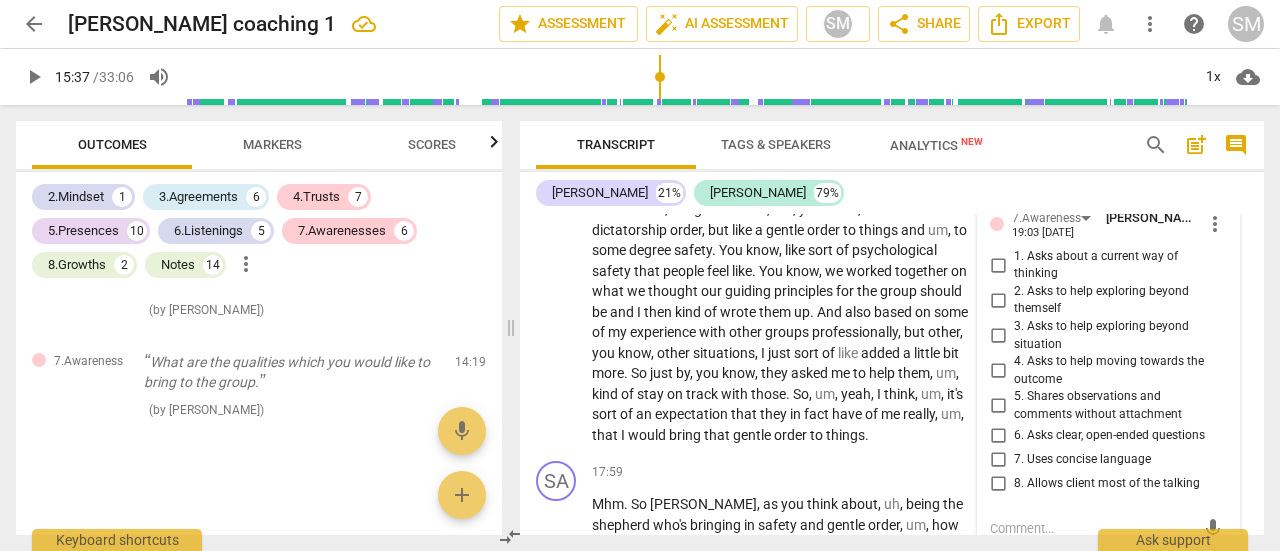 click on "1. Asks about a current way of thinking" at bounding box center (998, 265) 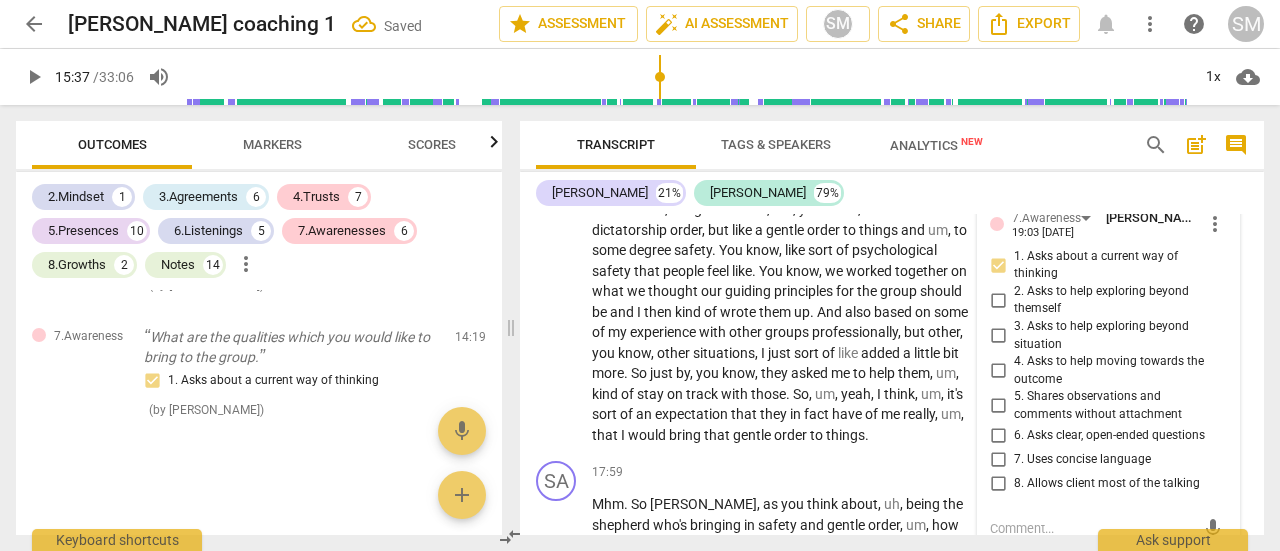 click on "4. Asks to help moving towards the outcome" at bounding box center (998, 371) 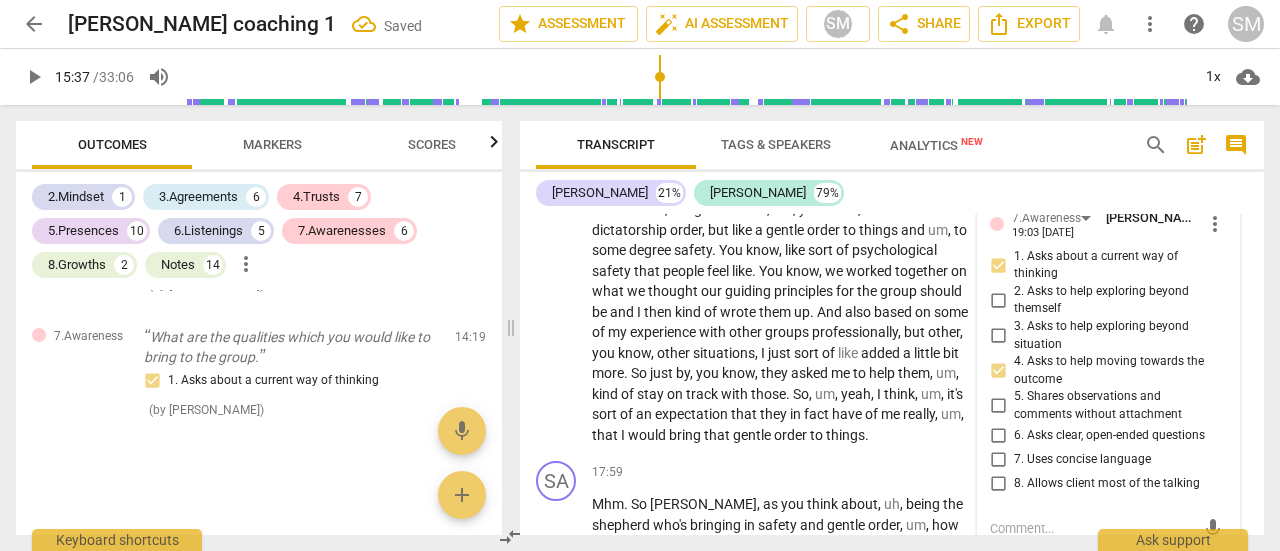 click on "6. Asks clear, open-ended questions" at bounding box center (998, 435) 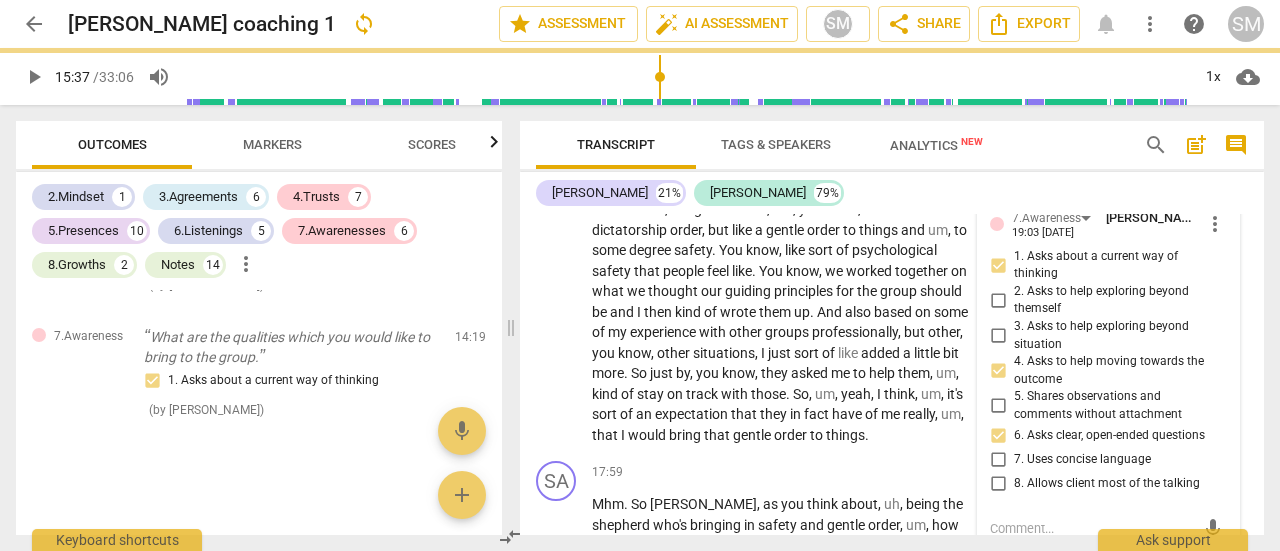 click on "7. Uses concise language" at bounding box center [998, 459] 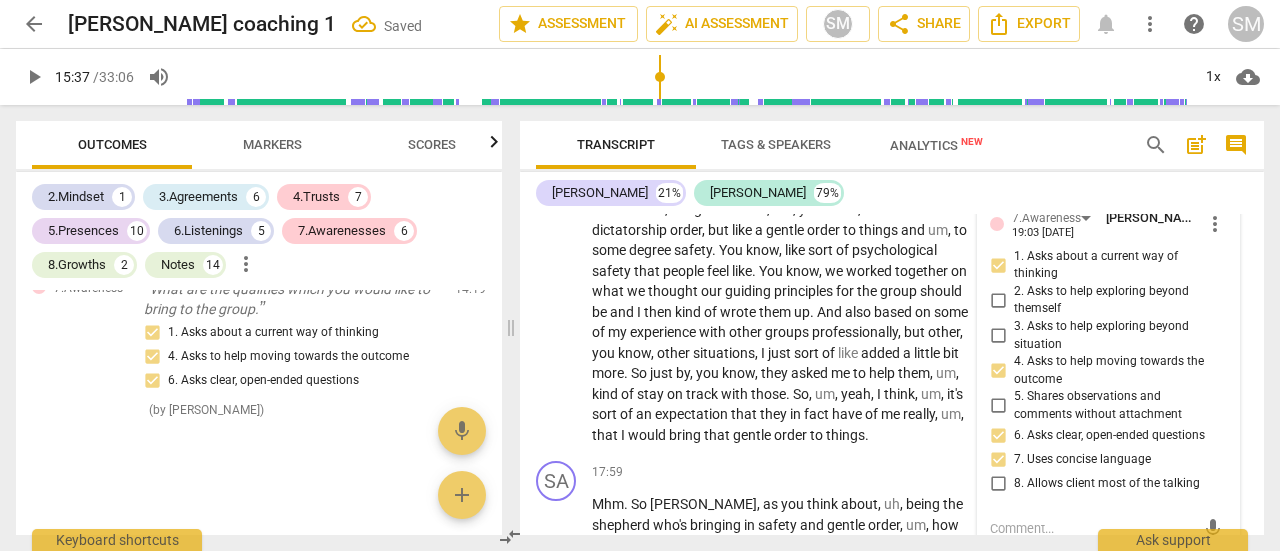 click on "8. Allows client most of the talking" at bounding box center (998, 483) 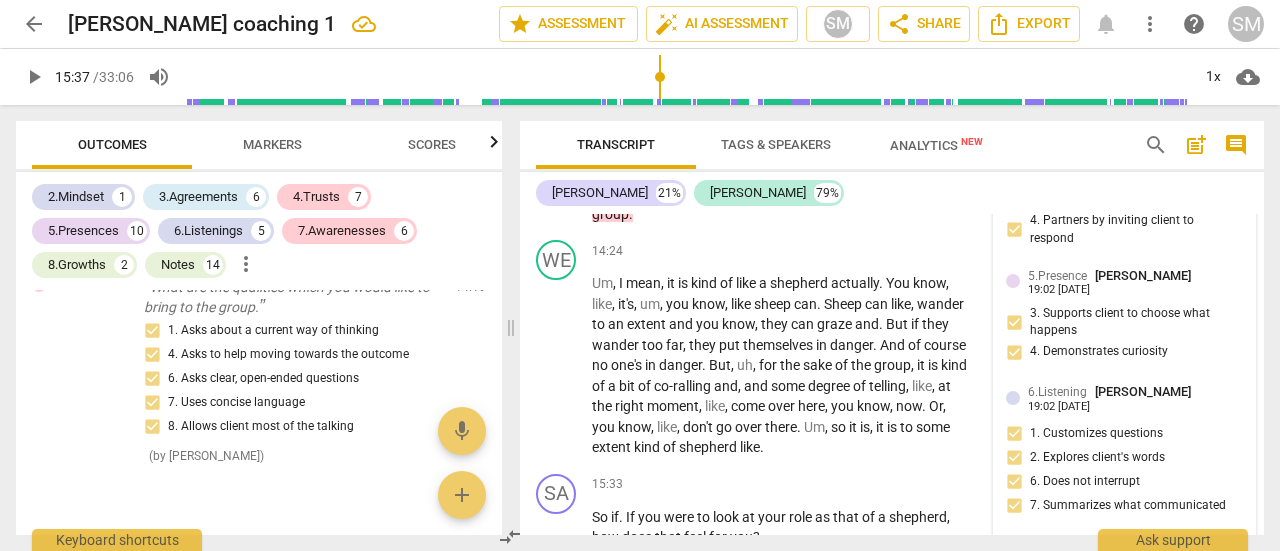 scroll, scrollTop: 4498, scrollLeft: 0, axis: vertical 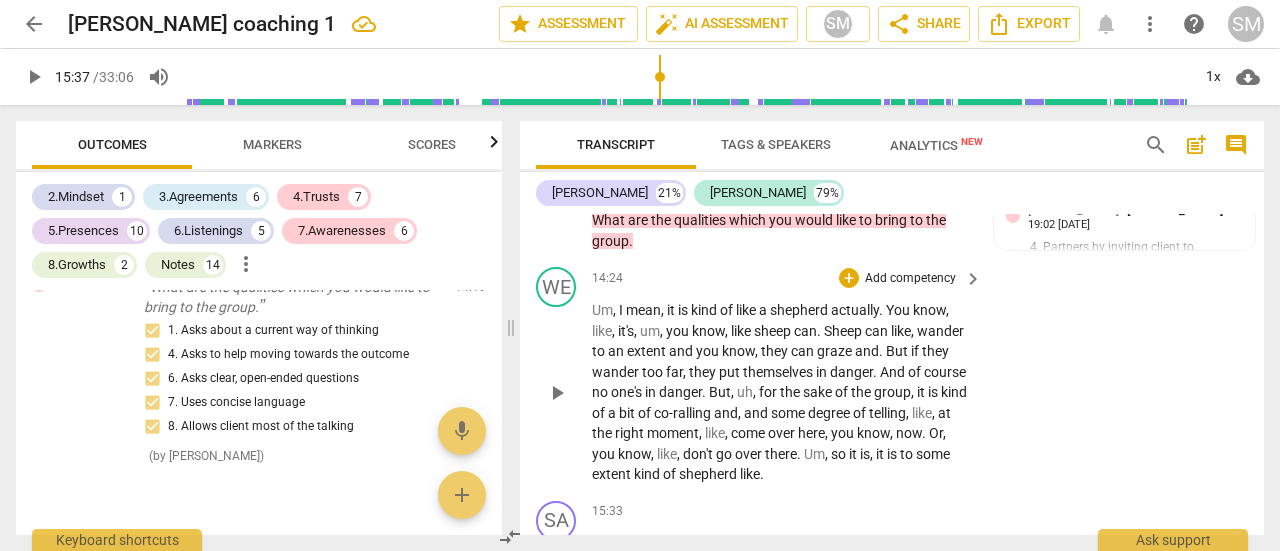 click on "know" at bounding box center [929, 310] 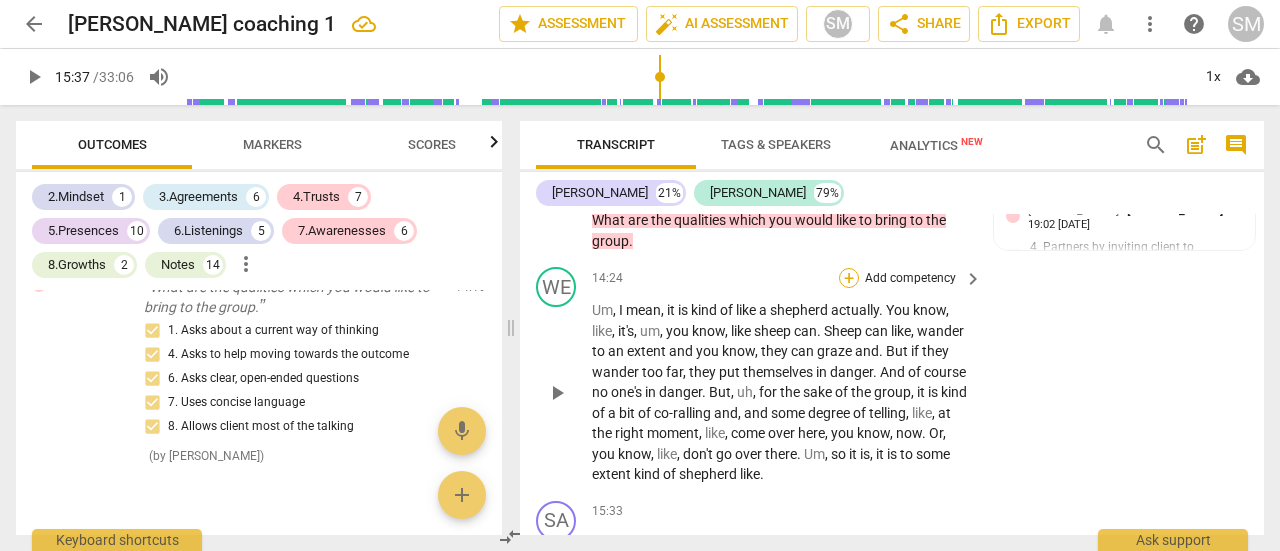 click on "+" at bounding box center (849, 278) 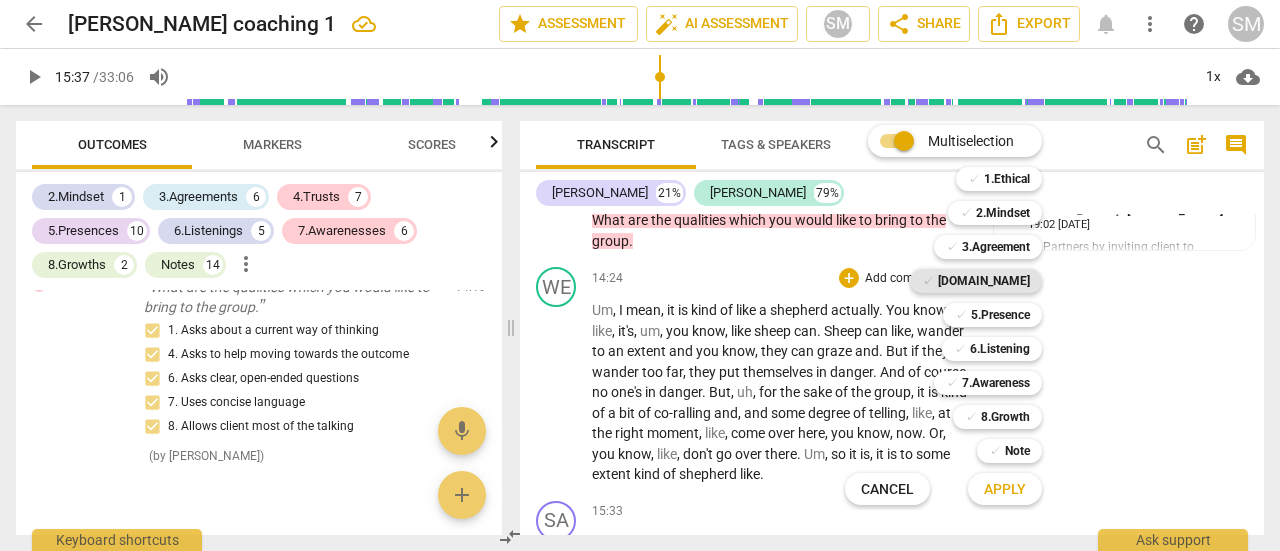 click on "[DOMAIN_NAME]" at bounding box center [984, 281] 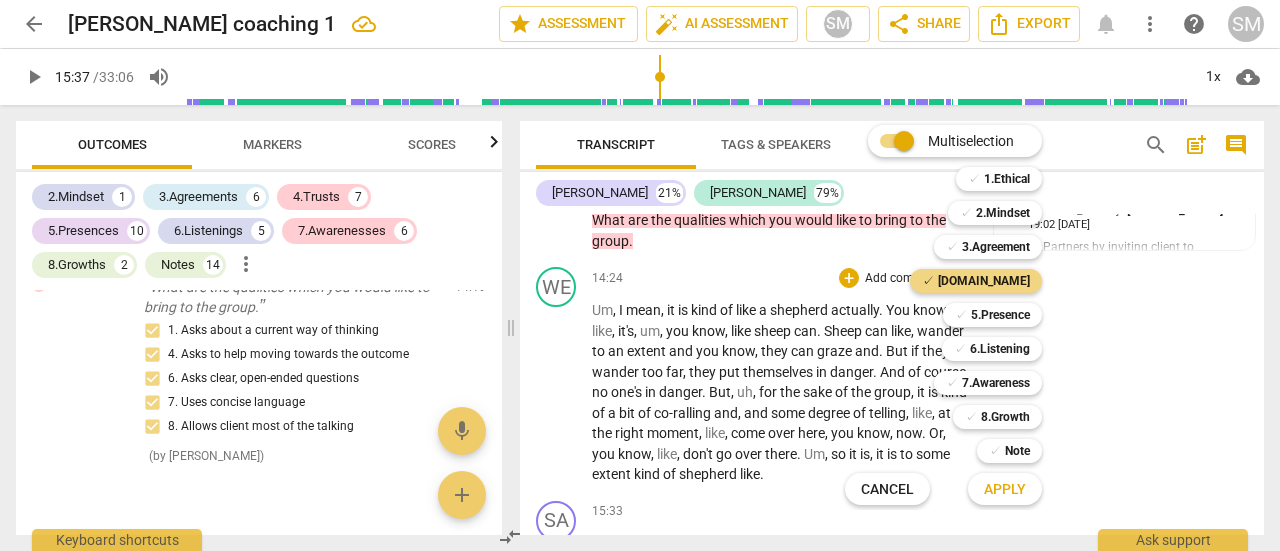click on "Apply" at bounding box center [1005, 489] 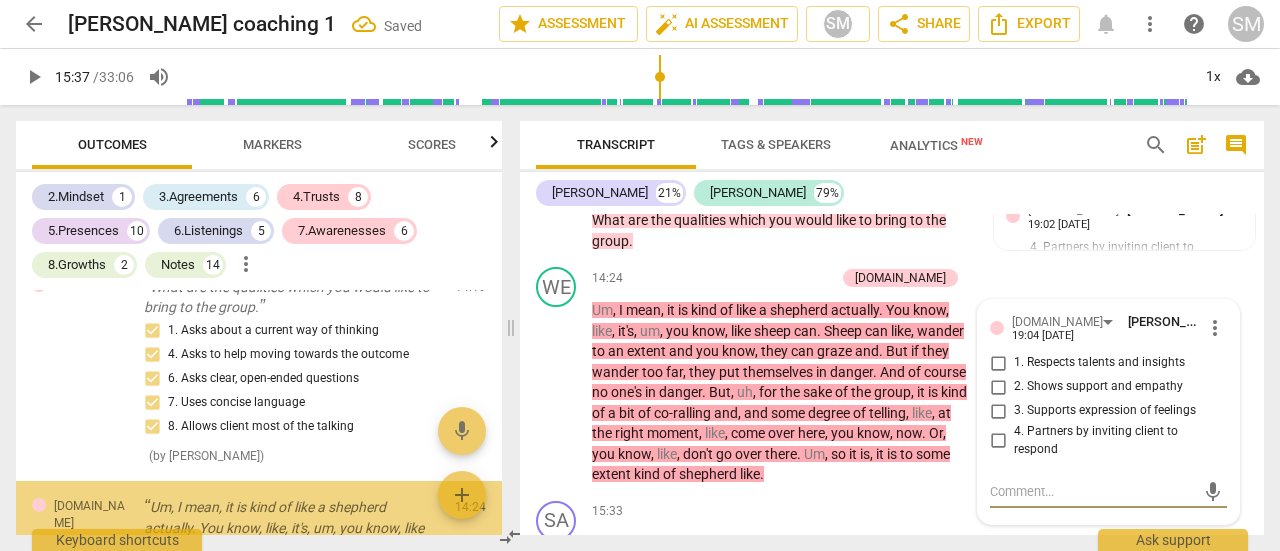 scroll, scrollTop: 4500, scrollLeft: 0, axis: vertical 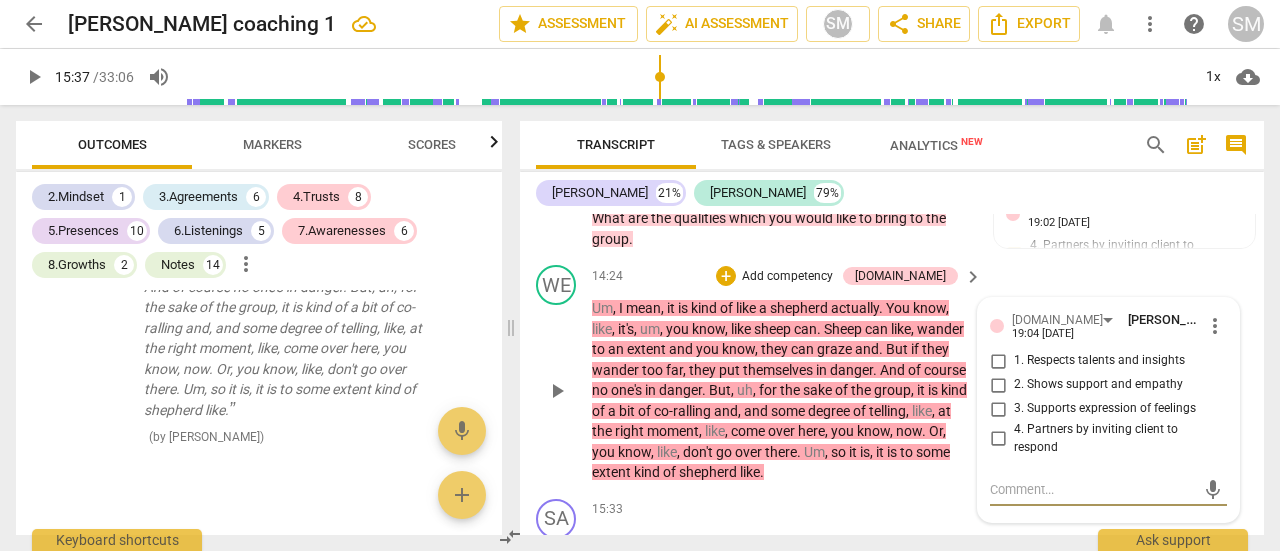 click on "4. Partners by inviting client to respond" at bounding box center (998, 439) 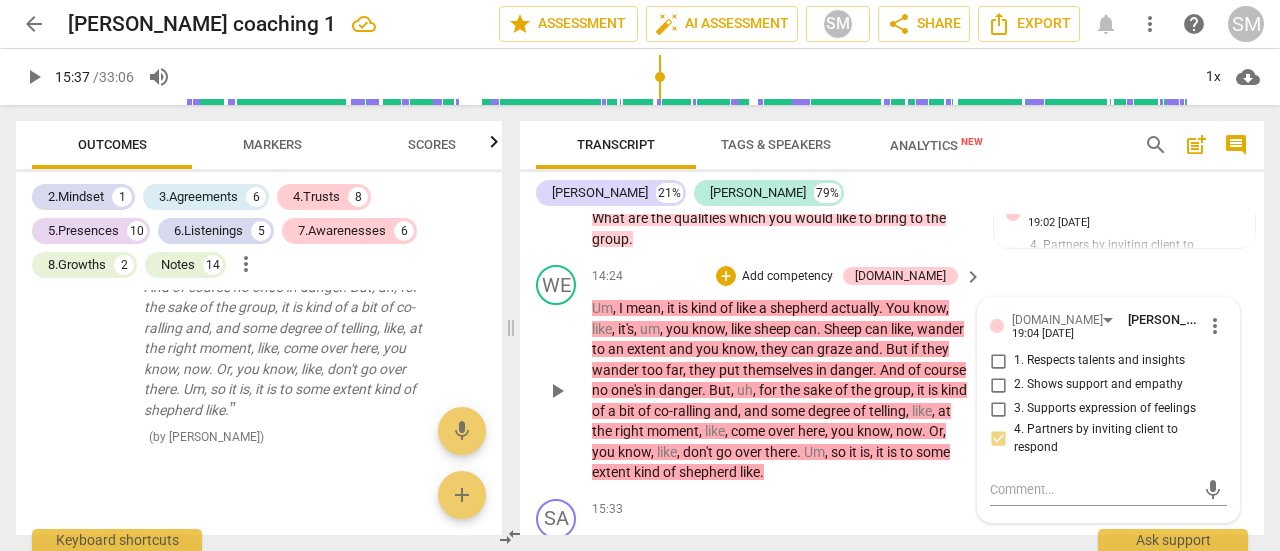 click on "WE play_arrow pause 14:24 + Add competency [DOMAIN_NAME] keyboard_arrow_right Um ,   I   mean ,   it   is   kind   of   like   a   shepherd   actually .   You   know ,   like ,   it's ,   um ,   you   know ,   like   sheep   can .   Sheep   can   like ,   wander   to   an   extent   and   you   know ,   they   can   graze   and .   But   if   they   wander   too   far ,   they   put   themselves   in   danger .   And   of   course   no   one's   in   danger .   But ,   uh ,   for   the   sake   of   the   group ,   it   is   kind   of   a   bit   of   co-ralling   and ,   and   some   degree   of   telling ,   like ,   at   the   right   moment ,   like ,   come   over   here ,   you   know ,   now .   Or ,   you   know ,   like ,   don't   go   over   there .   Um ,   so   it   is ,   it   is   to   some   extent   kind   of   shepherd   like . [DOMAIN_NAME] [PERSON_NAME] 19:04 [DATE] more_vert 1. Respects talents and insights 2. Shows support and empathy 3. Supports expression of feelings mic" at bounding box center [892, 374] 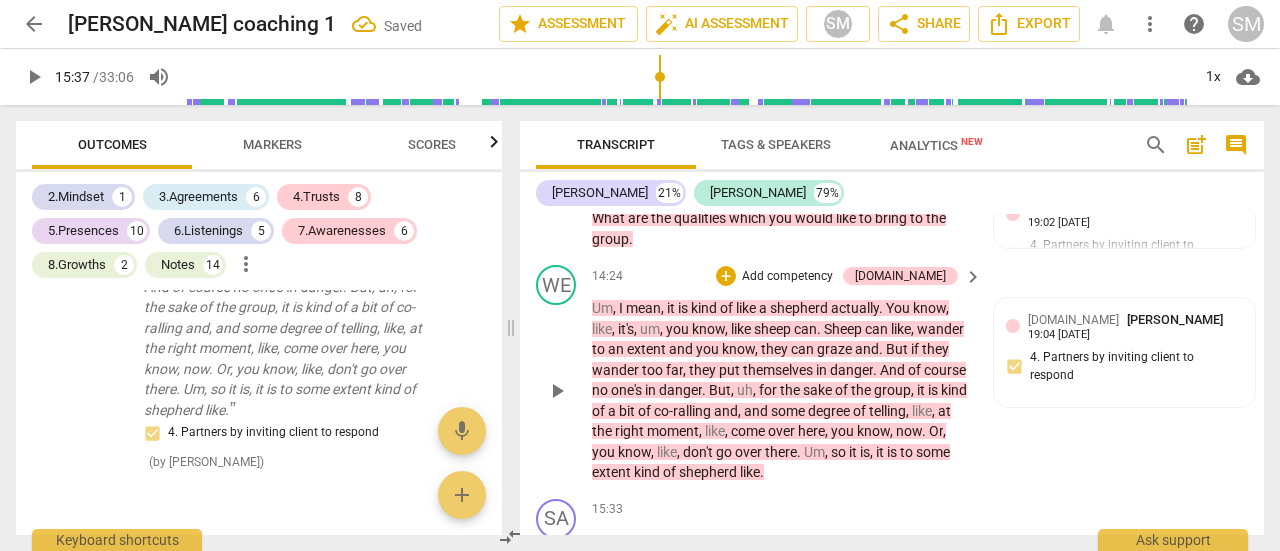 click on "+" at bounding box center (726, 276) 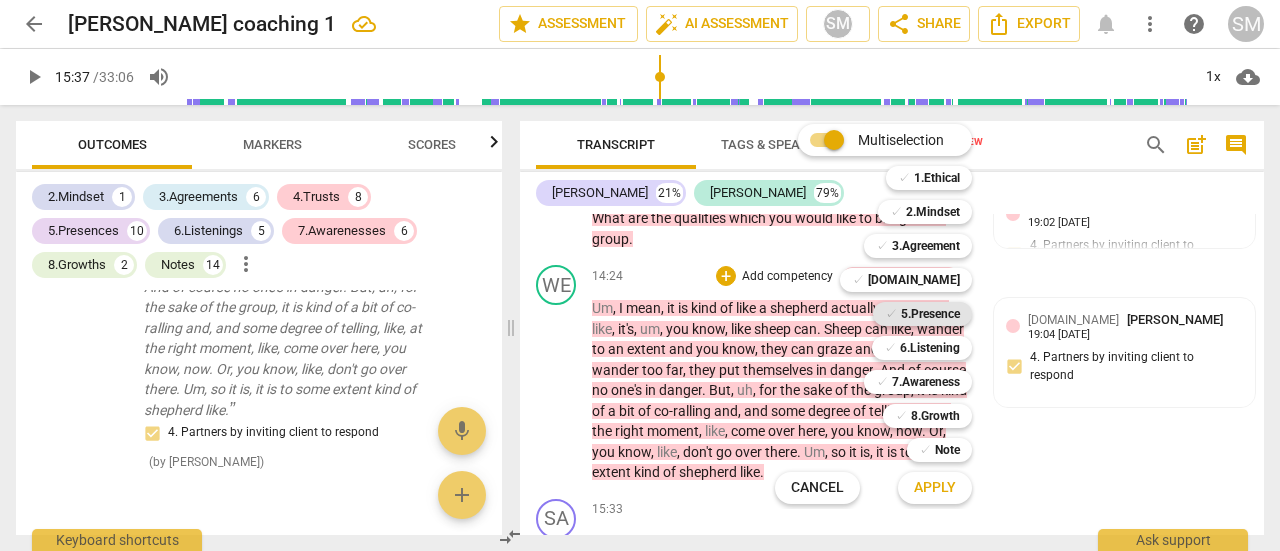 click on "5.Presence" at bounding box center [930, 314] 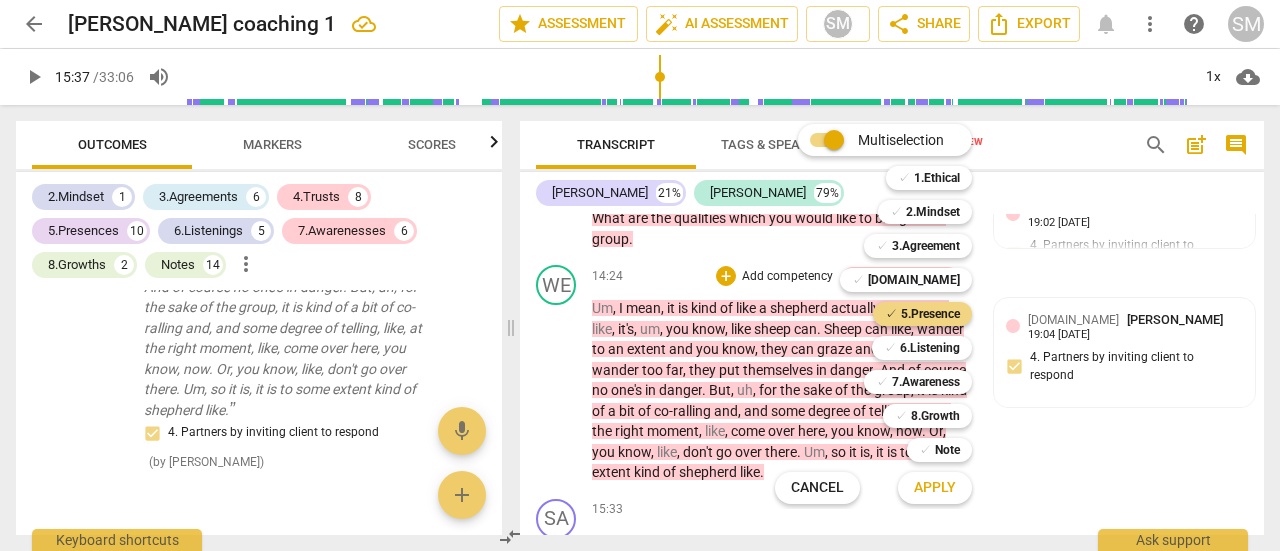 click on "Apply" at bounding box center [935, 488] 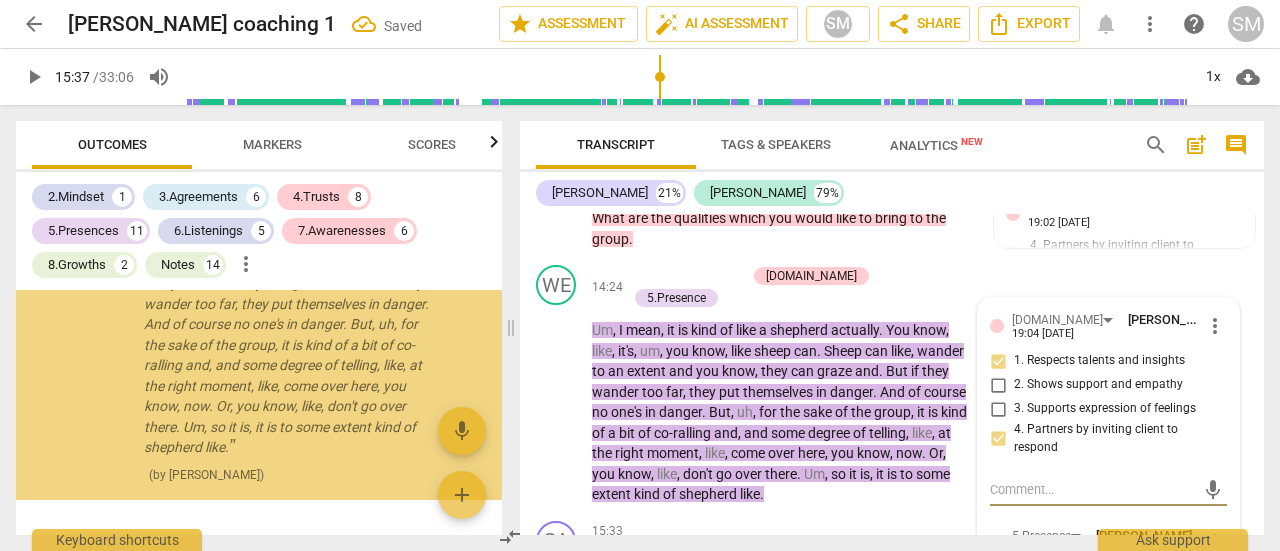 scroll, scrollTop: 11369, scrollLeft: 0, axis: vertical 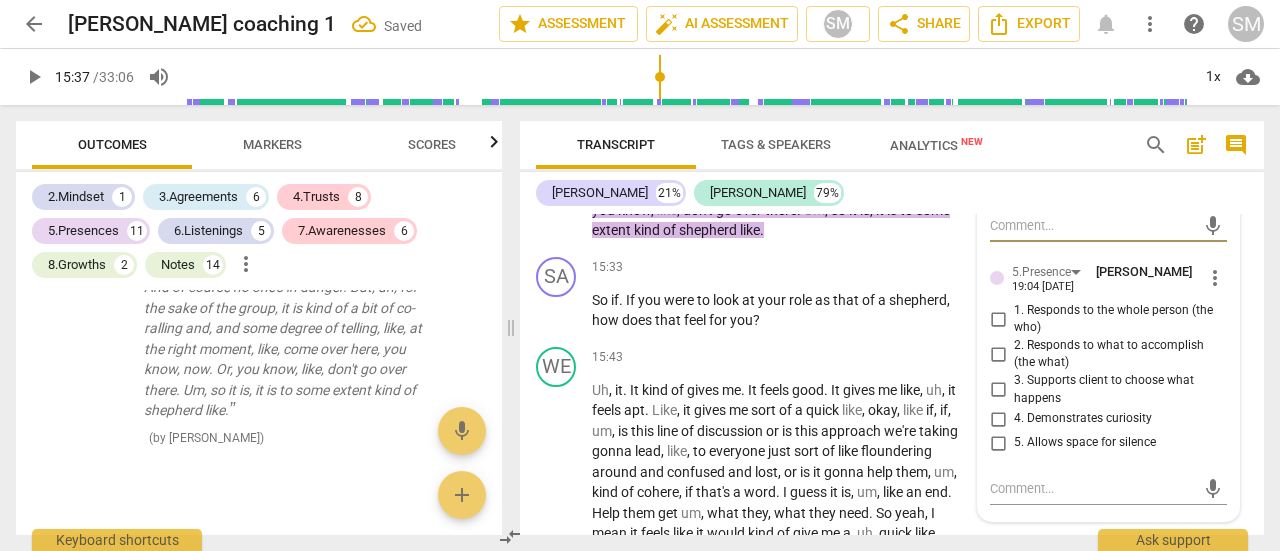 click on "2. Responds to what to accomplish (the what)" at bounding box center (998, 354) 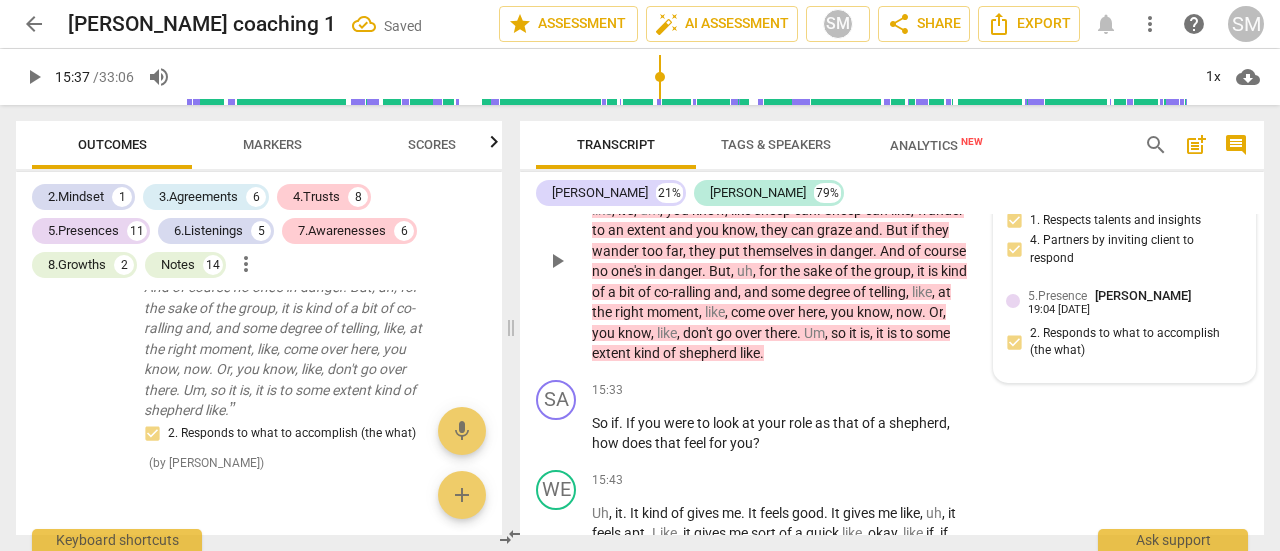 scroll, scrollTop: 4607, scrollLeft: 0, axis: vertical 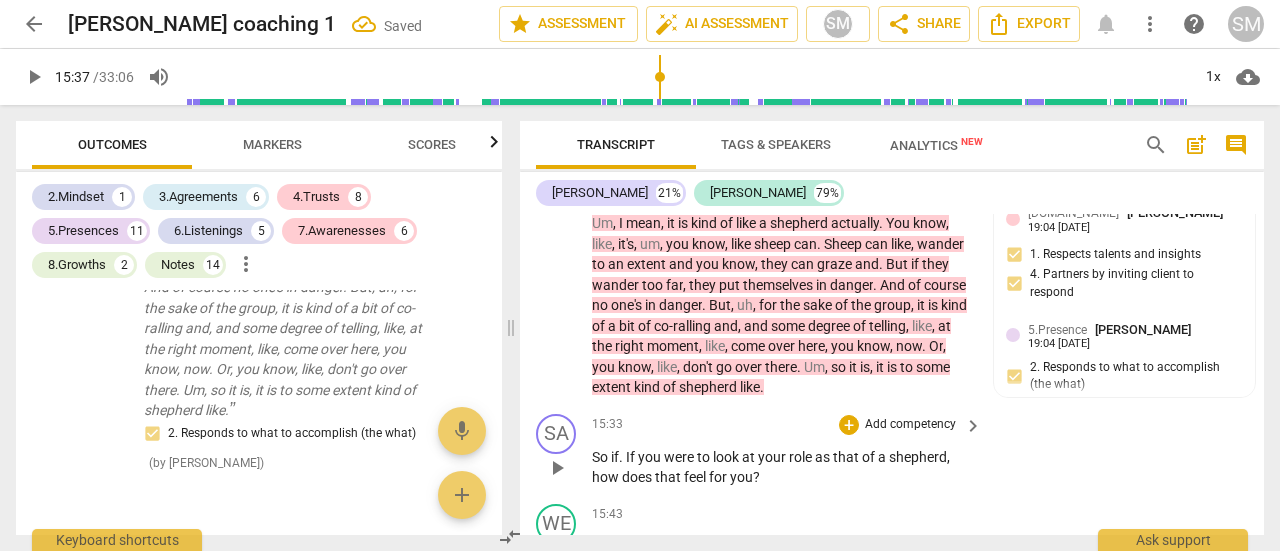 click on "a" at bounding box center [883, 457] 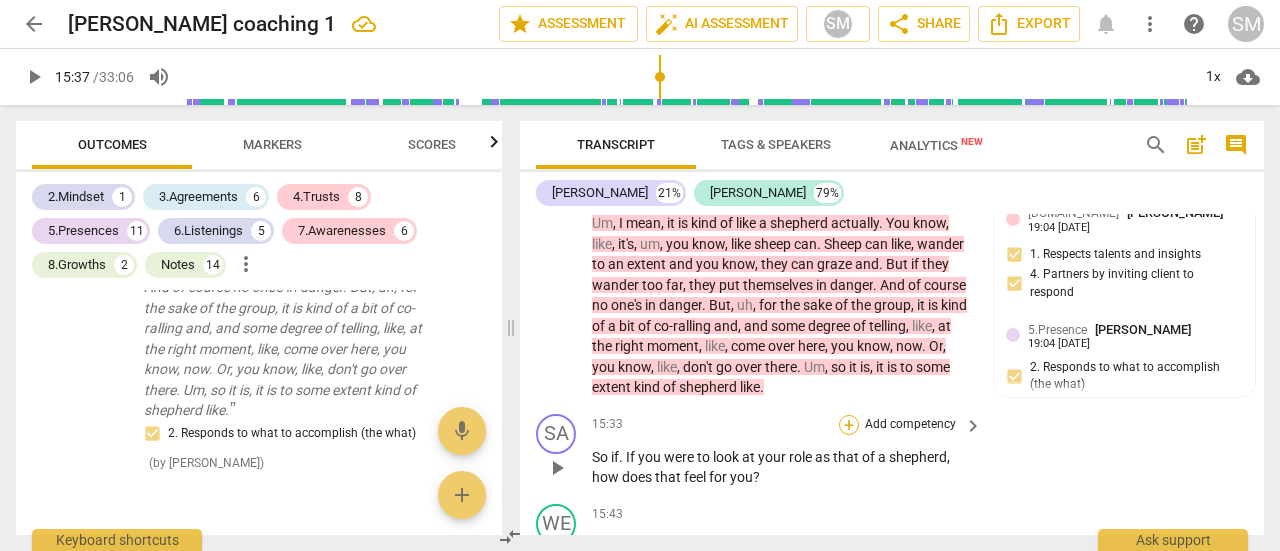 click on "+" at bounding box center (849, 425) 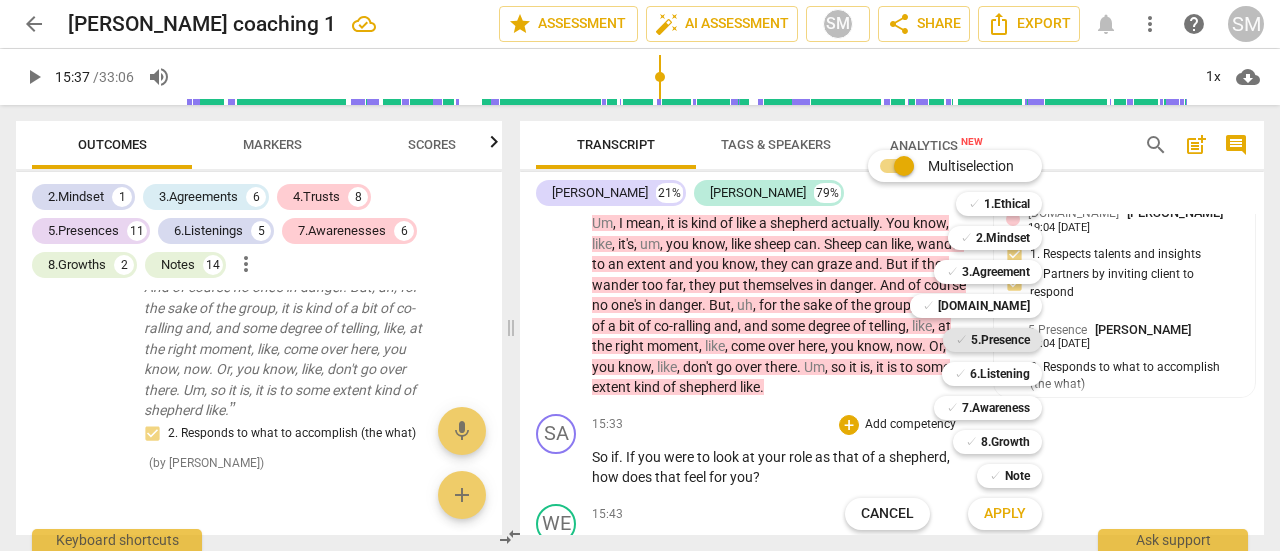 click on "5.Presence" at bounding box center [1000, 340] 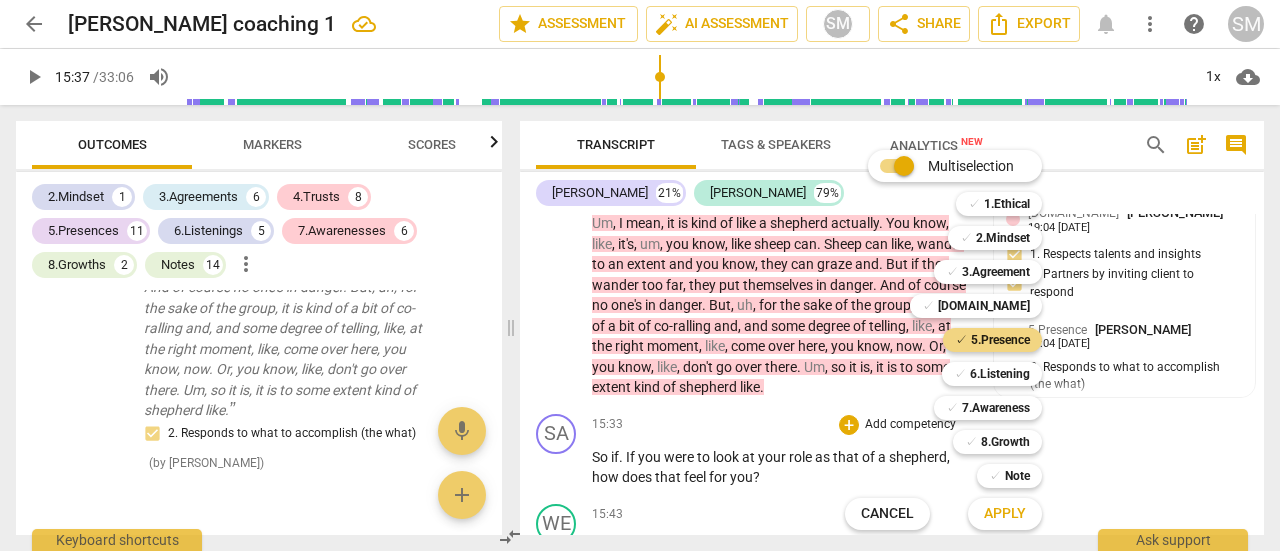 click on "Apply" at bounding box center [1005, 514] 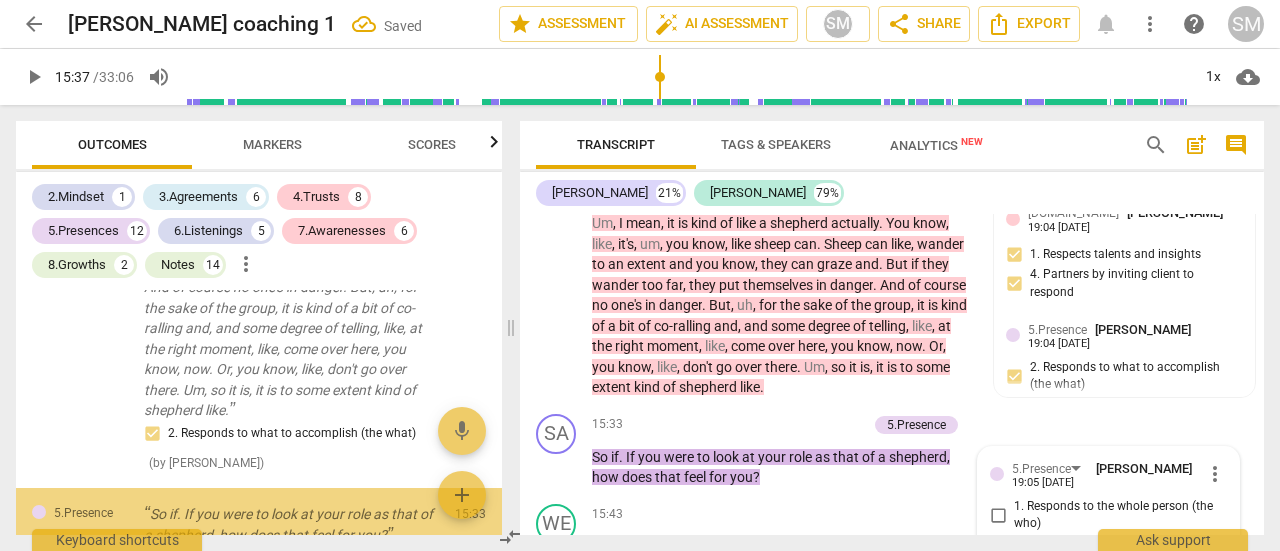 scroll, scrollTop: 4932, scrollLeft: 0, axis: vertical 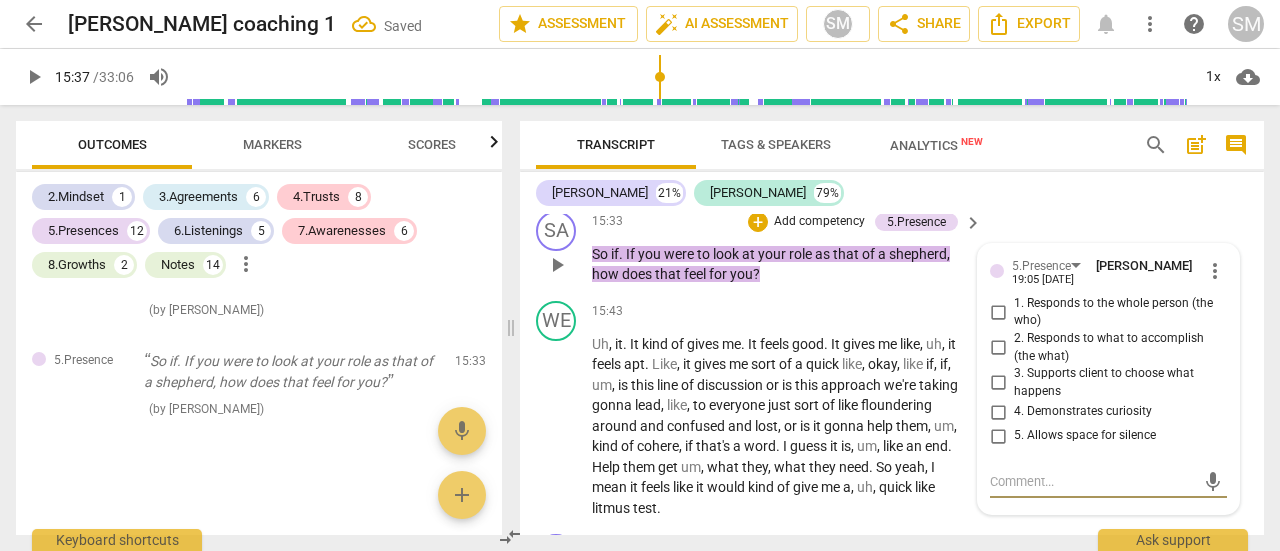 click on "1. Responds to the whole person (the who)" at bounding box center [998, 312] 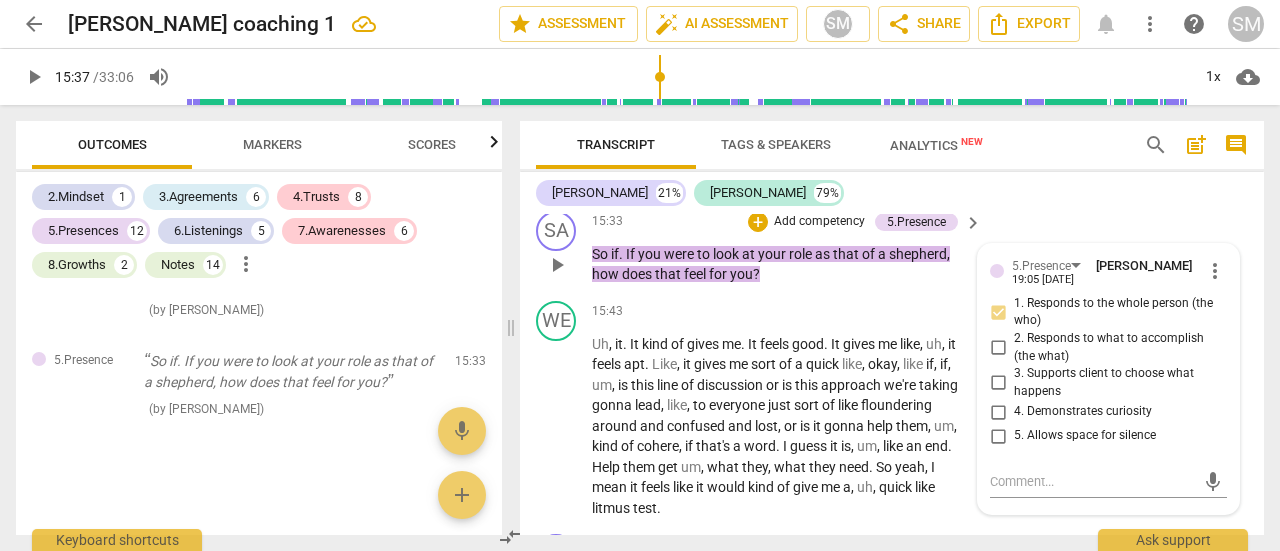 click on "3. Supports client to choose what happens" at bounding box center [998, 383] 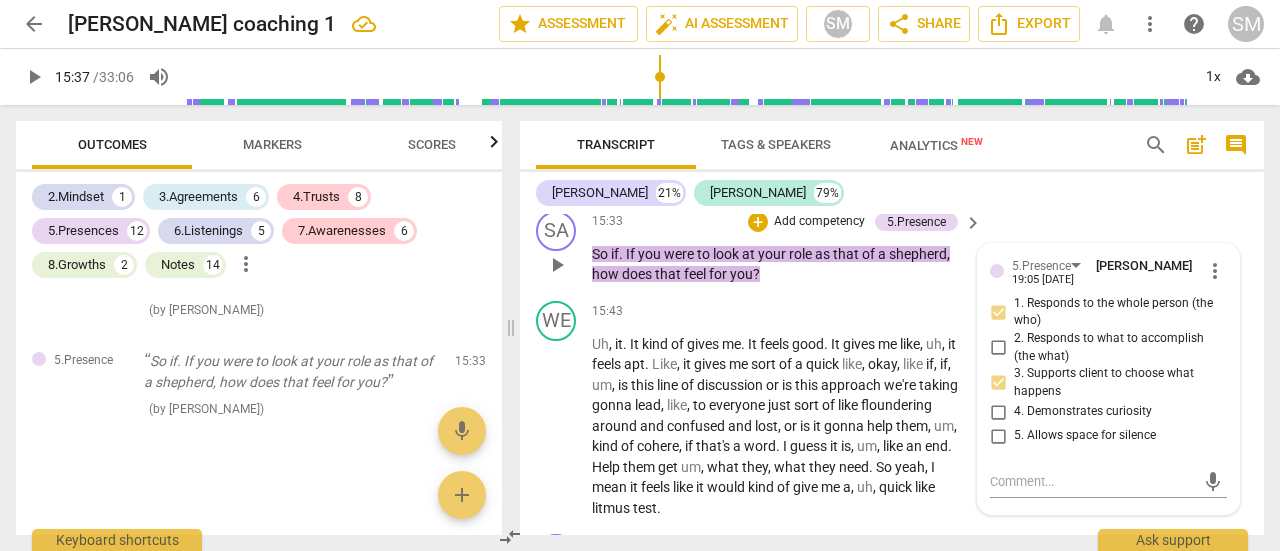 click on "4. Demonstrates curiosity" at bounding box center (998, 412) 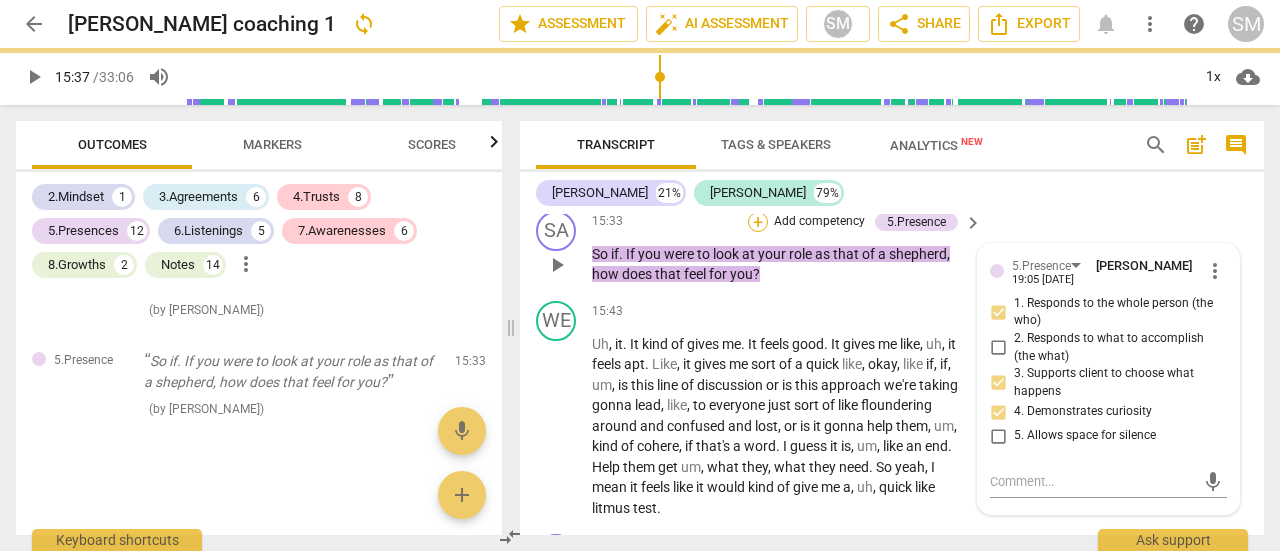 click on "+" at bounding box center [758, 222] 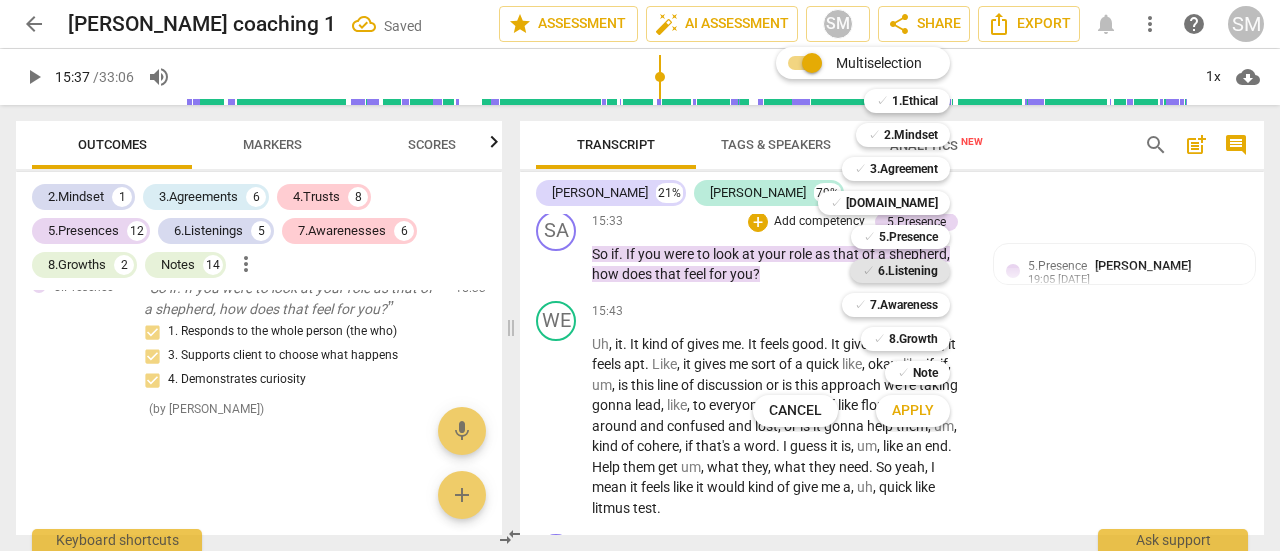 click on "6.Listening" at bounding box center (908, 271) 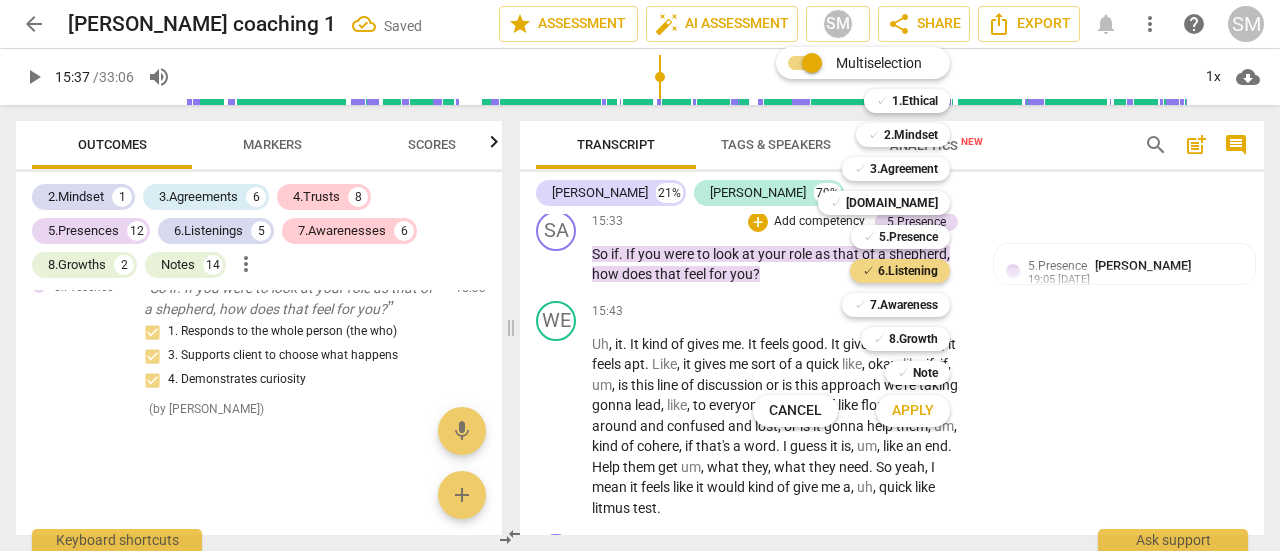click on "Apply" at bounding box center (913, 411) 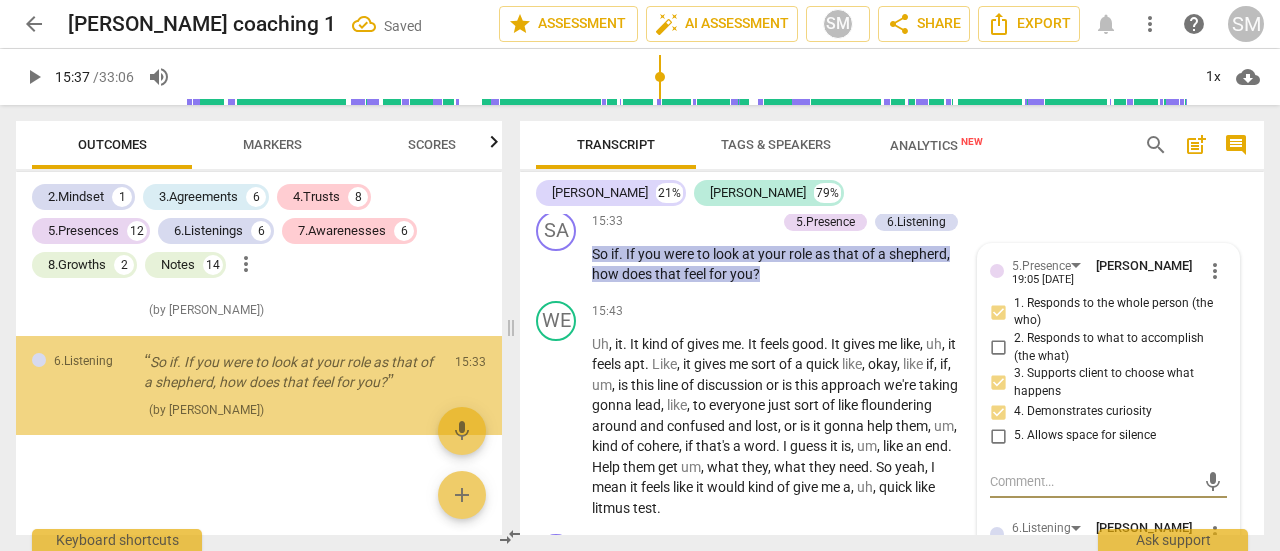 scroll, scrollTop: 11793, scrollLeft: 0, axis: vertical 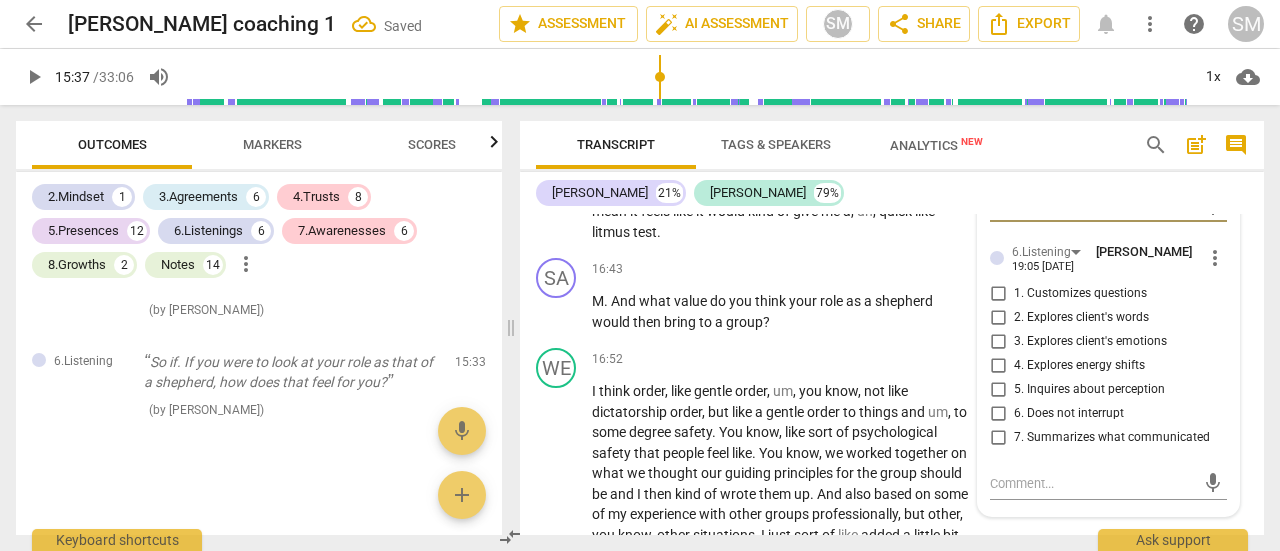 click on "1. Customizes questions" at bounding box center [998, 294] 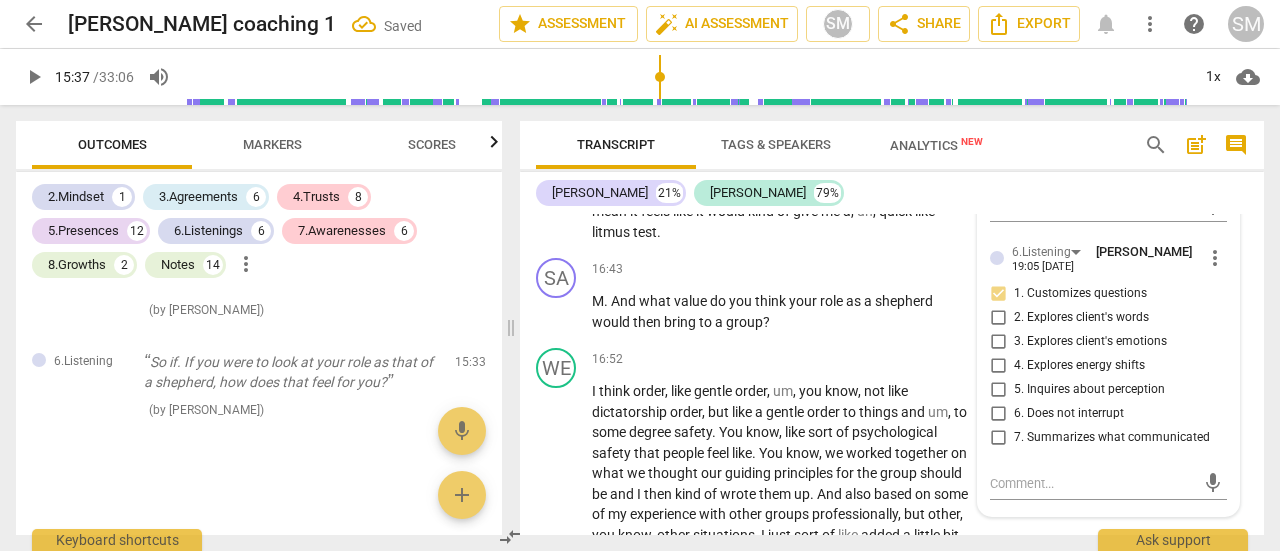 click on "3. Explores client's emotions" at bounding box center (998, 342) 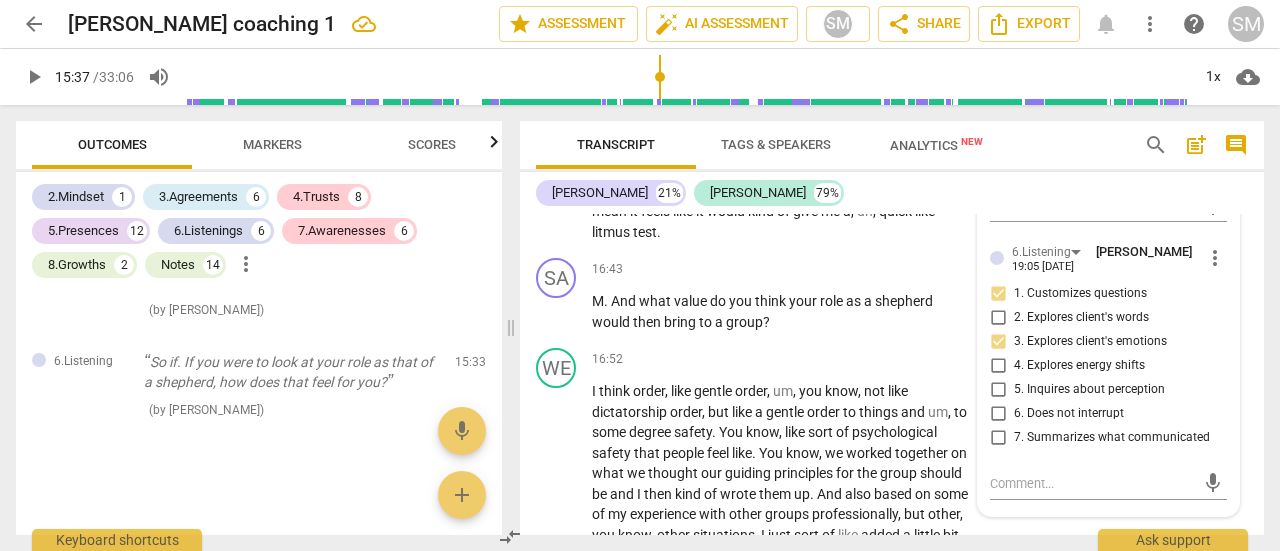 click on "2. Explores client's words" at bounding box center [998, 318] 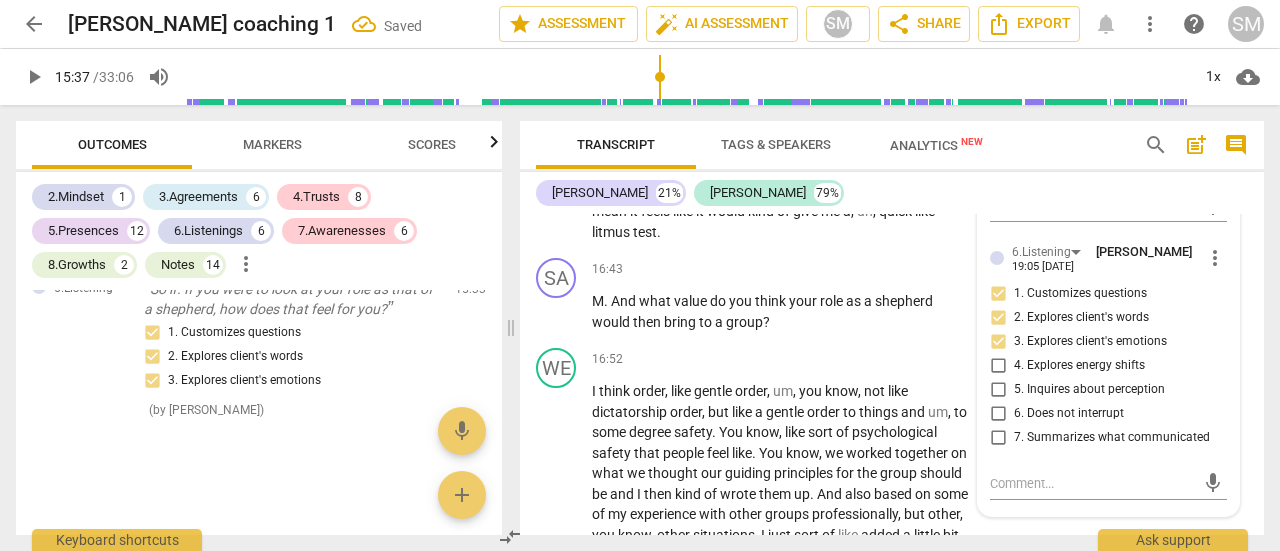 click on "5. Inquires about perception" at bounding box center [998, 390] 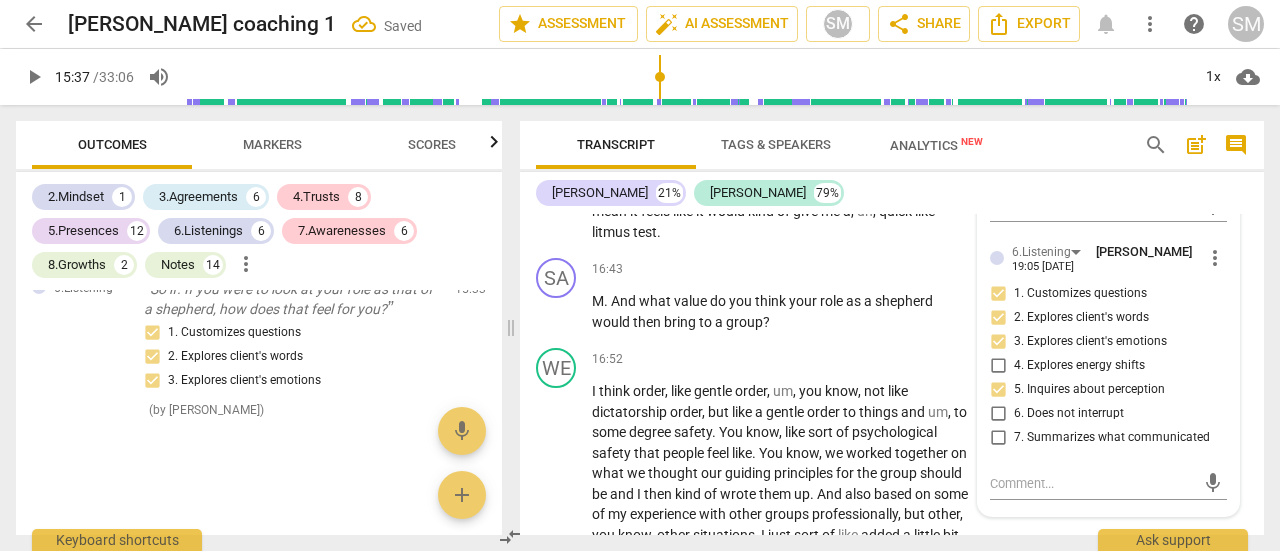click on "6. Does not interrupt" at bounding box center (998, 414) 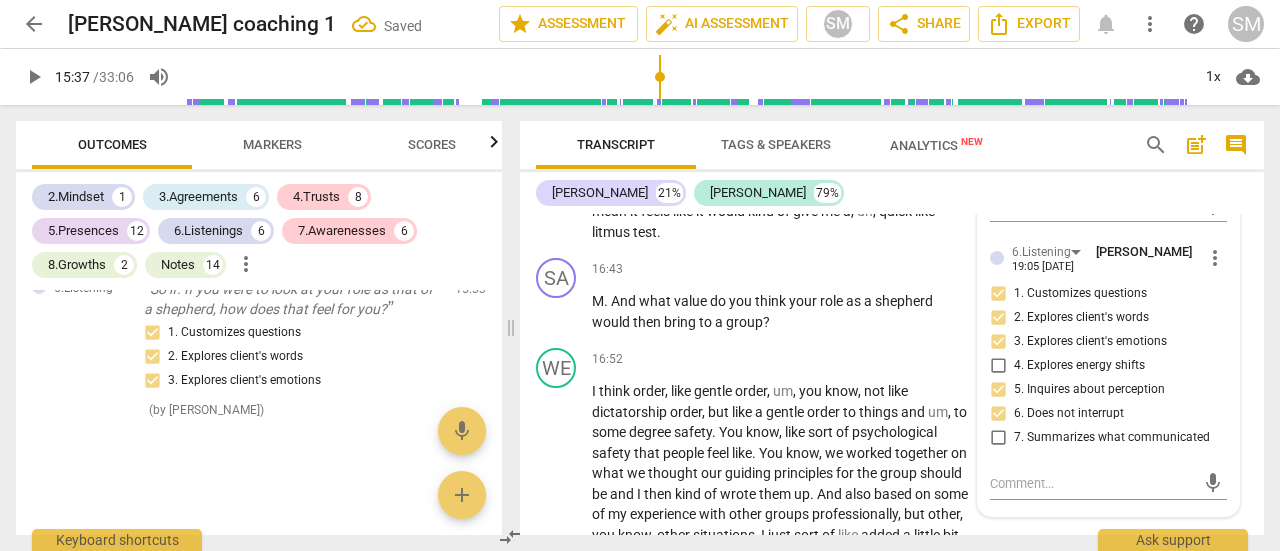 click on "7. Summarizes what communicated" at bounding box center (998, 438) 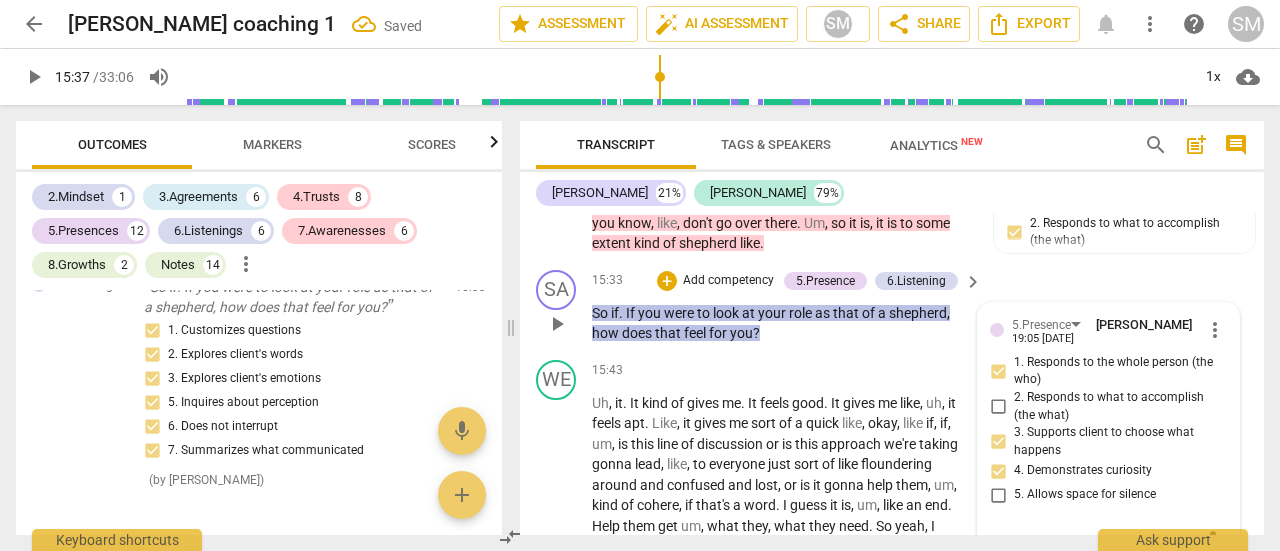scroll, scrollTop: 4735, scrollLeft: 0, axis: vertical 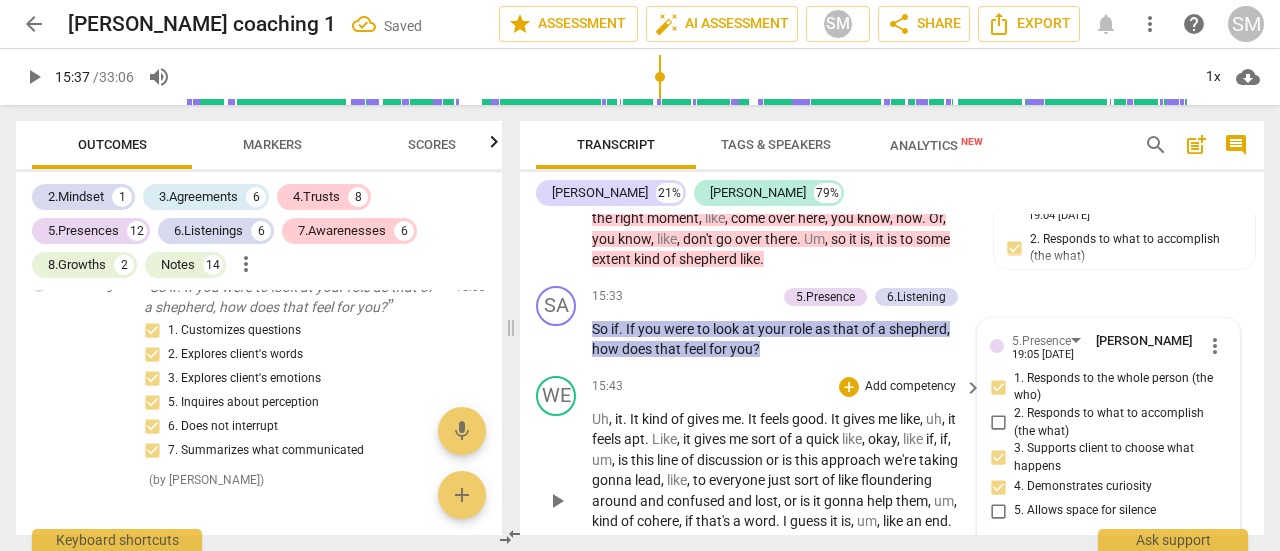 click on "Uh ,   it .   It   kind   of   gives   me .   It   feels   good .   It   gives   me   like ,   uh ,   it   feels   apt .   Like ,   it   gives   me   sort   of   a   quick   like ,   okay ,   like   if ,   if ,   um ,   is   this   line   of   discussion   or   is   this   approach   we're   taking   gonna   lead ,   like ,   to   everyone   just   sort   of   like   floundering   around   and   confused   and   lost ,   or   is   it   gonna   help   them ,   um ,   kind   of   cohere ,   if   that's   a   word .   I   guess   it   is ,   um ,   like   an   end .   Help   them   get   um ,   what   they ,   what   they   need .   So   yeah ,   I   mean   it   feels   like   it   would   kind   of   give   me   a ,   uh ,   quick   like   litmus   test ." at bounding box center (782, 501) 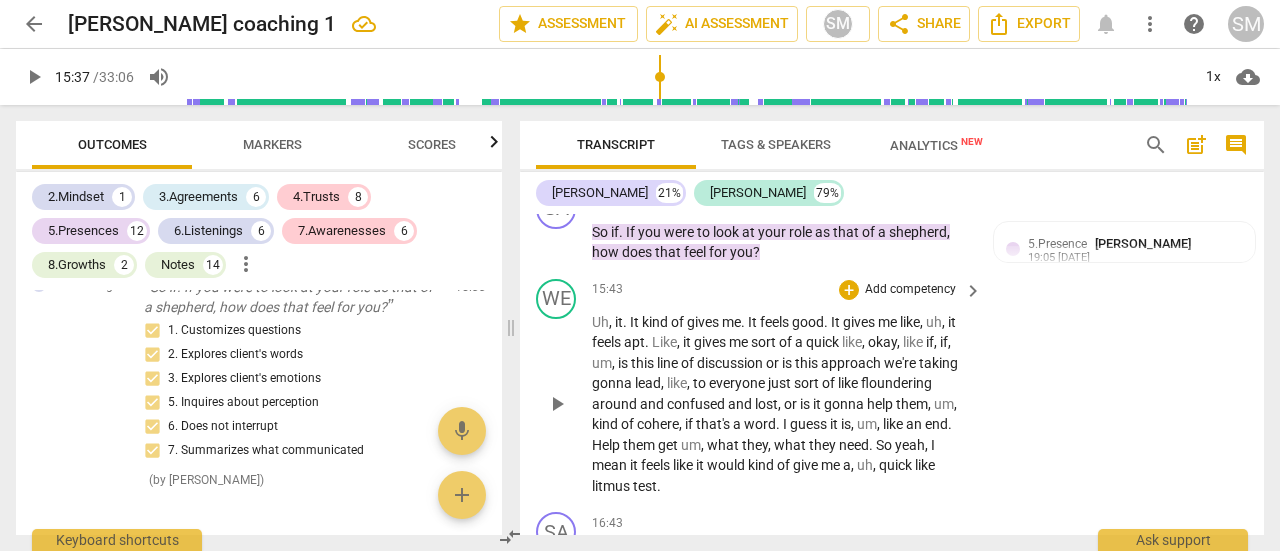 scroll, scrollTop: 4834, scrollLeft: 0, axis: vertical 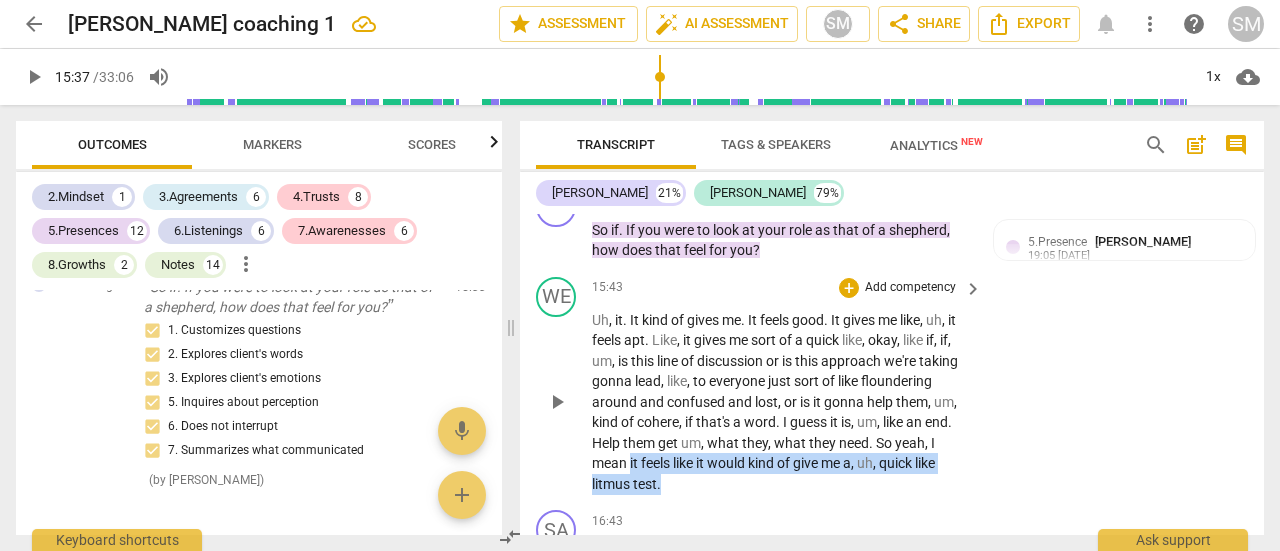 drag, startPoint x: 629, startPoint y: 483, endPoint x: 662, endPoint y: 500, distance: 37.12142 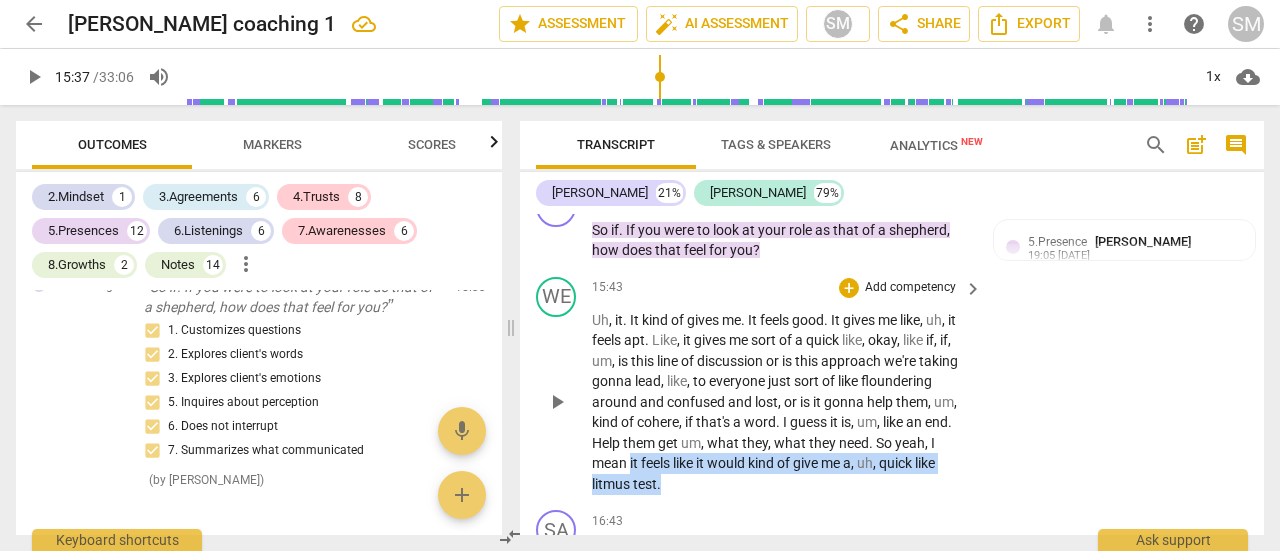 click on "Uh ,   it .   It   kind   of   gives   me .   It   feels   good .   It   gives   me   like ,   uh ,   it   feels   apt .   Like ,   it   gives   me   sort   of   a   quick   like ,   okay ,   like   if ,   if ,   um ,   is   this   line   of   discussion   or   is   this   approach   we're   taking   gonna   lead ,   like ,   to   everyone   just   sort   of   like   floundering   around   and   confused   and   lost ,   or   is   it   gonna   help   them ,   um ,   kind   of   cohere ,   if   that's   a   word .   I   guess   it   is ,   um ,   like   an   end .   Help   them   get   um ,   what   they ,   what   they   need .   So   yeah ,   I   mean   it   feels   like   it   would   kind   of   give   me   a ,   uh ,   quick   like   litmus   test ." at bounding box center (782, 402) 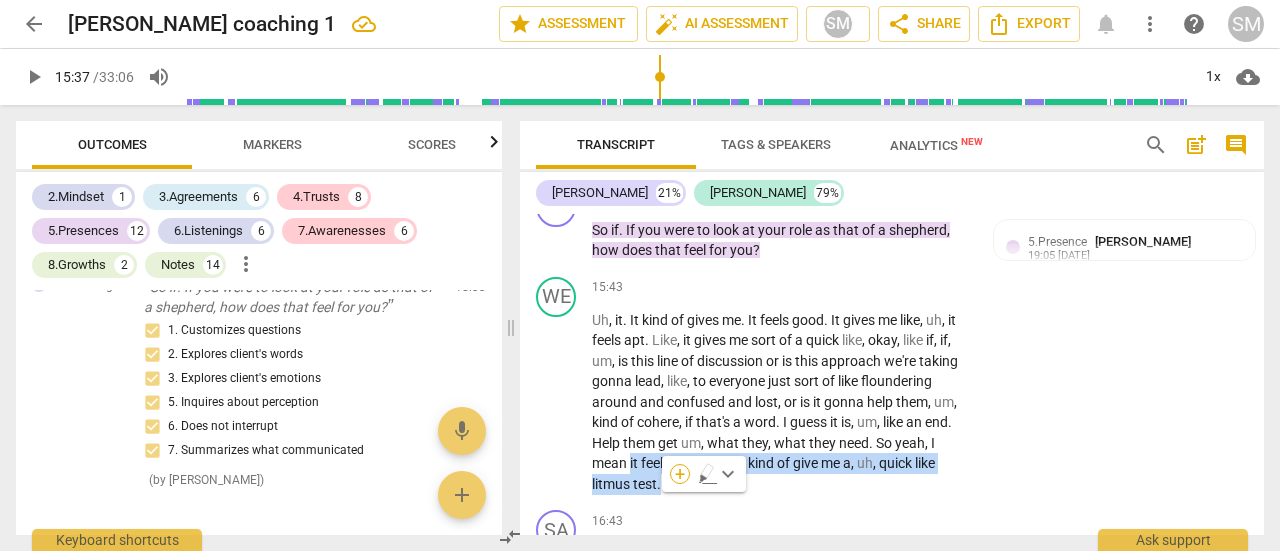 click on "+" at bounding box center (680, 474) 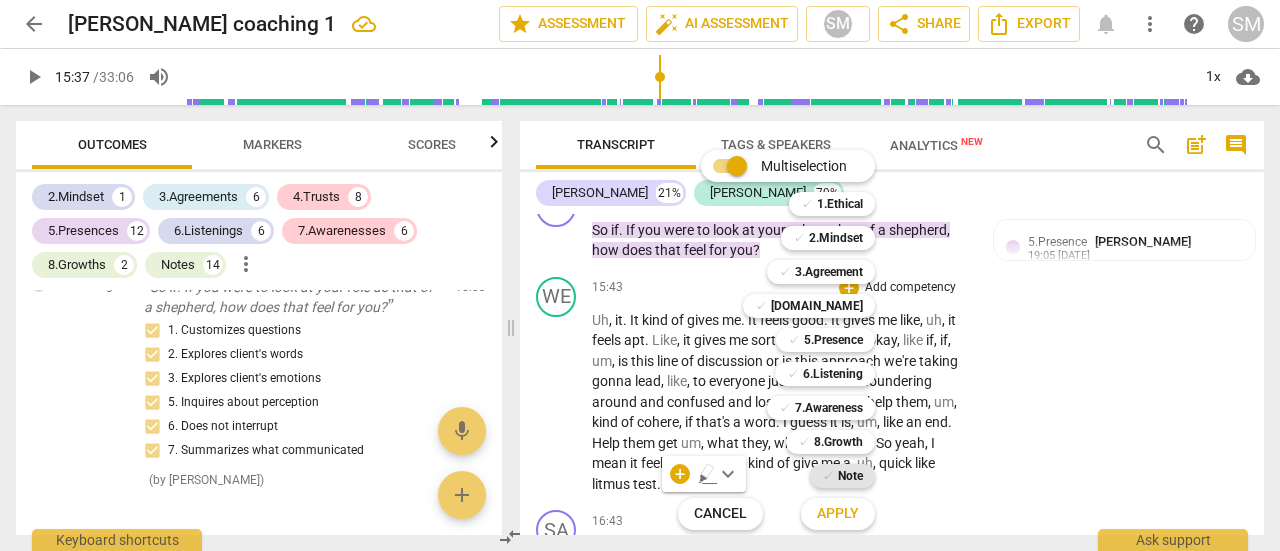 click on "✓ Note" at bounding box center (842, 476) 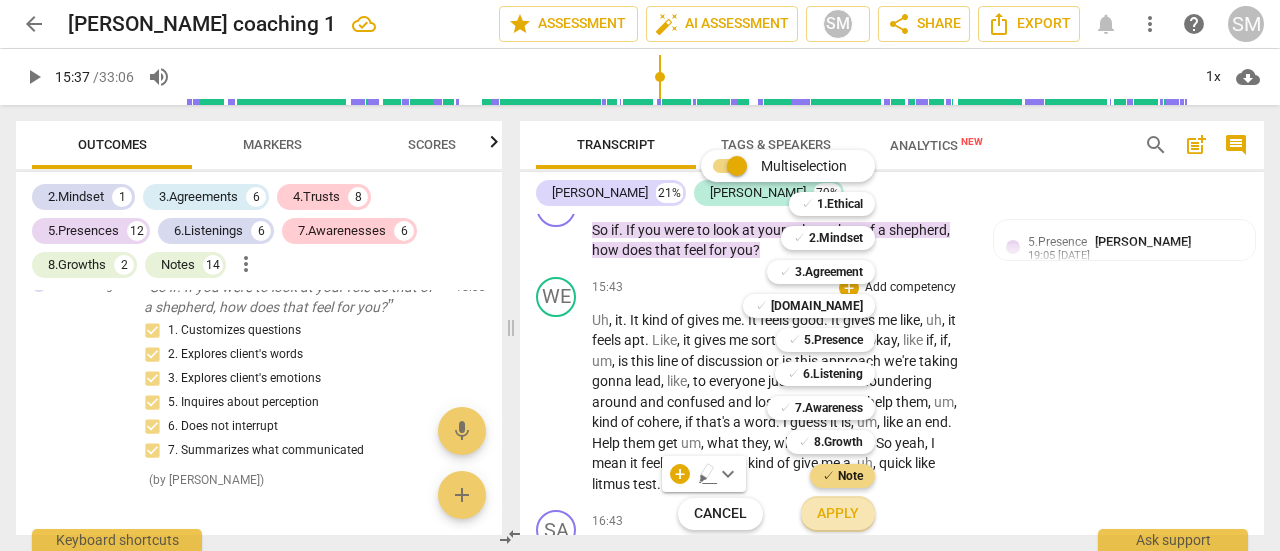 click on "Apply" at bounding box center [838, 514] 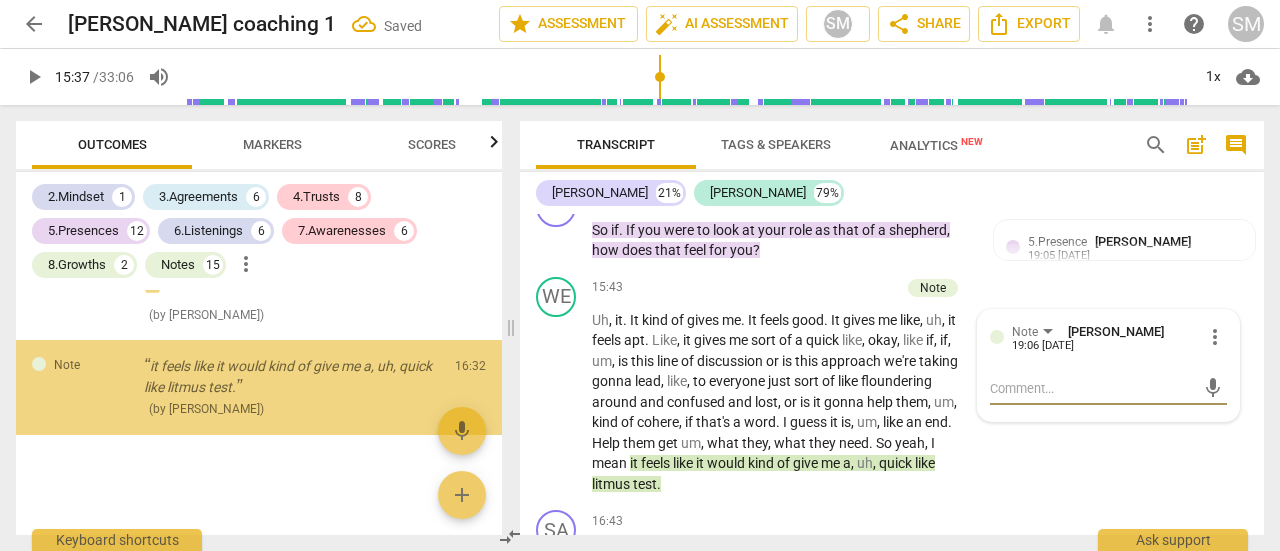 scroll, scrollTop: 12035, scrollLeft: 0, axis: vertical 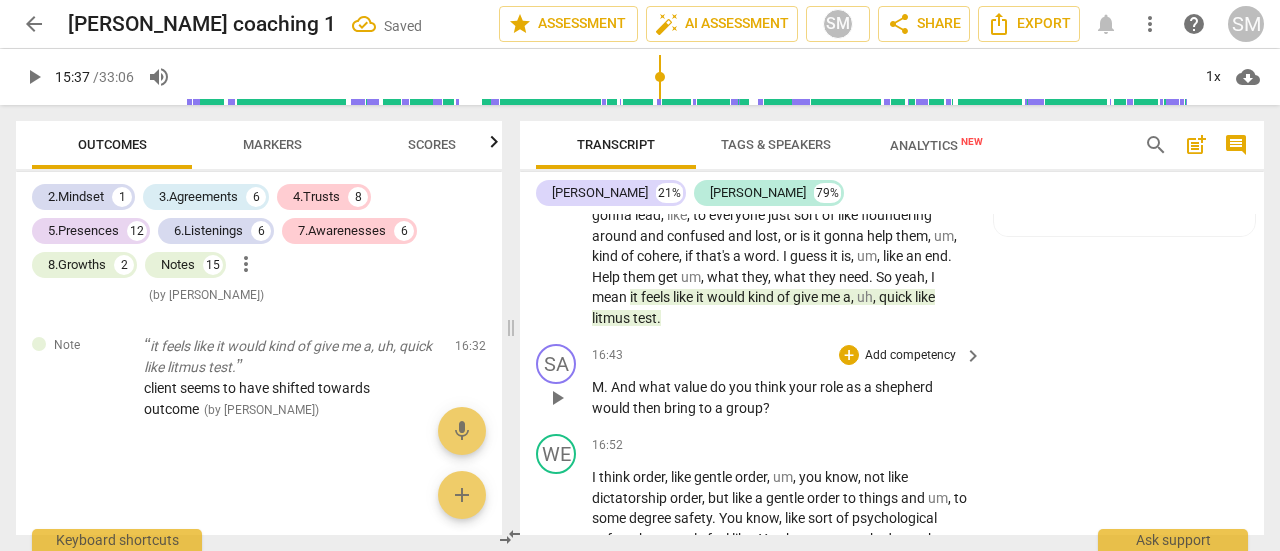 click on "think" at bounding box center [772, 387] 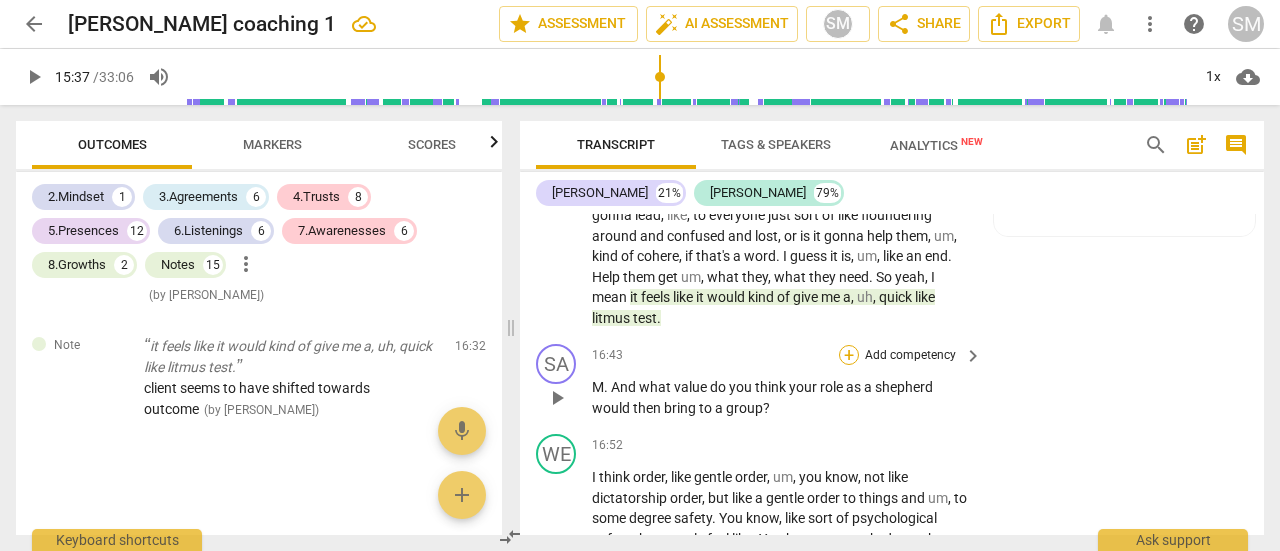 click on "+" at bounding box center (849, 355) 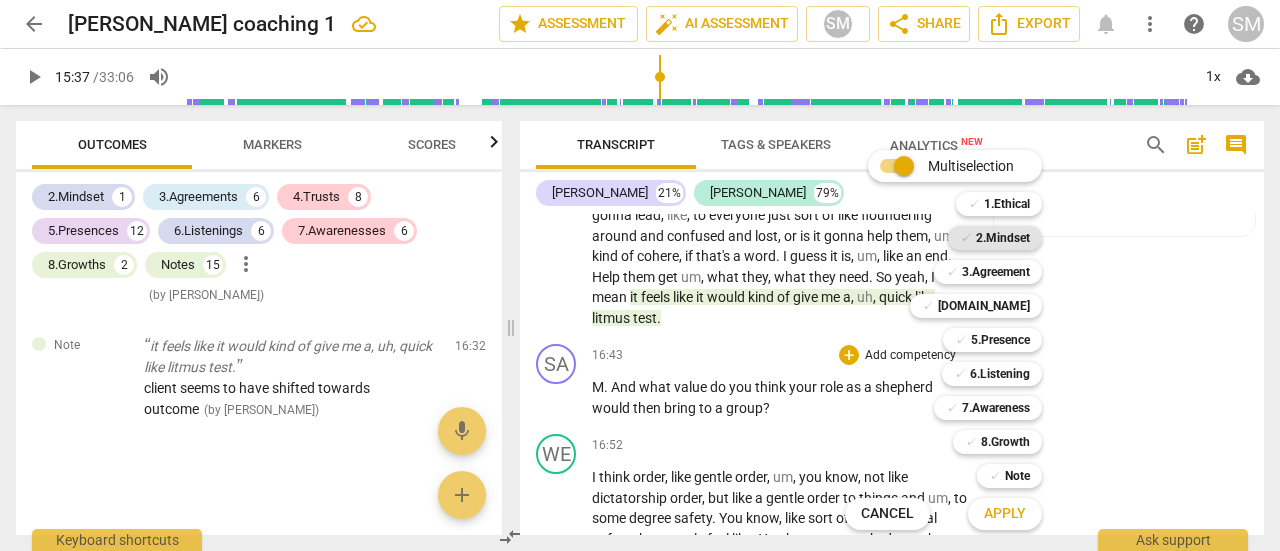 click on "2.Mindset" at bounding box center [1003, 238] 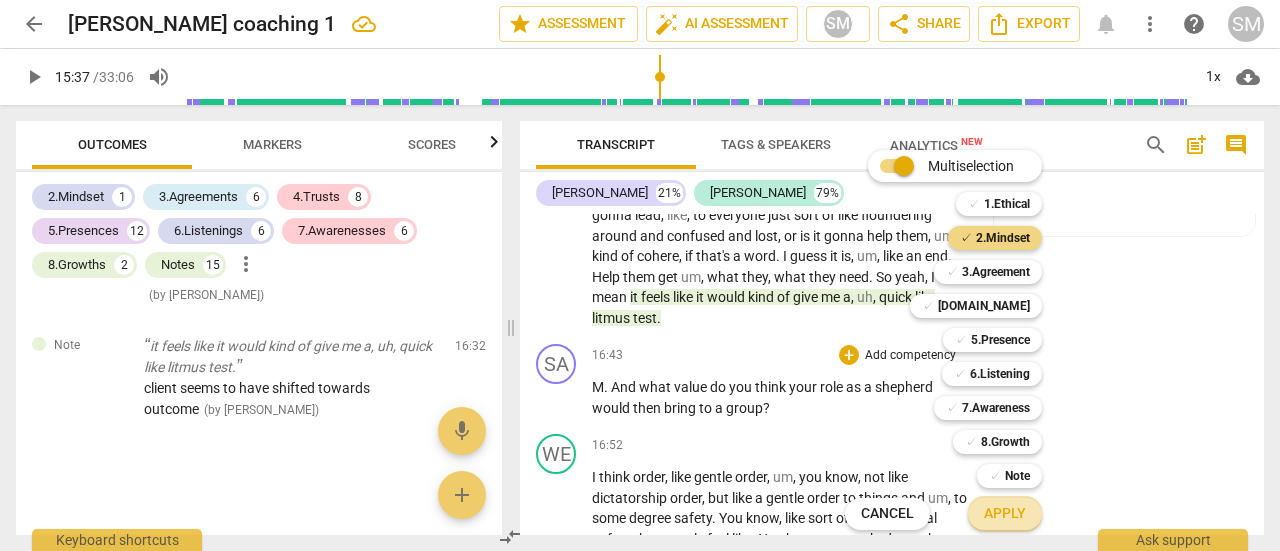 click on "Apply" at bounding box center [1005, 514] 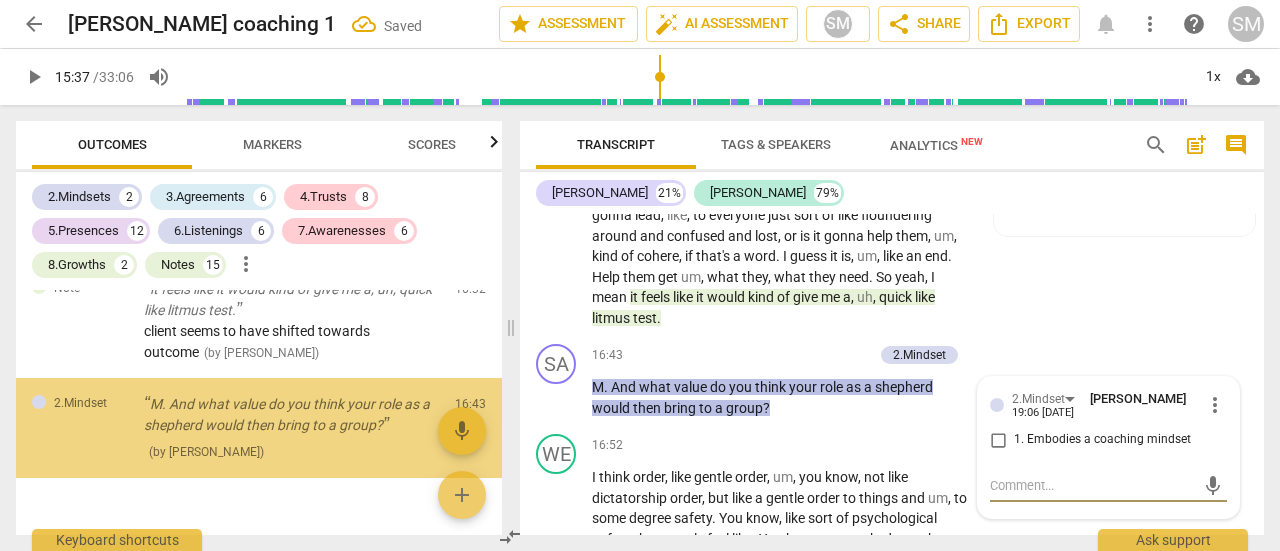 scroll, scrollTop: 12152, scrollLeft: 0, axis: vertical 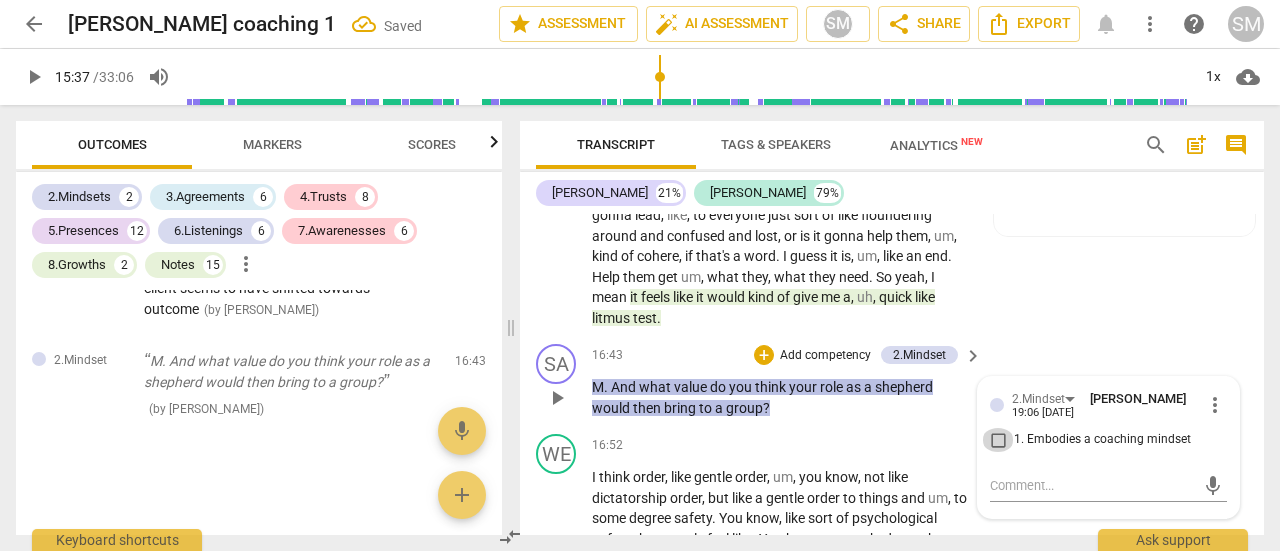 click on "1. Embodies a coaching mindset" at bounding box center (998, 440) 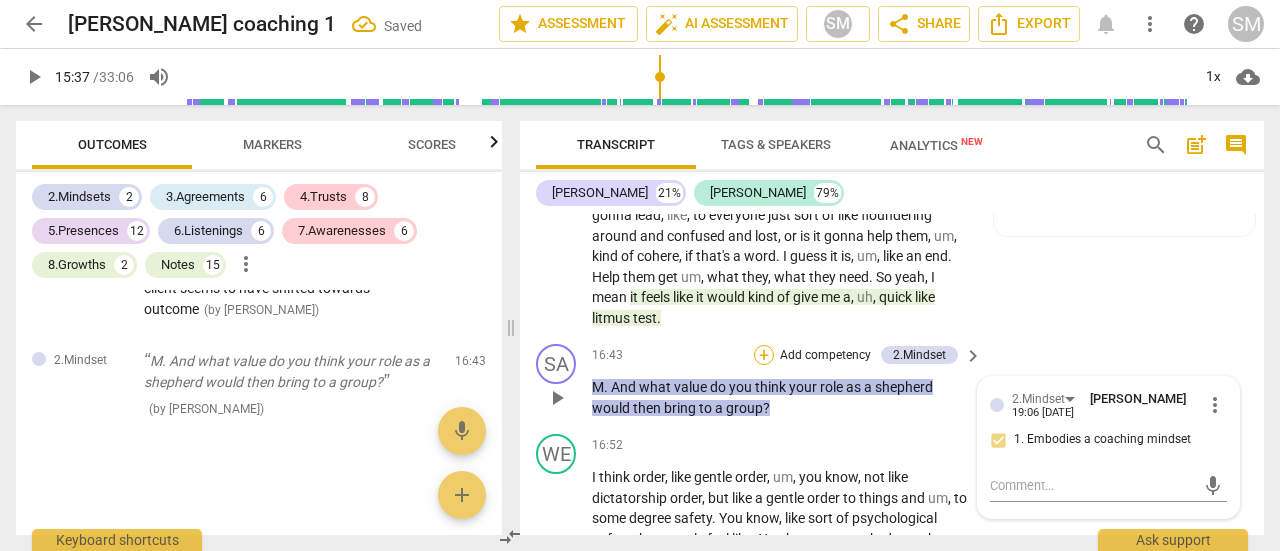 click on "+" at bounding box center (764, 355) 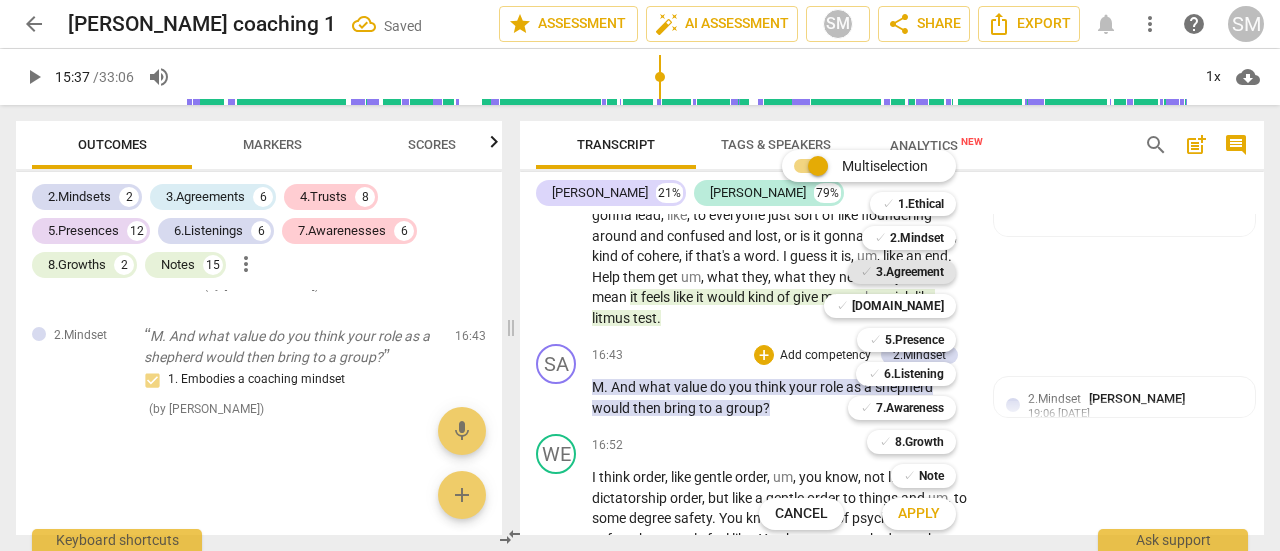 click on "3.Agreement" at bounding box center (910, 272) 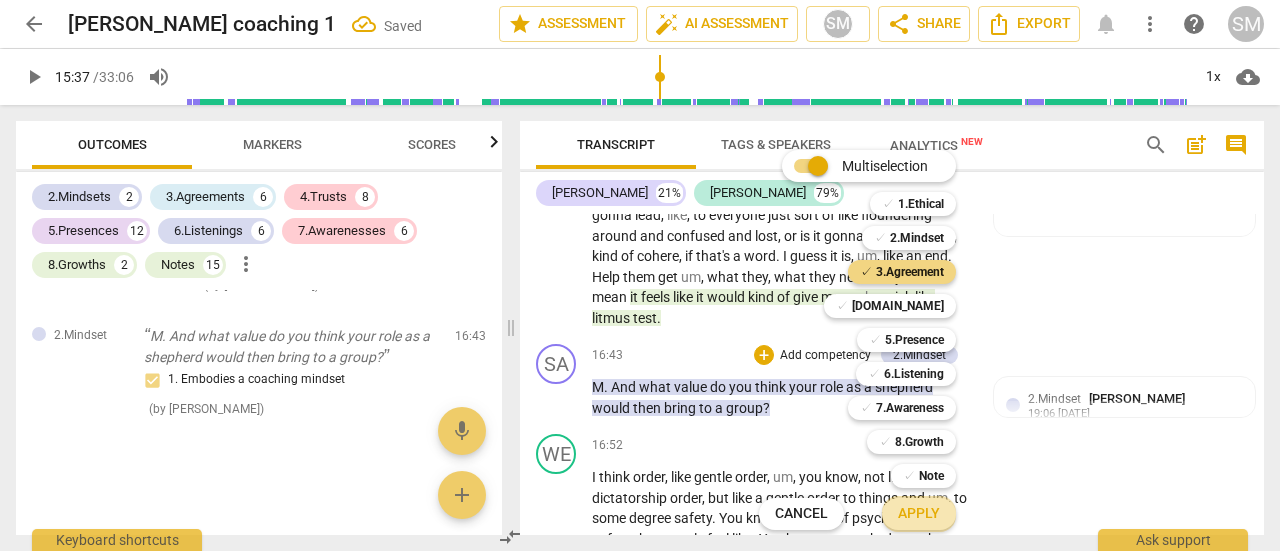click on "Apply" at bounding box center (919, 514) 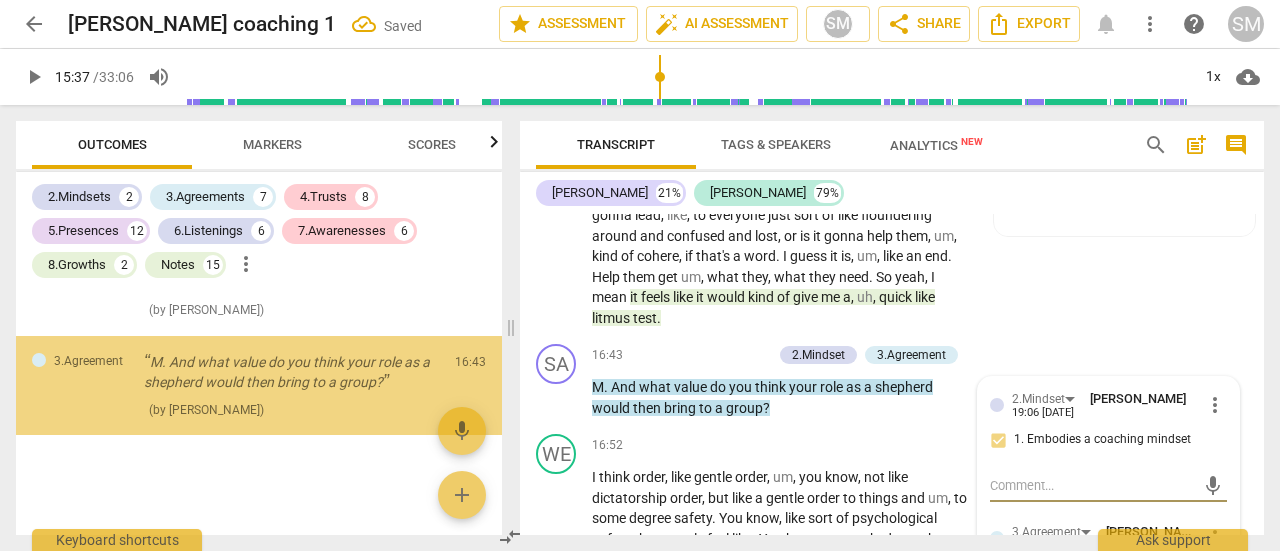 scroll, scrollTop: 12277, scrollLeft: 0, axis: vertical 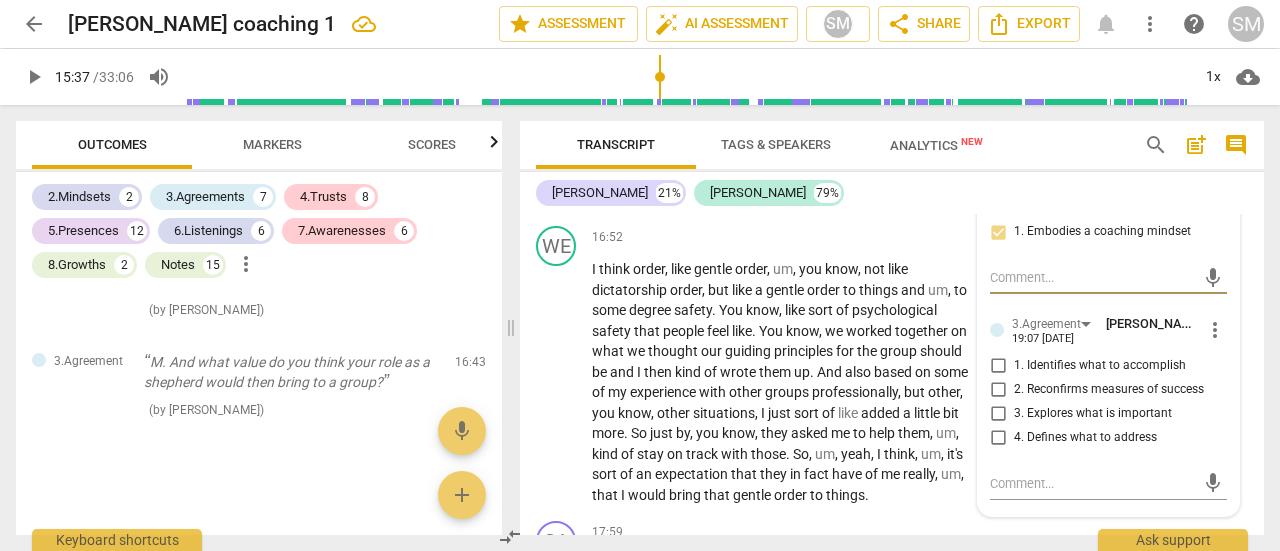 click on "more_vert" at bounding box center [1215, 330] 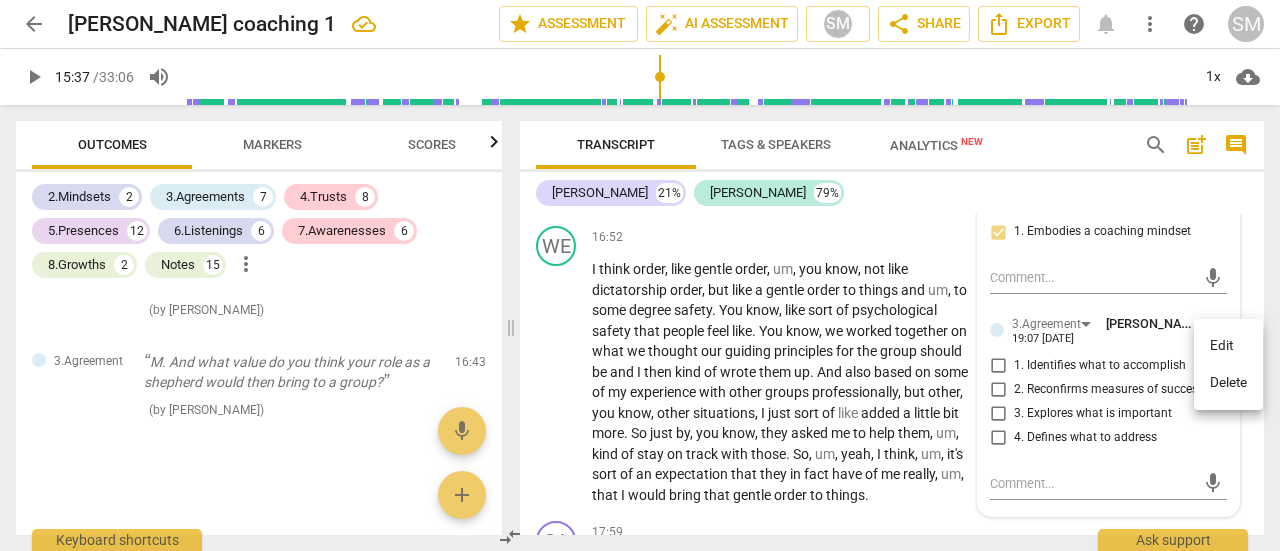 click on "Delete" at bounding box center (1228, 383) 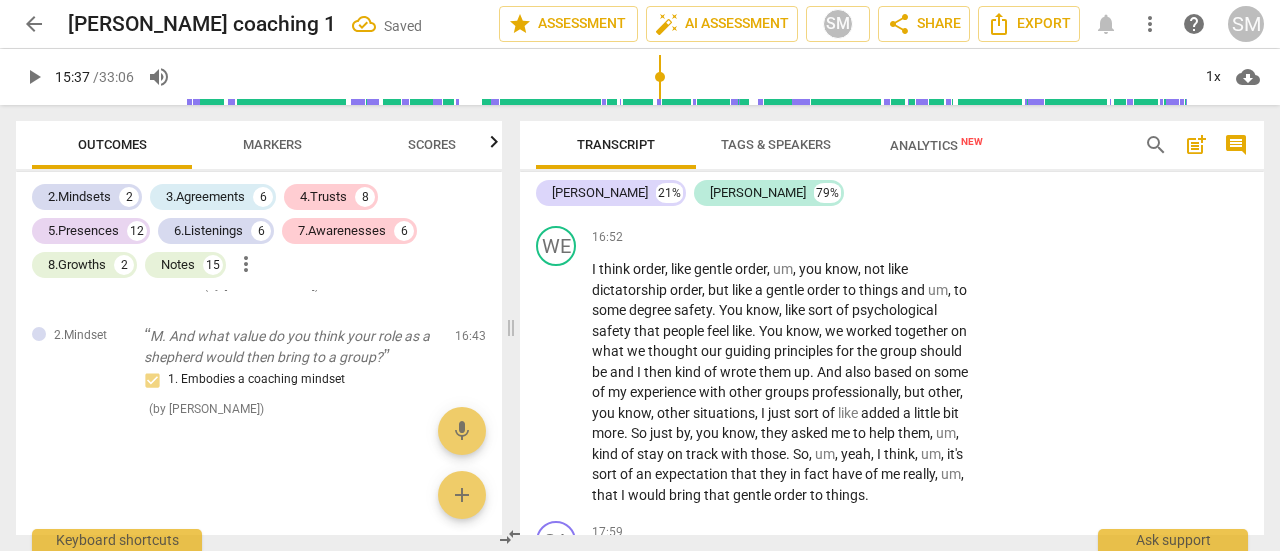 scroll, scrollTop: 12204, scrollLeft: 0, axis: vertical 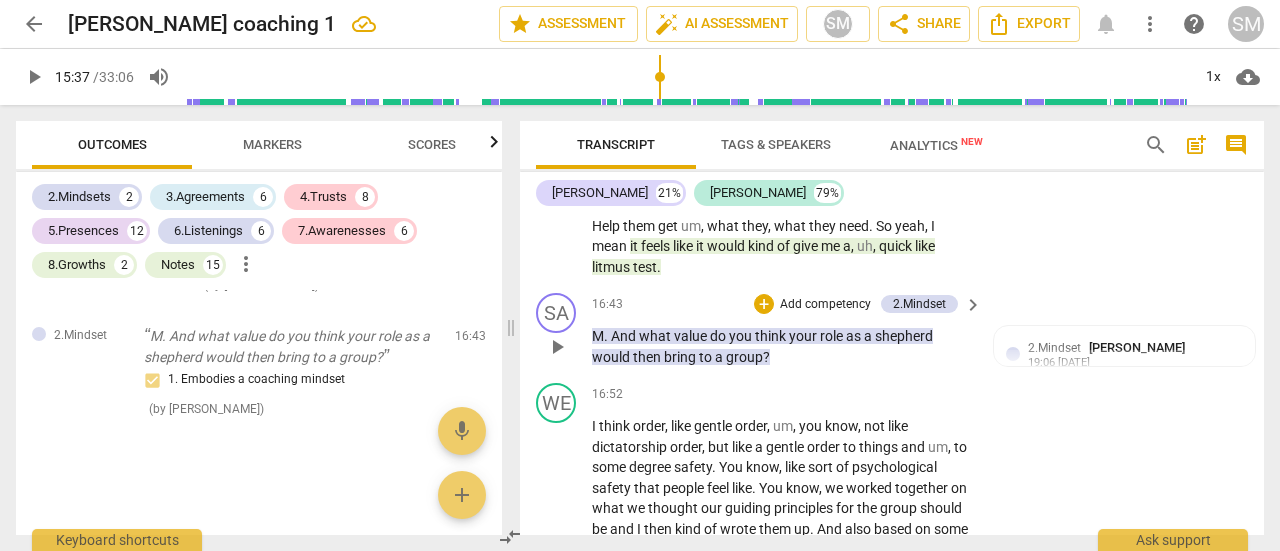click on "Add competency" at bounding box center (825, 305) 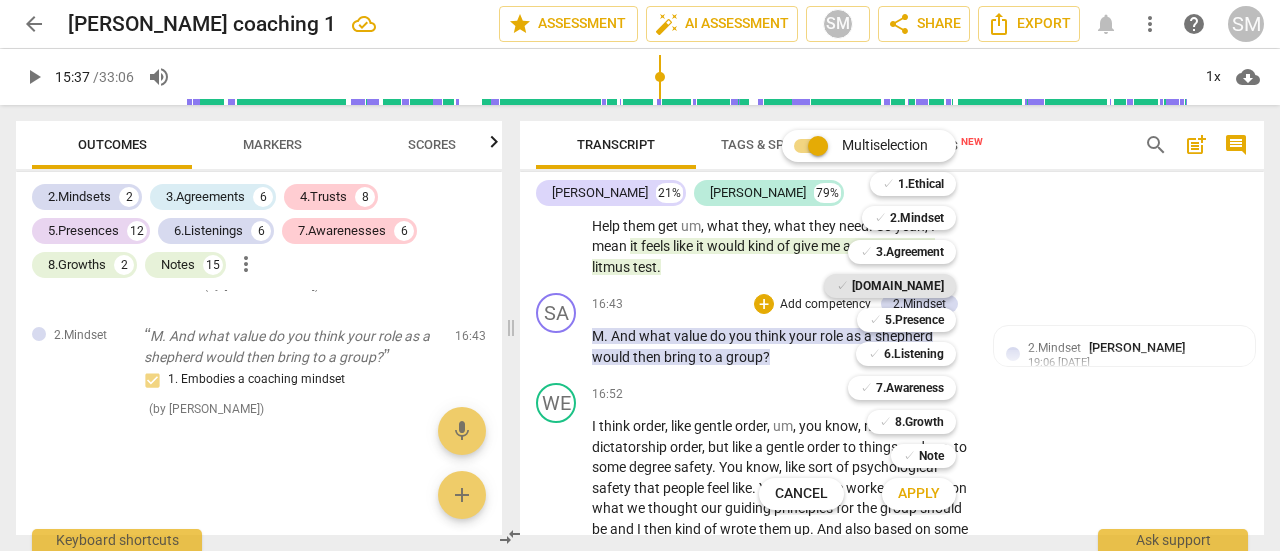 click on "[DOMAIN_NAME]" at bounding box center [898, 286] 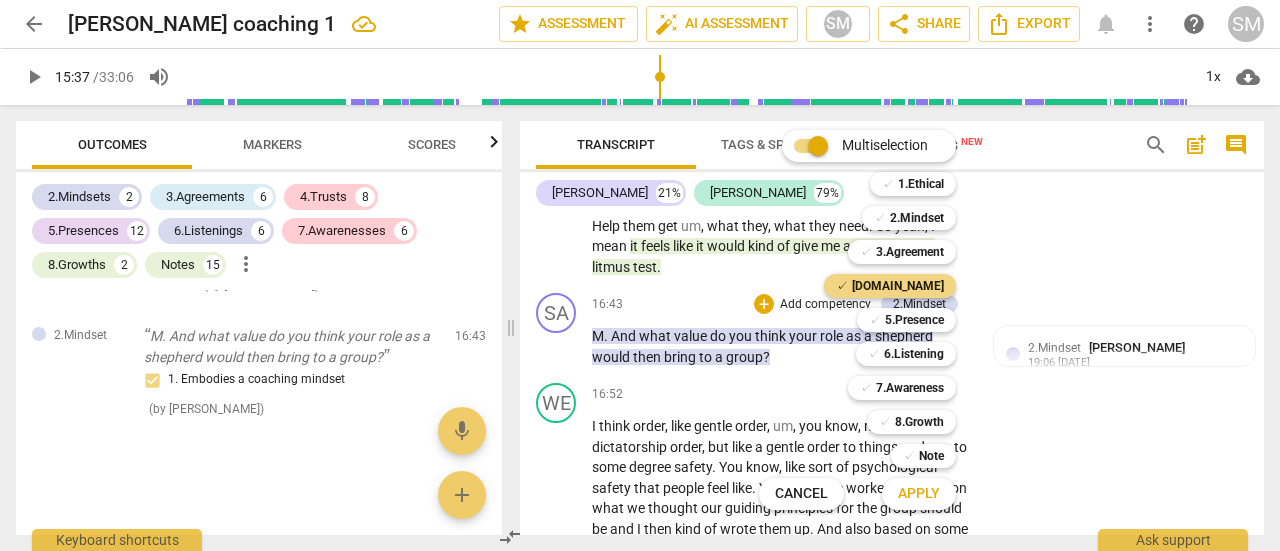 click on "Apply" at bounding box center [919, 494] 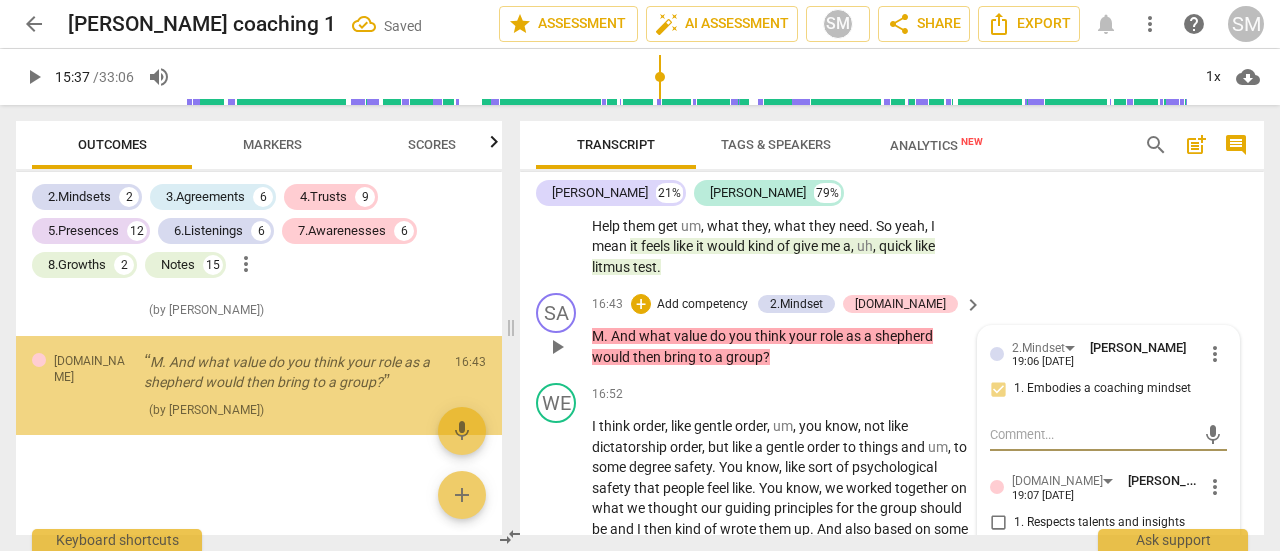 click on "2.Mindset [PERSON_NAME] Chawla 19:06 [DATE]" at bounding box center (1107, 353) 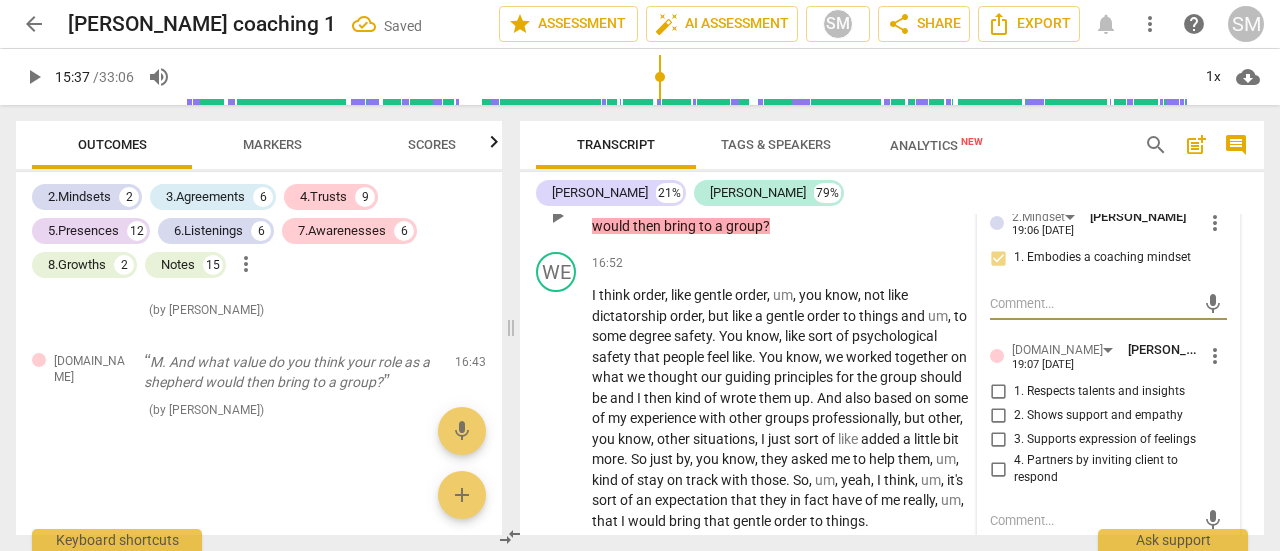 scroll, scrollTop: 5188, scrollLeft: 0, axis: vertical 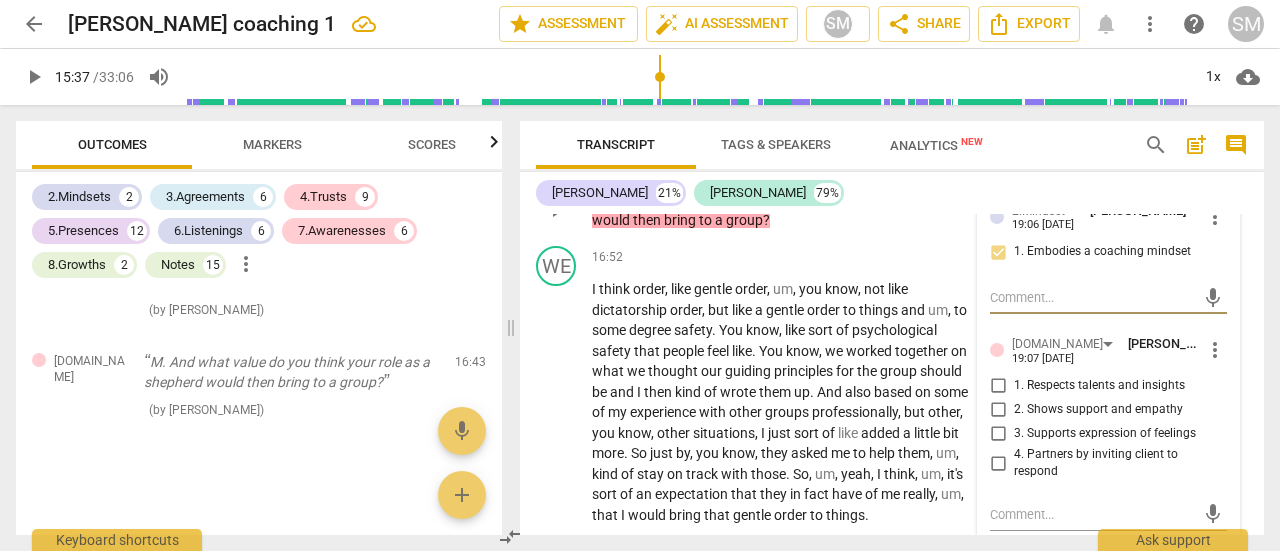 click on "1. Respects talents and insights" at bounding box center (998, 386) 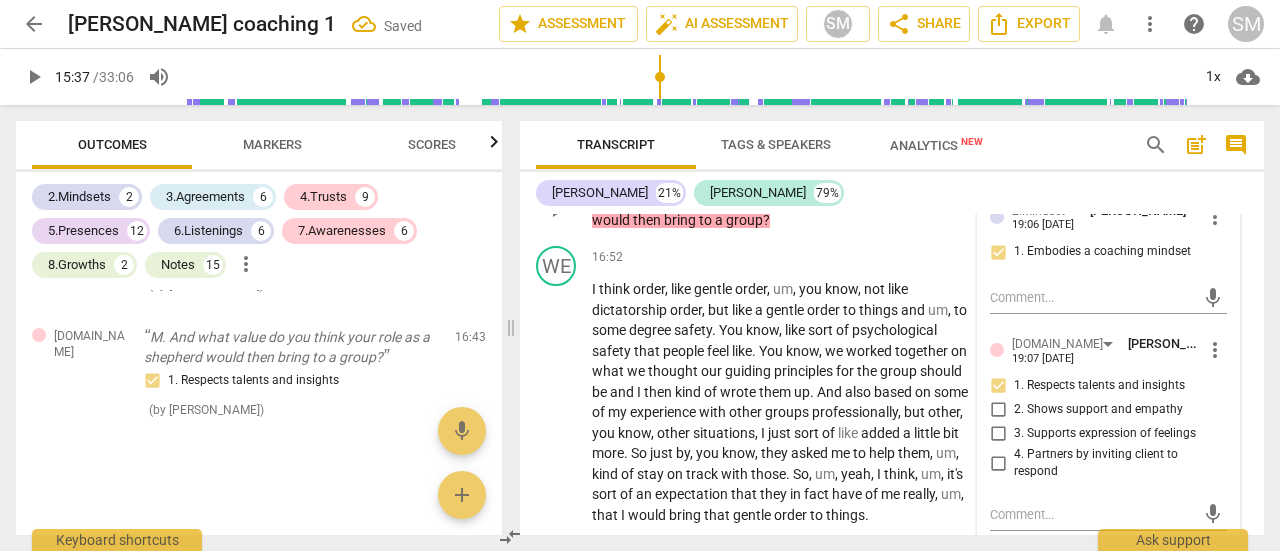 click on "4. Partners by inviting client to respond" at bounding box center (998, 463) 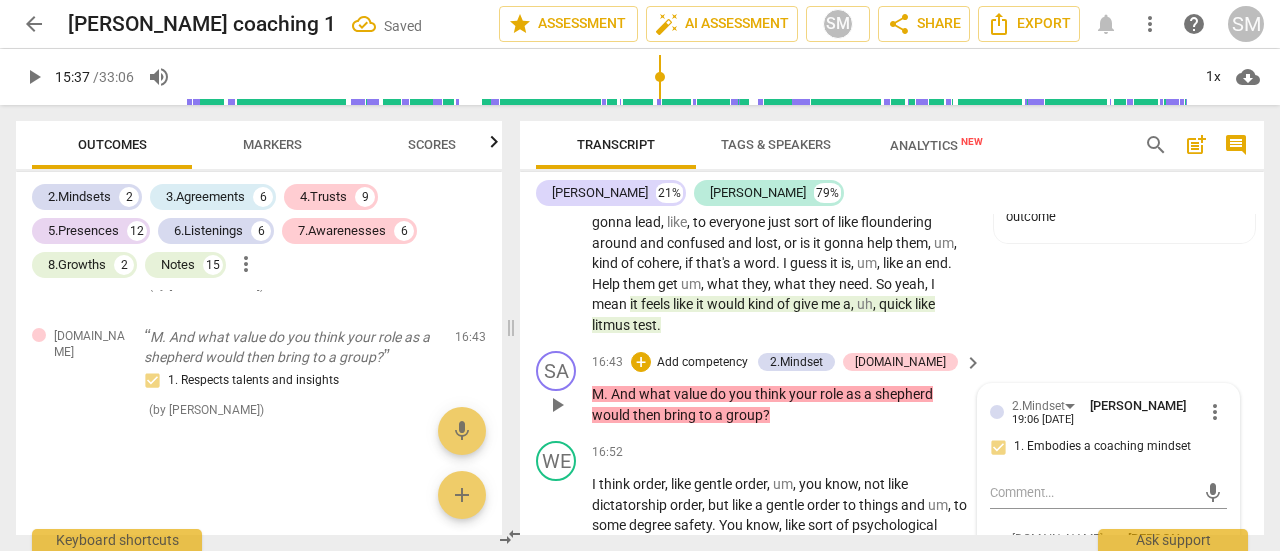 scroll, scrollTop: 4991, scrollLeft: 0, axis: vertical 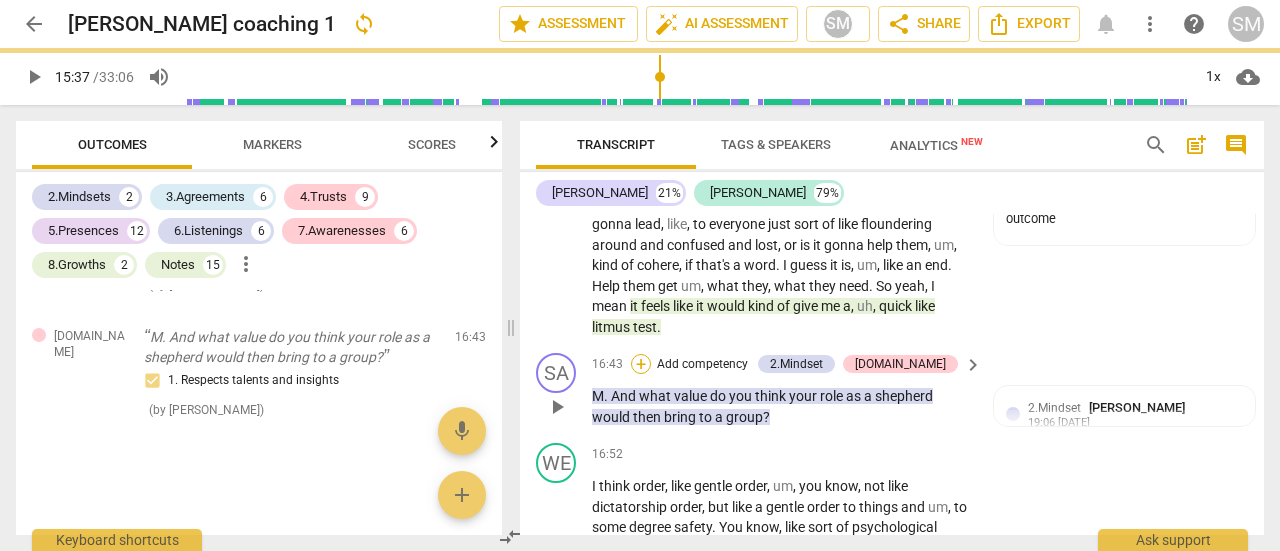 click on "+" at bounding box center (641, 364) 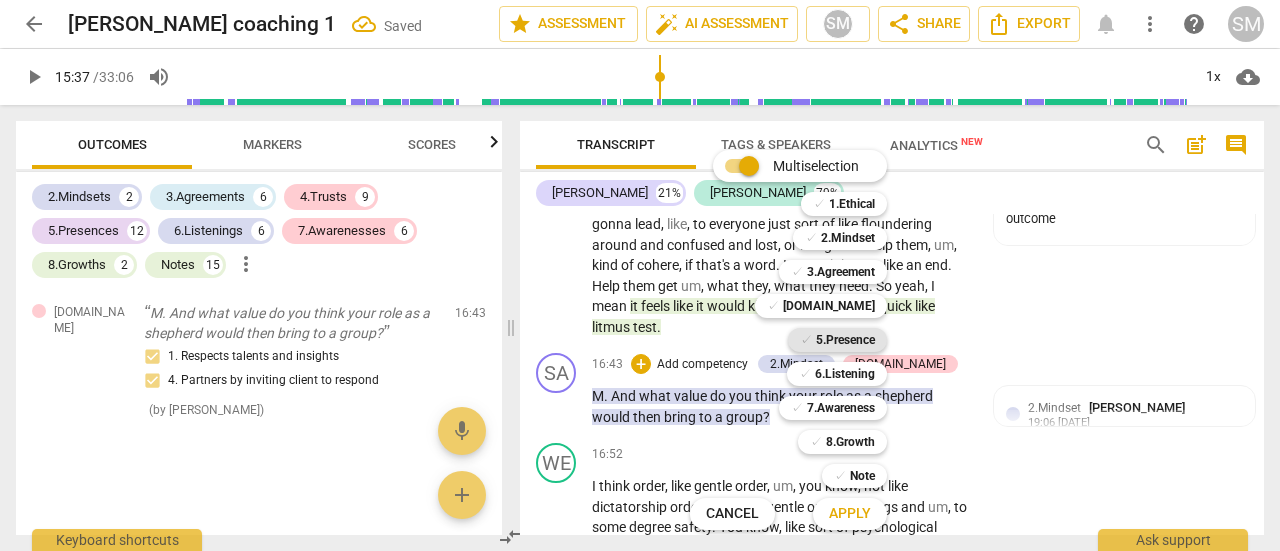 click on "5.Presence" at bounding box center (845, 340) 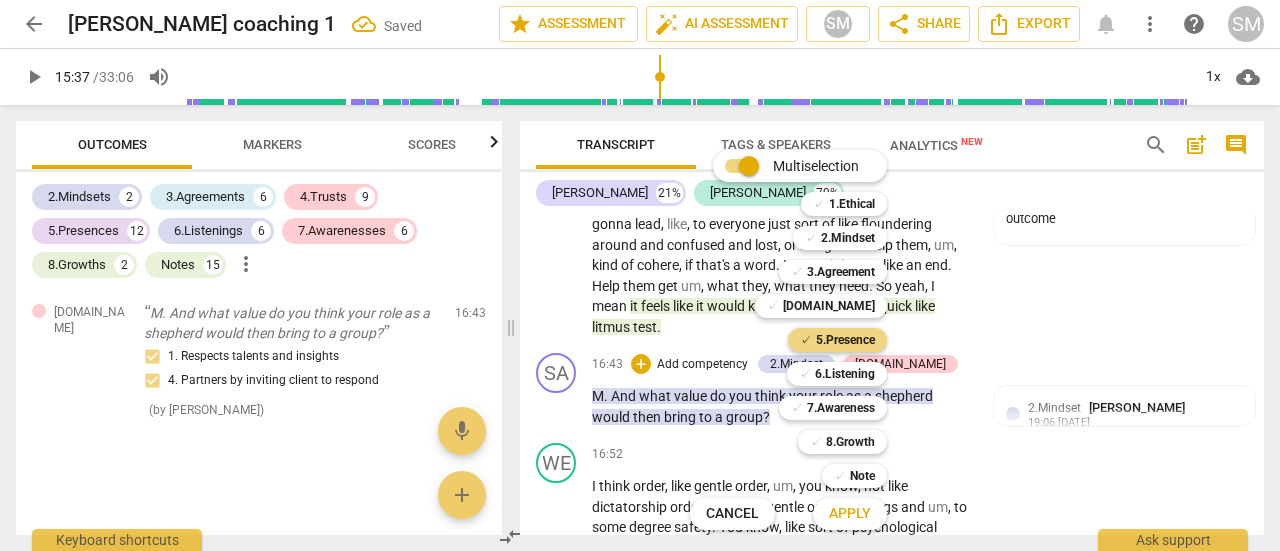 click on "Apply" at bounding box center [850, 514] 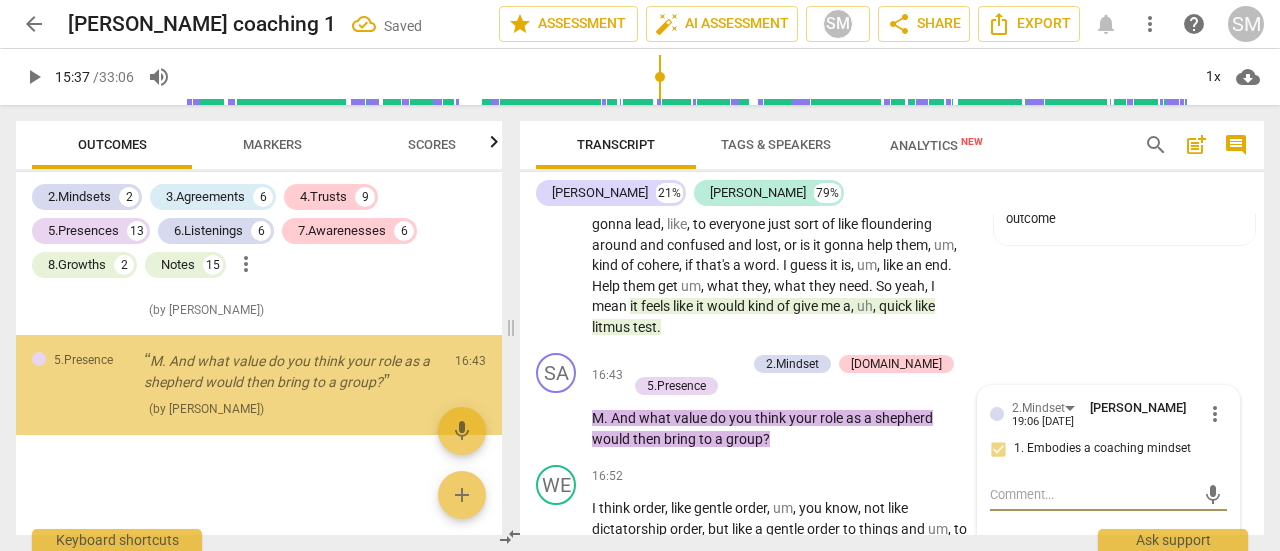 scroll, scrollTop: 12425, scrollLeft: 0, axis: vertical 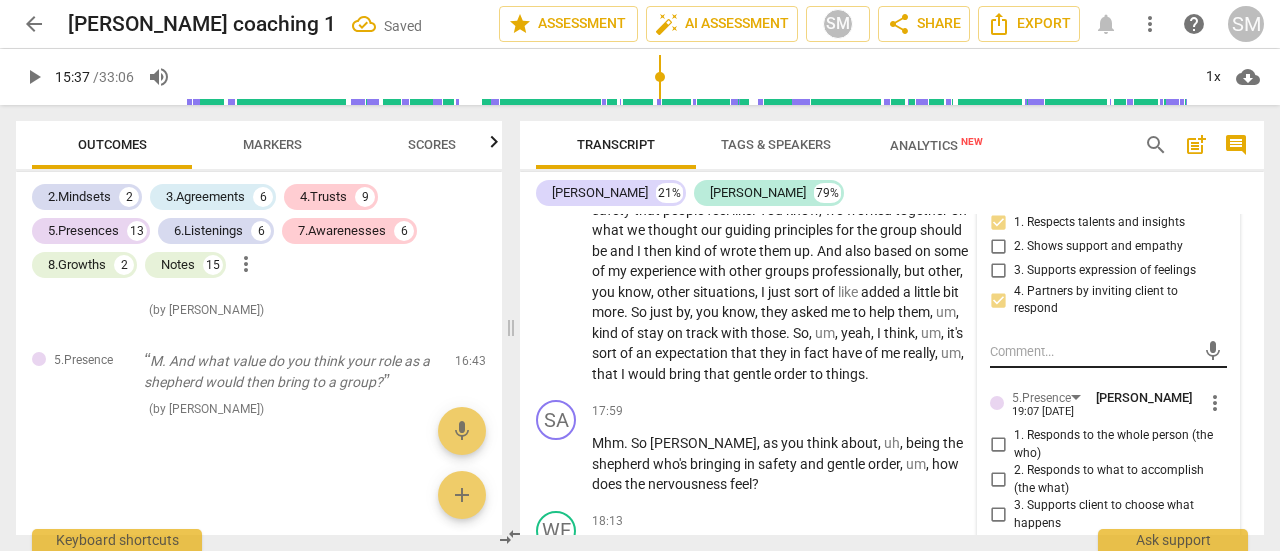 click on "mic" at bounding box center [1108, 352] 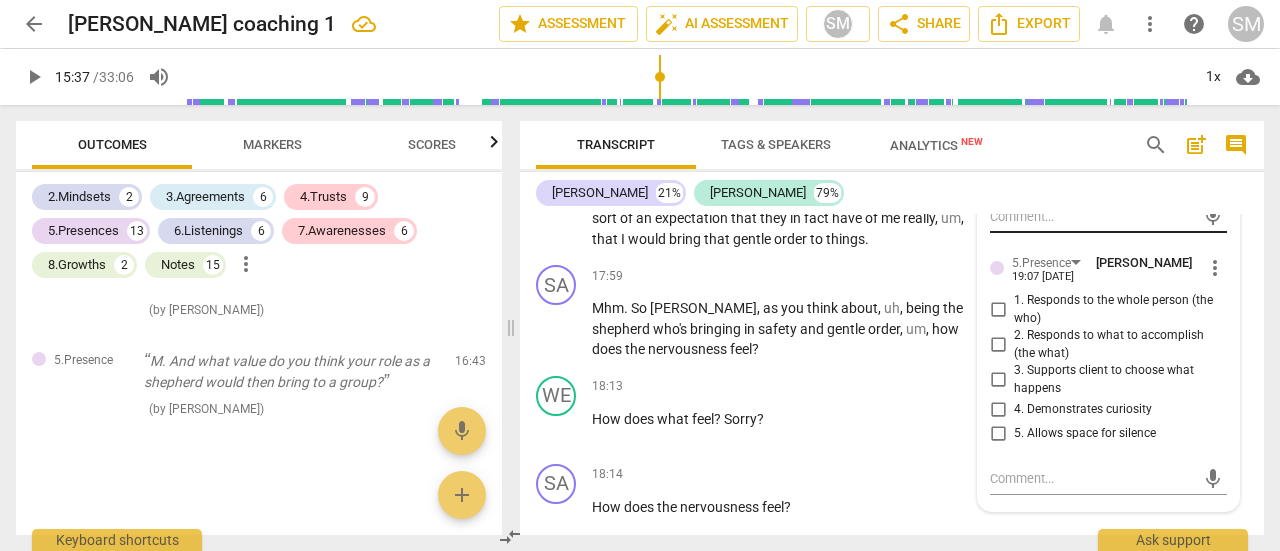 scroll, scrollTop: 5499, scrollLeft: 0, axis: vertical 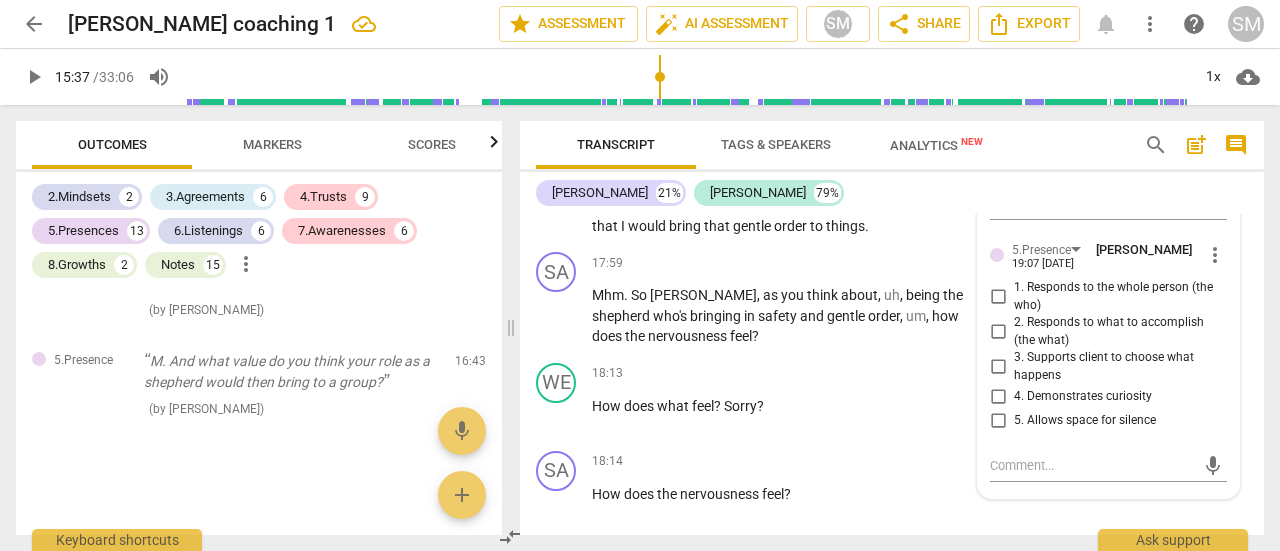 click on "1. Responds to the whole person (the who)" at bounding box center (998, 297) 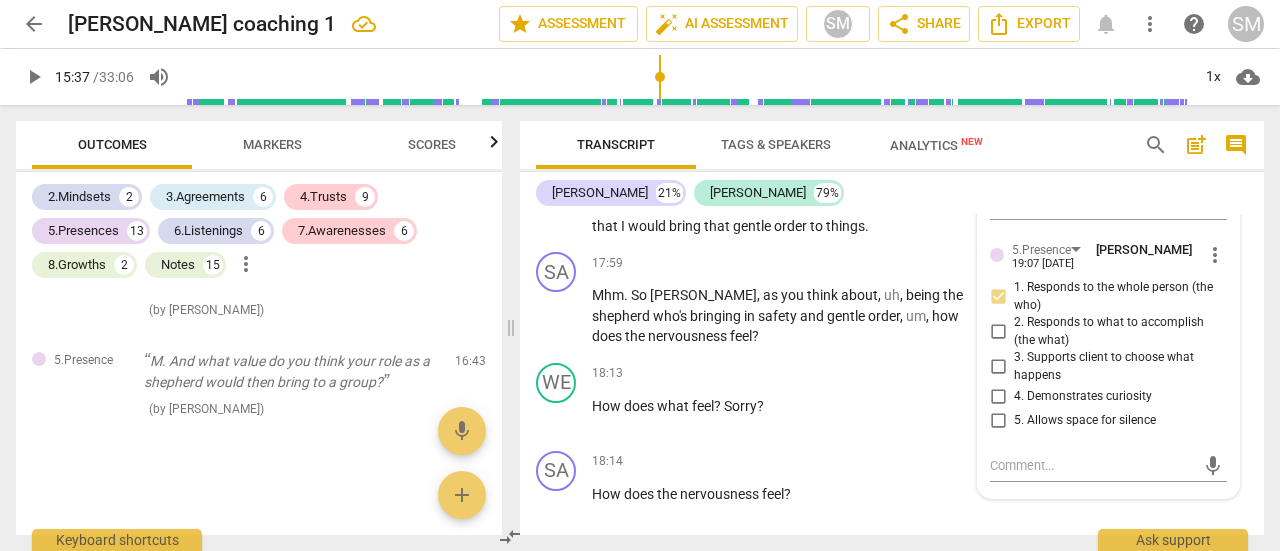 scroll, scrollTop: 5500, scrollLeft: 0, axis: vertical 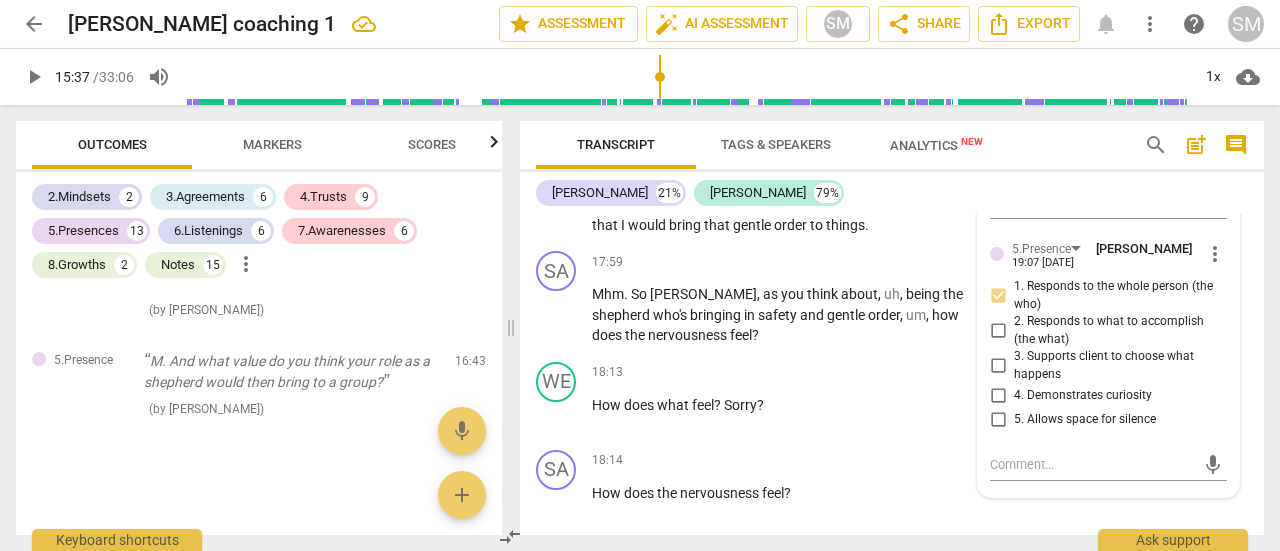 click on "3. Supports client to choose what happens" at bounding box center [1100, 365] 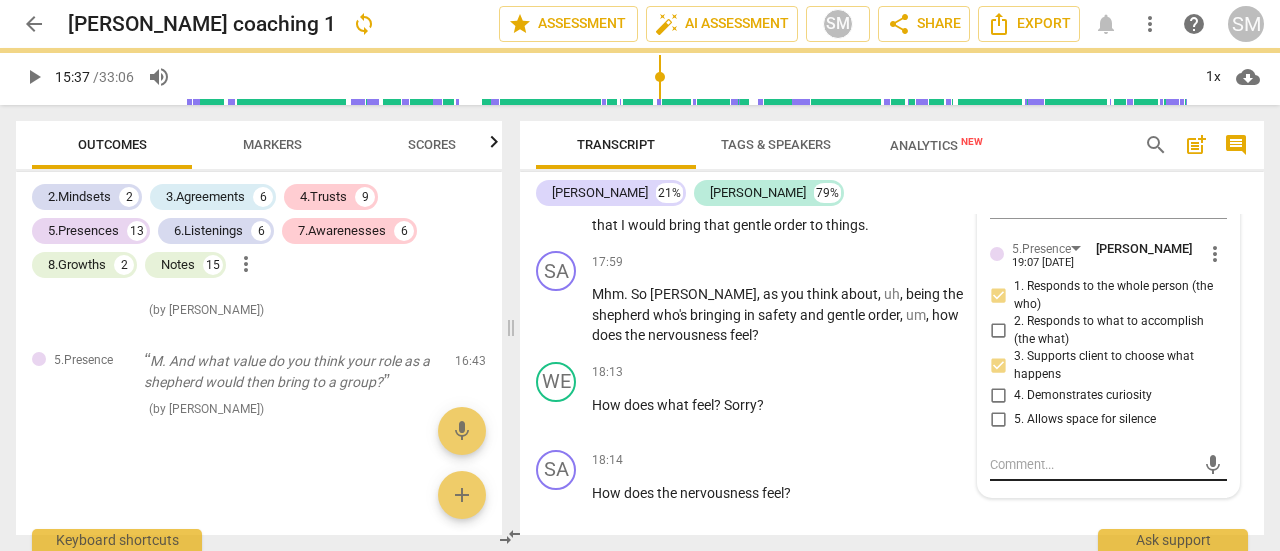 click on "4. Demonstrates curiosity" at bounding box center [998, 395] 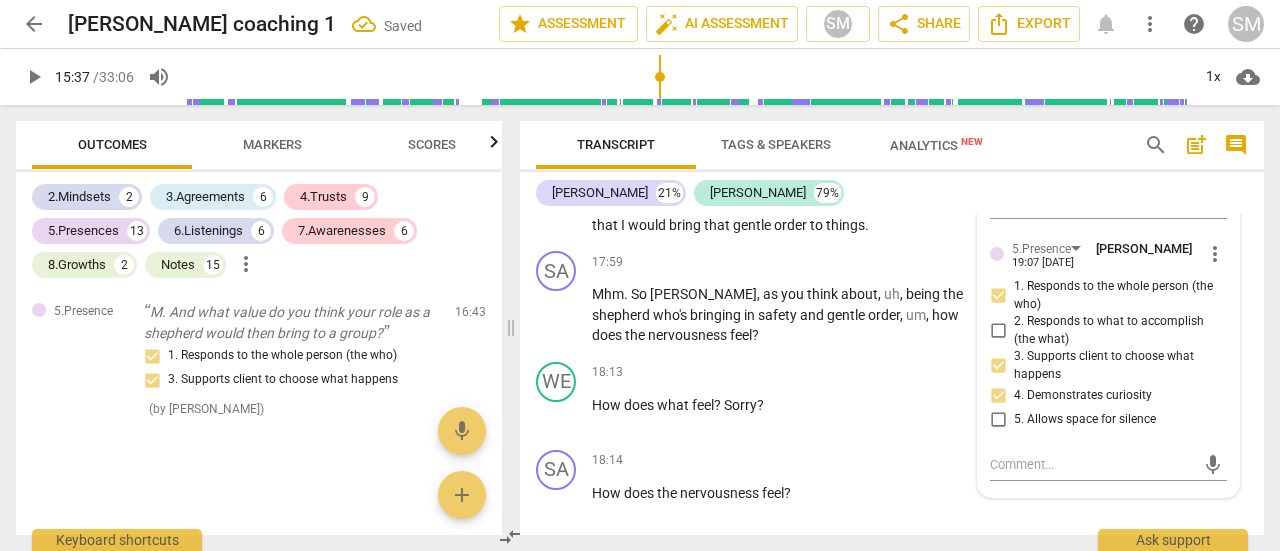 click on "2. Responds to what to accomplish (the what)" at bounding box center [998, 331] 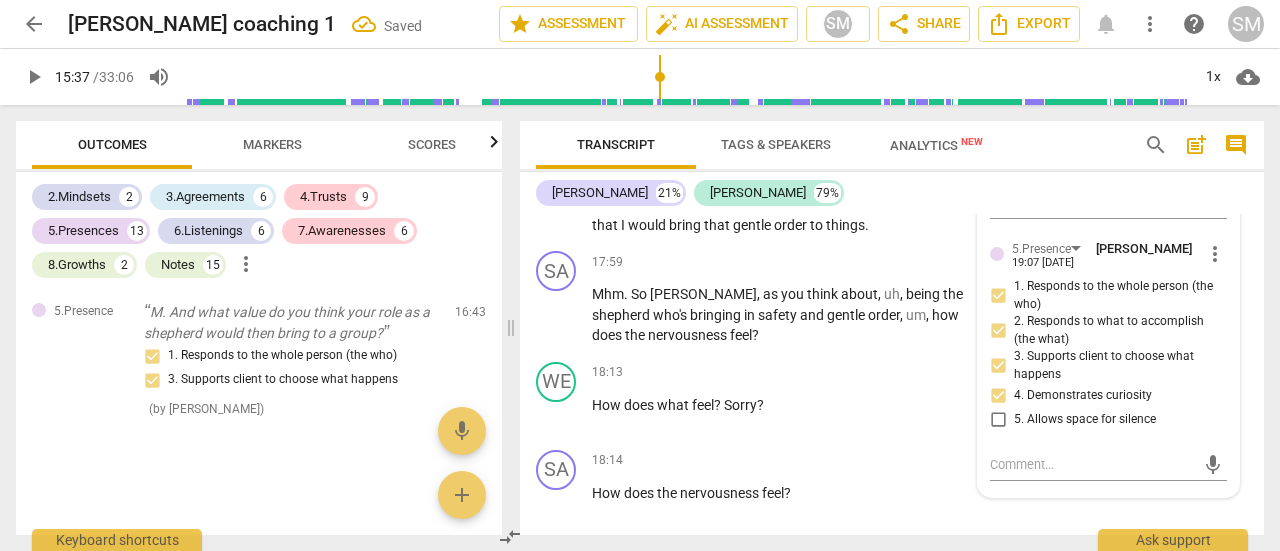 click on "5. Allows space for silence" at bounding box center (998, 419) 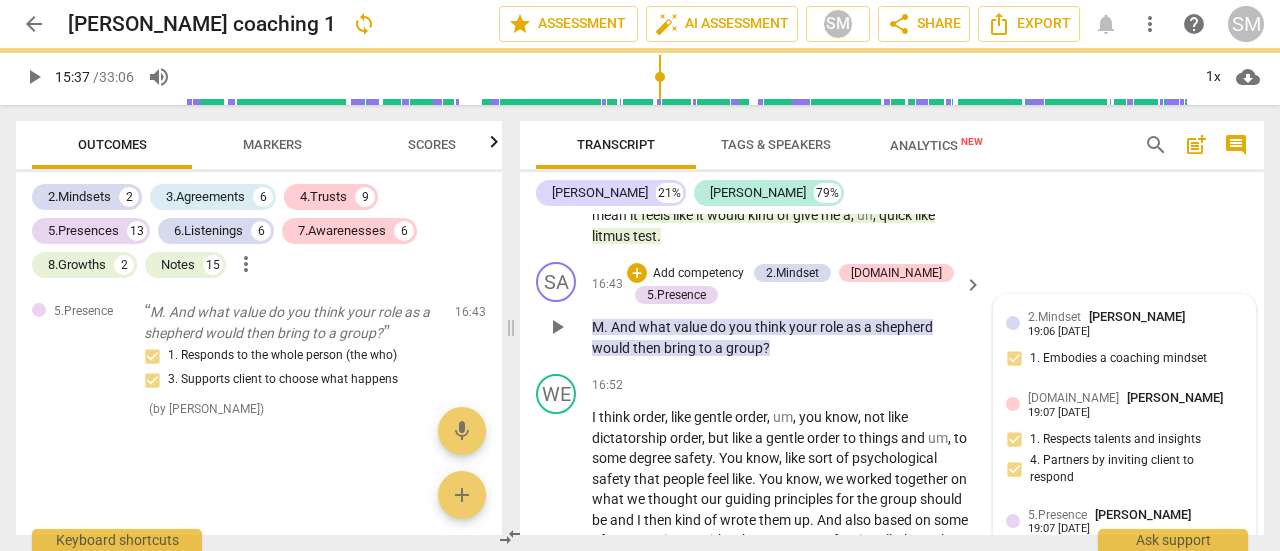 scroll, scrollTop: 5074, scrollLeft: 0, axis: vertical 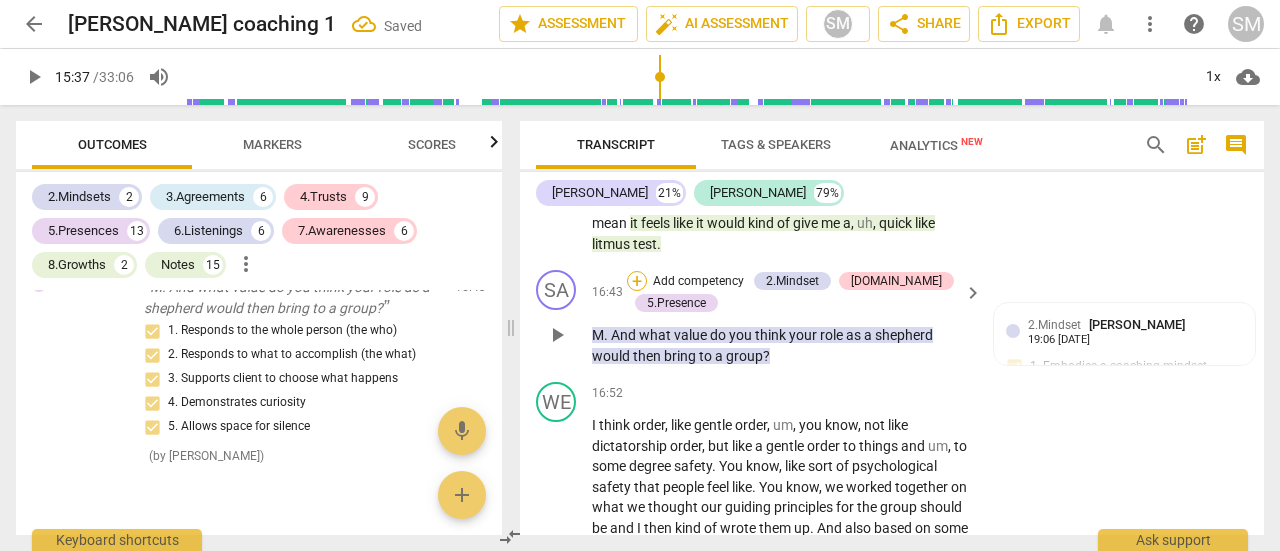 click on "+" at bounding box center [637, 281] 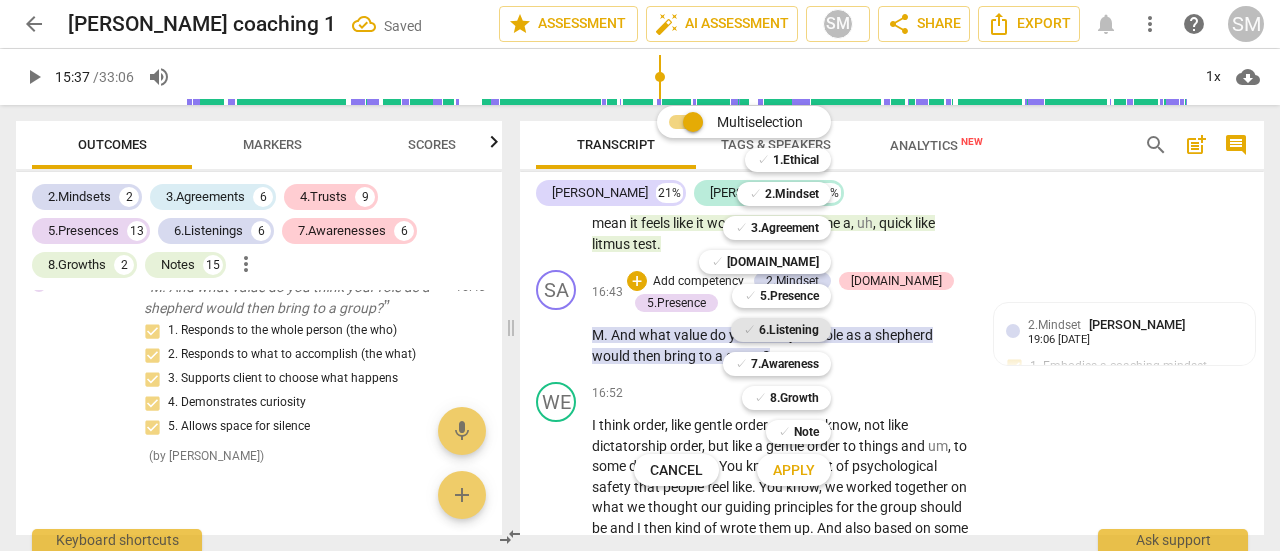 click on "6.Listening" at bounding box center (789, 330) 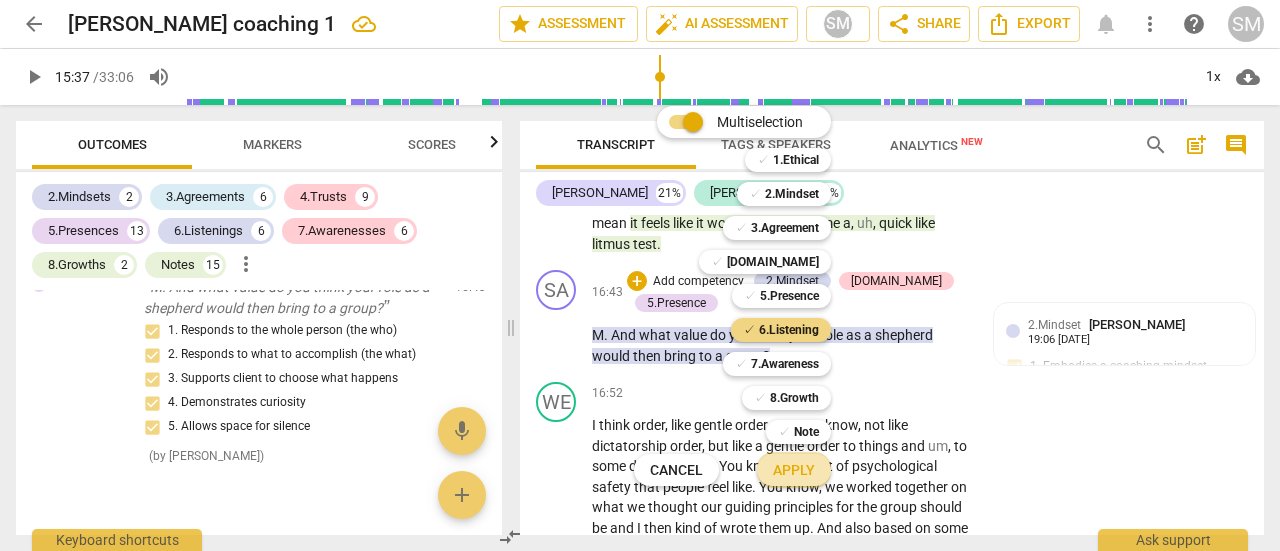click on "Apply" at bounding box center [794, 471] 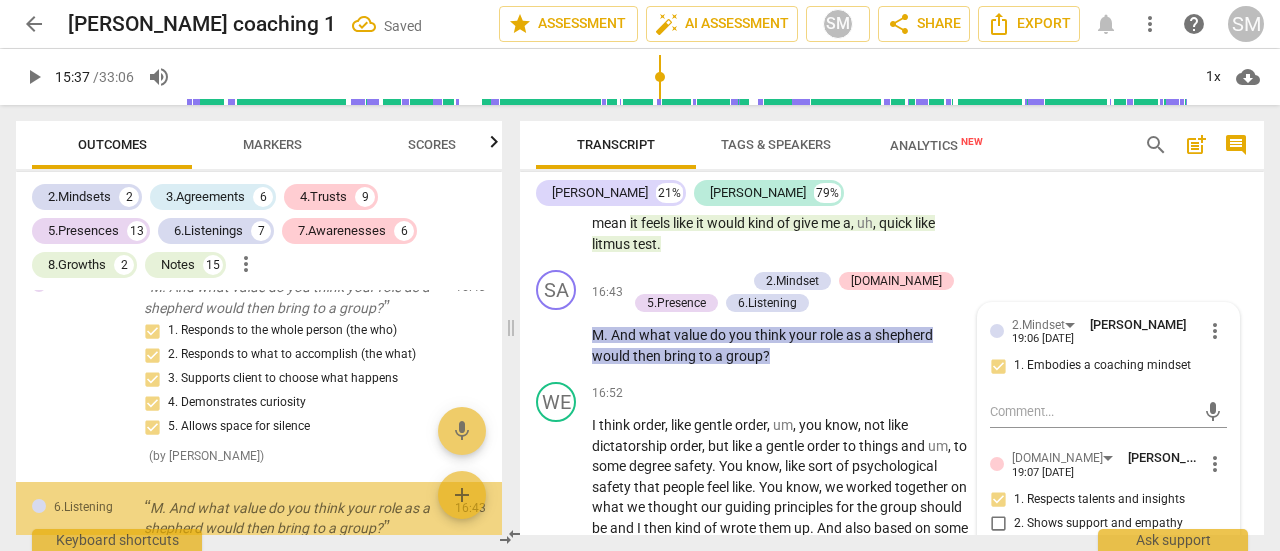 scroll, scrollTop: 12646, scrollLeft: 0, axis: vertical 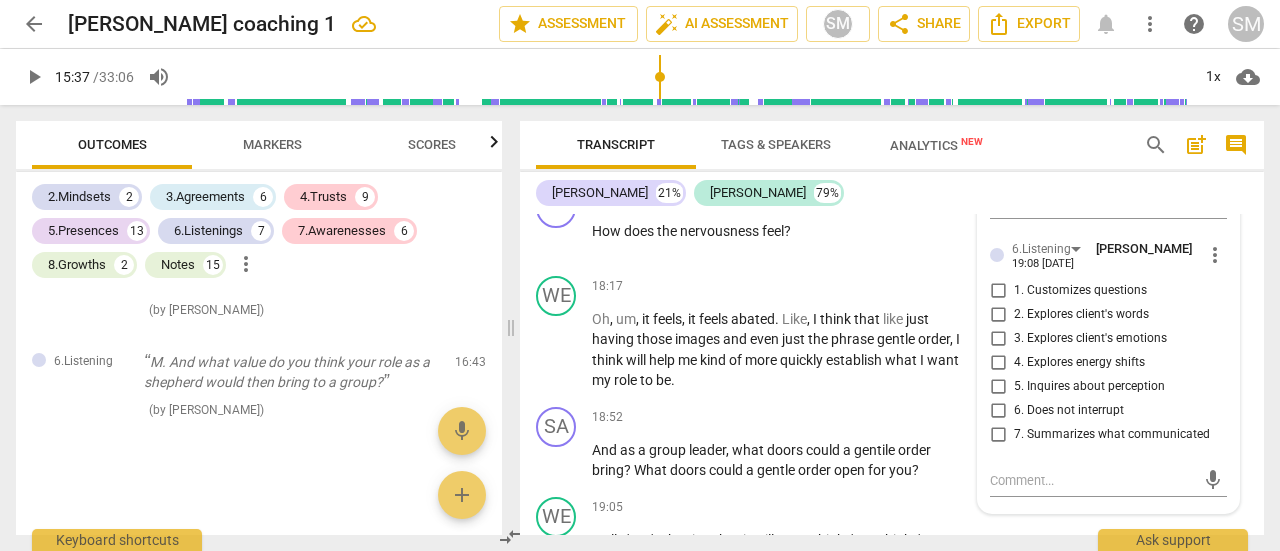 click on "1. Customizes questions" at bounding box center [998, 291] 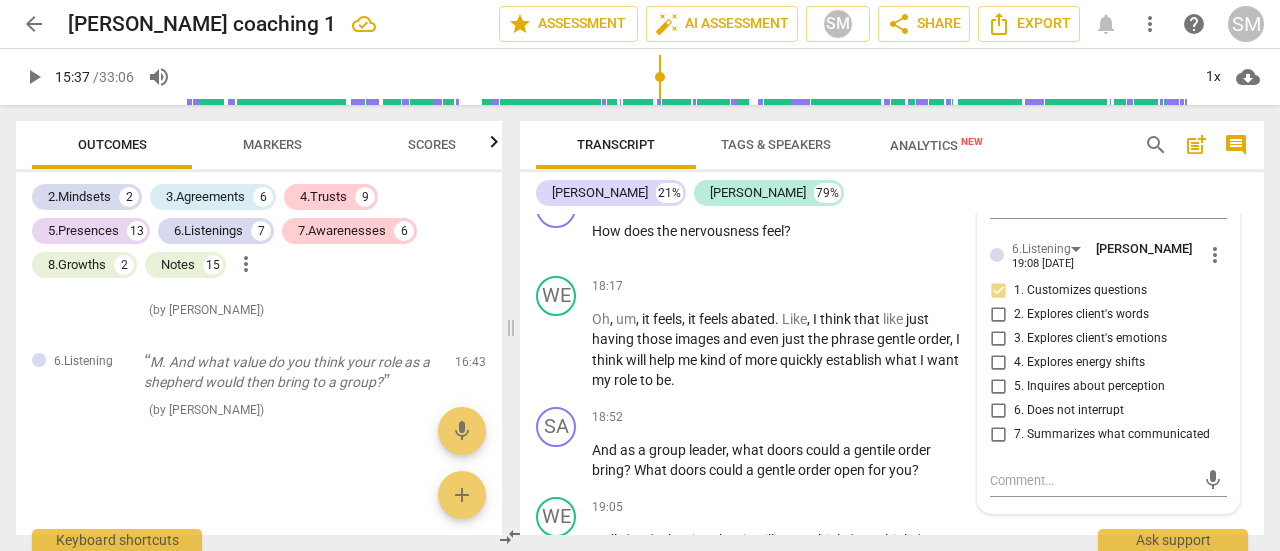 click on "3. Explores client's emotions" at bounding box center (998, 339) 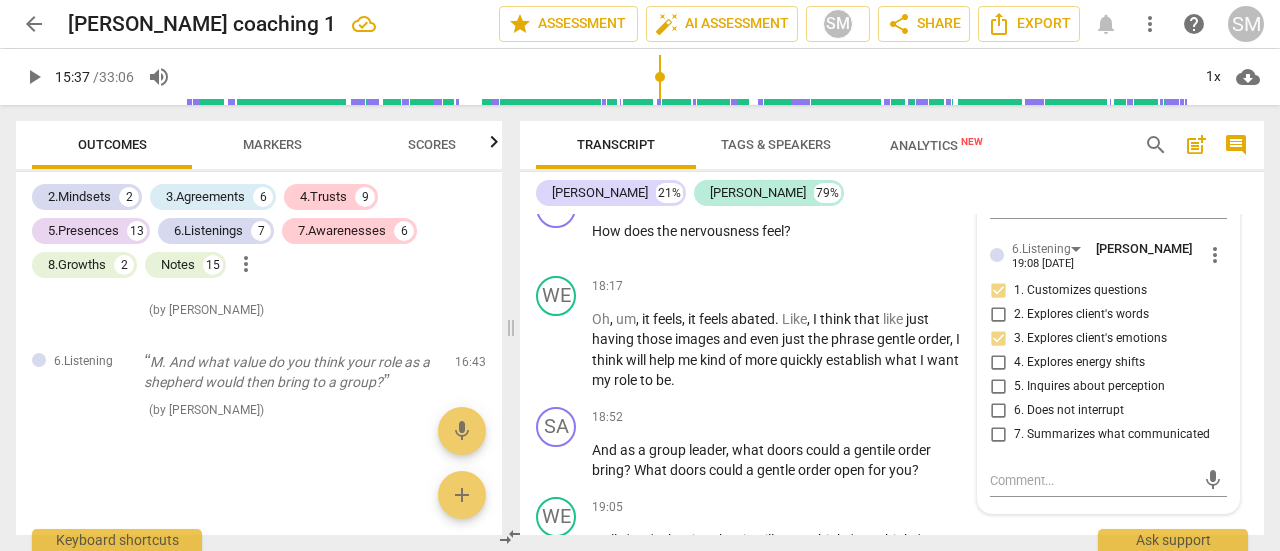 click on "2. Explores client's words" at bounding box center (998, 315) 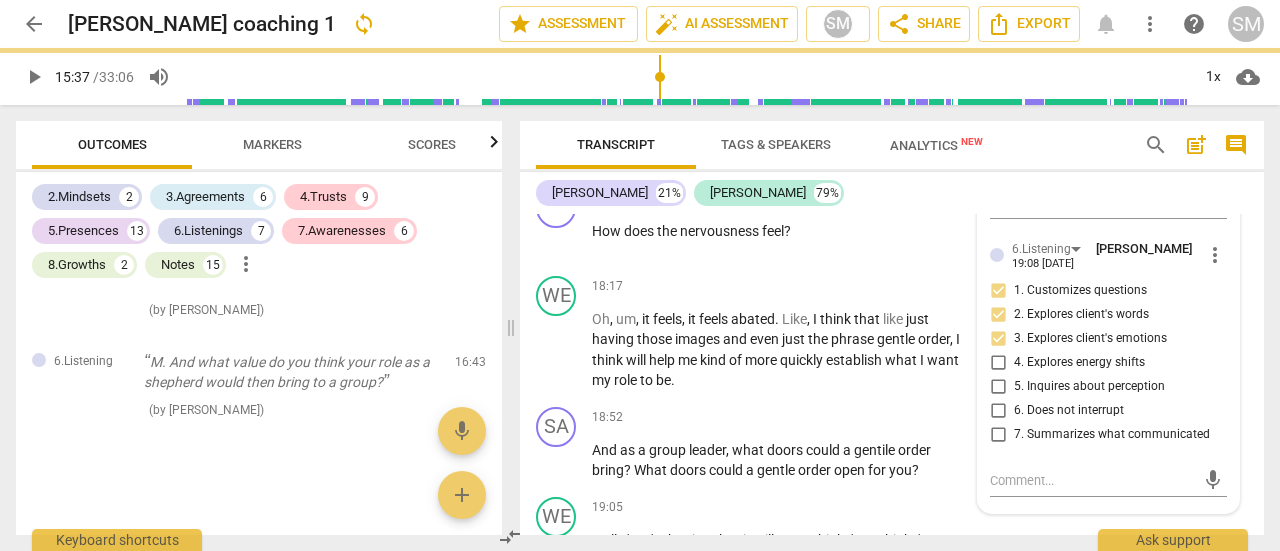 click on "3. Explores client's emotions" at bounding box center (998, 339) 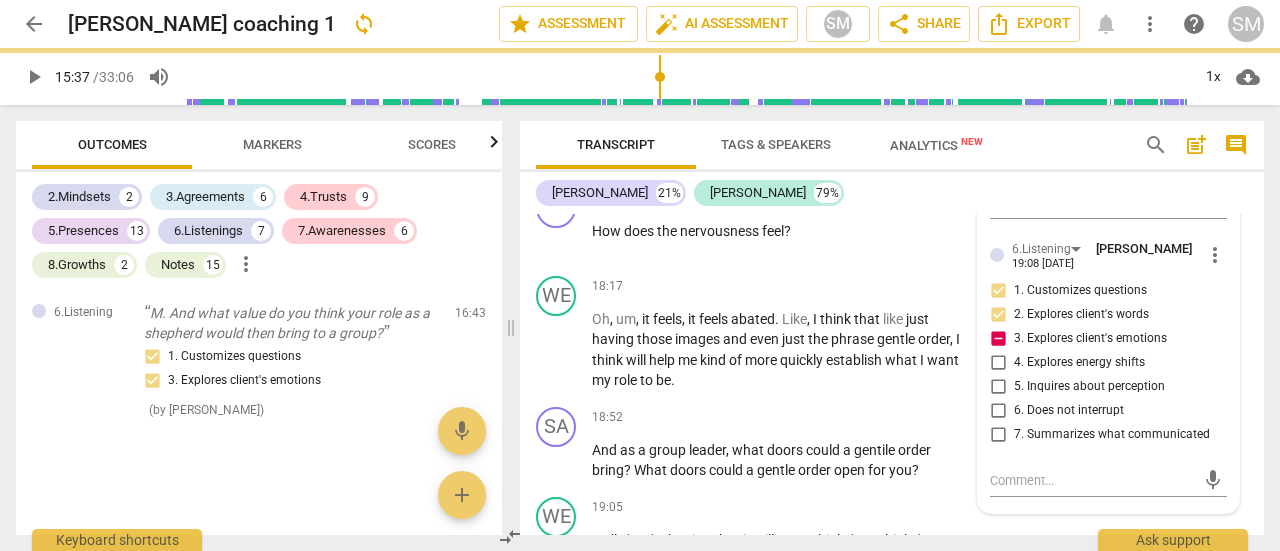 click on "5. Inquires about perception" at bounding box center (998, 387) 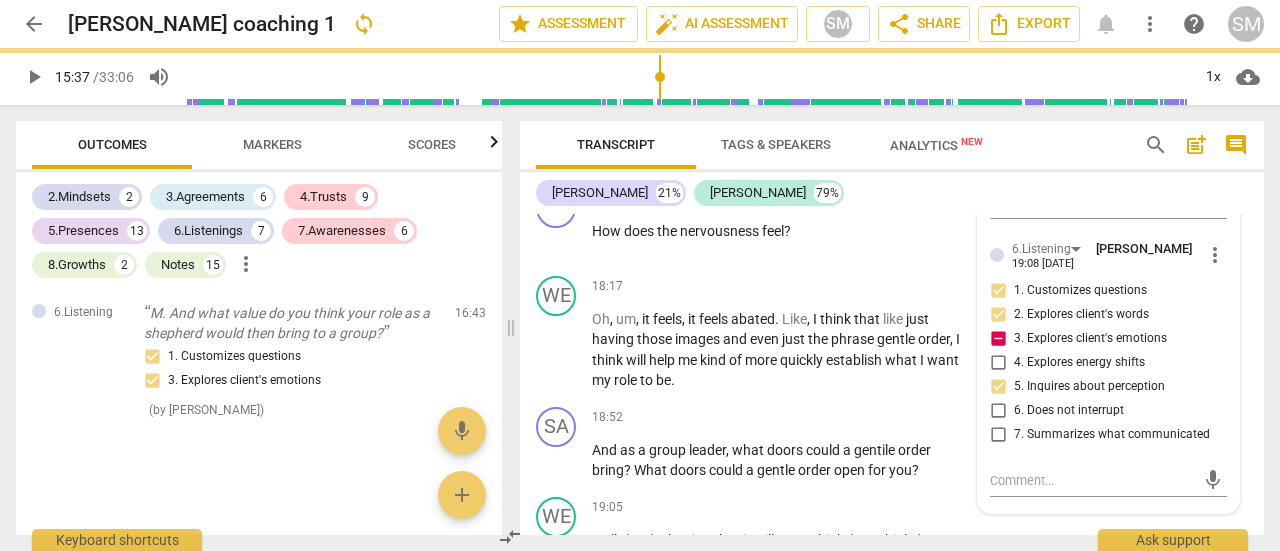 click on "6. Does not interrupt" at bounding box center [998, 411] 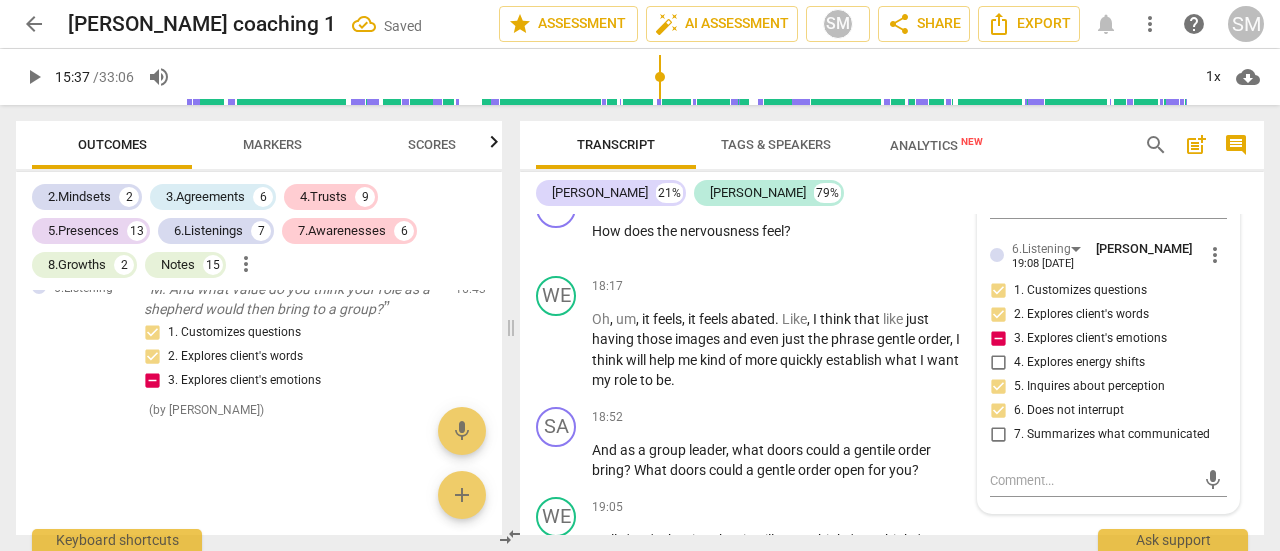 click on "7. Summarizes what communicated" at bounding box center [998, 435] 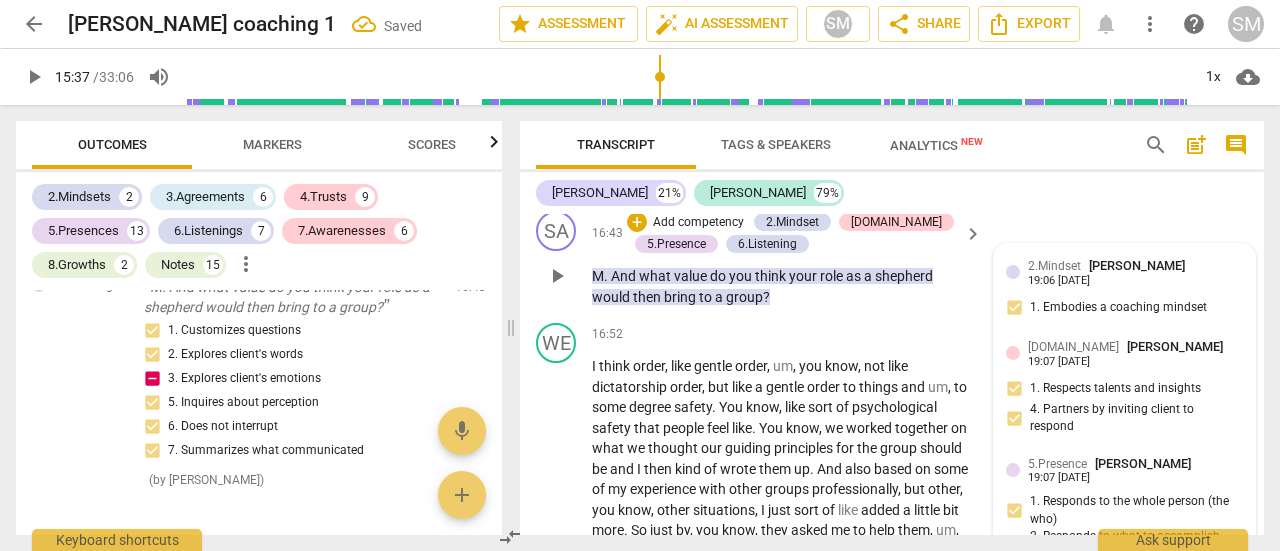 scroll, scrollTop: 5053, scrollLeft: 0, axis: vertical 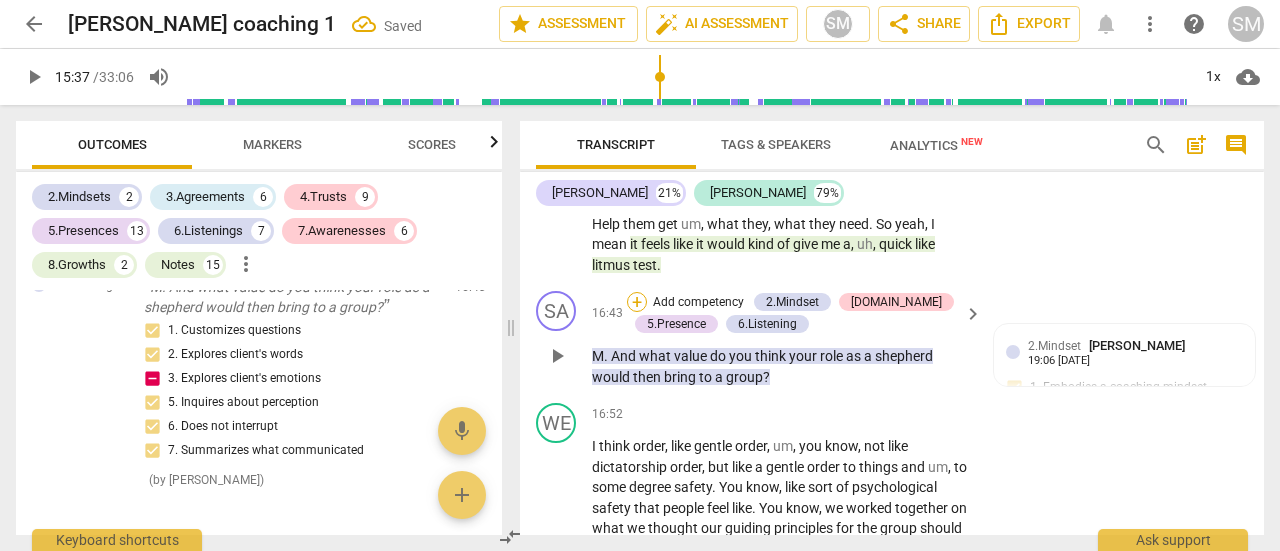 click on "+" at bounding box center (637, 302) 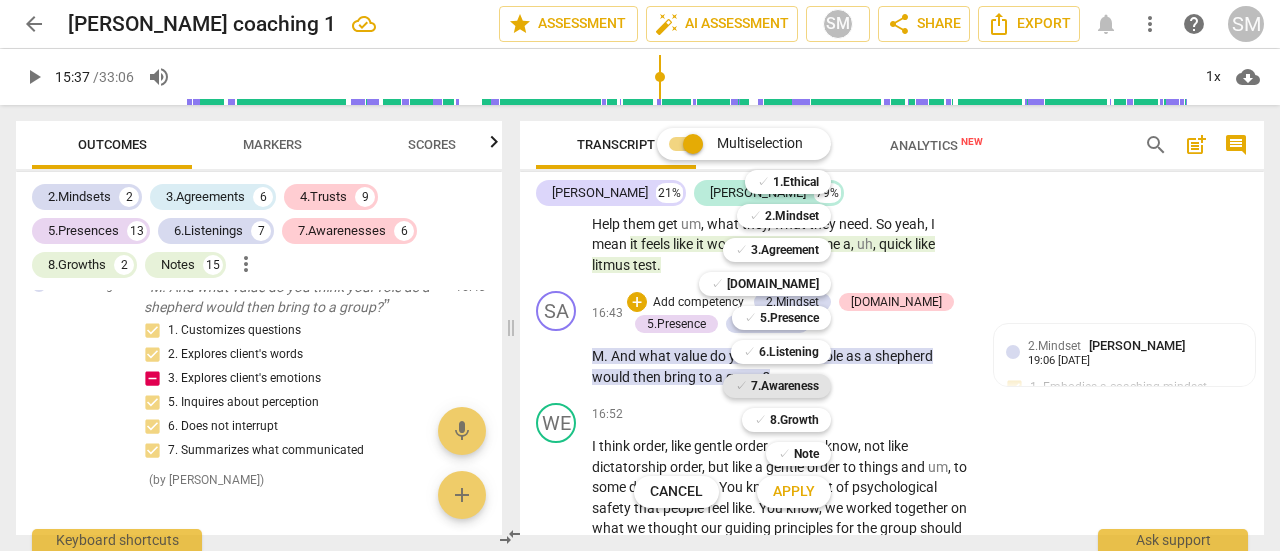 click on "7.Awareness" at bounding box center (785, 386) 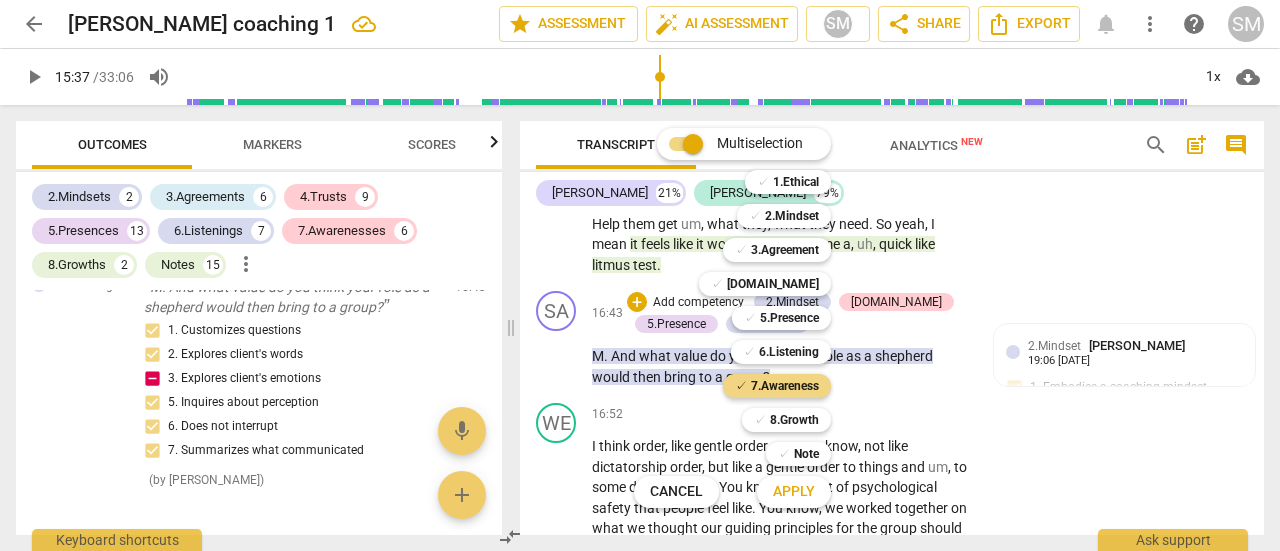 click on "Apply" at bounding box center (794, 492) 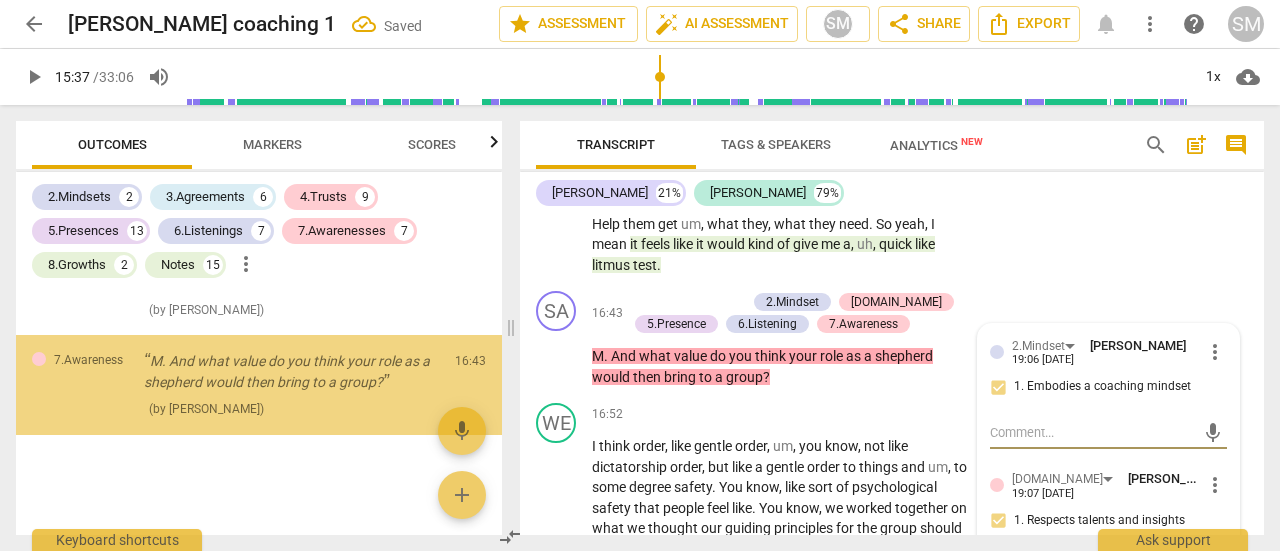 scroll, scrollTop: 12890, scrollLeft: 0, axis: vertical 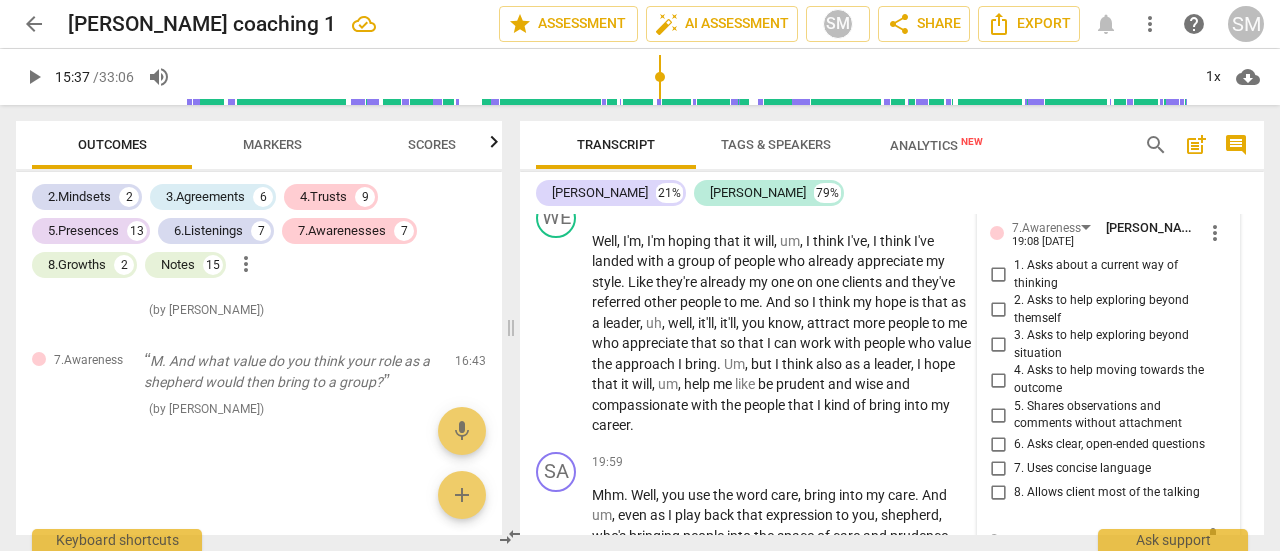 click on "6. Asks clear, open-ended questions" at bounding box center [998, 445] 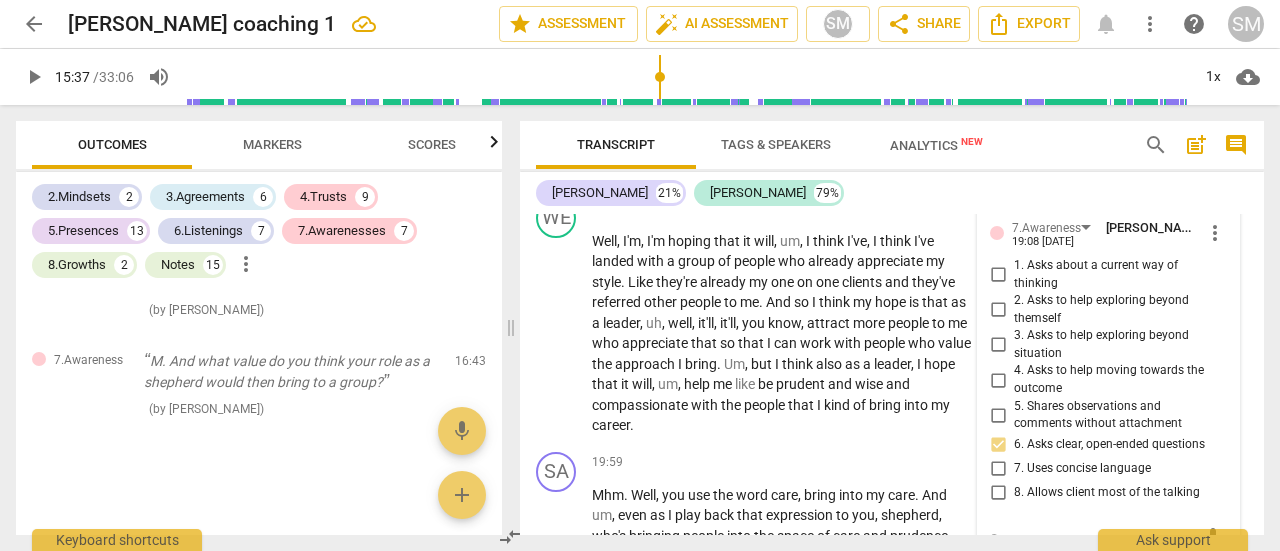 click on "7. Uses concise language" at bounding box center (998, 469) 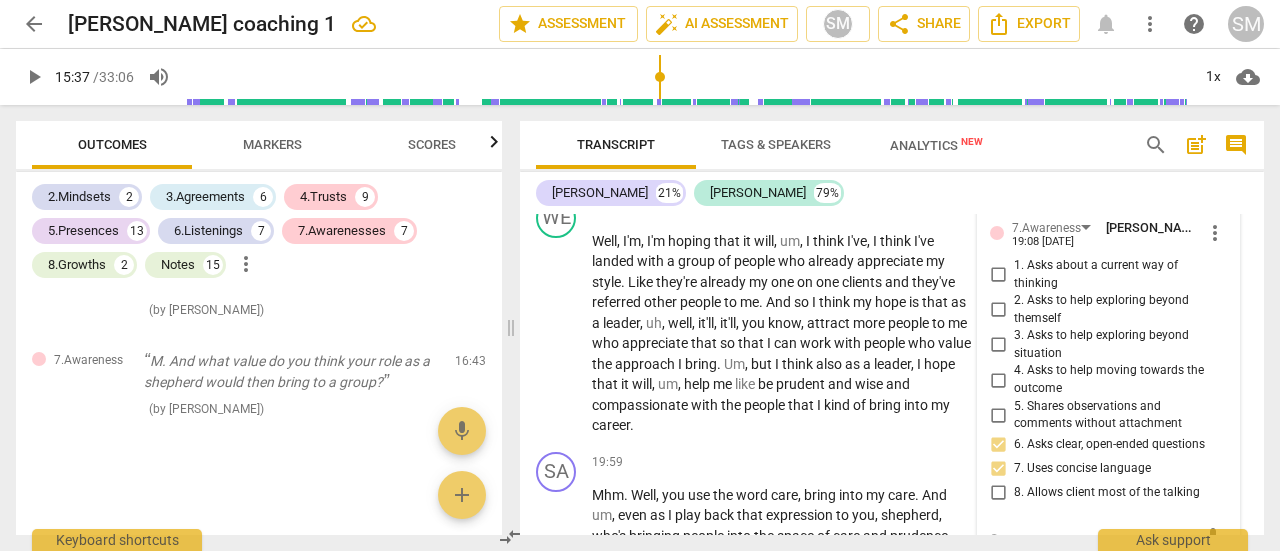 click on "8. Allows client most of the talking" at bounding box center (998, 493) 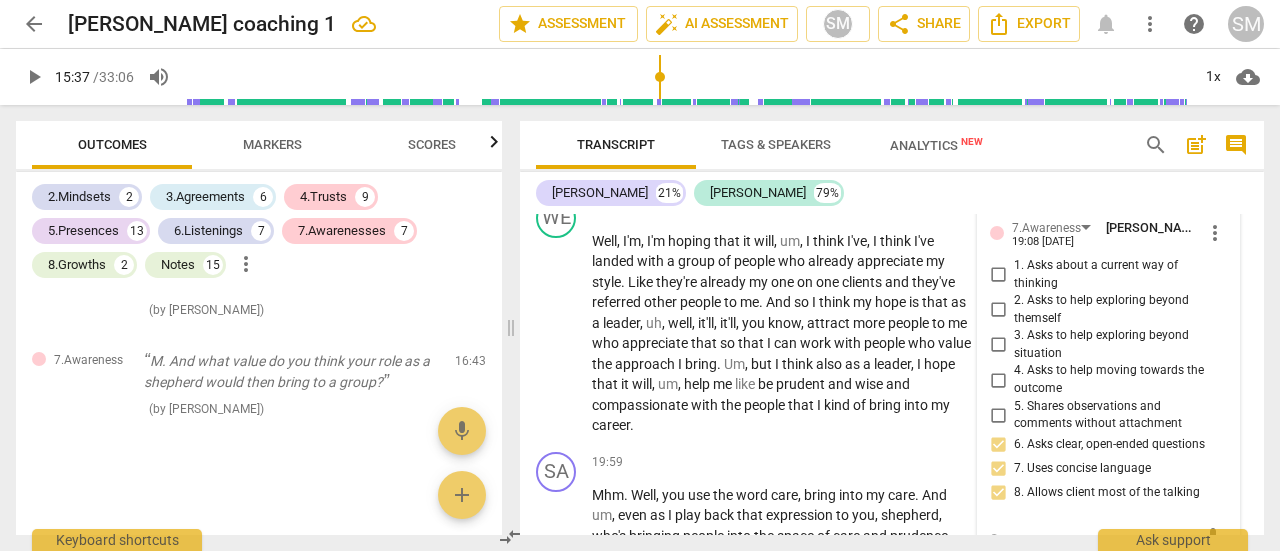 click on "1. Asks about a current way of thinking" at bounding box center (998, 275) 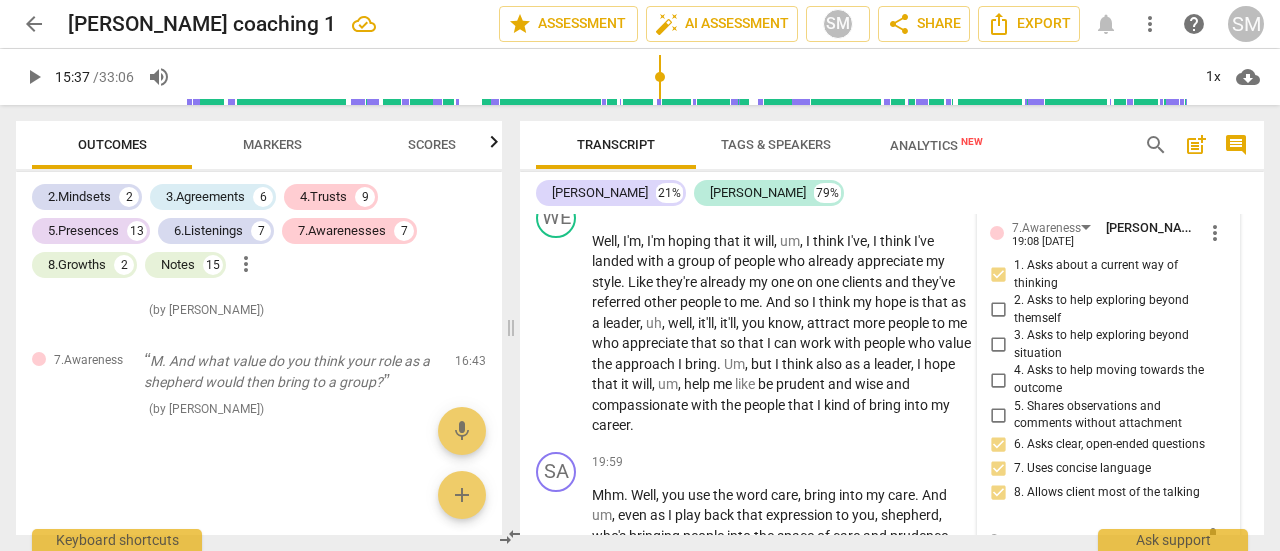 click on "2. Asks to help exploring beyond themself" at bounding box center [998, 310] 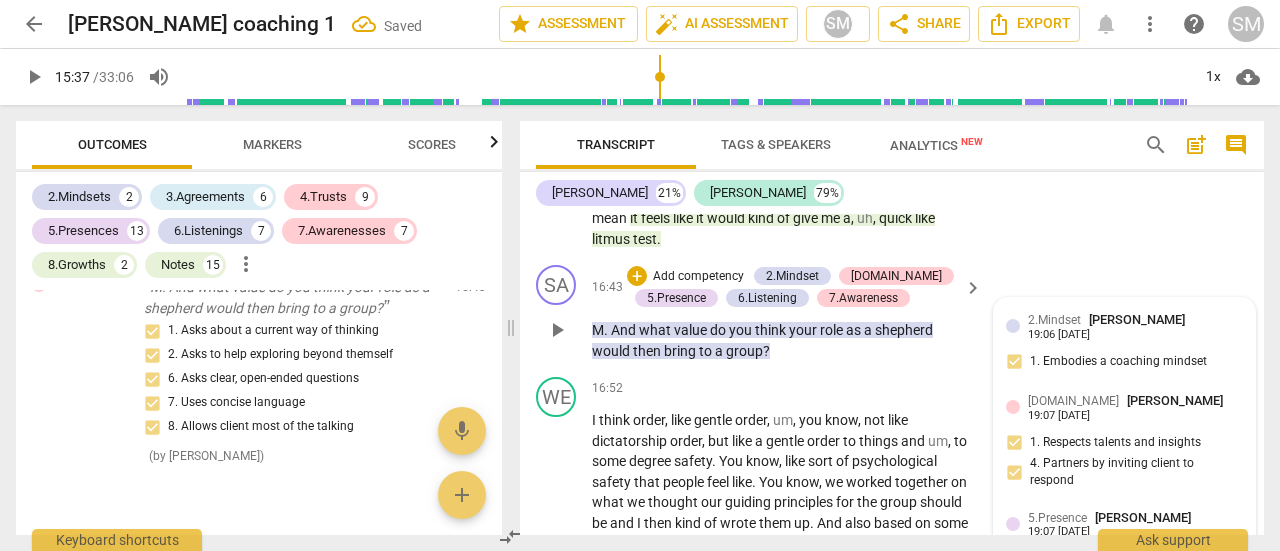 scroll, scrollTop: 5066, scrollLeft: 0, axis: vertical 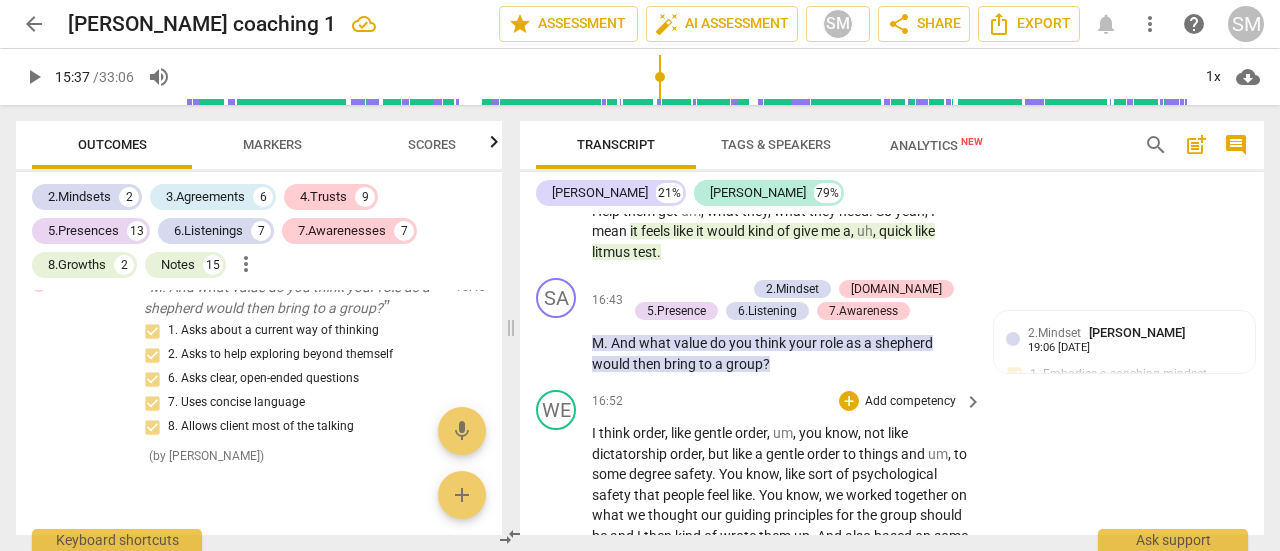click on "WE play_arrow pause 16:52 + Add competency keyboard_arrow_right I   think   order ,   like   gentle   order ,   um ,   you   know ,   not   like   dictatorship   order ,   but   like   a   gentle   order   to   things   and   um ,   to   some   degree   safety .   You   know ,   like   sort   of   psychological   safety   that   people   feel   like .   You   know ,   we   worked   together   on   what   we   thought   our   guiding   principles   for   the   group   should   be   and   I   then   kind   of   wrote   them   up .   And   also   based   on   some   of   my   experience   with   other   groups   professionally ,   but   other ,   you   know ,   other   situations ,   I   just   sort   of   like   added   a   little   bit   more .   So   just   by ,   you   know ,   they   asked   me   to   help   them ,   um ,   kind   of   stay   on   track   with   those .   So ,   um ,   yeah ,   I   think ,   um ,   it's   sort   of   an   expectation   that   they   in   fact   have   of   me   really ,   ," at bounding box center (892, 529) 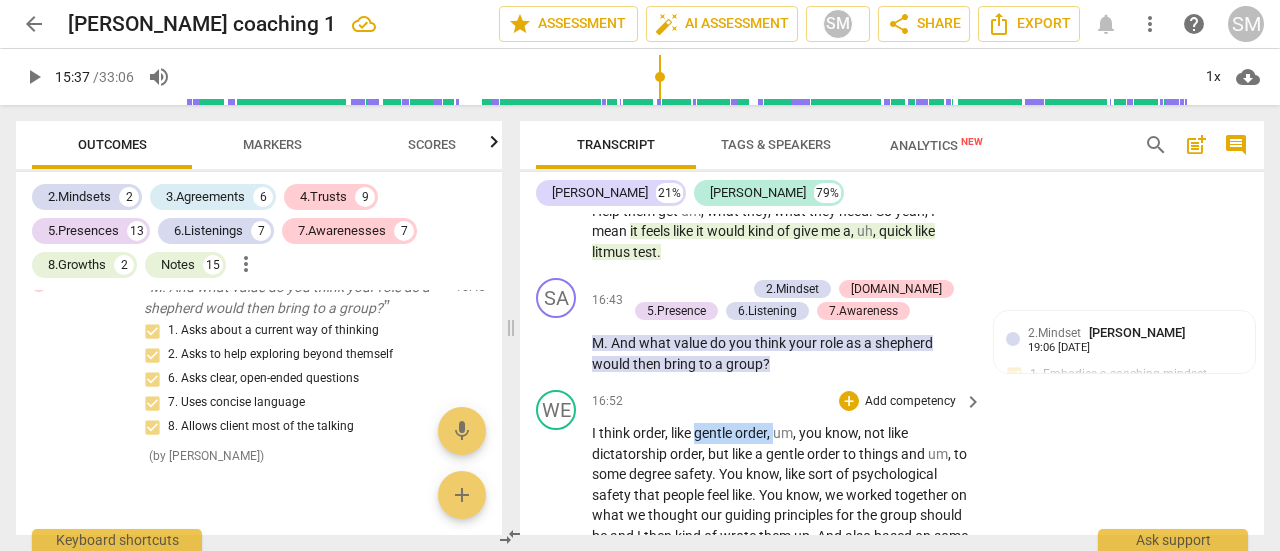 drag, startPoint x: 698, startPoint y: 451, endPoint x: 776, endPoint y: 453, distance: 78.025635 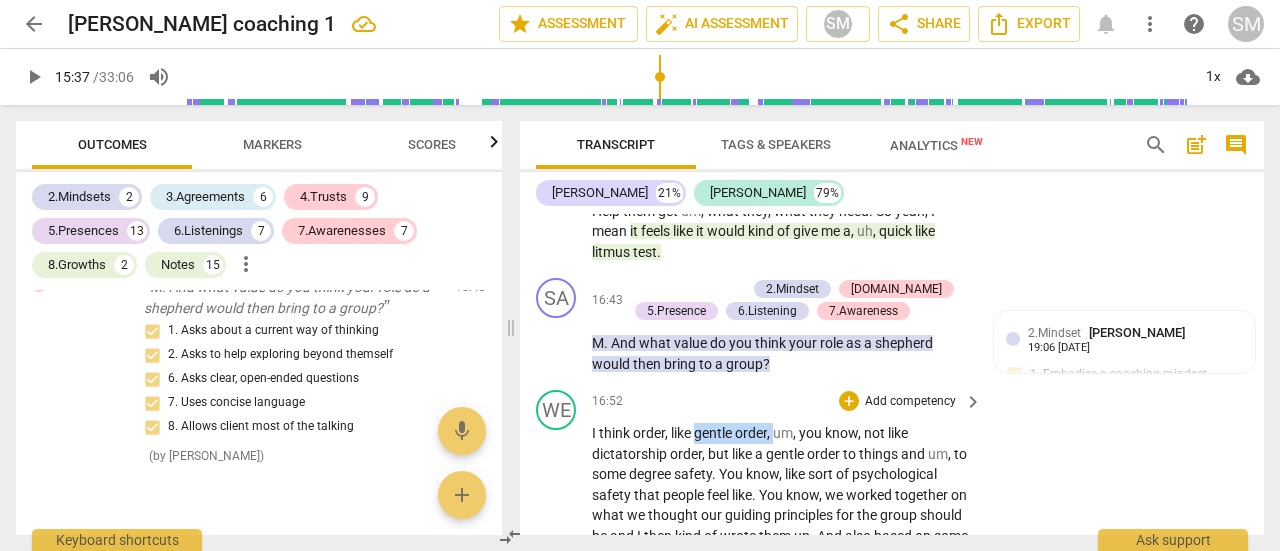 click on "I   think   order ,   like   gentle   order ,   um ,   you   know ,   not   like   dictatorship   order ,   but   like   a   gentle   order   to   things   and   um ,   to   some   degree   safety .   You   know ,   like   sort   of   psychological   safety   that   people   feel   like .   You   know ,   we   worked   together   on   what   we   thought   our   guiding   principles   for   the   group   should   be   and   I   then   kind   of   wrote   them   up .   And   also   based   on   some   of   my   experience   with   other   groups   professionally ,   but   other ,   you   know ,   other   situations ,   I   just   sort   of   like   added   a   little   bit   more .   So   just   by ,   you   know ,   they   asked   me   to   help   them ,   um ,   kind   of   stay   on   track   with   those .   So ,   um ,   yeah ,   I   think ,   um ,   it's   sort   of   an   expectation   that   they   in   fact   have   of   me   really ,   um ,   that   I   would   bring   that   gentle   order   to   ." at bounding box center [782, 546] 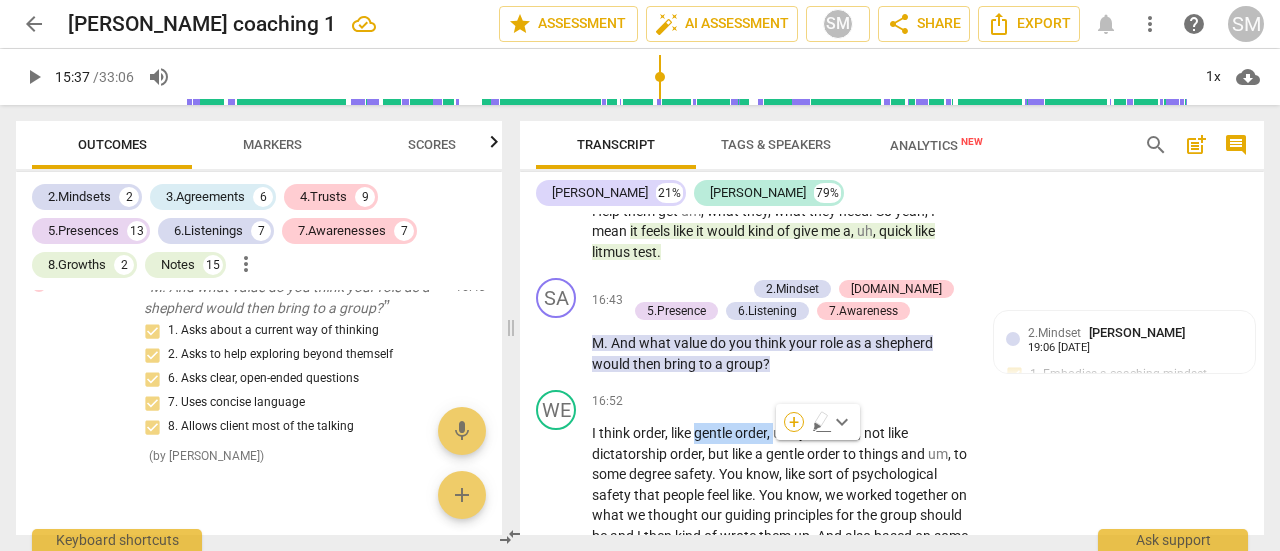 click on "+" at bounding box center [794, 422] 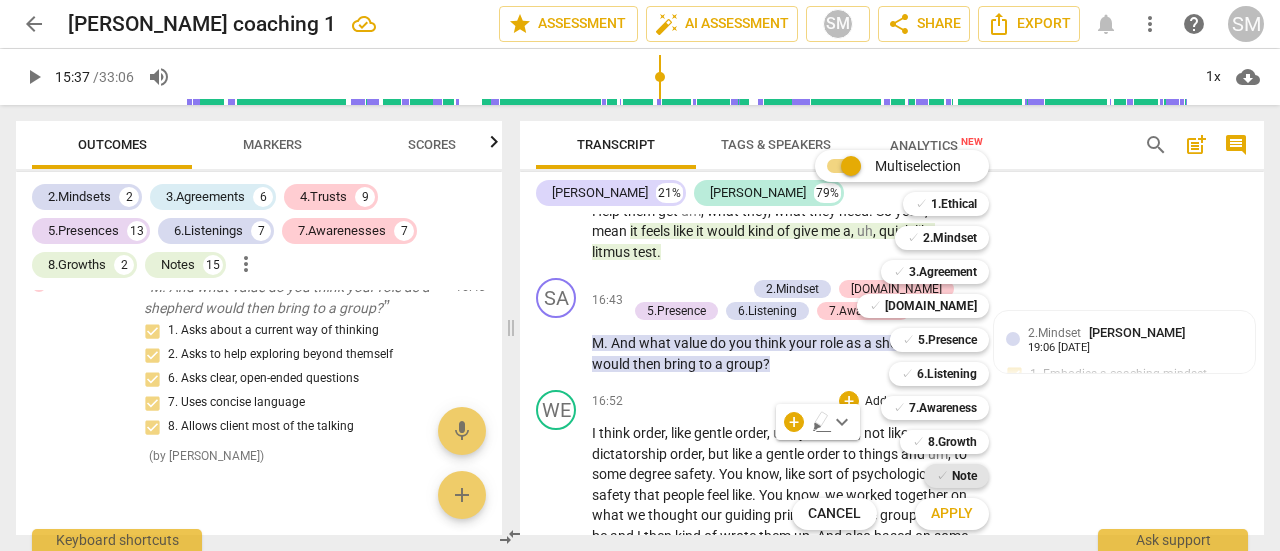 click on "Note" at bounding box center [964, 476] 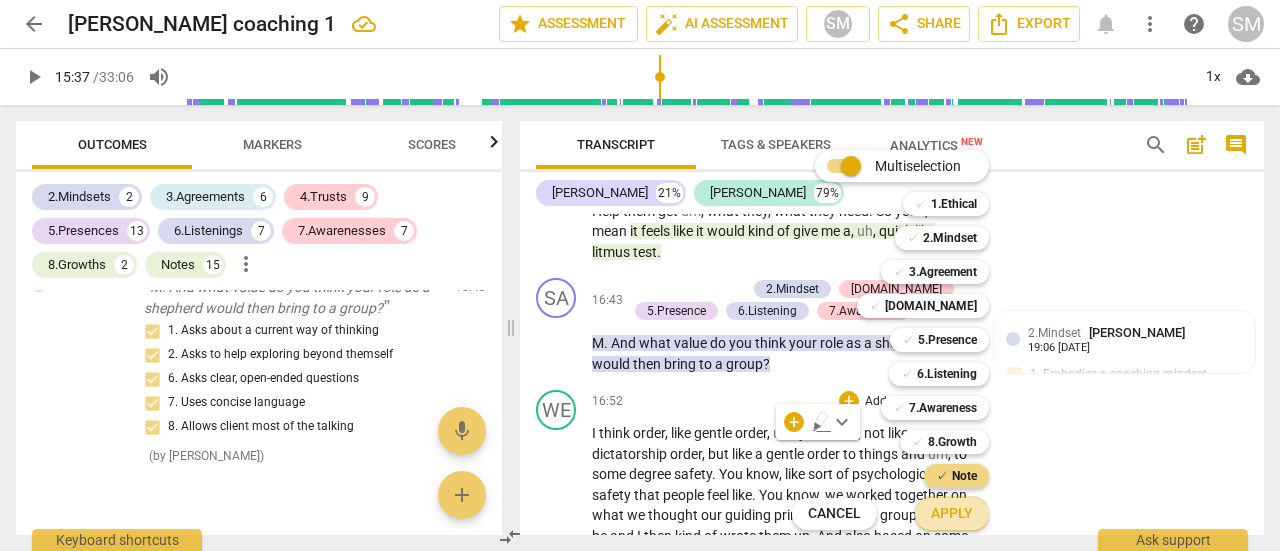 click on "Apply" at bounding box center (952, 514) 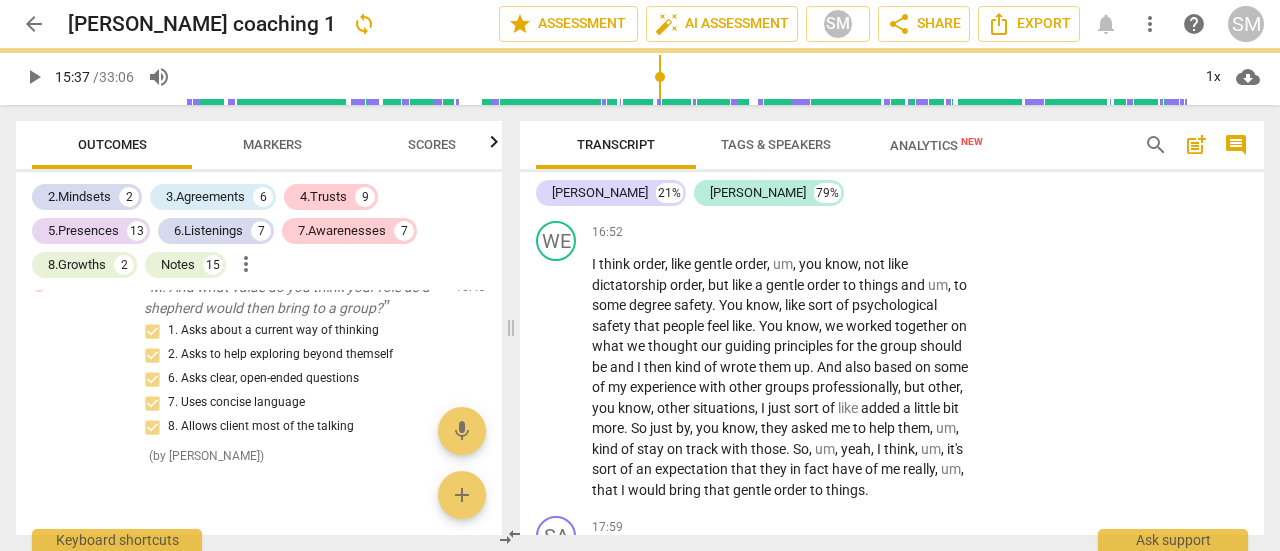 scroll, scrollTop: 5236, scrollLeft: 0, axis: vertical 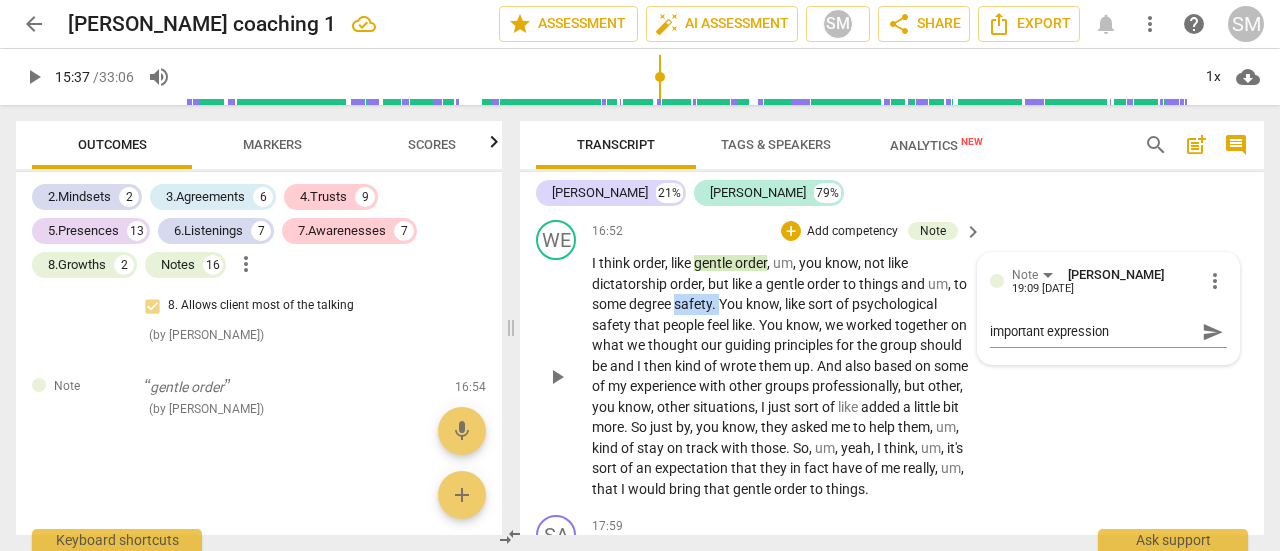 drag, startPoint x: 693, startPoint y: 321, endPoint x: 735, endPoint y: 319, distance: 42.047592 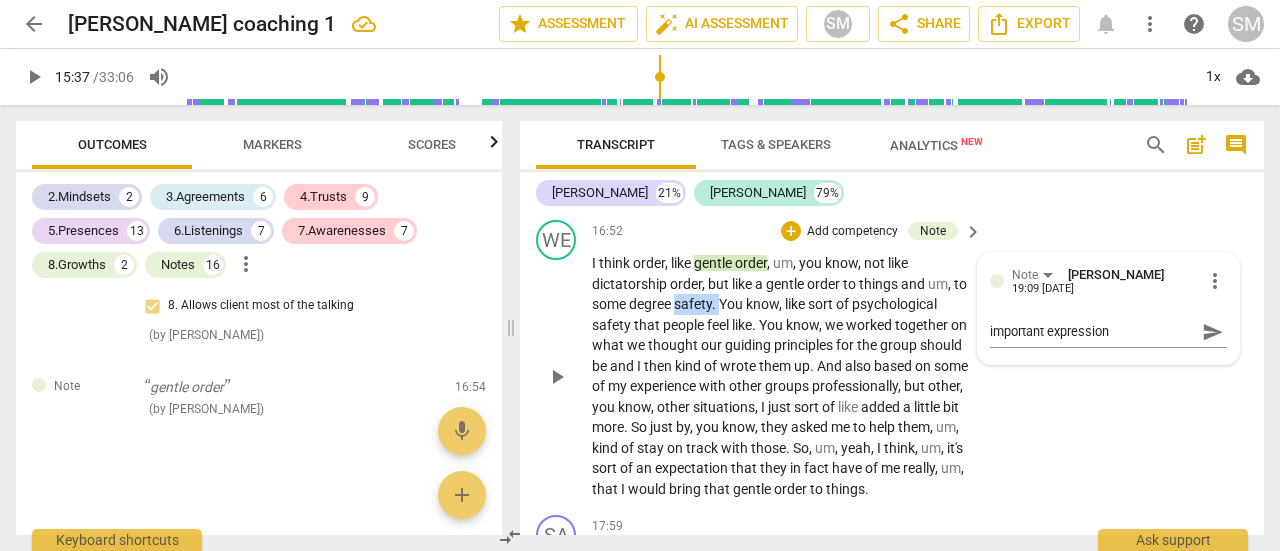 click on "I   think   order ,   like   gentle   order ,   um ,   you   know ,   not   like   dictatorship   order ,   but   like   a   gentle   order   to   things   and   um ,   to   some   degree   safety .   You   know ,   like   sort   of   psychological   safety   that   people   feel   like .   You   know ,   we   worked   together   on   what   we   thought   our   guiding   principles   for   the   group   should   be   and   I   then   kind   of   wrote   them   up .   And   also   based   on   some   of   my   experience   with   other   groups   professionally ,   but   other ,   you   know ,   other   situations ,   I   just   sort   of   like   added   a   little   bit   more .   So   just   by ,   you   know ,   they   asked   me   to   help   them ,   um ,   kind   of   stay   on   track   with   those .   So ,   um ,   yeah ,   I   think ,   um ,   it's   sort   of   an   expectation   that   they   in   fact   have   of   me   really ,   um ,   that   I   would   bring   that   gentle   order   to   ." at bounding box center [782, 376] 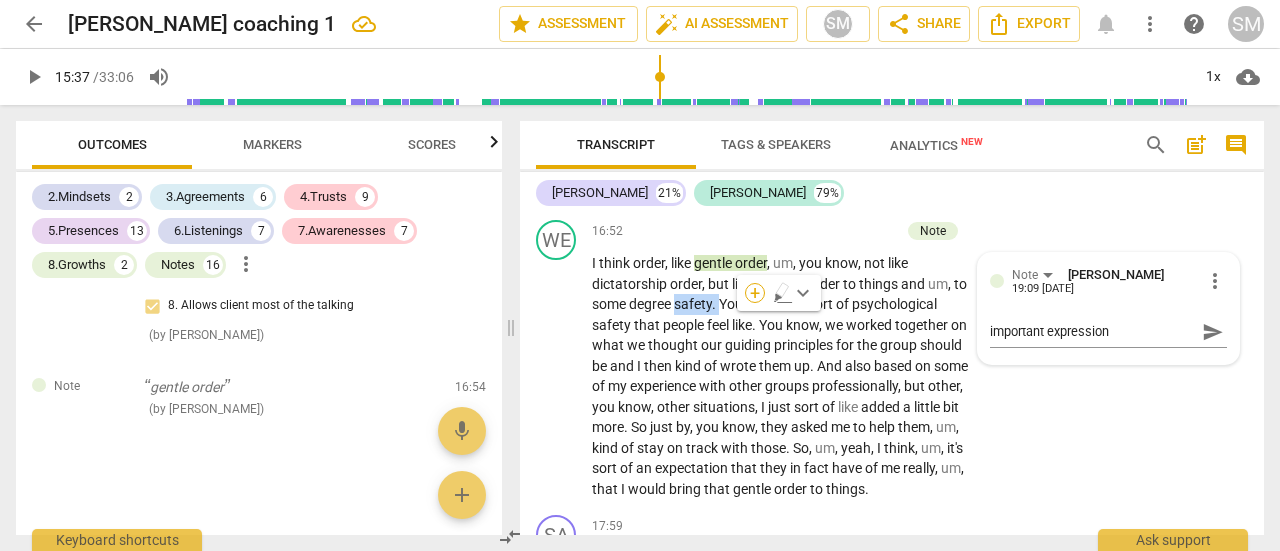 click on "+" at bounding box center [755, 293] 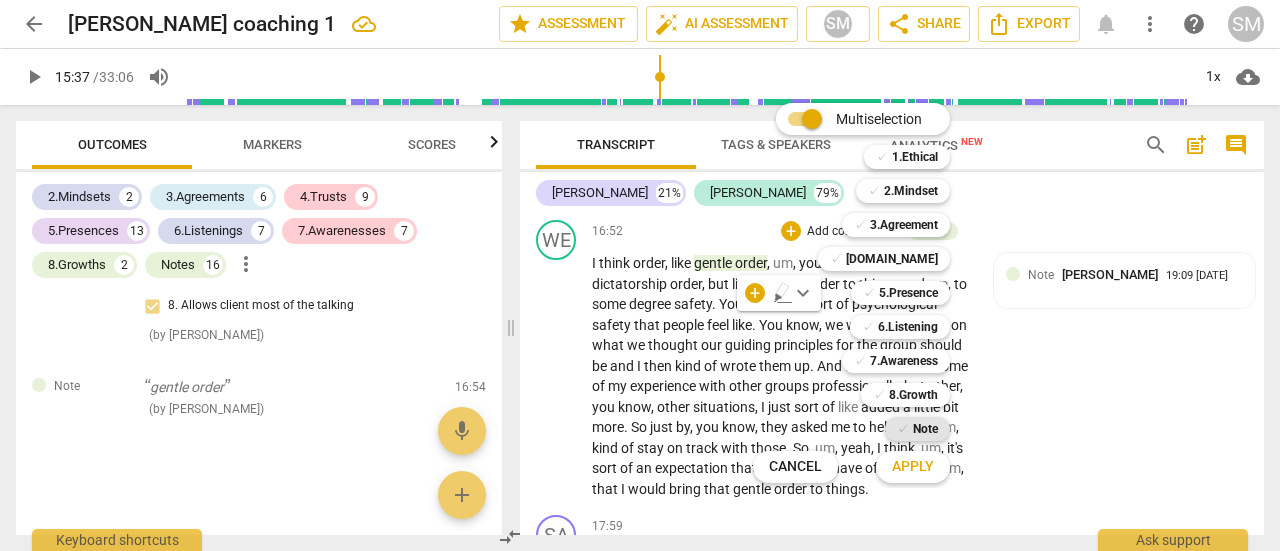 click on "Note" at bounding box center [925, 429] 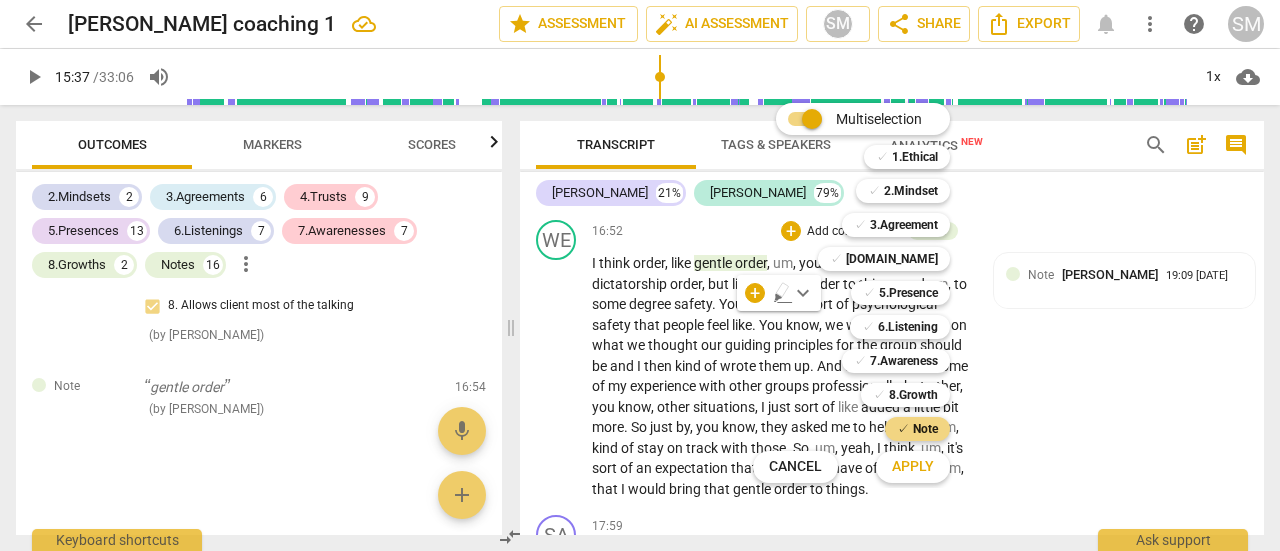 click on "Apply" at bounding box center (913, 467) 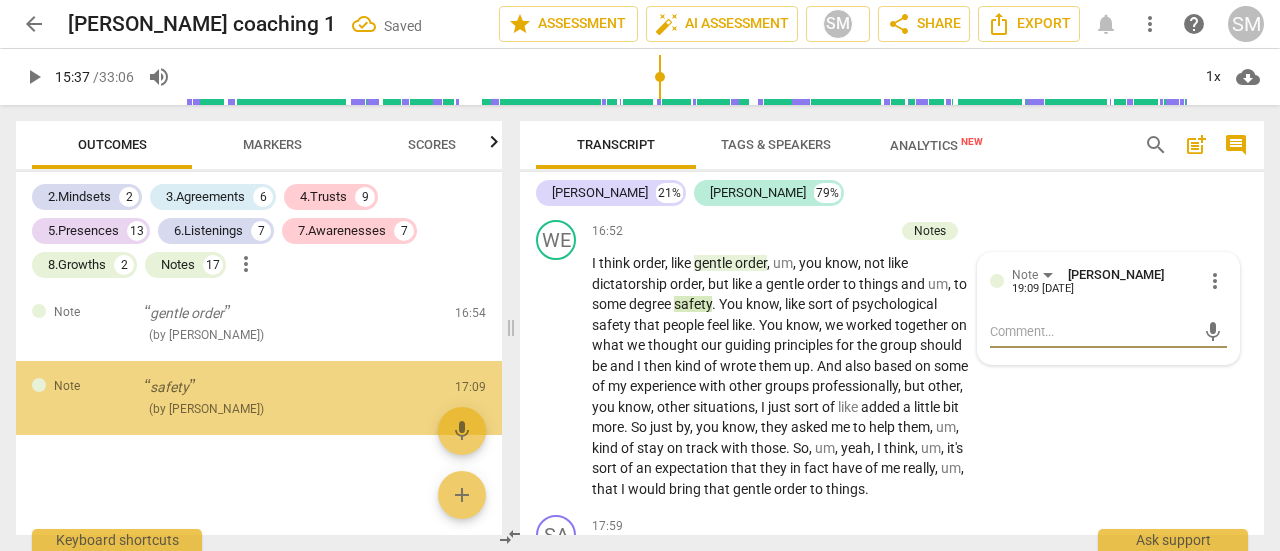 scroll, scrollTop: 13172, scrollLeft: 0, axis: vertical 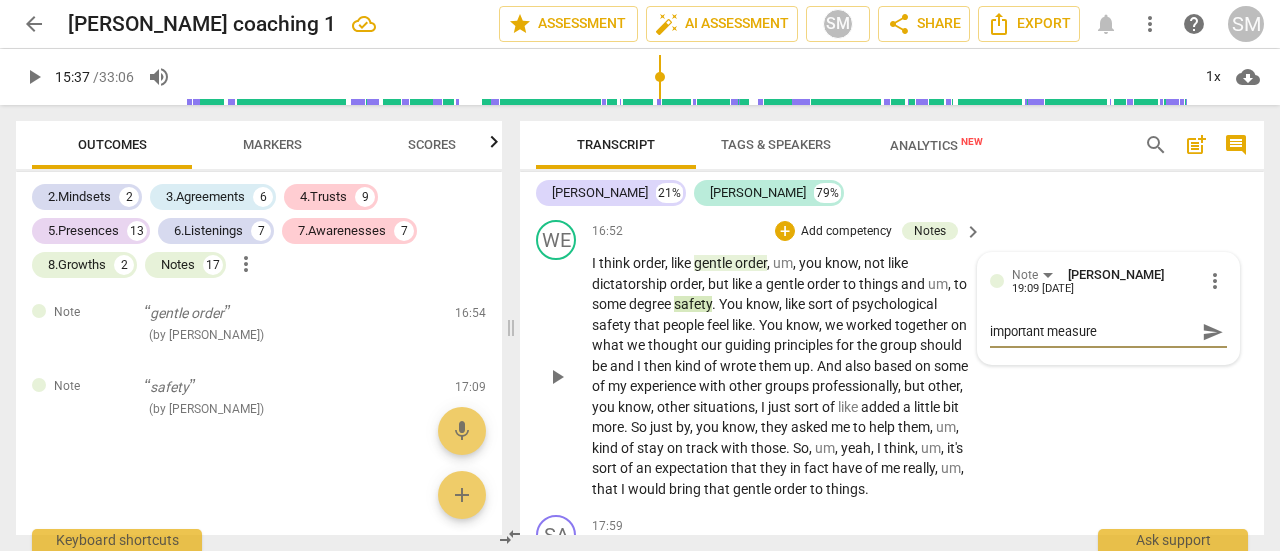 click on "important measure" at bounding box center [1092, 331] 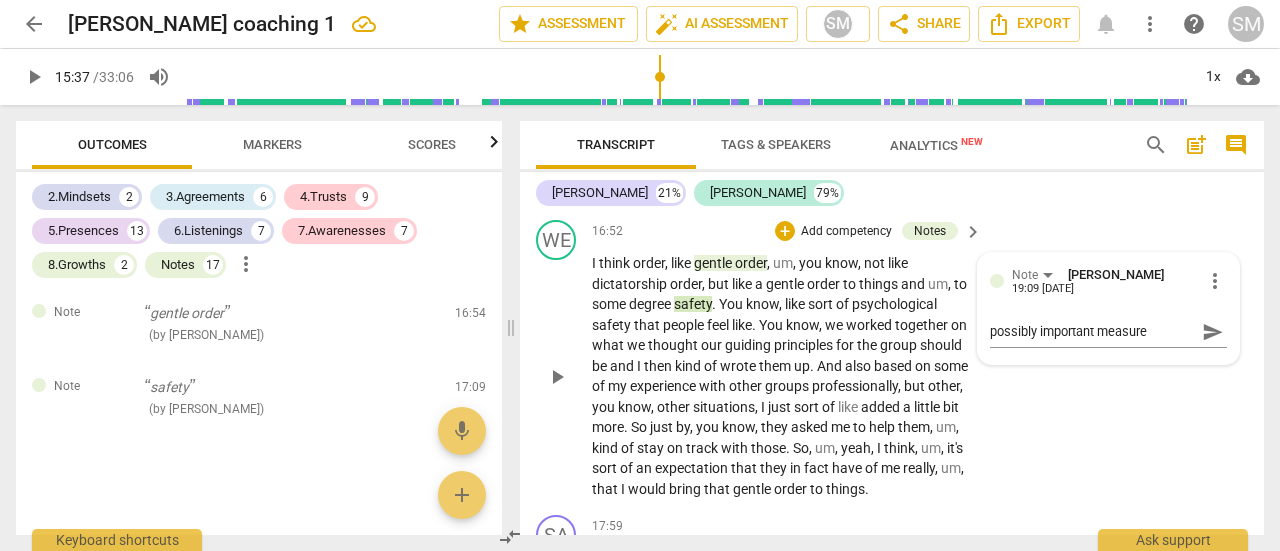 click on "order" at bounding box center (751, 263) 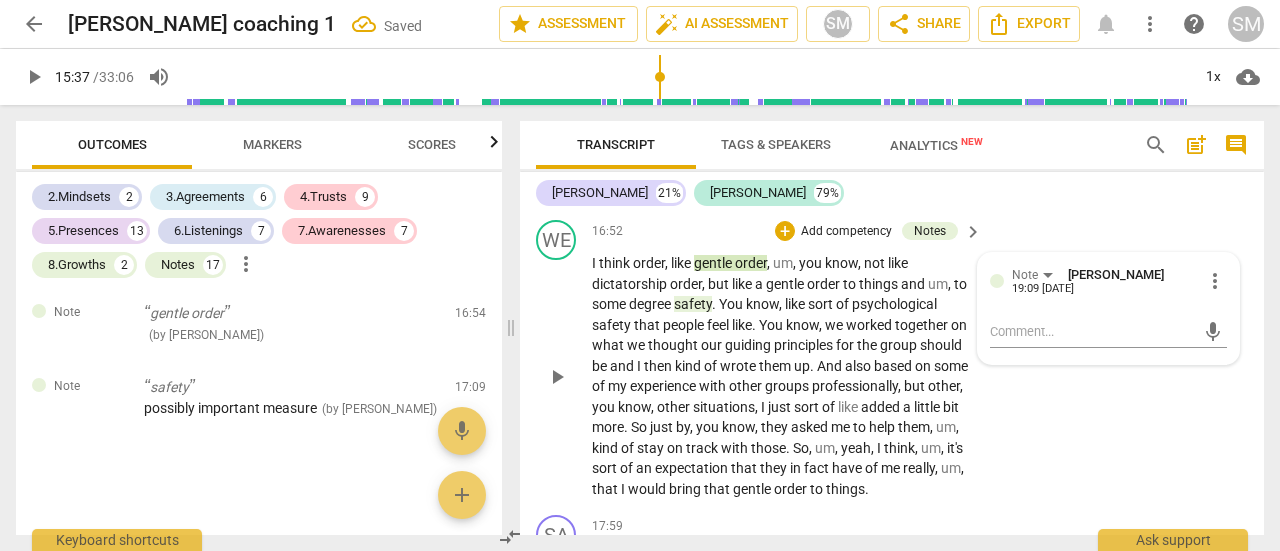 click on "order" at bounding box center (751, 263) 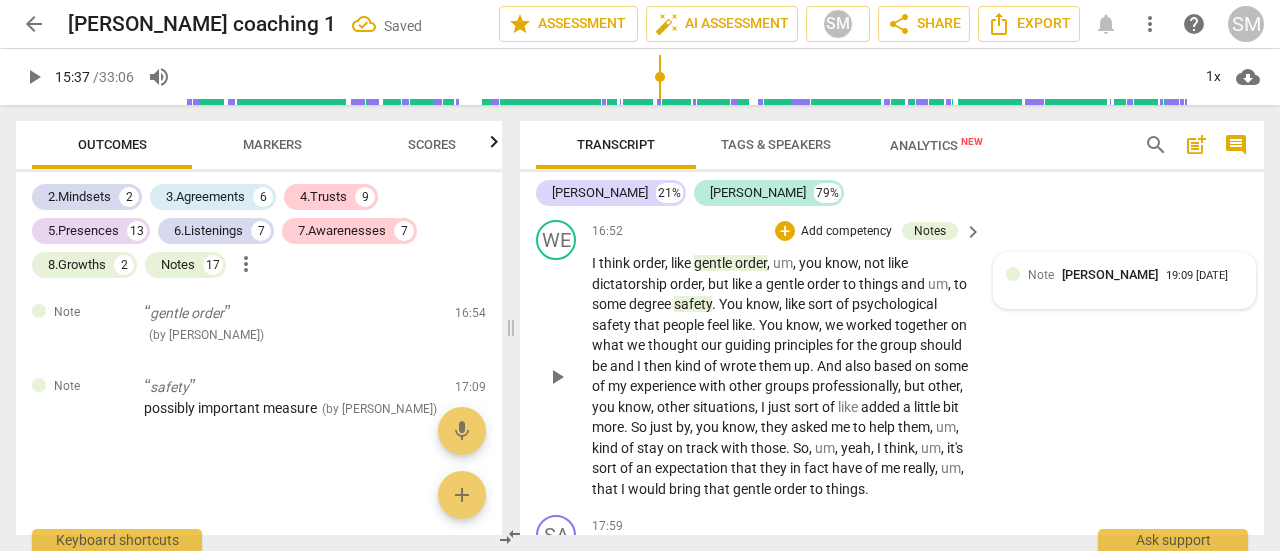 click on "19:09 [DATE]" at bounding box center (1197, 276) 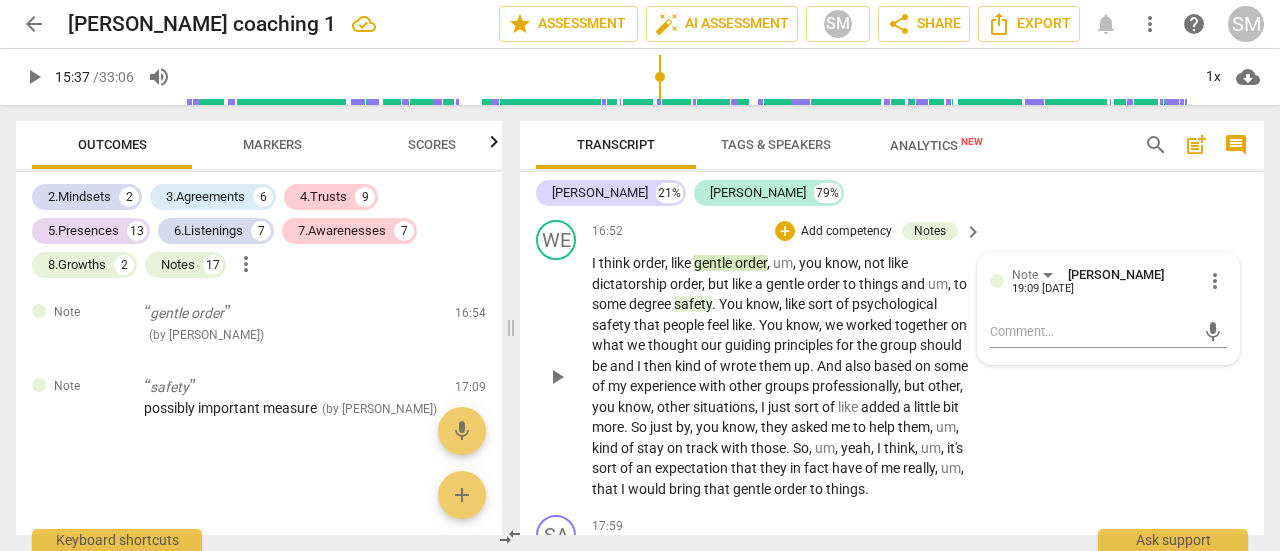click on "WE play_arrow pause 16:52 + Add competency Notes keyboard_arrow_right I   think   order ,   like   gentle   order ,   um ,   you   know ,   not   like   dictatorship   order ,   but   like   a   gentle   order   to   things   and   um ,   to   some   degree   safety .   You   know ,   like   sort   of   psychological   safety   that   people   feel   like .   You   know ,   we   worked   together   on   what   we   thought   our   guiding   principles   for   the   group   should   be   and   I   then   kind   of   wrote   them   up .   And   also   based   on   some   of   my   experience   with   other   groups   professionally ,   but   other ,   you   know ,   other   situations ,   I   just   sort   of   like   added   a   little   bit   more .   So   just   by ,   you   know ,   they   asked   me   to   help   them ,   um ,   kind   of   stay   on   track   with   those .   So ,   um ,   yeah ,   I   think ,   um ,   it's   sort   of   an   expectation   that   they   in   fact   have   of   me   really" at bounding box center (892, 359) 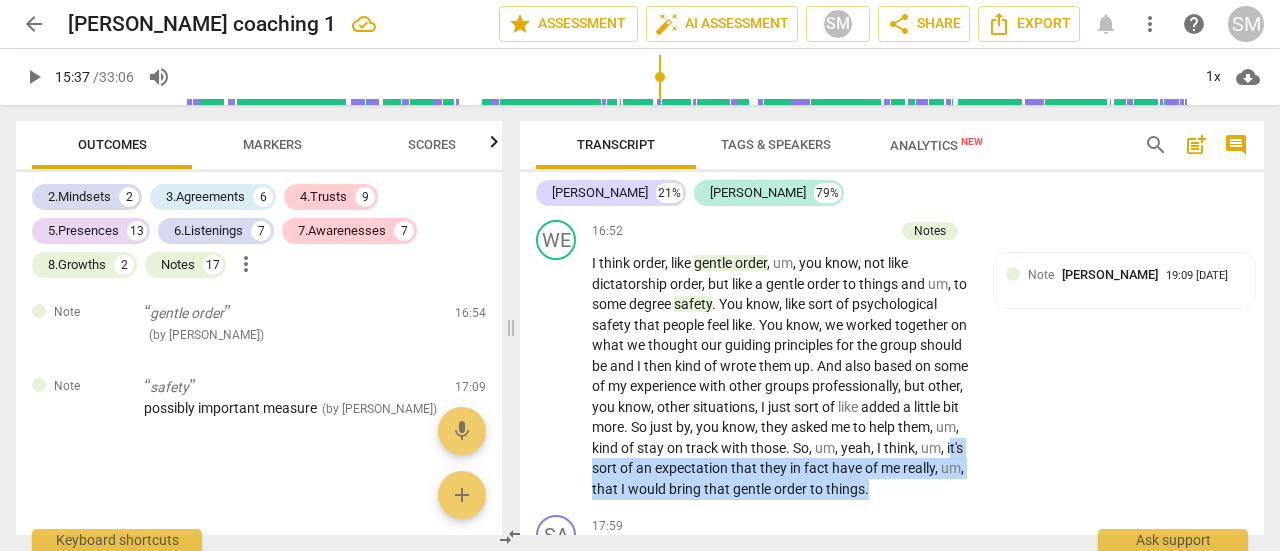 drag, startPoint x: 657, startPoint y: 478, endPoint x: 957, endPoint y: 507, distance: 301.3984 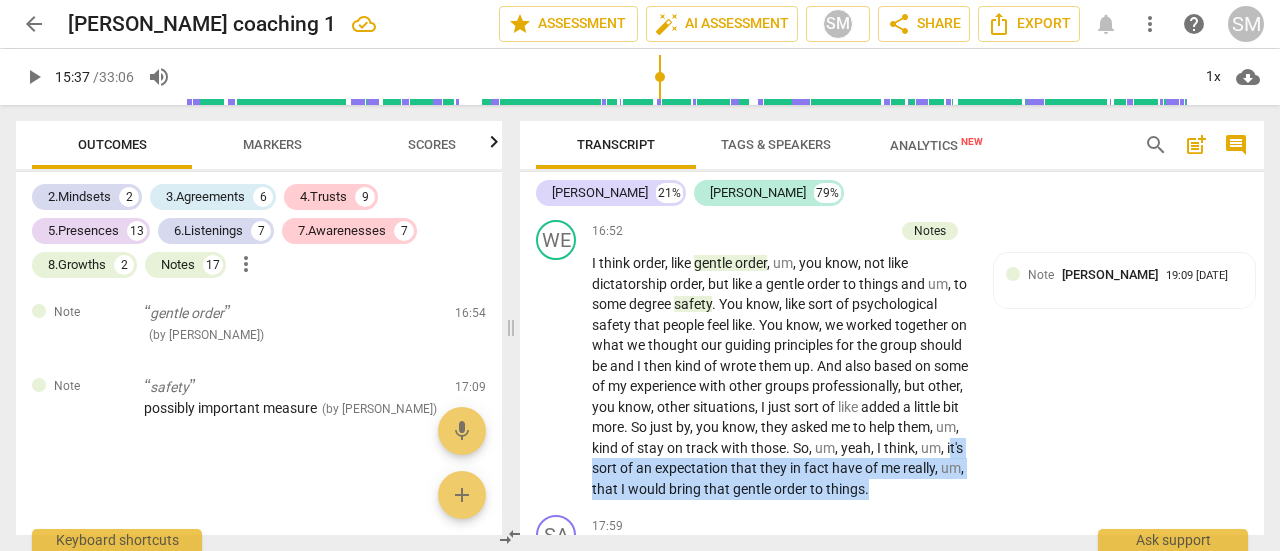 click on "I   think   order ,   like   gentle   order ,   um ,   you   know ,   not   like   dictatorship   order ,   but   like   a   gentle   order   to   things   and   um ,   to   some   degree   safety .   You   know ,   like   sort   of   psychological   safety   that   people   feel   like .   You   know ,   we   worked   together   on   what   we   thought   our   guiding   principles   for   the   group   should   be   and   I   then   kind   of   wrote   them   up .   And   also   based   on   some   of   my   experience   with   other   groups   professionally ,   but   other ,   you   know ,   other   situations ,   I   just   sort   of   like   added   a   little   bit   more .   So   just   by ,   you   know ,   they   asked   me   to   help   them ,   um ,   kind   of   stay   on   track   with   those .   So ,   um ,   yeah ,   I   think ,   um ,   it's   sort   of   an   expectation   that   they   in   fact   have   of   me   really ,   um ,   that   I   would   bring   that   gentle   order   to   ." at bounding box center (782, 376) 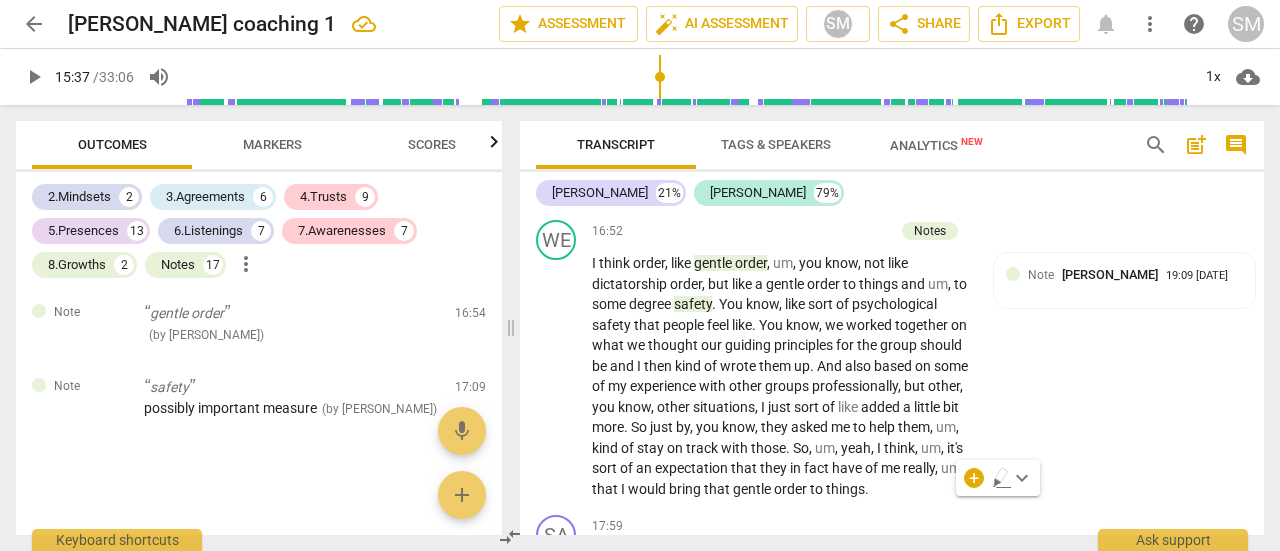 click on "WE play_arrow pause 16:52 + Add competency Notes keyboard_arrow_right I   think   order ,   like   gentle   order ,   um ,   you   know ,   not   like   dictatorship   order ,   but   like   a   gentle   order   to   things   and   um ,   to   some   degree   safety .   You   know ,   like   sort   of   psychological   safety   that   people   feel   like .   You   know ,   we   worked   together   on   what   we   thought   our   guiding   principles   for   the   group   should   be   and   I   then   kind   of   wrote   them   up .   And   also   based   on   some   of   my   experience   with   other   groups   professionally ,   but   other ,   you   know ,   other   situations ,   I   just   sort   of   like   added   a   little   bit   more .   So   just   by ,   you   know ,   they   asked   me   to   help   them ,   um ,   kind   of   stay   on   track   with   those .   So ,   um ,   yeah ,   I   think ,   um ,   it's   sort   of   an   expectation   that   they   in   fact   have   of   me   really" at bounding box center (892, 359) 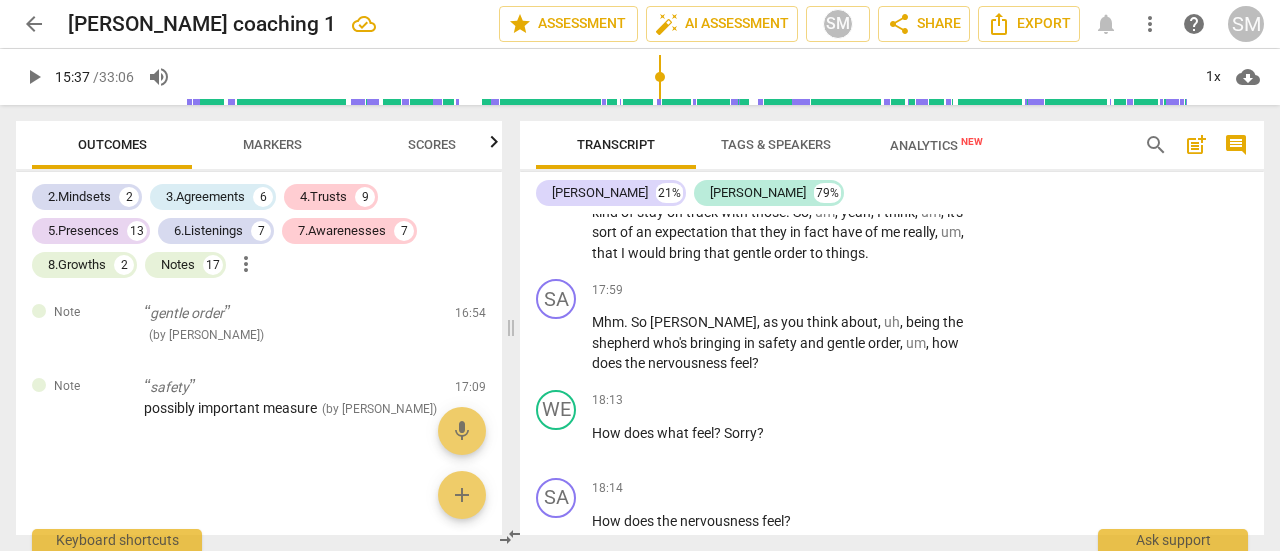 scroll, scrollTop: 5474, scrollLeft: 0, axis: vertical 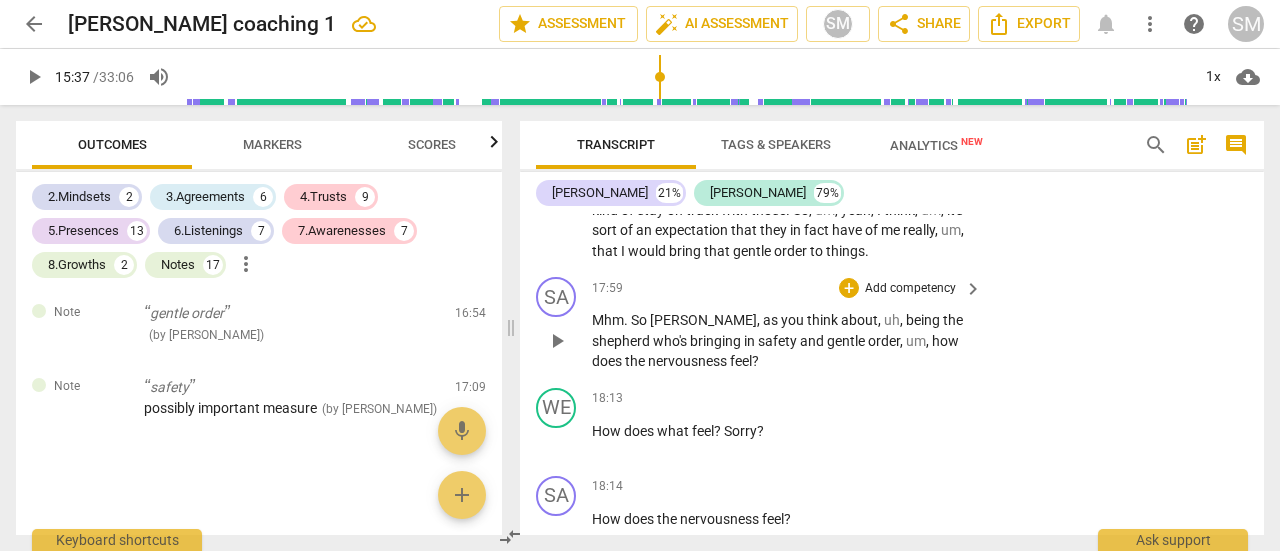 click on "shepherd" at bounding box center [622, 341] 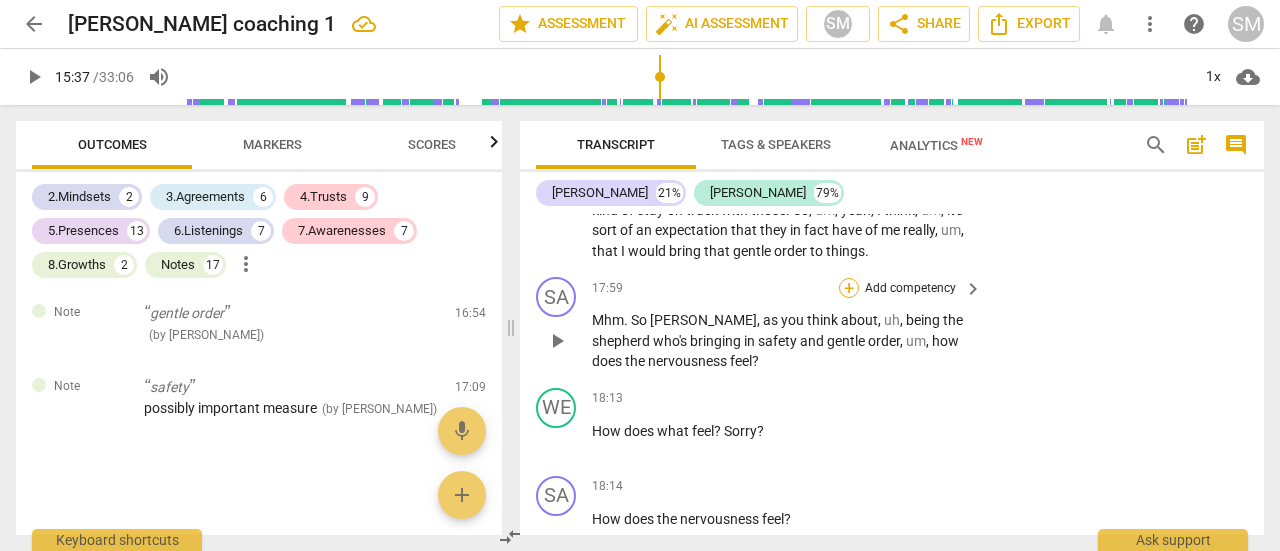 click on "+" at bounding box center (849, 288) 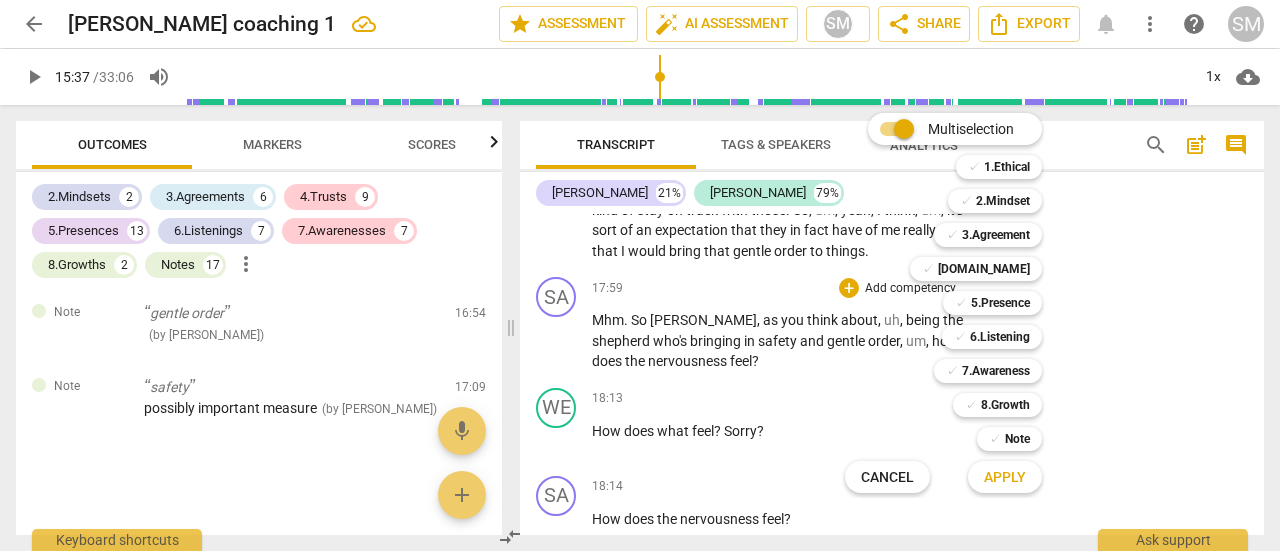 click on "Multiselection m ✓ 1.Ethical 1 ✓ 2.Mindset 2 ✓ 3.Agreement 3 ✓ [DOMAIN_NAME] 4 ✓ 5.Presence 5 ✓ 6.Listening 6 ✓ 7.Awareness 7 ✓ 8.Growth 8 ✓ Note 9 Cancel c Apply x" at bounding box center [958, 303] 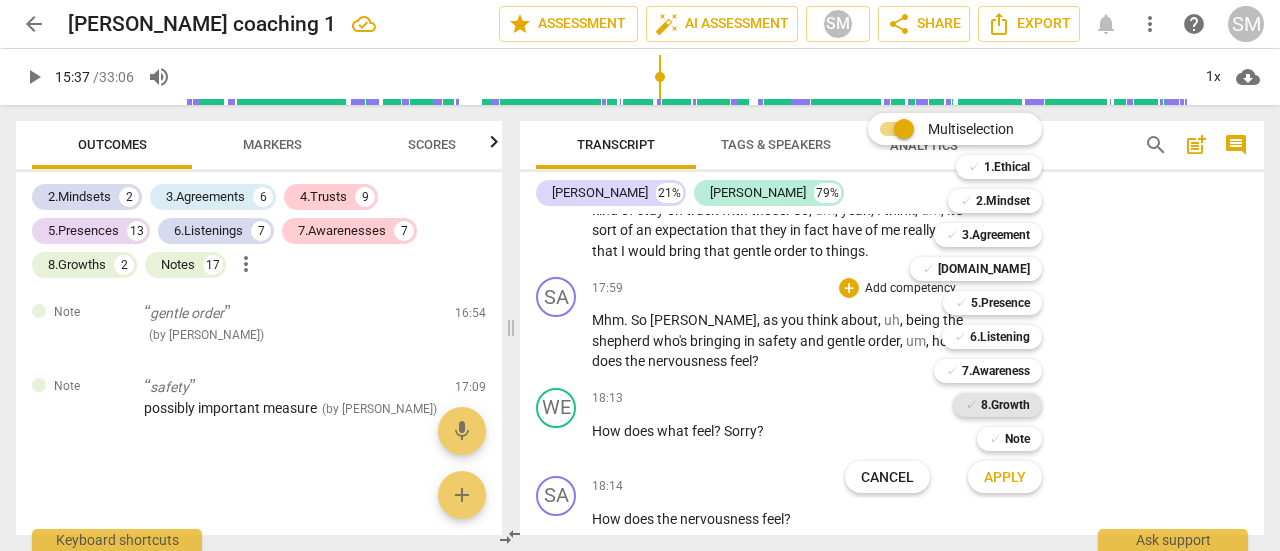 click on "8.Growth" at bounding box center (1005, 405) 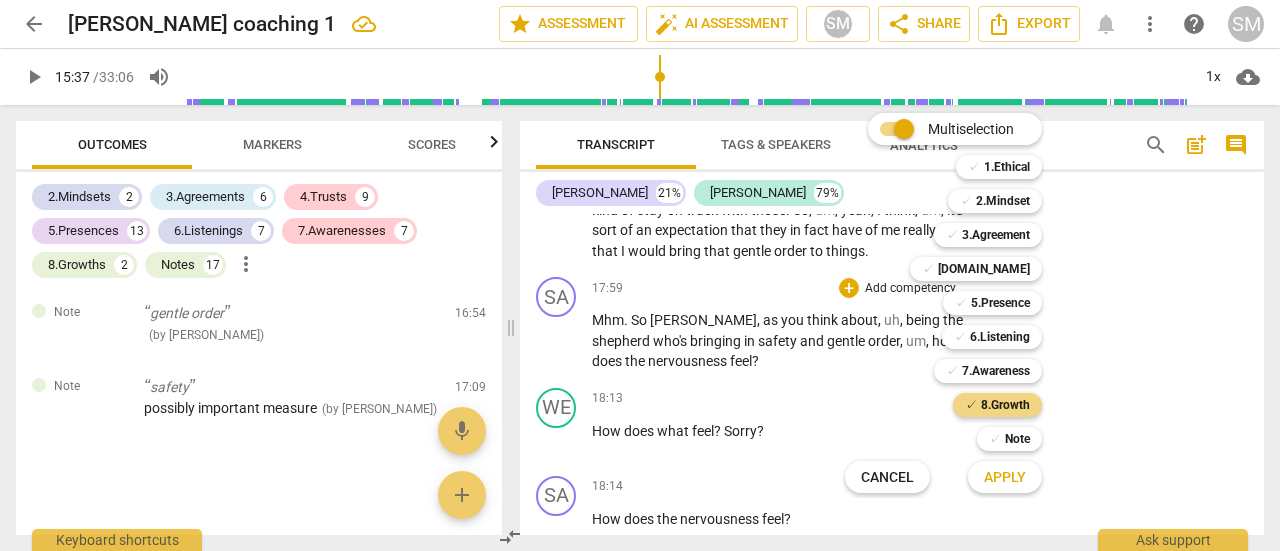 click on "Apply" at bounding box center [1005, 477] 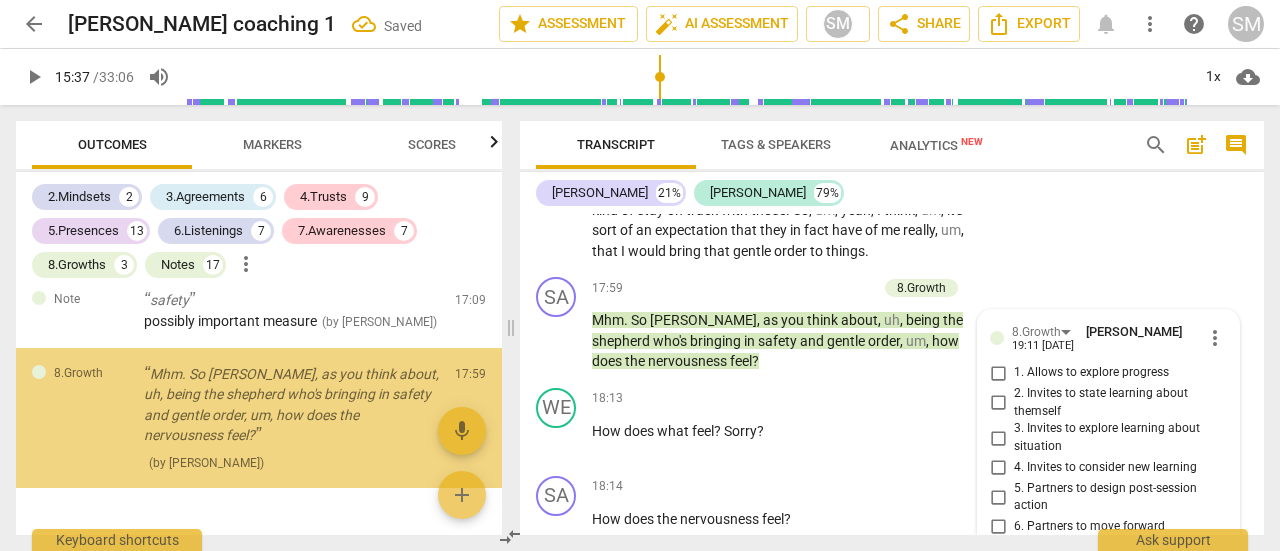 scroll, scrollTop: 5759, scrollLeft: 0, axis: vertical 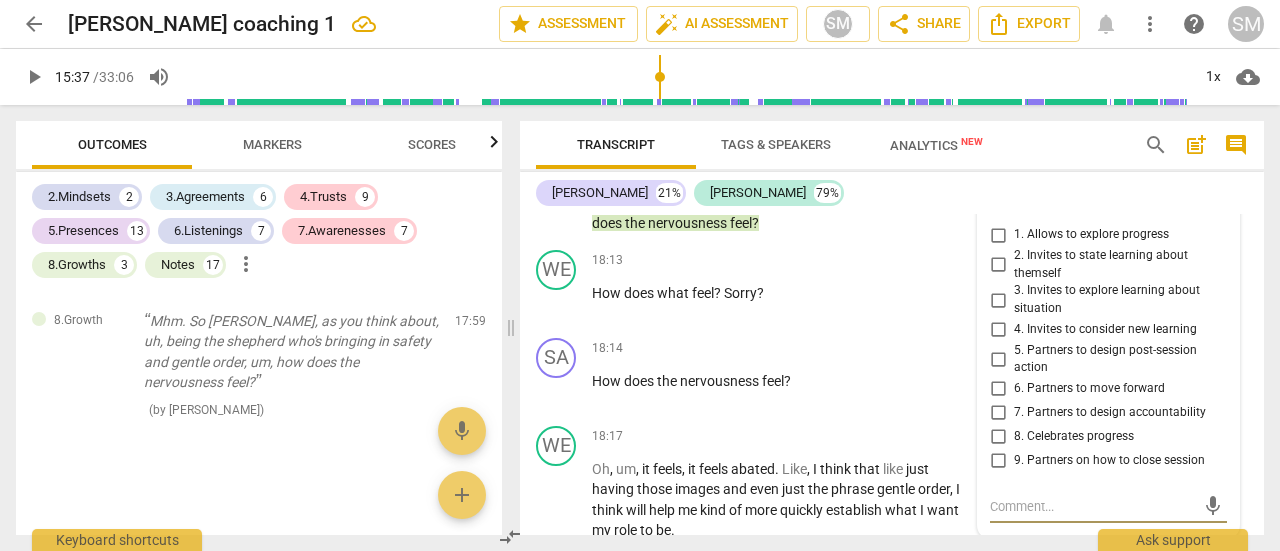 click on "6. Partners to move forward" at bounding box center [998, 389] 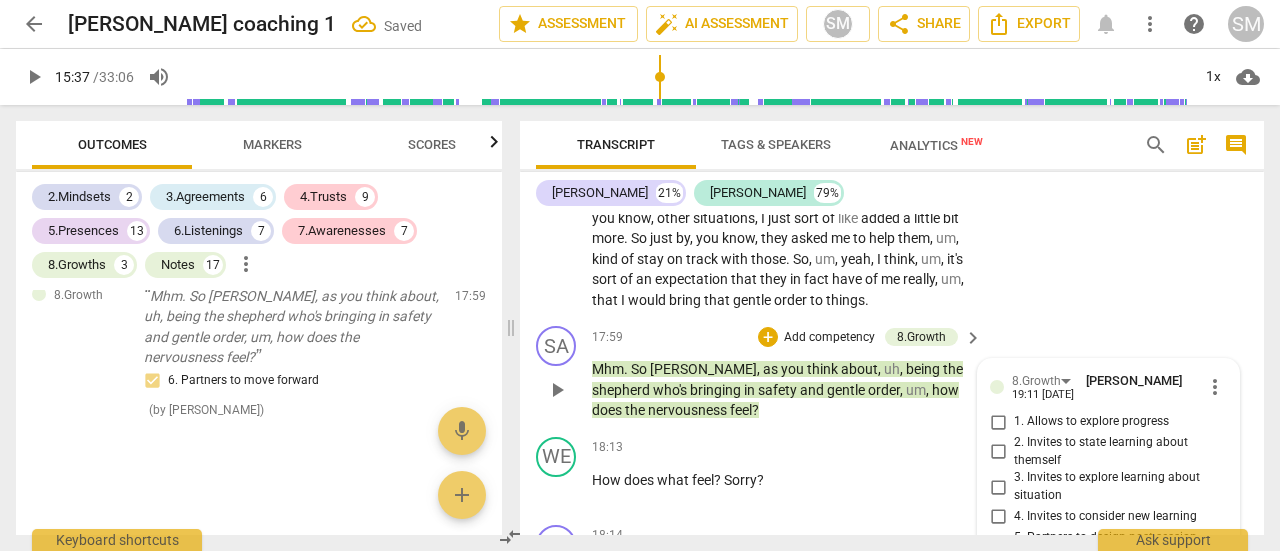 scroll, scrollTop: 5424, scrollLeft: 0, axis: vertical 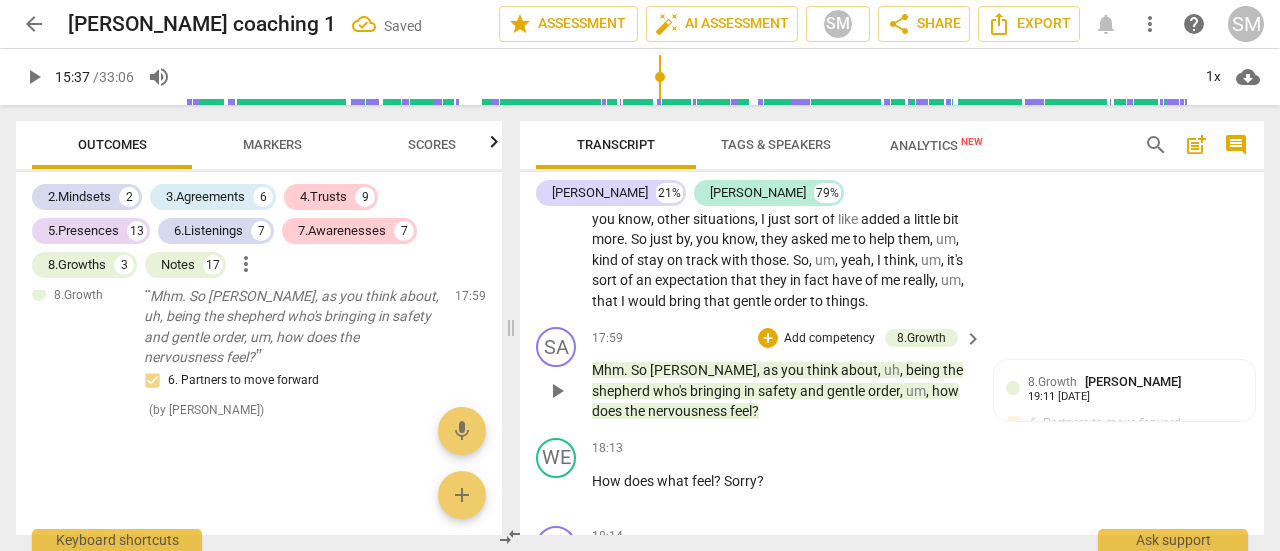 click on "17:59 + Add competency 8.Growth keyboard_arrow_right" at bounding box center [788, 338] 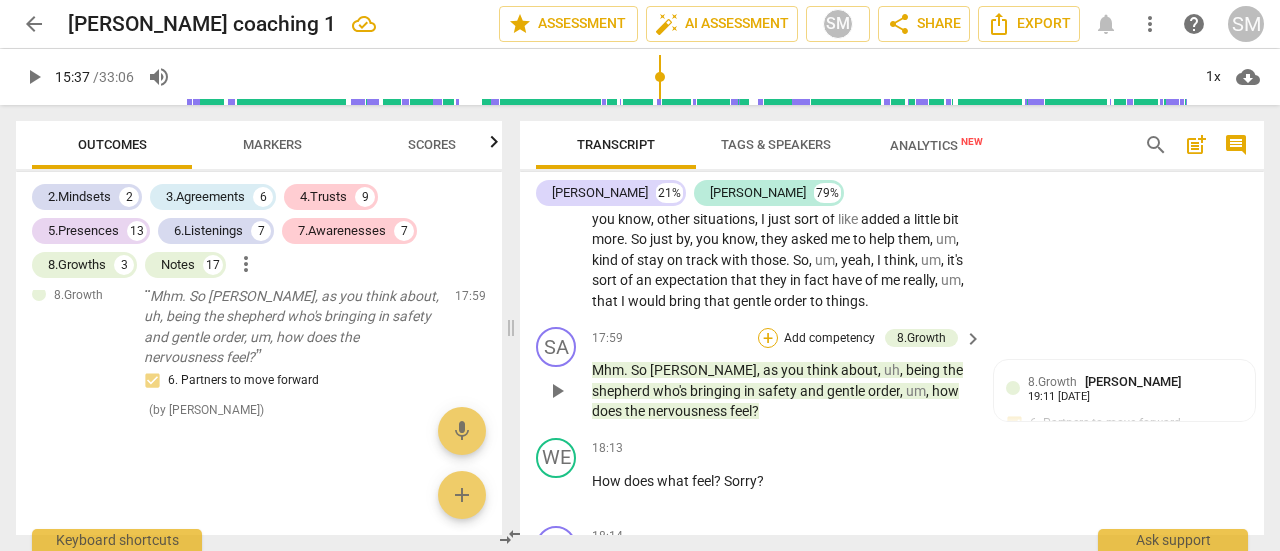 click on "+" at bounding box center (768, 338) 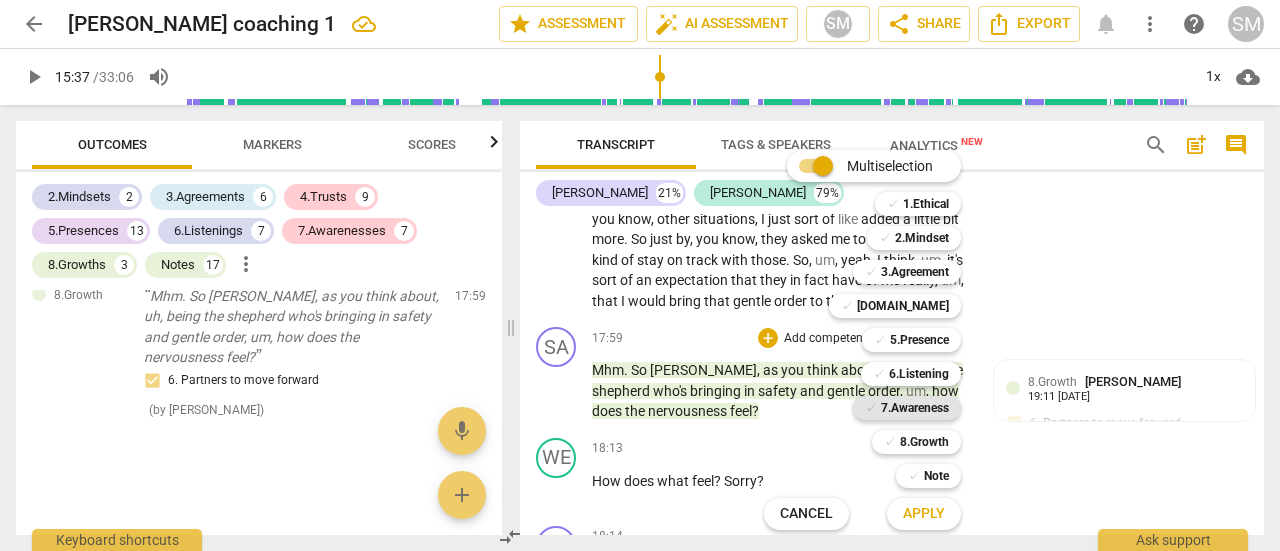click on "7.Awareness" at bounding box center [915, 408] 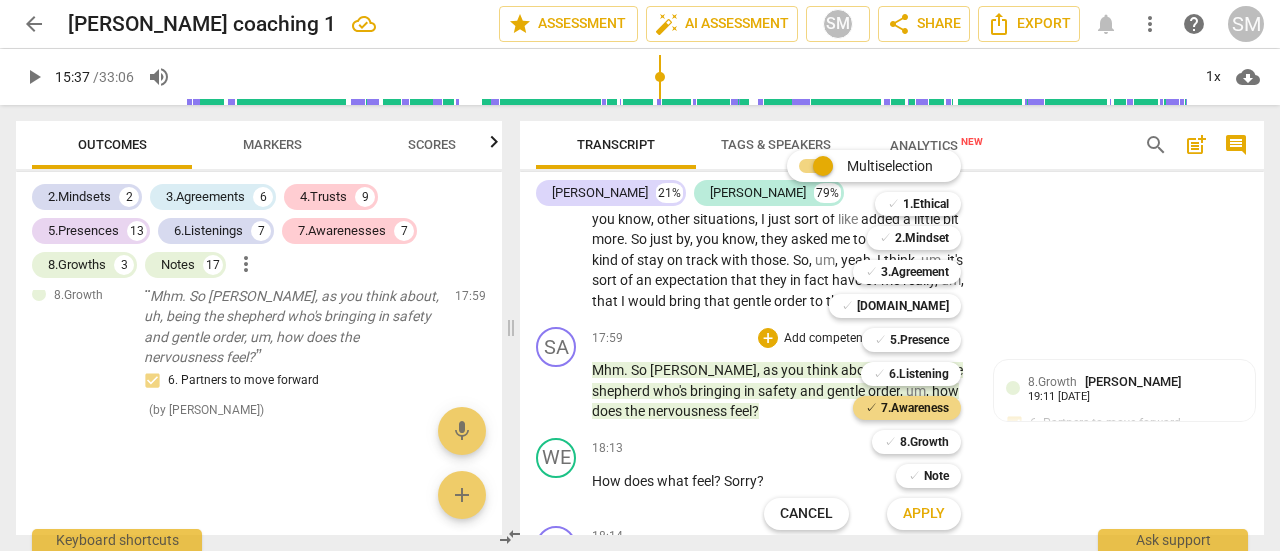 click on "Apply" at bounding box center [924, 514] 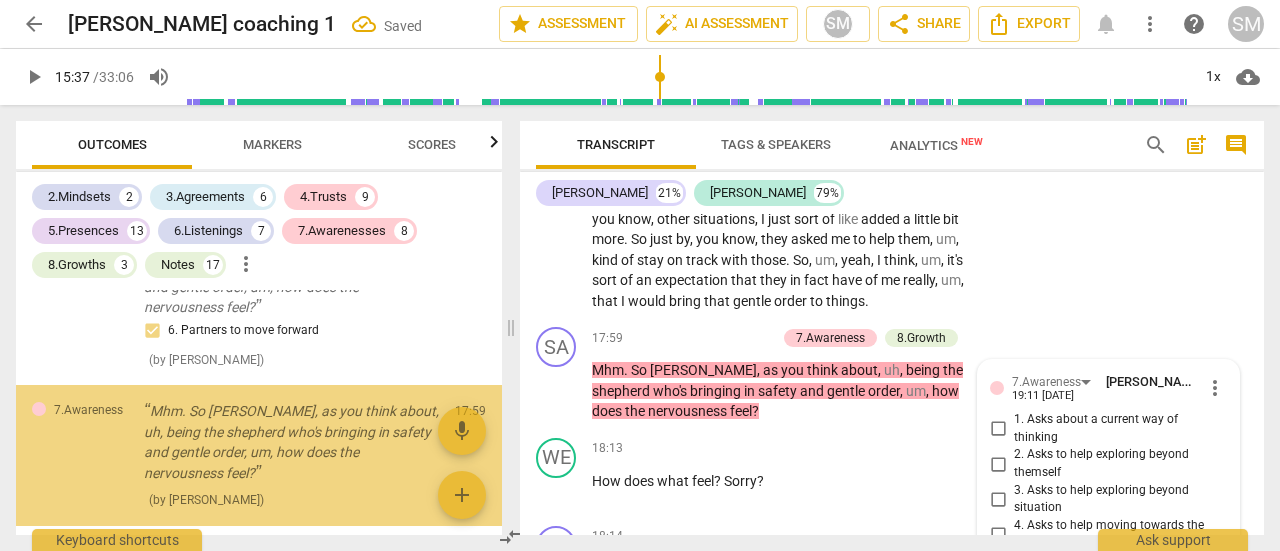 scroll, scrollTop: 5757, scrollLeft: 0, axis: vertical 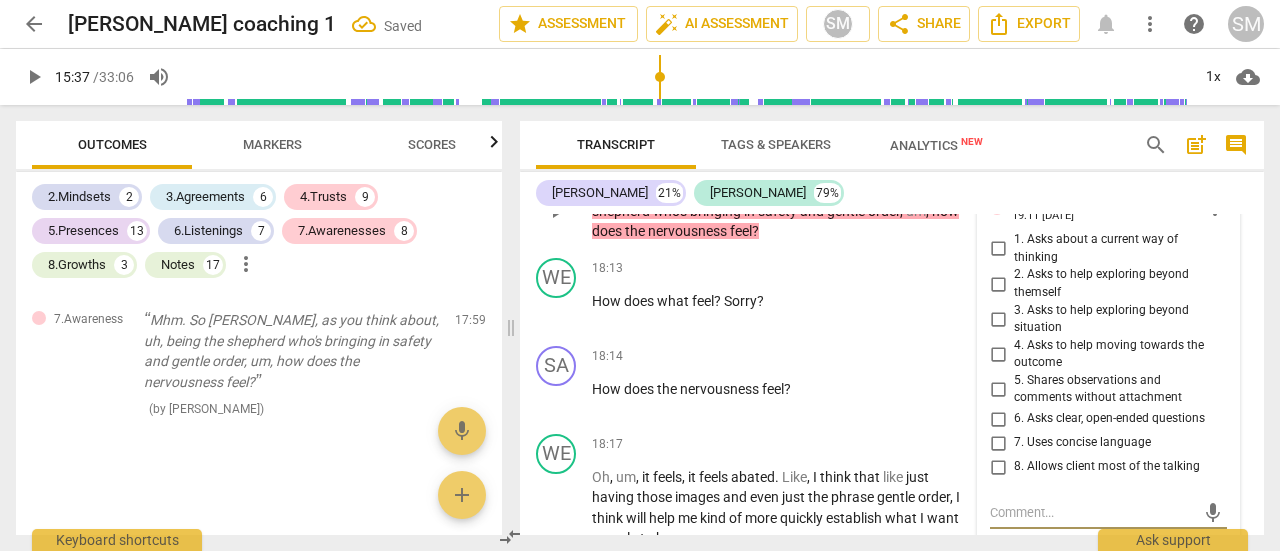 click on "6. Asks clear, open-ended questions" at bounding box center (998, 419) 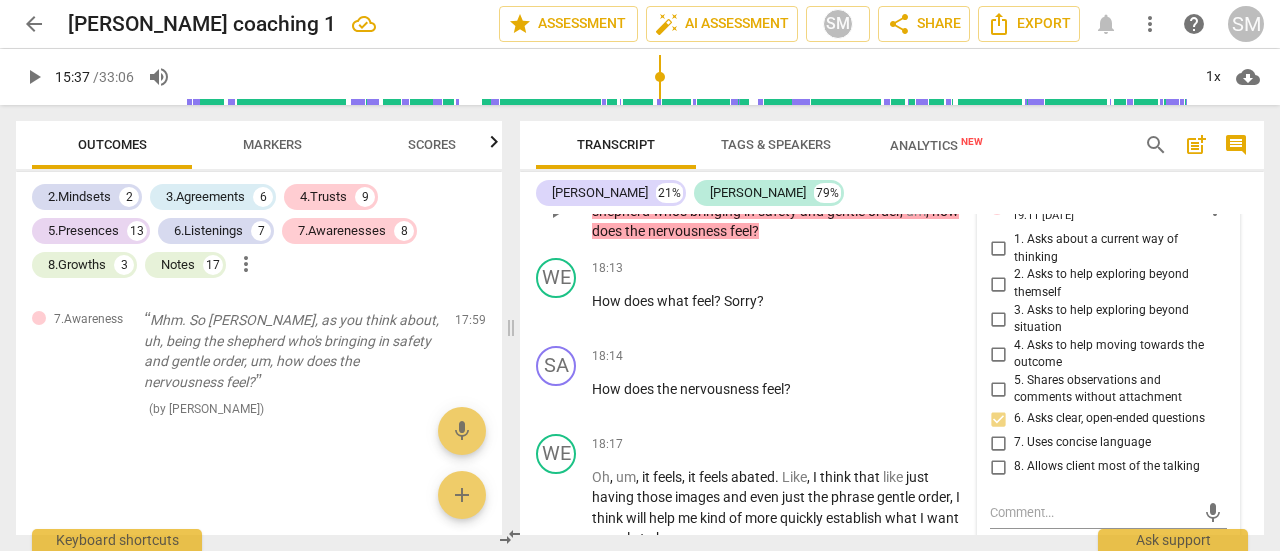 click on "7. Uses concise language" at bounding box center (998, 443) 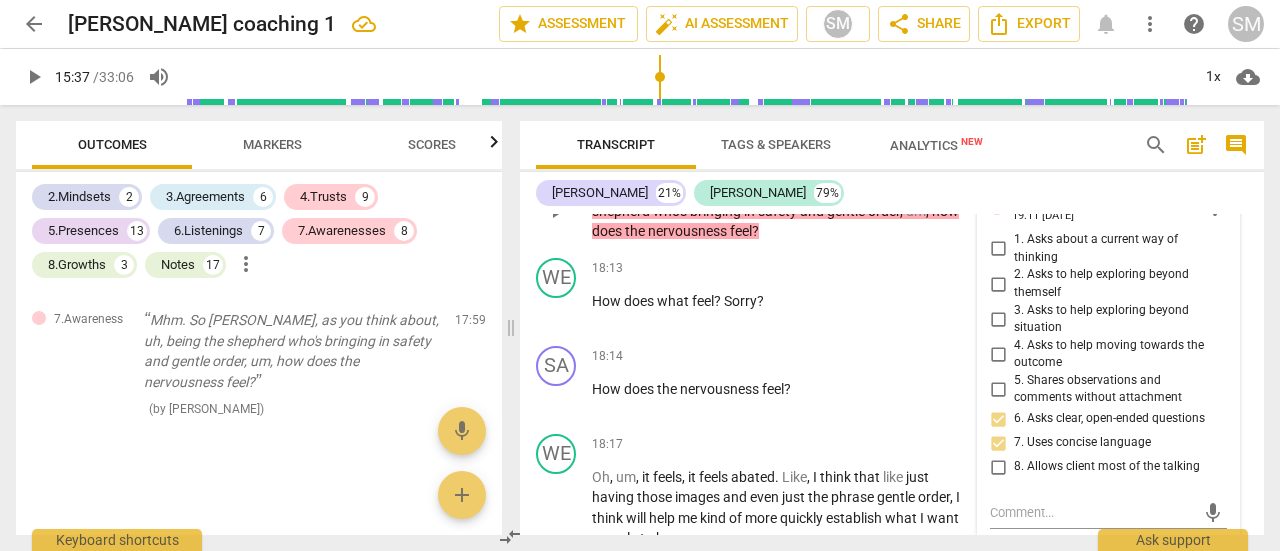 click on "8. Allows client most of the talking" at bounding box center [998, 467] 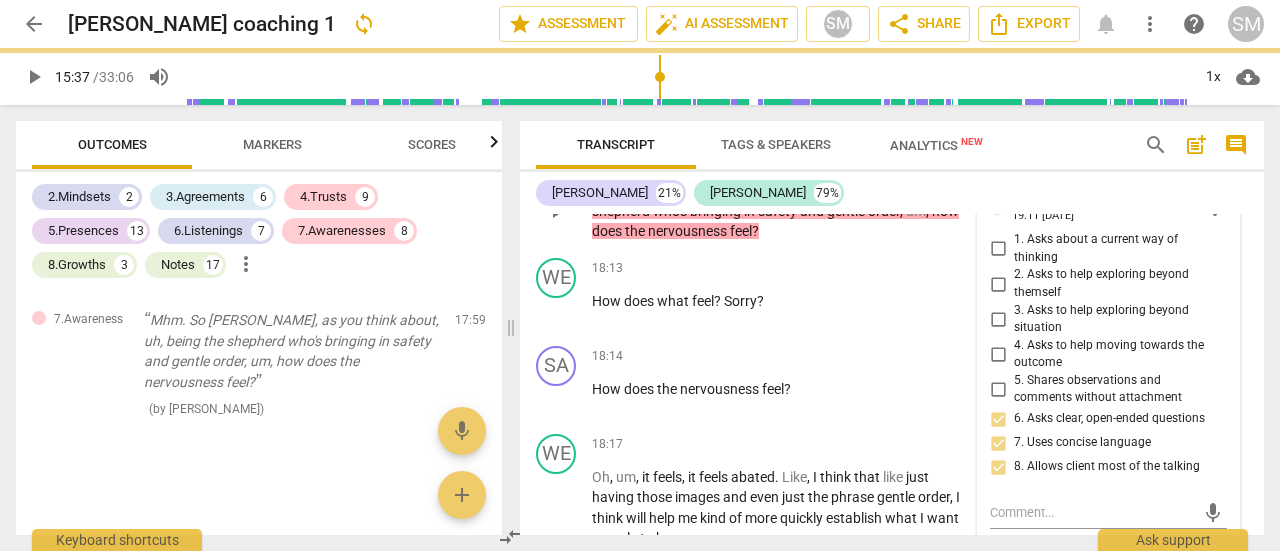 click on "1. Asks about a current way of thinking" at bounding box center (998, 249) 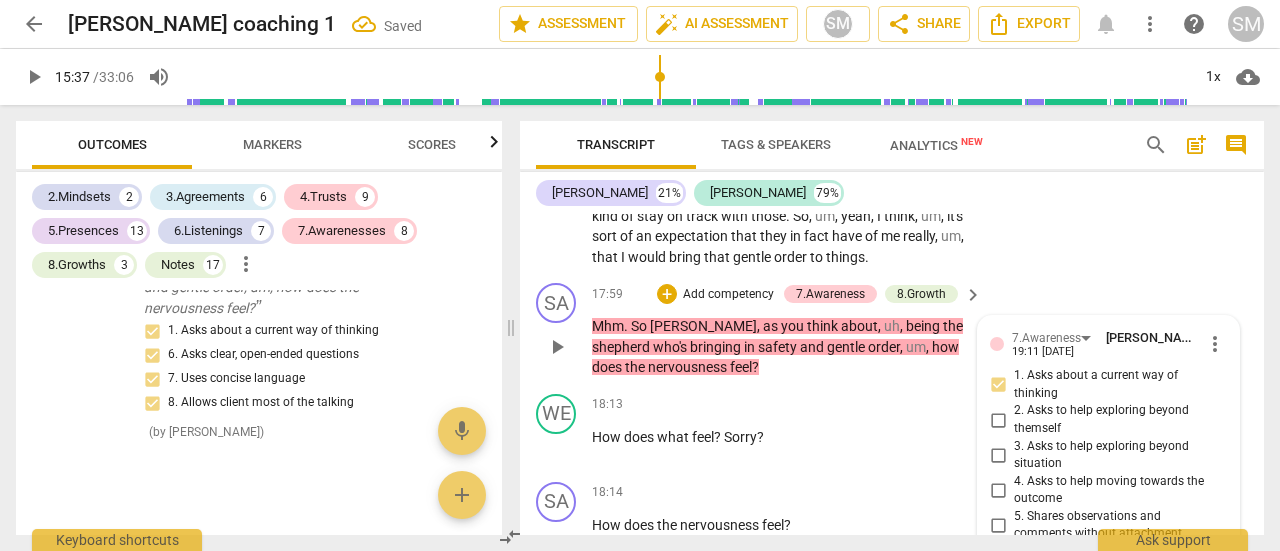 scroll, scrollTop: 5465, scrollLeft: 0, axis: vertical 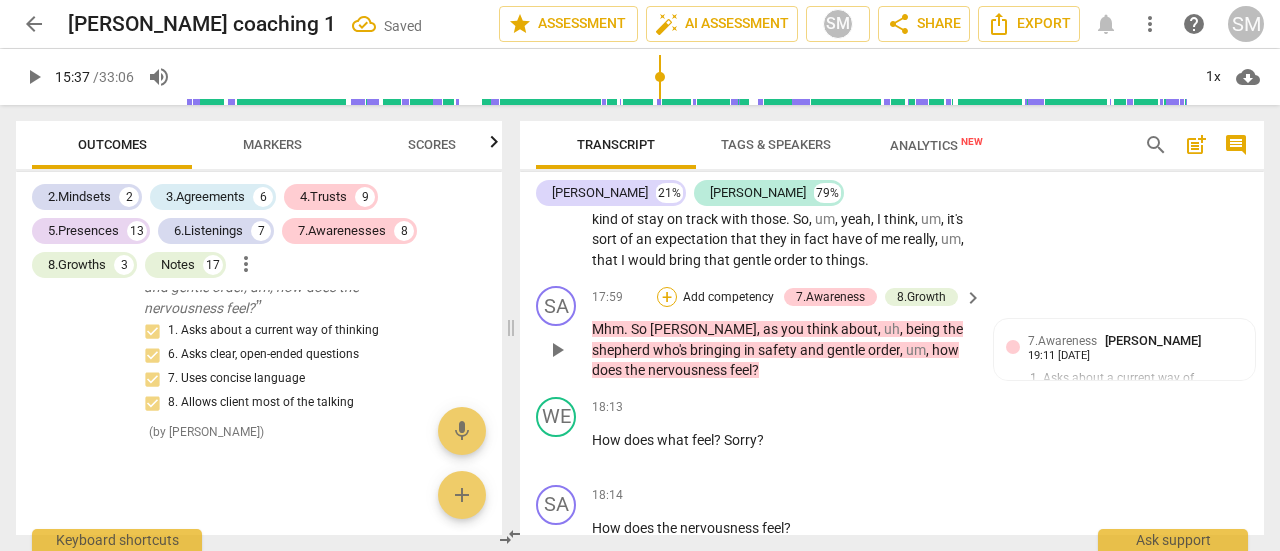 click on "+" at bounding box center [667, 297] 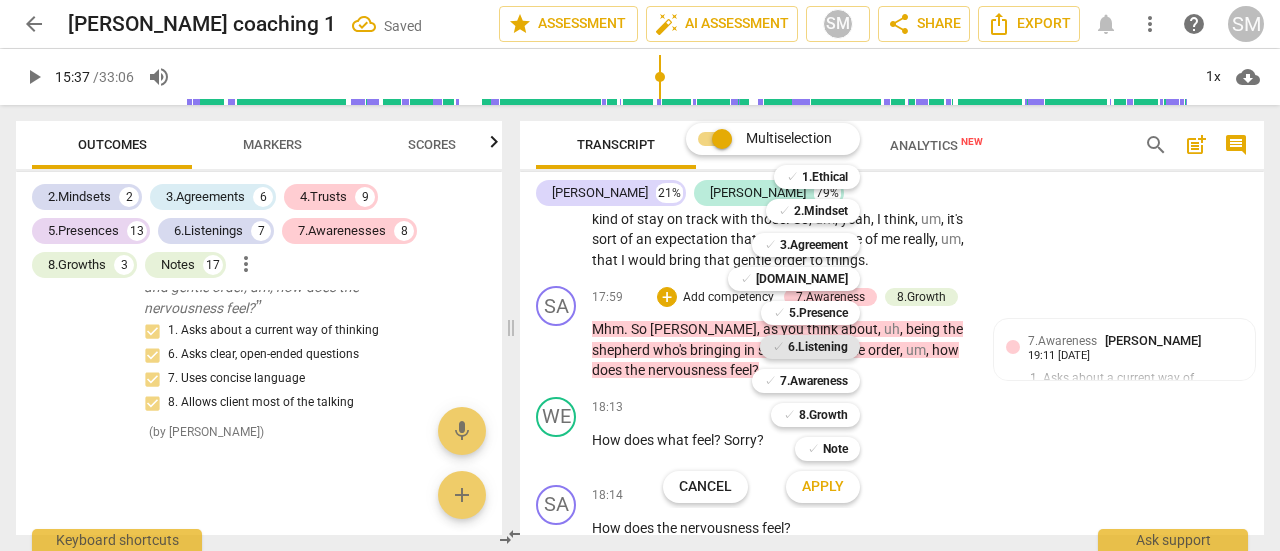 click on "6.Listening" at bounding box center (818, 347) 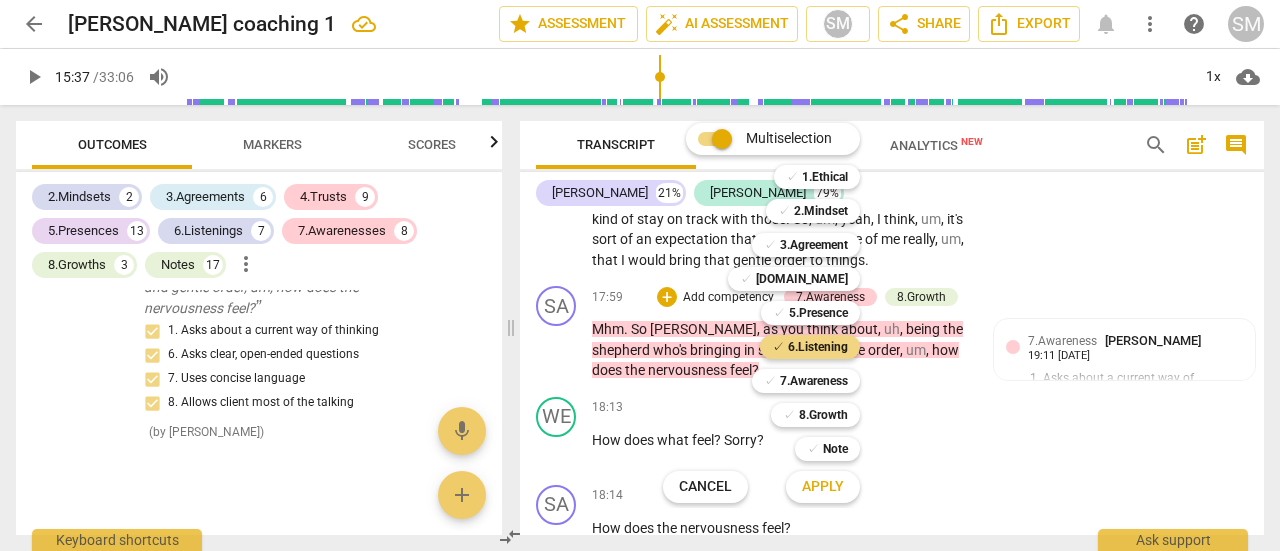 click on "Apply" at bounding box center (823, 487) 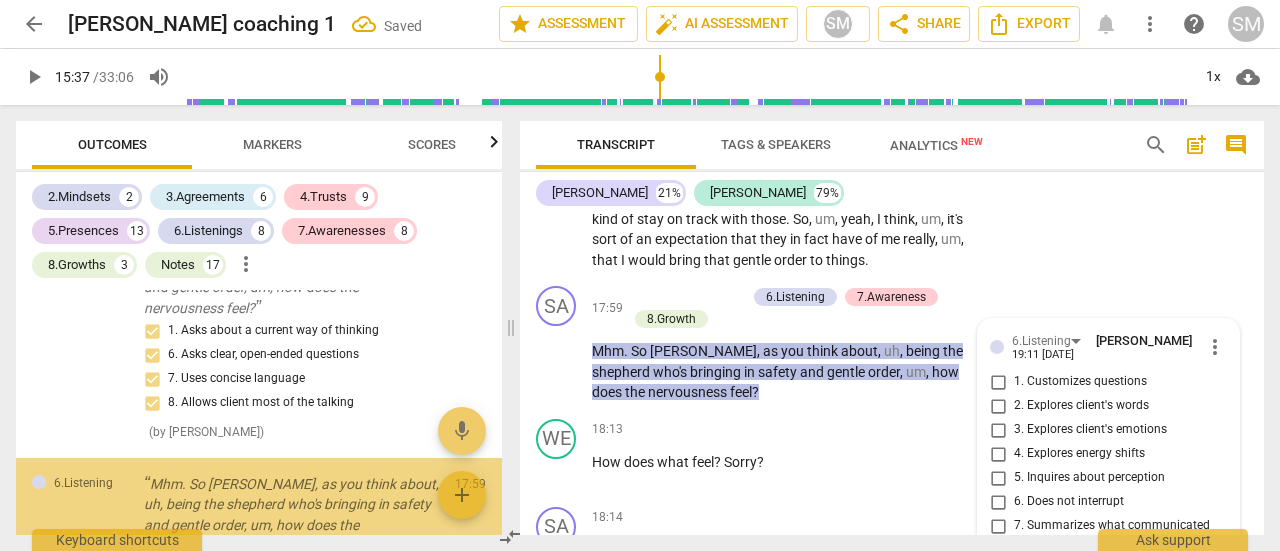 scroll, scrollTop: 5678, scrollLeft: 0, axis: vertical 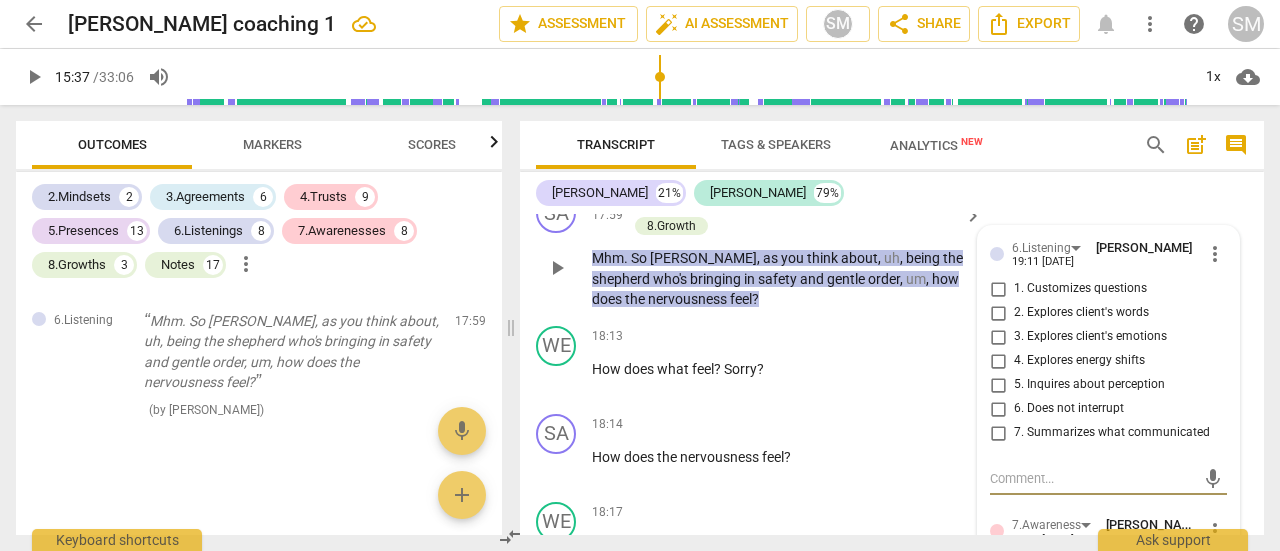 click on "3. Explores client's emotions" at bounding box center [998, 337] 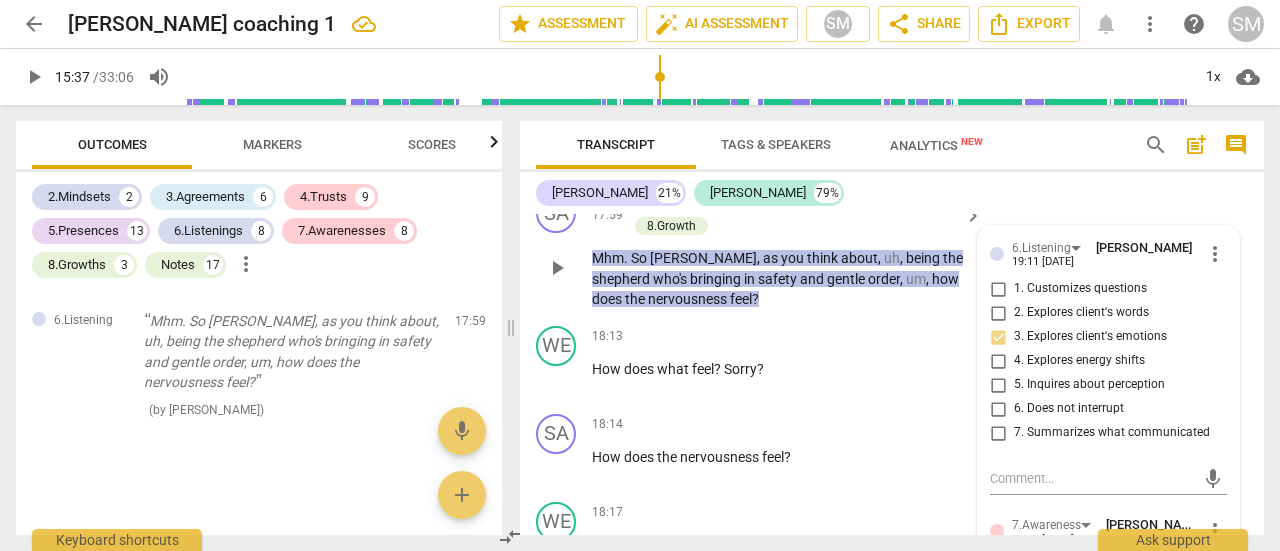 click on "2. Explores client's words" at bounding box center [998, 313] 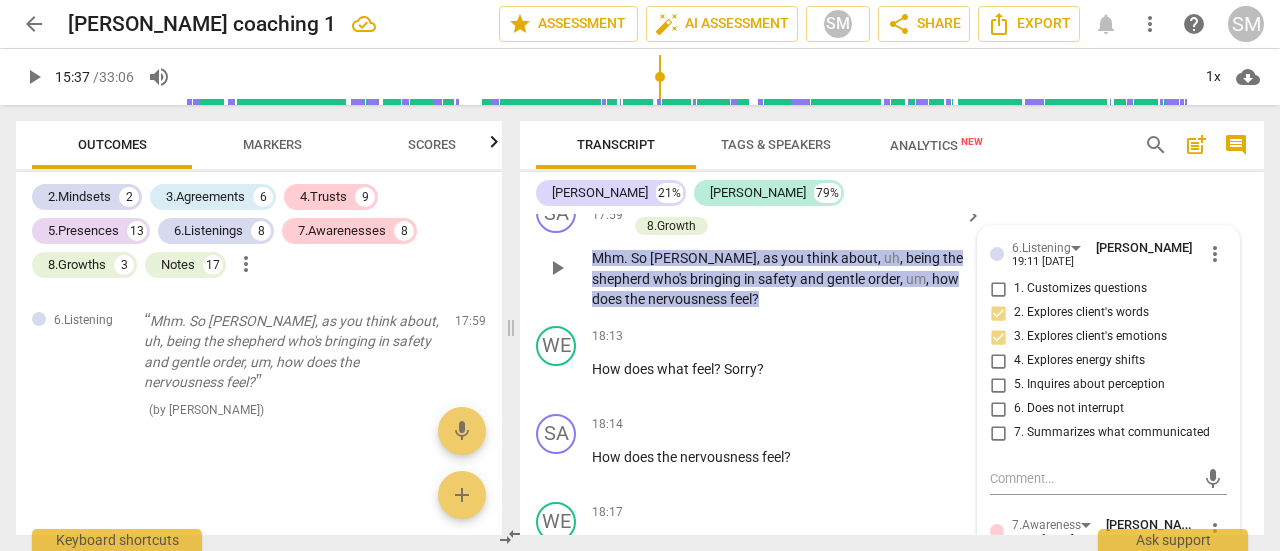 click on "1. Customizes questions" at bounding box center [998, 289] 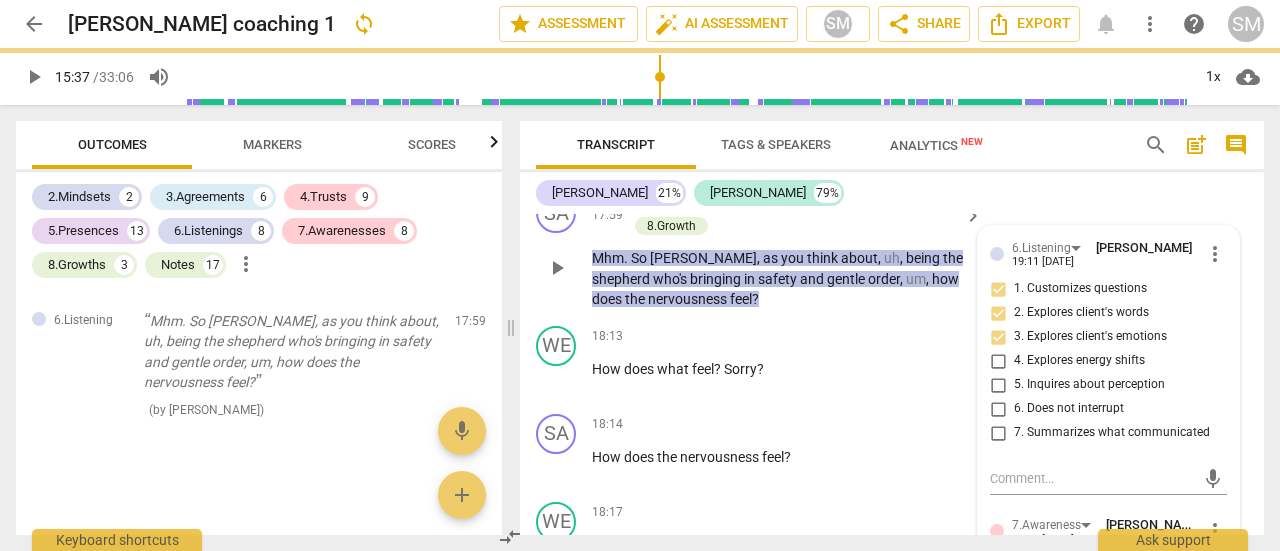 click on "4. Explores energy shifts" at bounding box center [998, 361] 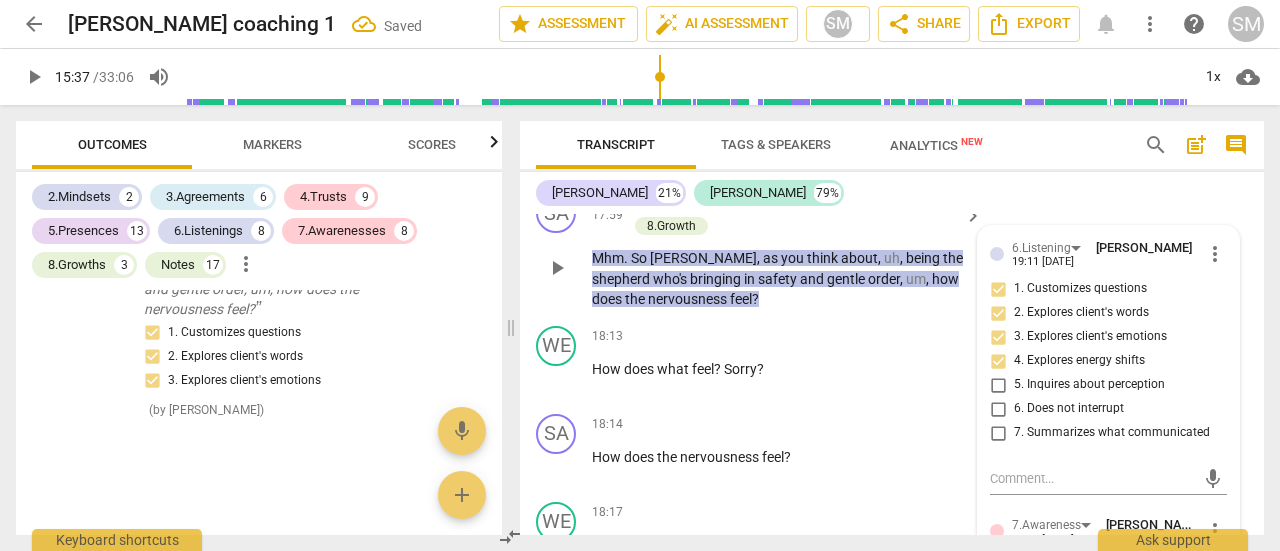 click on "6. Does not interrupt" at bounding box center [998, 409] 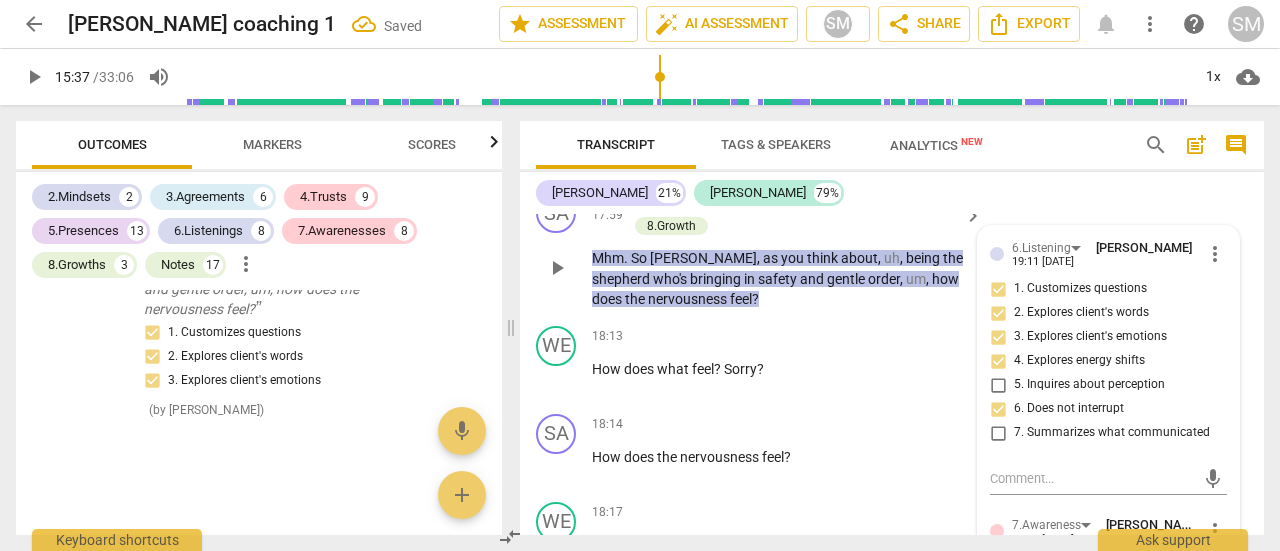 click on "7. Summarizes what communicated" at bounding box center [998, 433] 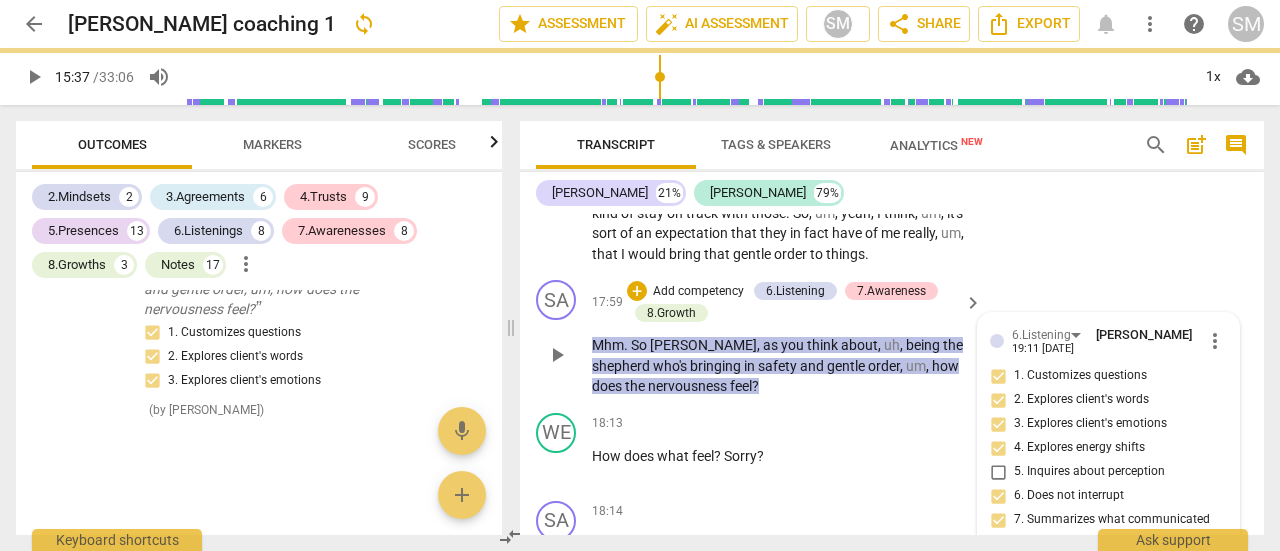 scroll, scrollTop: 5447, scrollLeft: 0, axis: vertical 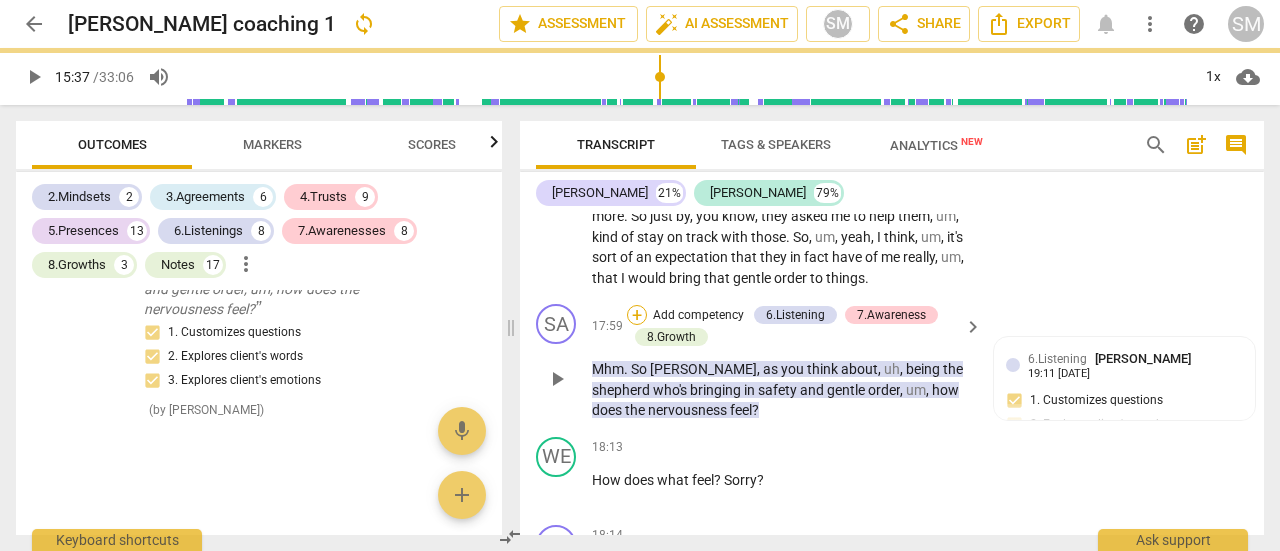 click on "+" at bounding box center [637, 315] 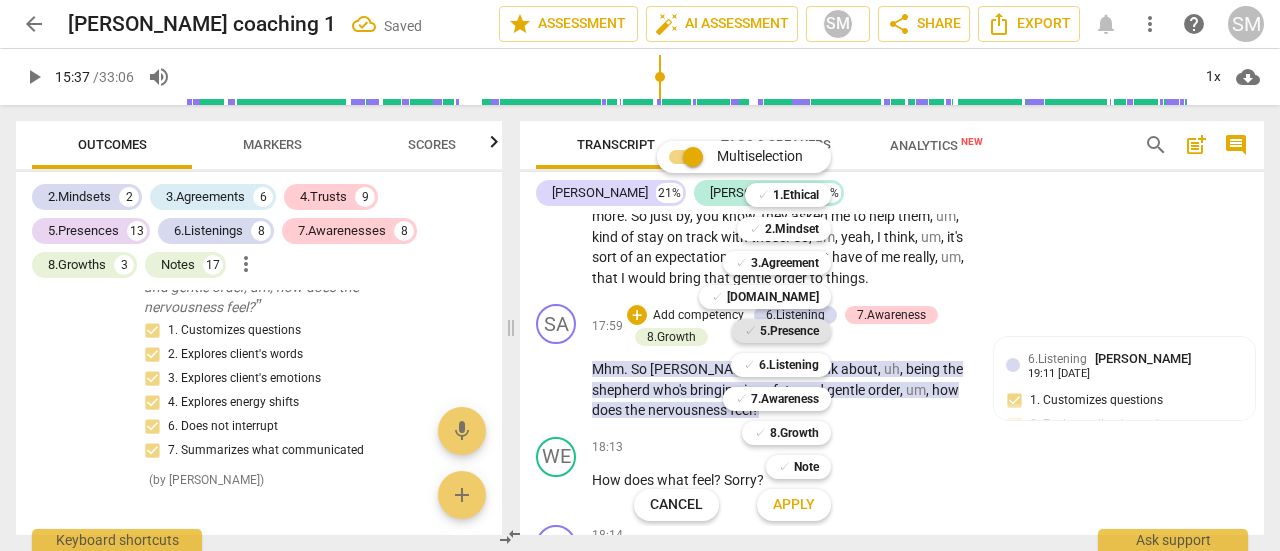 click on "5.Presence" at bounding box center [789, 331] 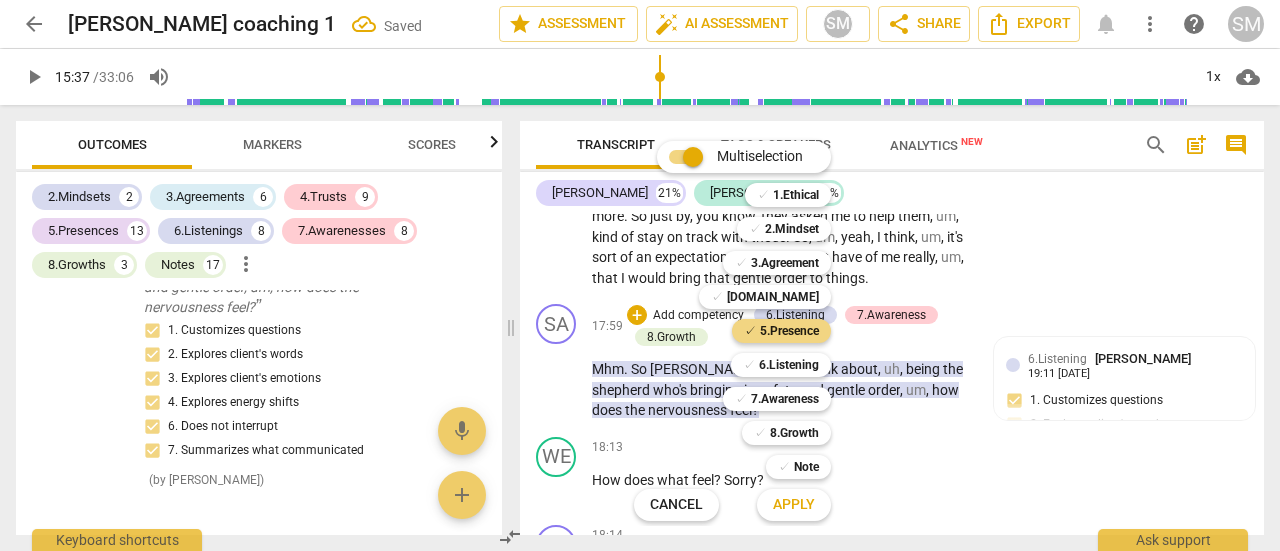 click on "Apply" at bounding box center (794, 505) 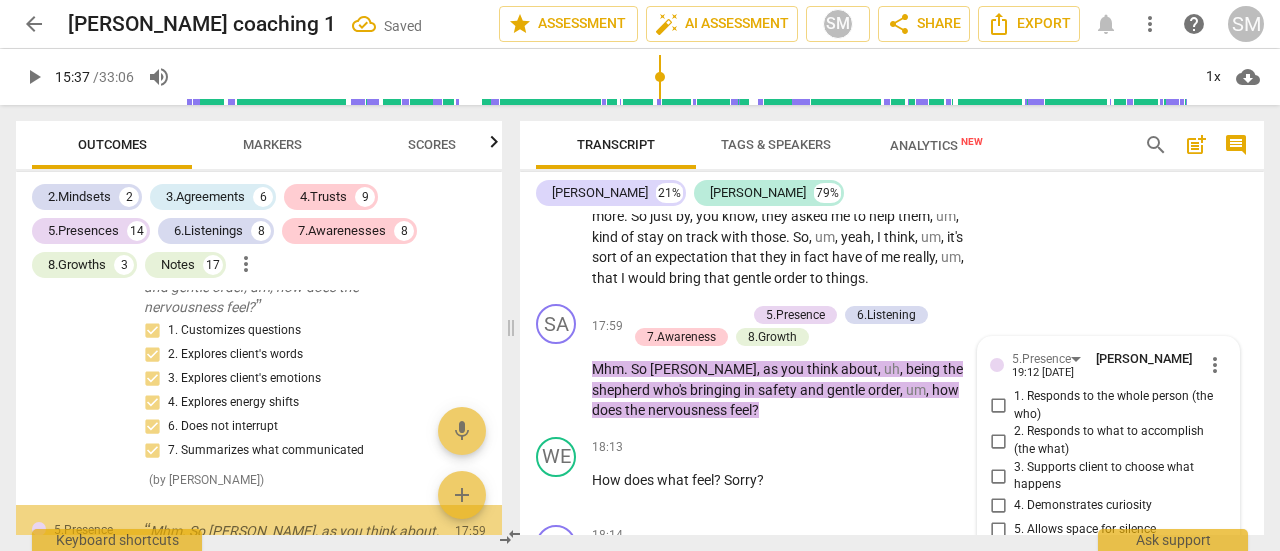 scroll, scrollTop: 5663, scrollLeft: 0, axis: vertical 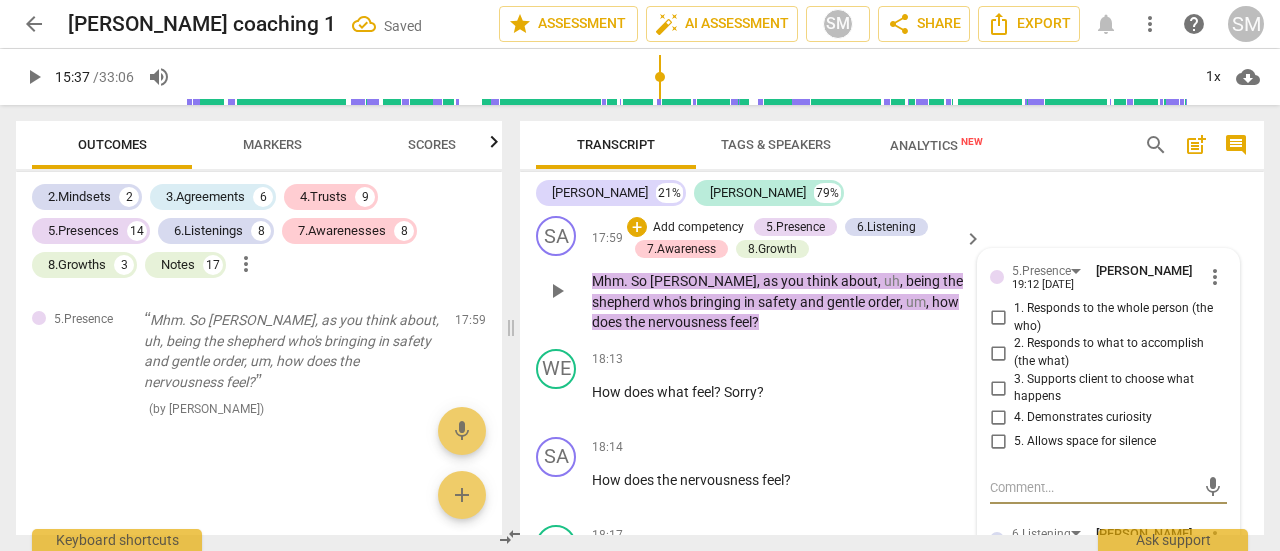 click on "1. Responds to the whole person (the who)" at bounding box center (998, 318) 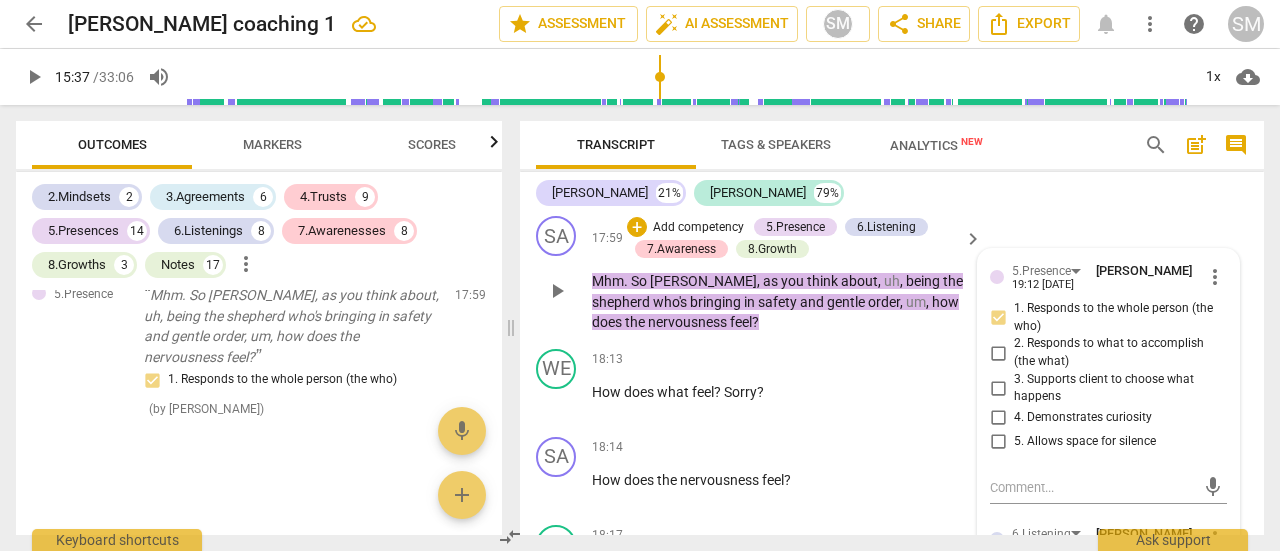 click on "3. Supports client to choose what happens" at bounding box center (998, 388) 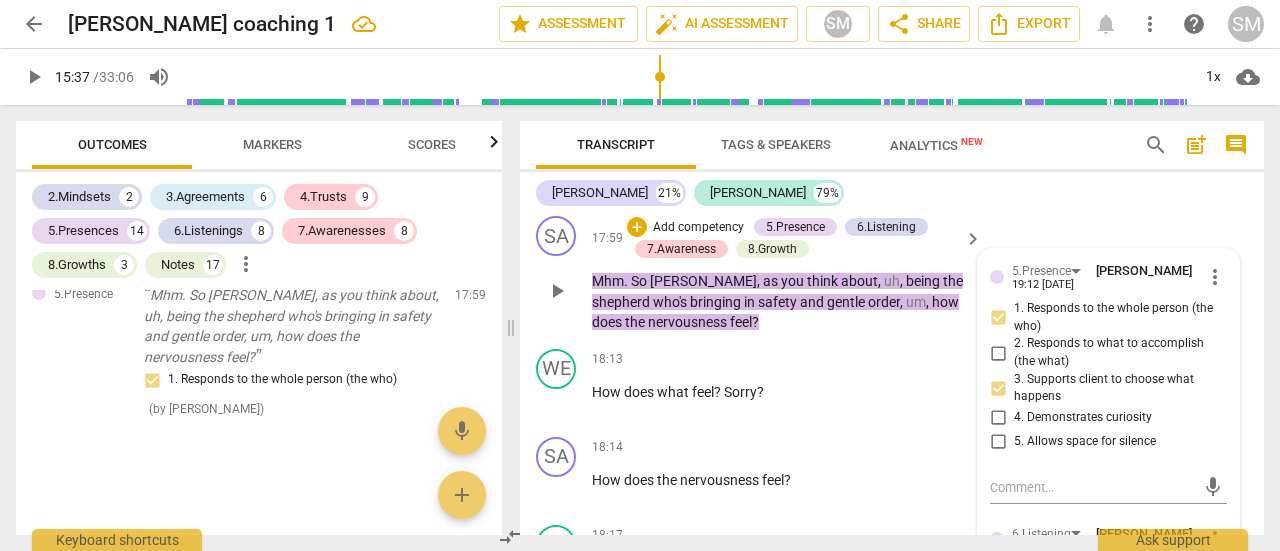 click on "4. Demonstrates curiosity" at bounding box center [998, 418] 